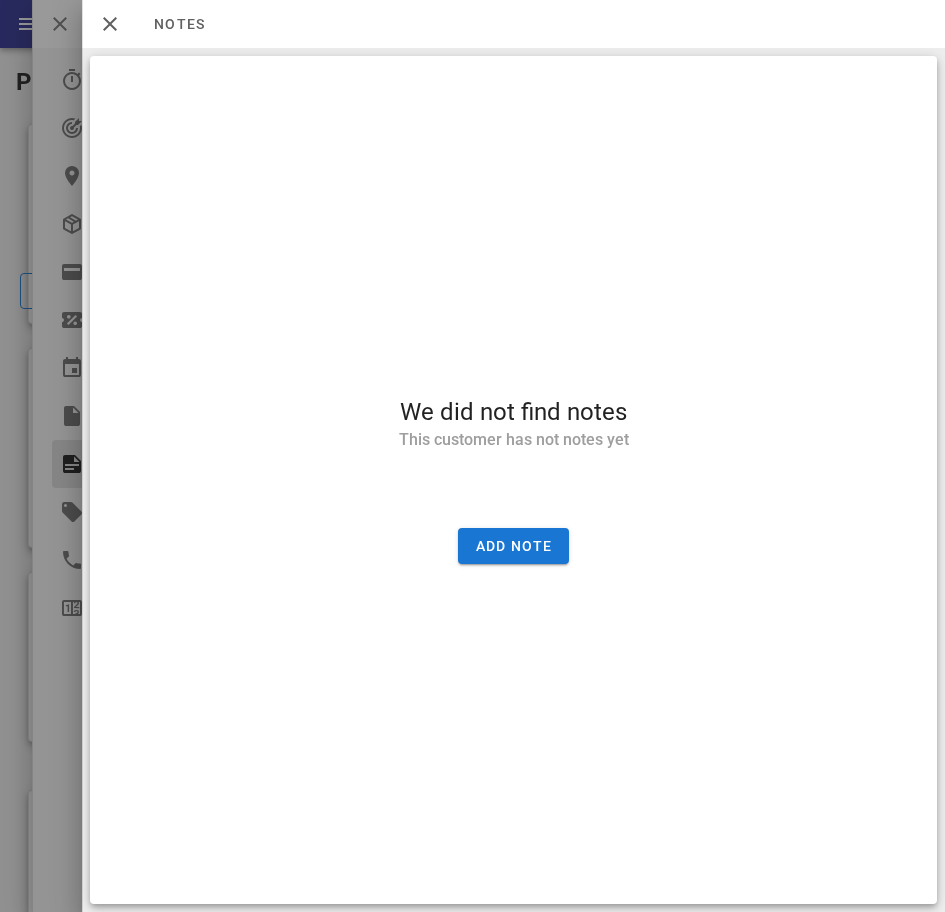 scroll, scrollTop: 116, scrollLeft: 0, axis: vertical 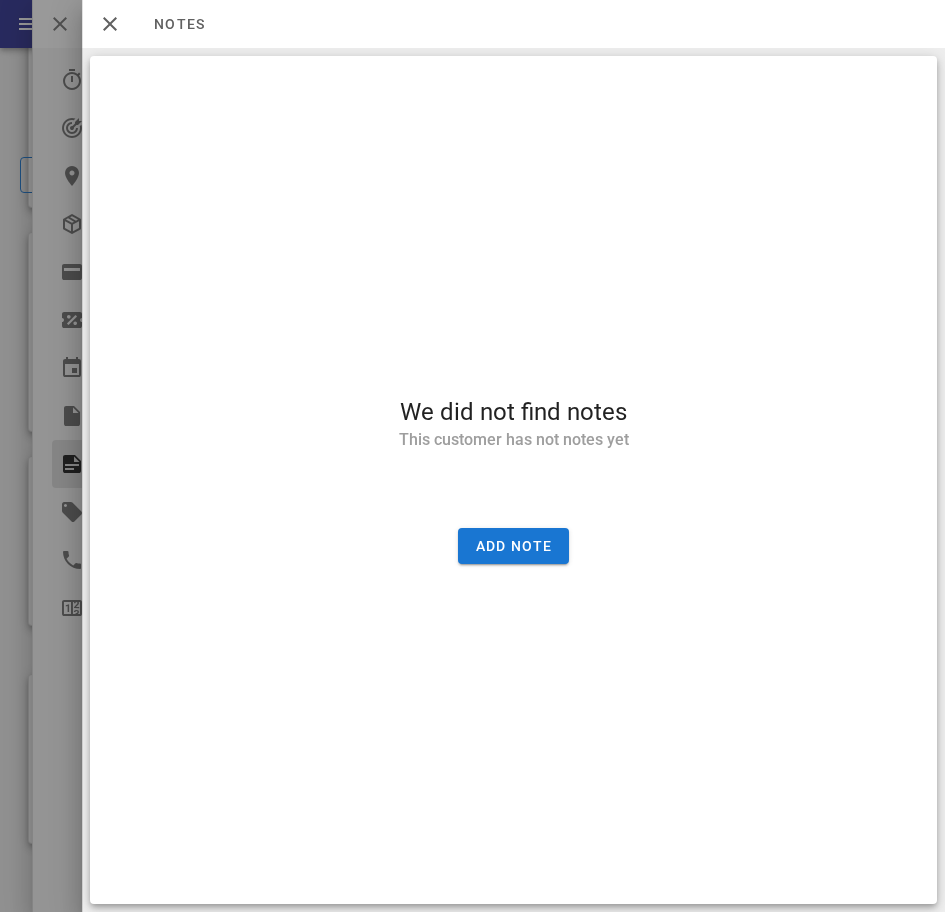 click on "We did not find notes This customer has not notes yet Add note" at bounding box center [513, 480] 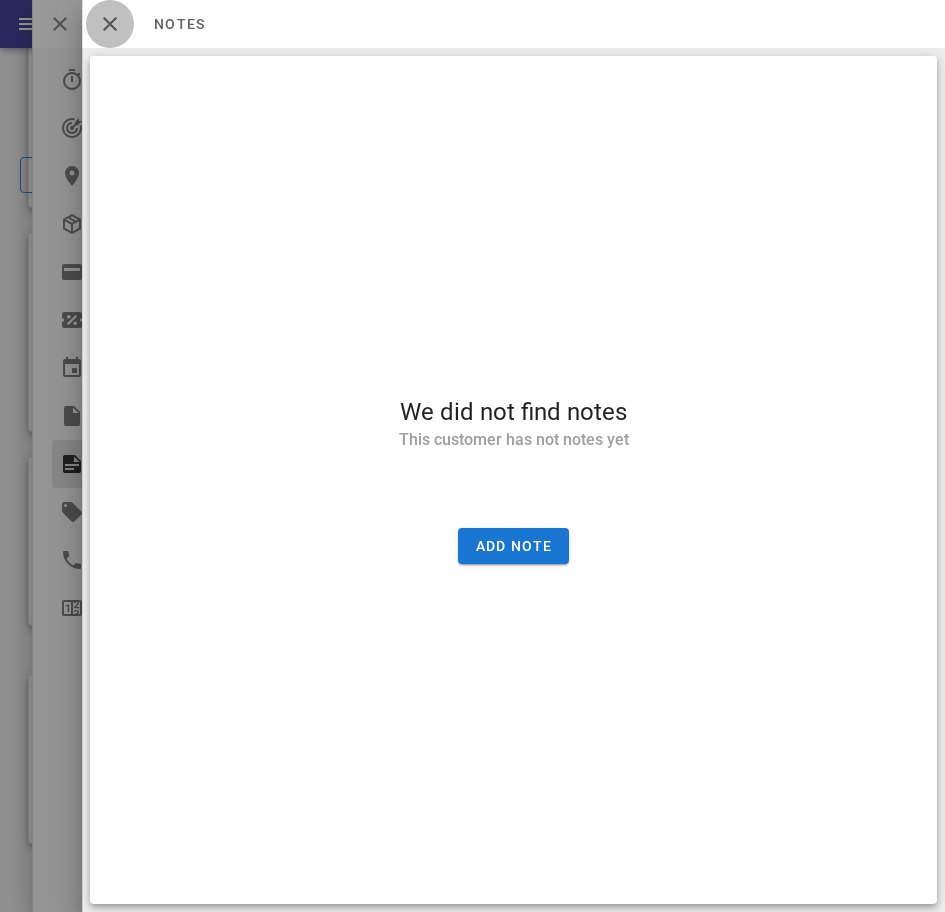 click at bounding box center [110, 24] 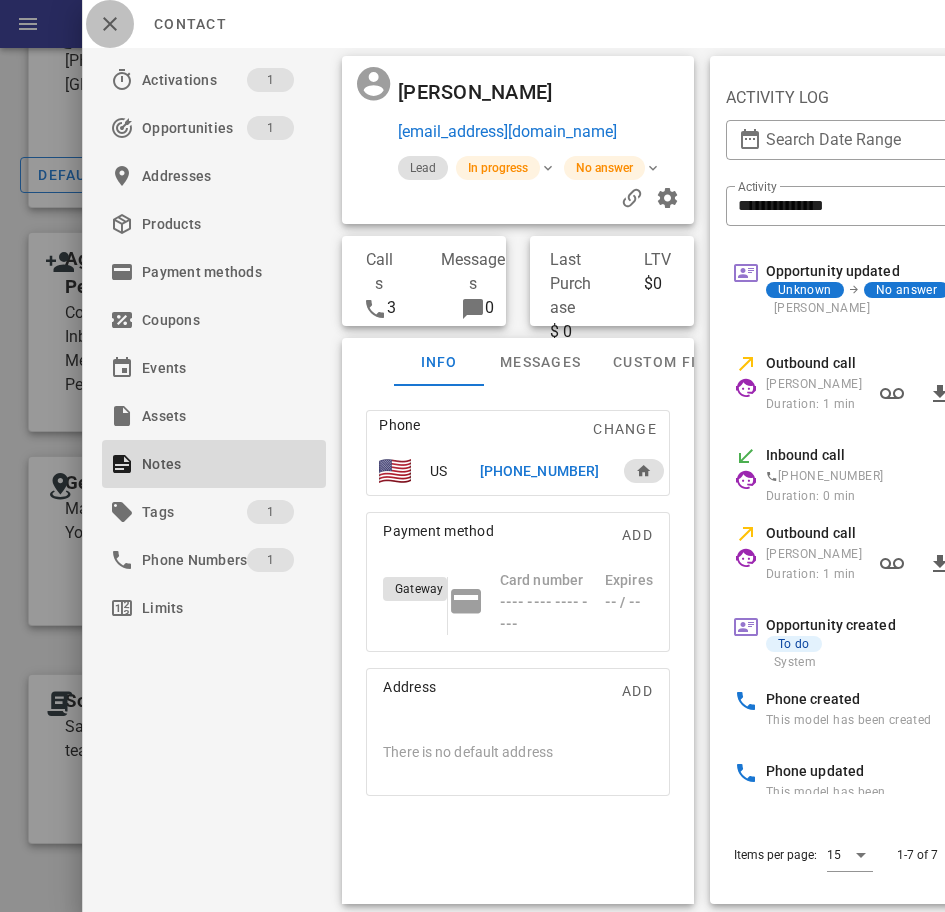 click at bounding box center [110, 24] 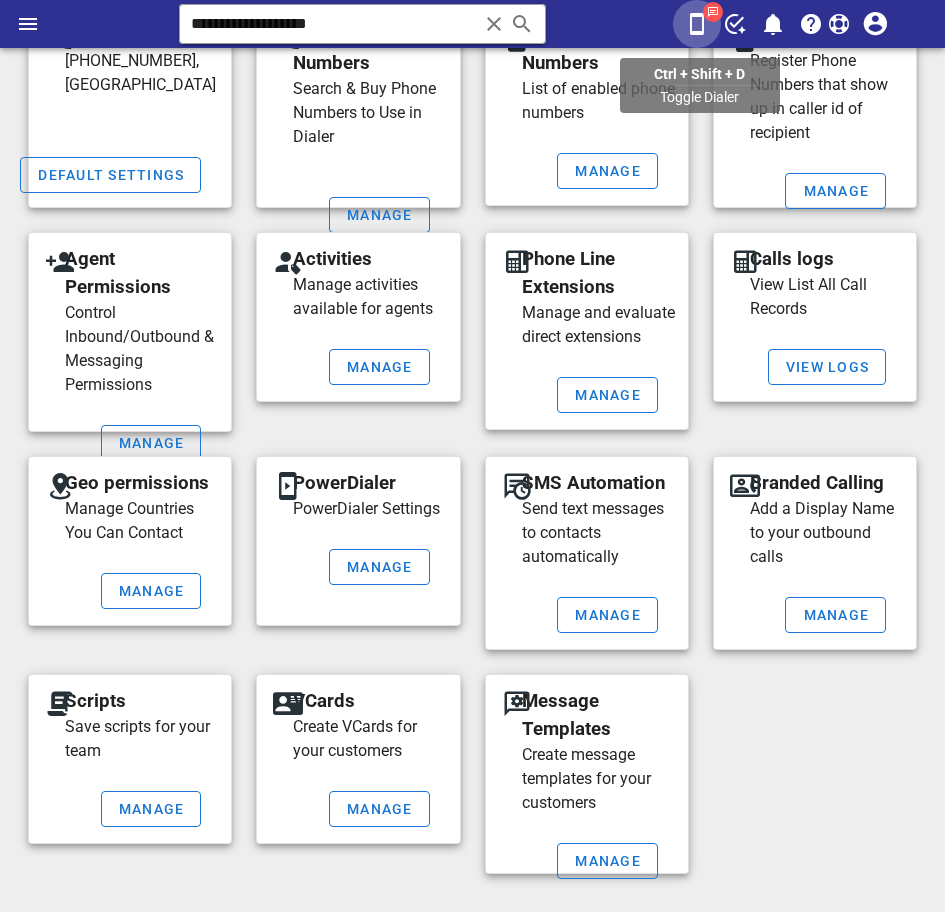 click at bounding box center [697, 24] 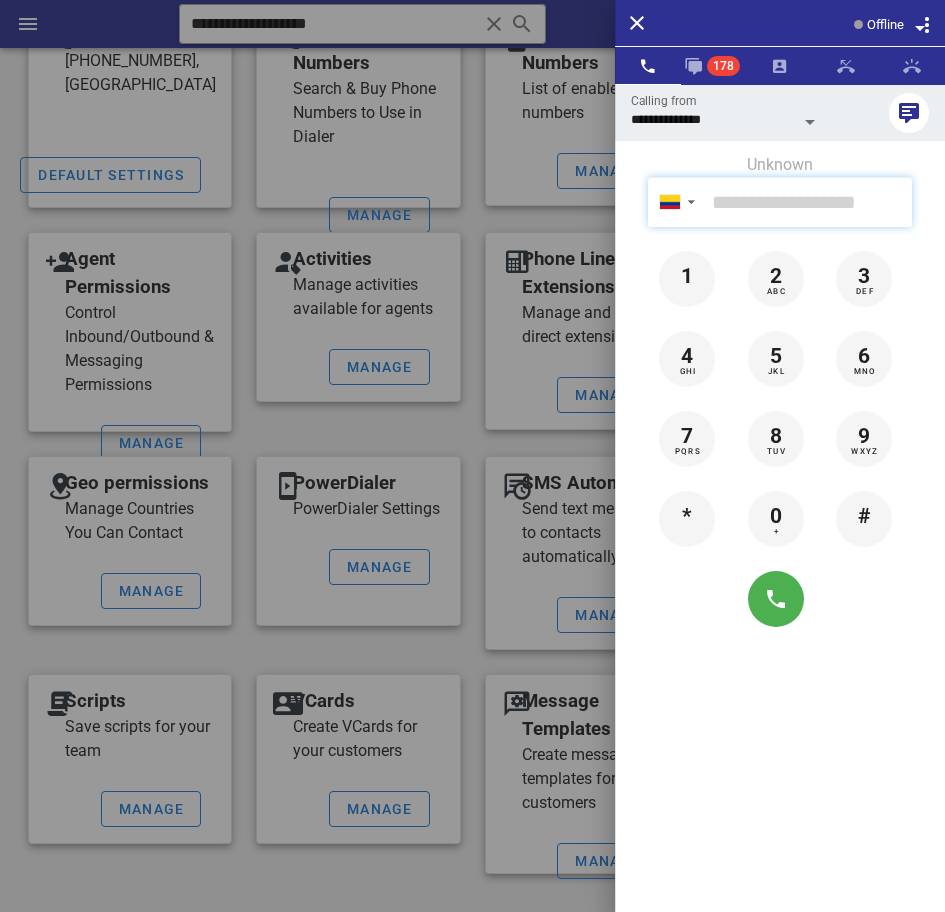 click at bounding box center (808, 202) 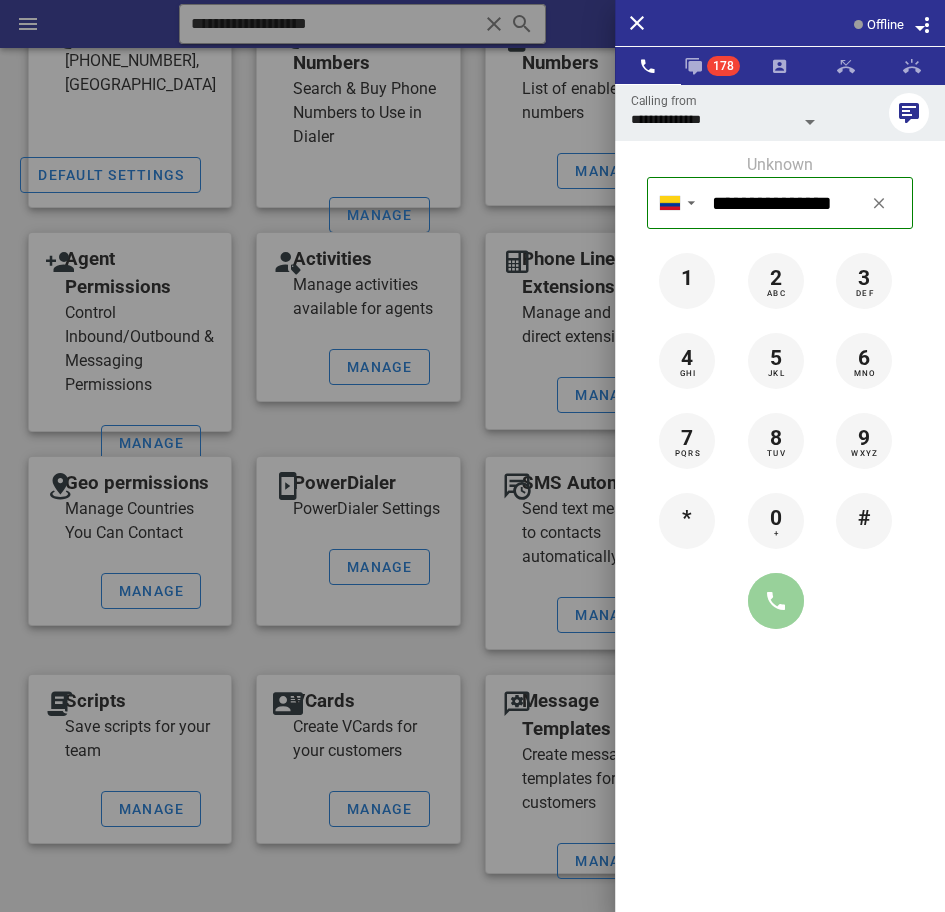 click at bounding box center [776, 601] 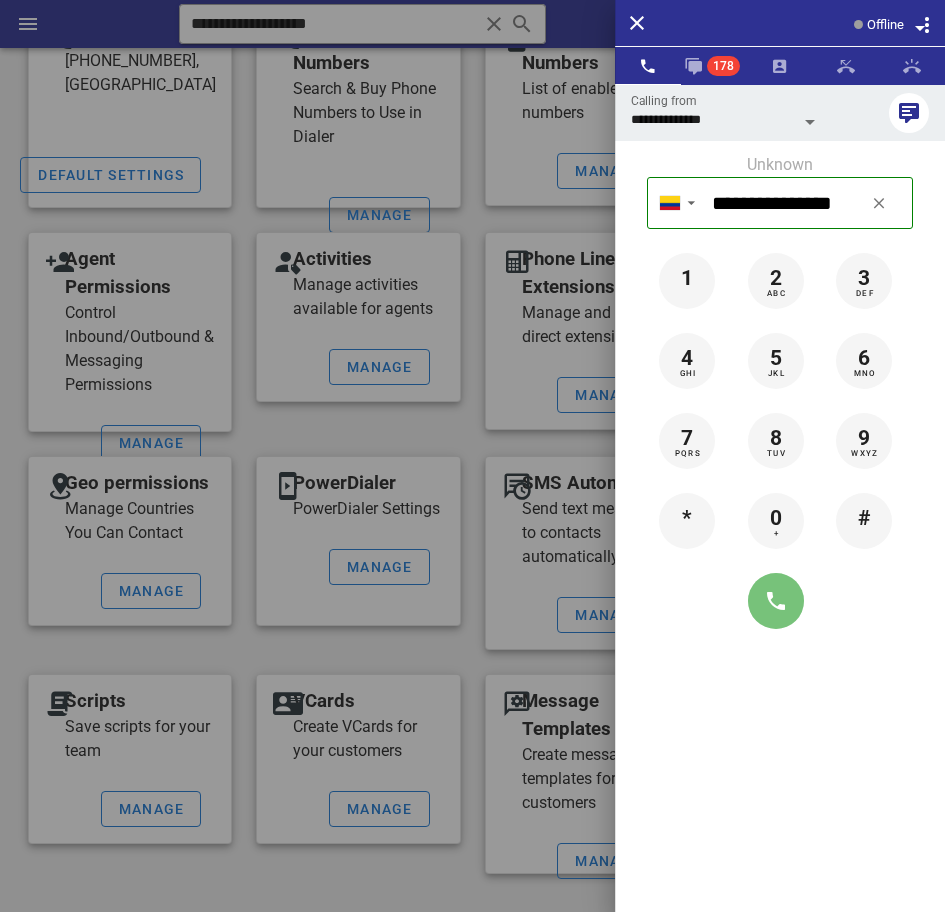 type on "**********" 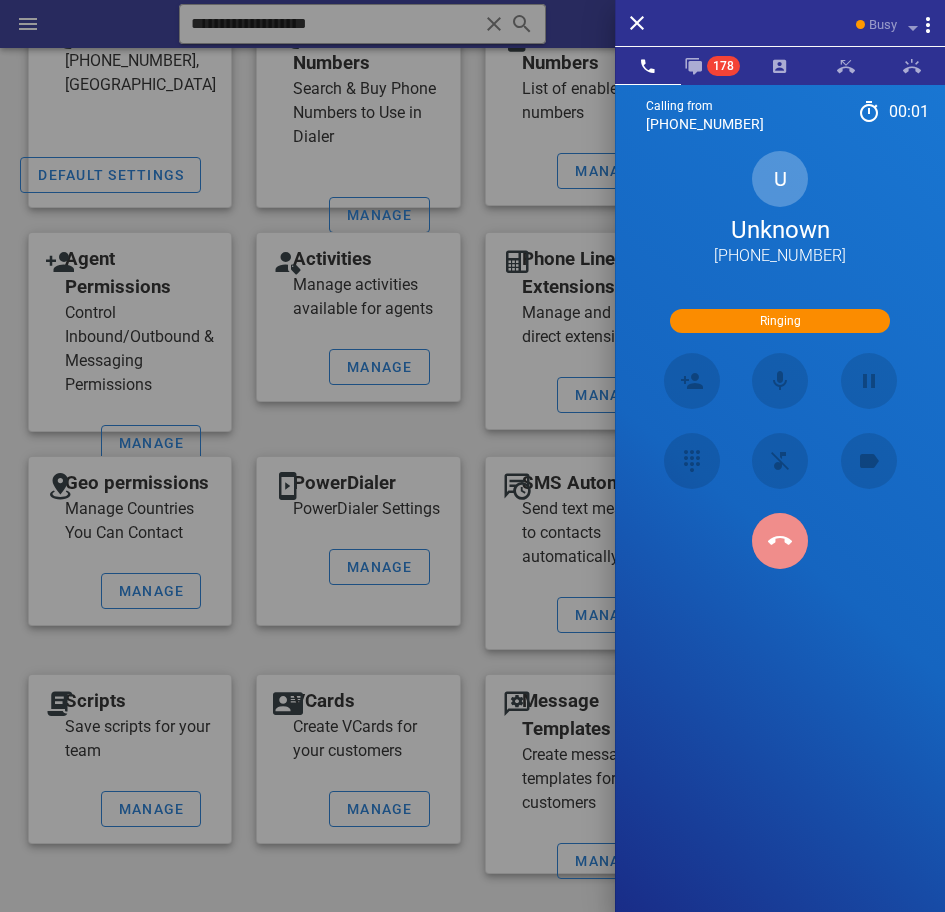 click at bounding box center [780, 541] 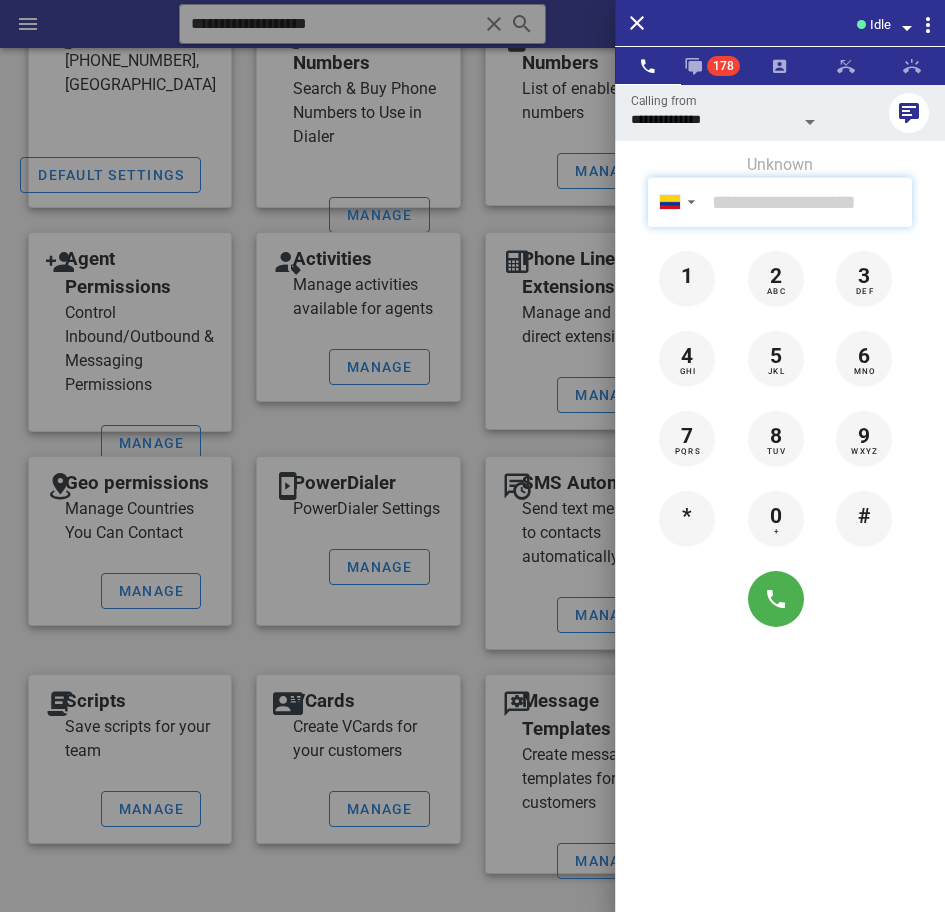 click at bounding box center [808, 202] 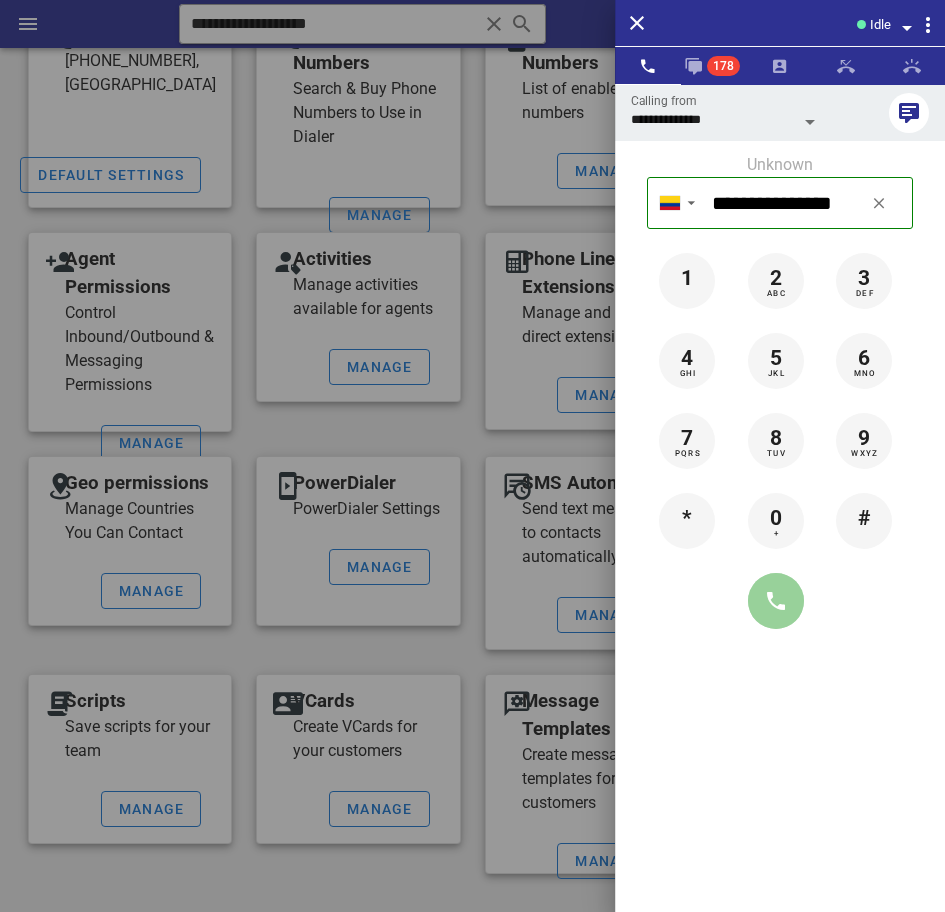click at bounding box center (776, 601) 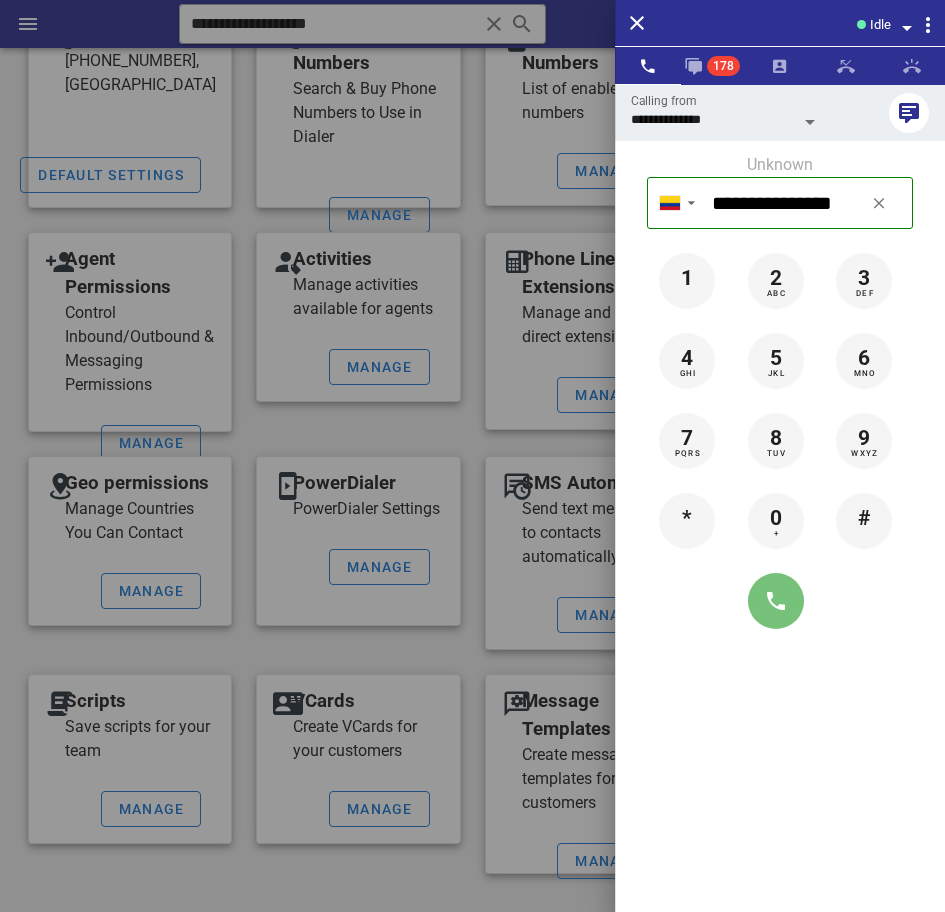 type on "**********" 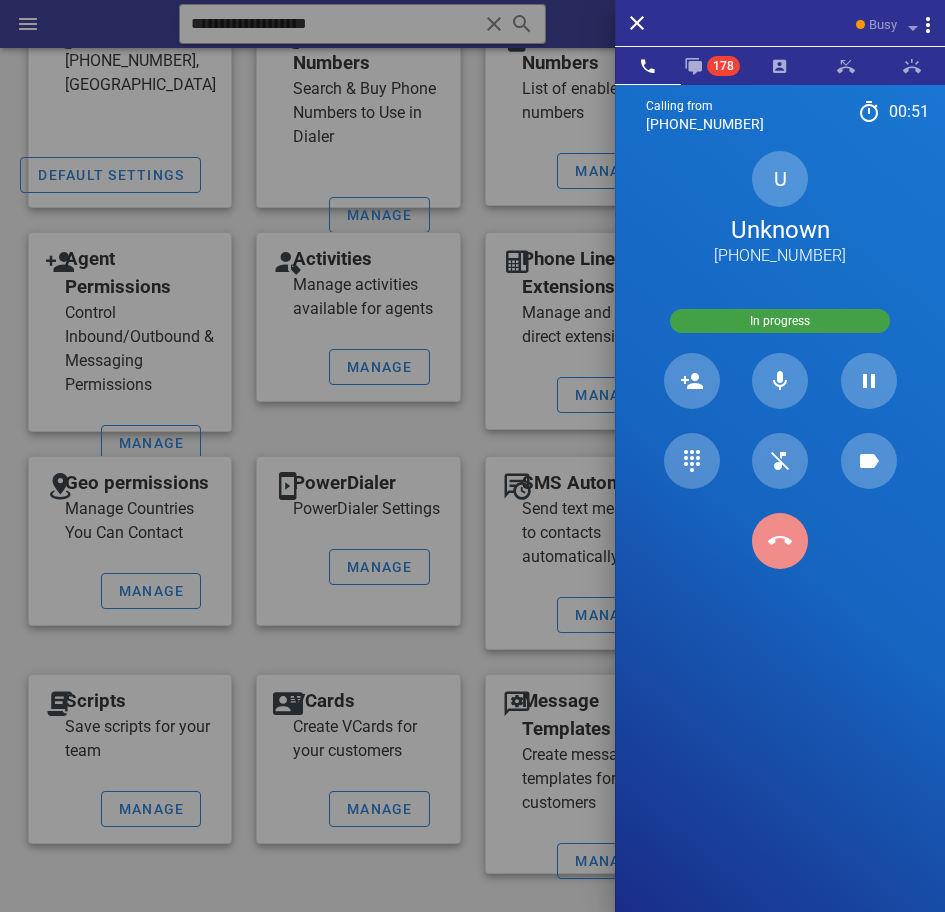 click at bounding box center [780, 541] 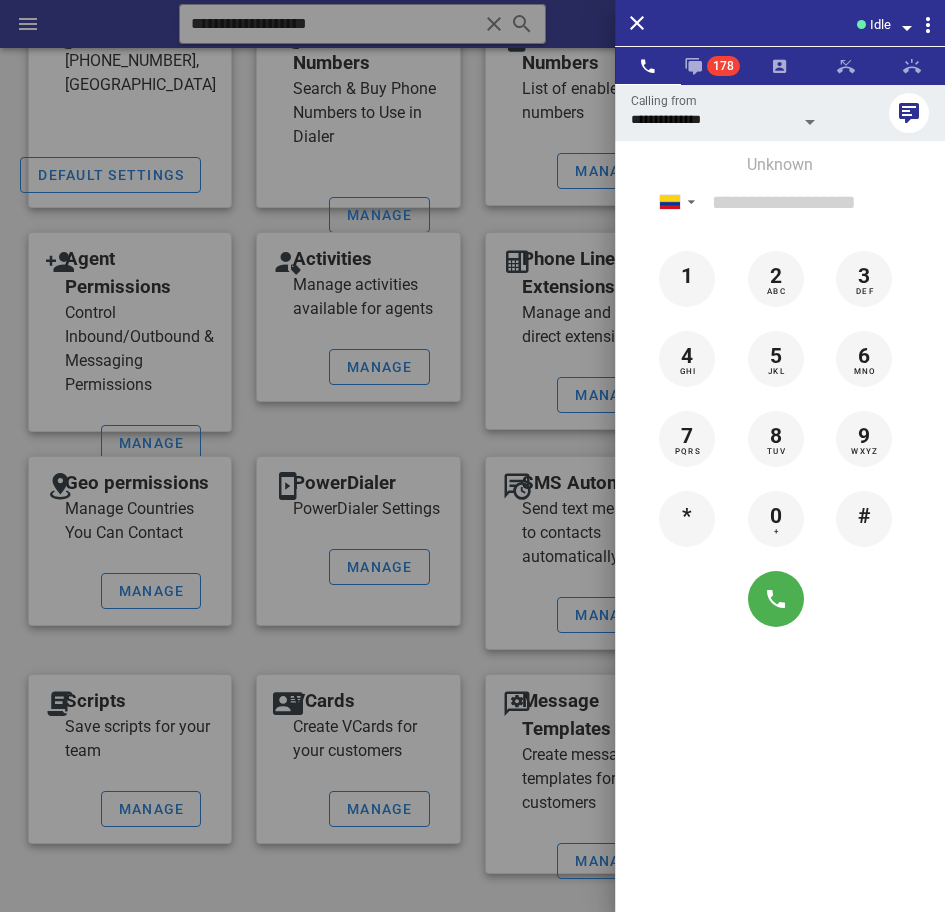 click at bounding box center (472, 456) 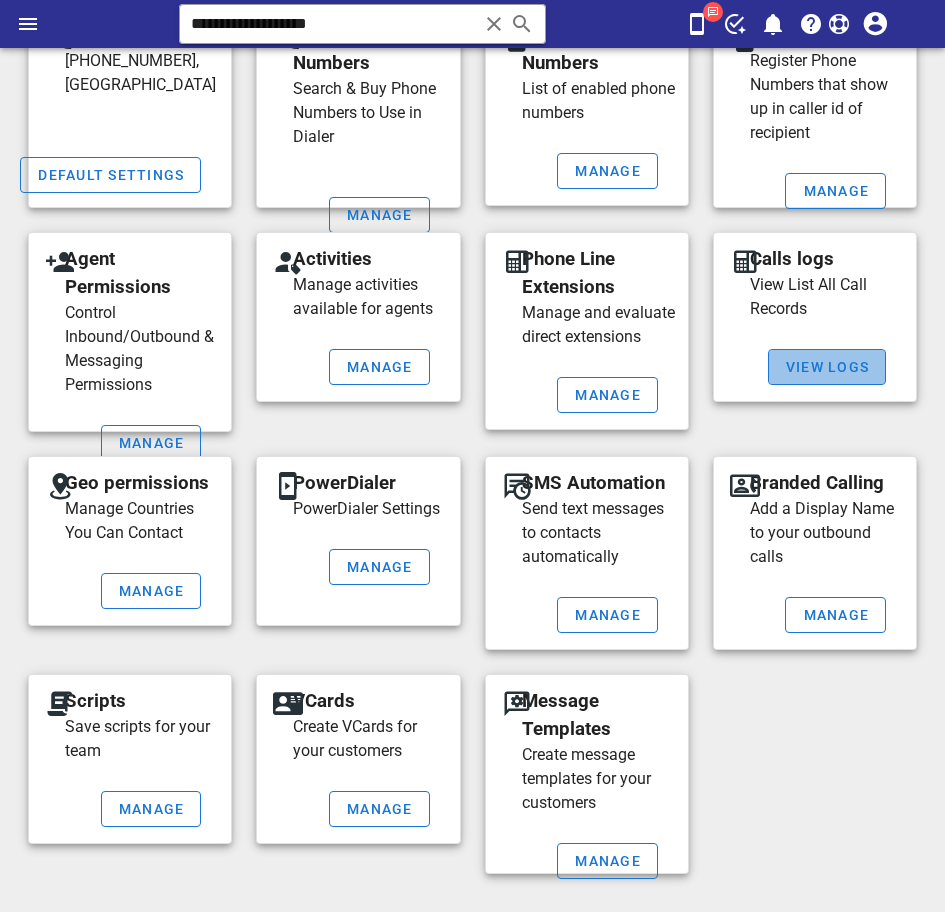 click on "View Logs" at bounding box center [827, 367] 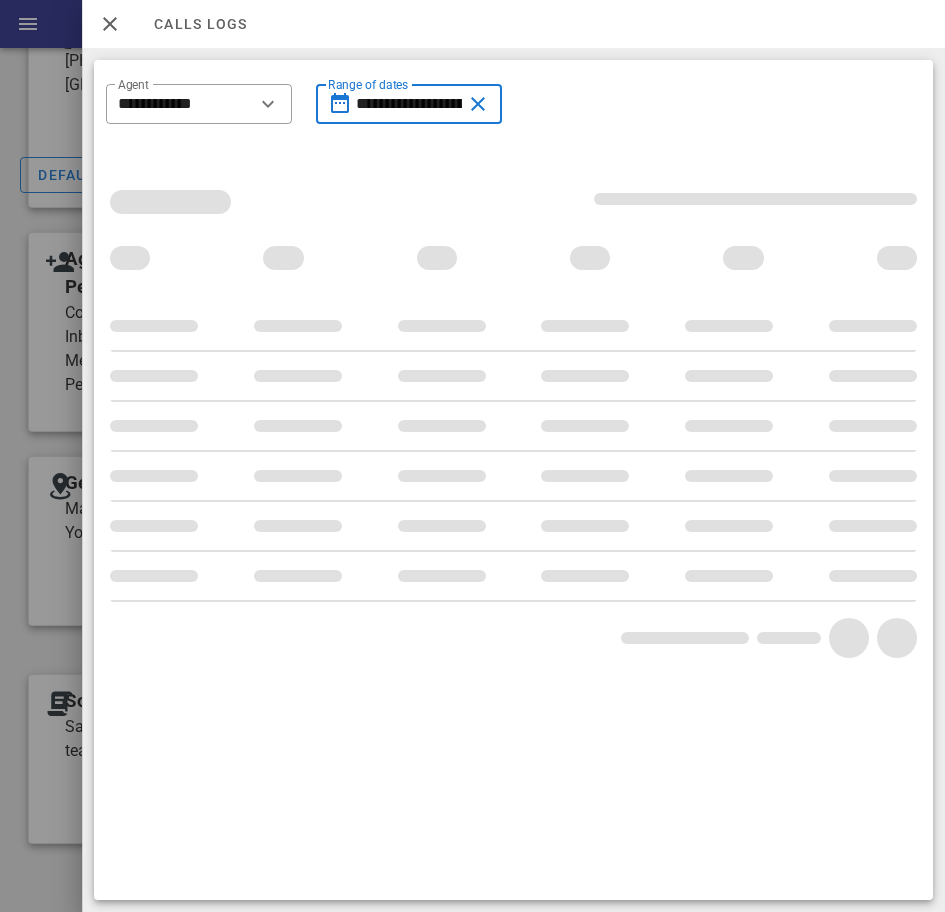 click on "**********" at bounding box center (409, 104) 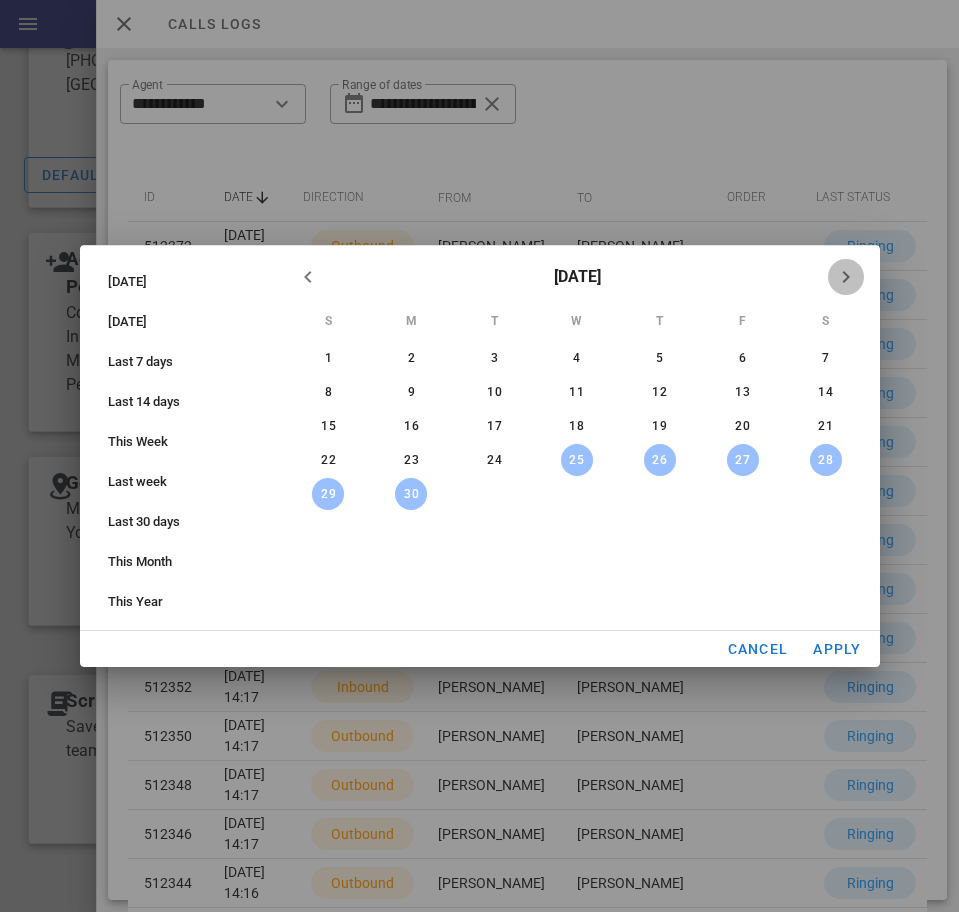 click at bounding box center [846, 277] 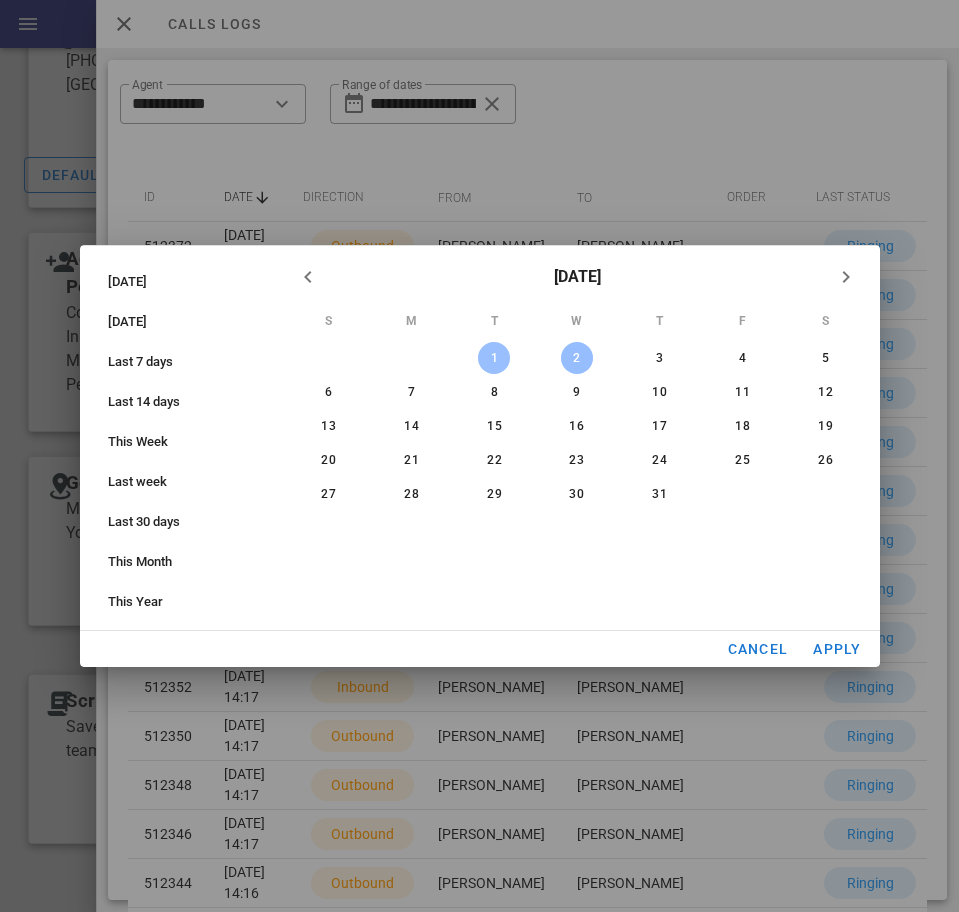 click on "2" at bounding box center (576, 358) 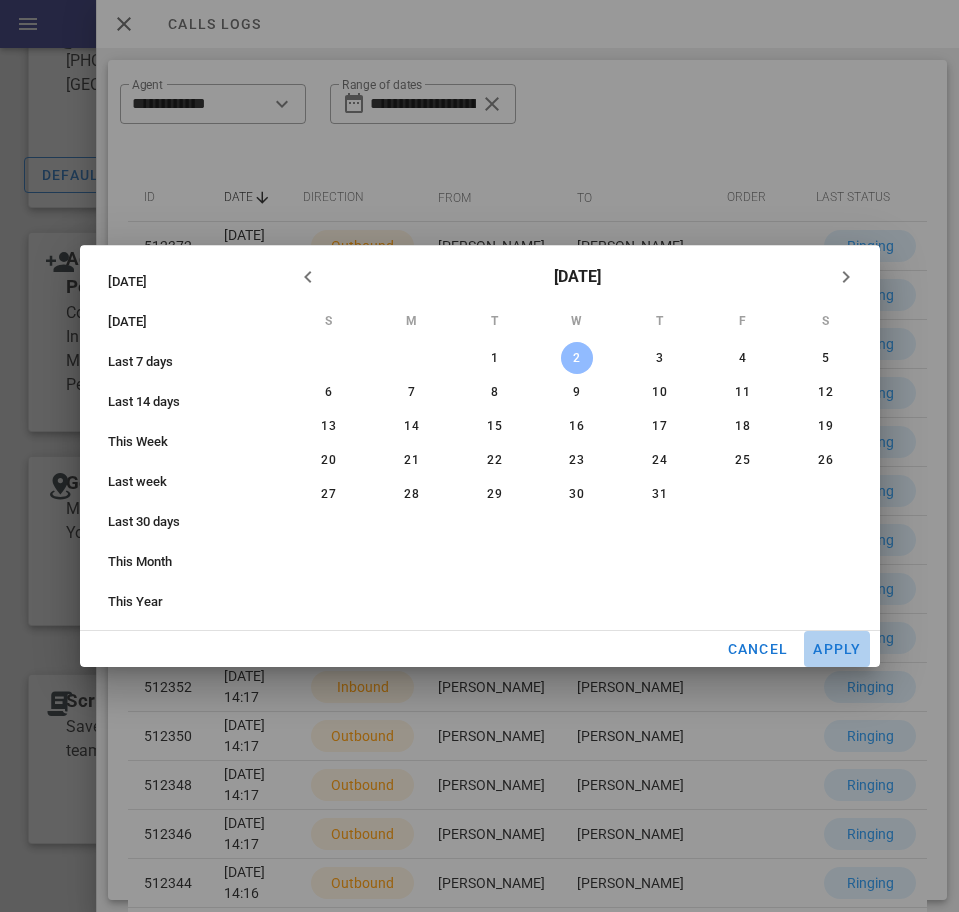 click on "Apply" at bounding box center (837, 649) 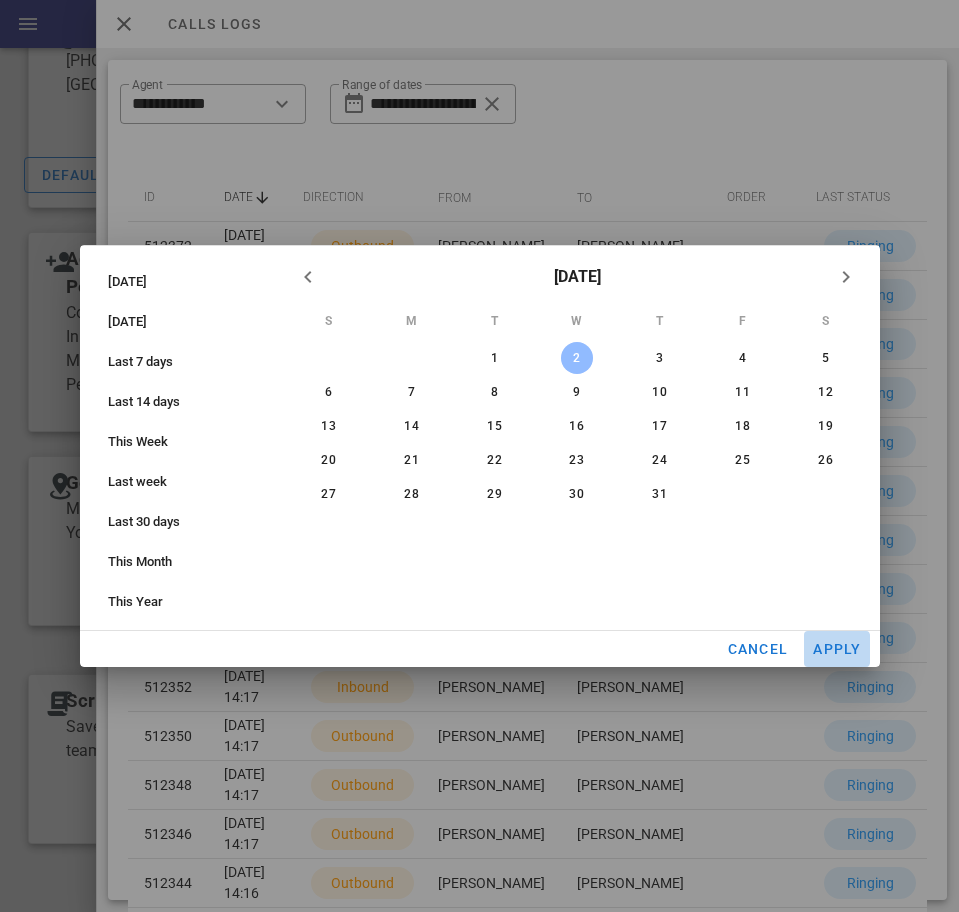 type on "**********" 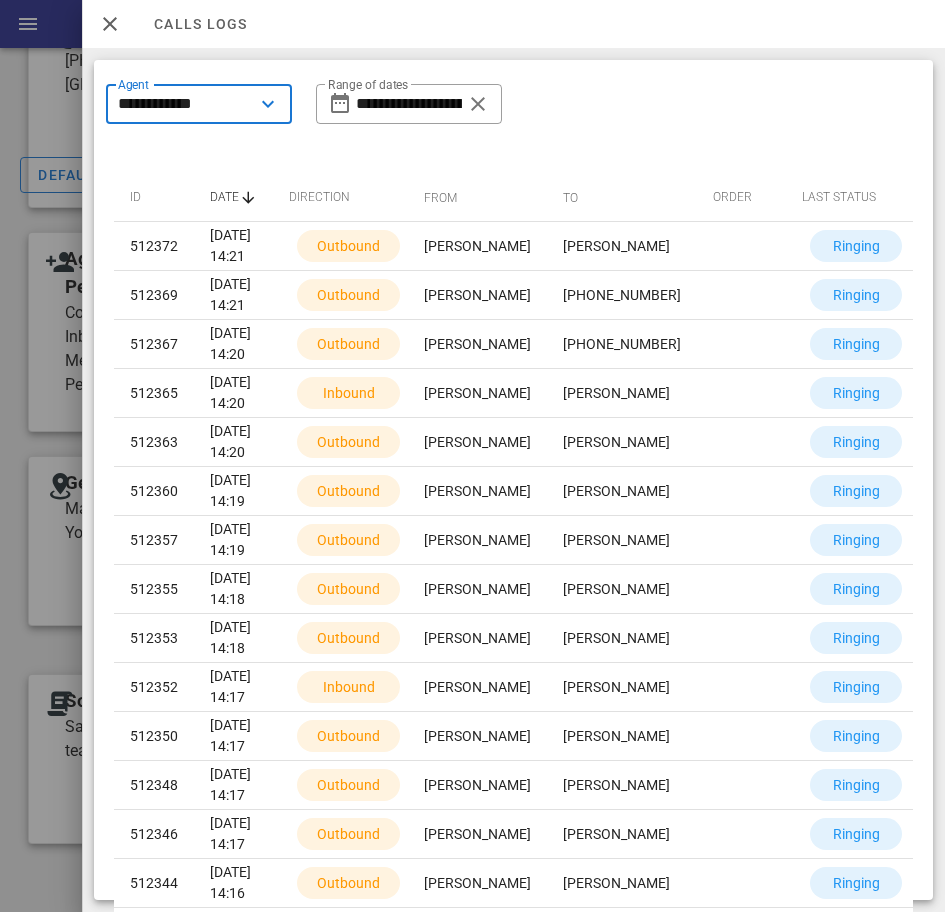 click on "**********" at bounding box center [185, 104] 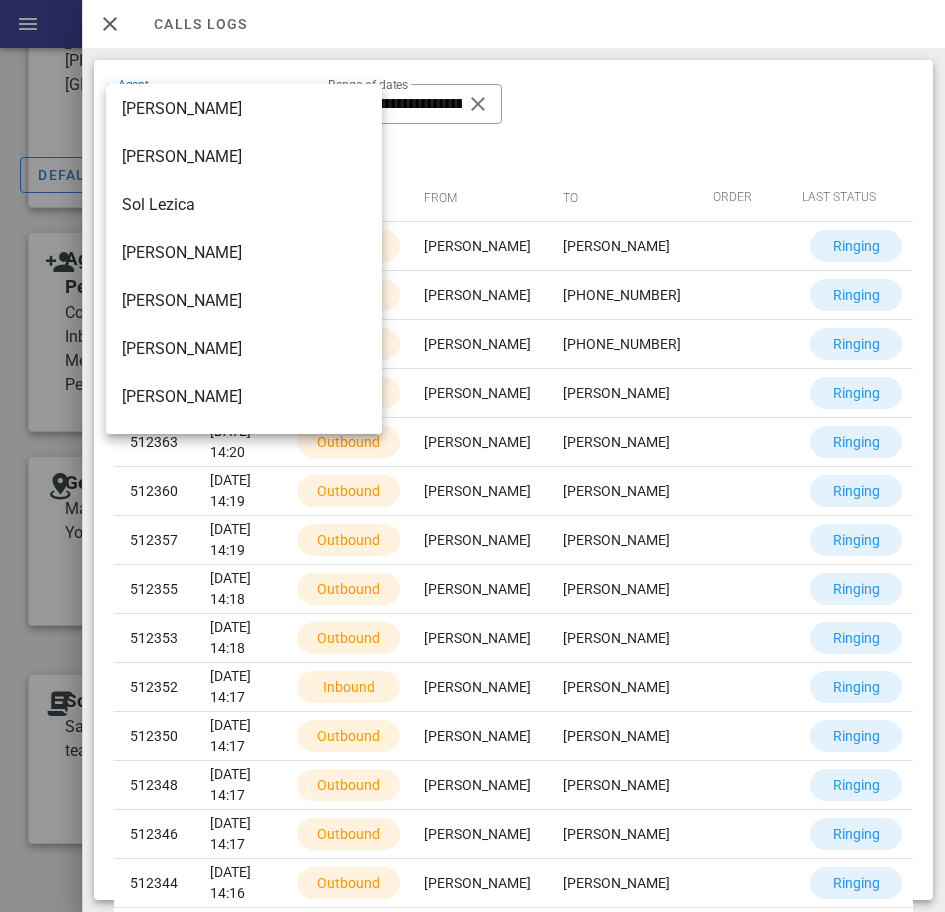 scroll, scrollTop: 1458, scrollLeft: 0, axis: vertical 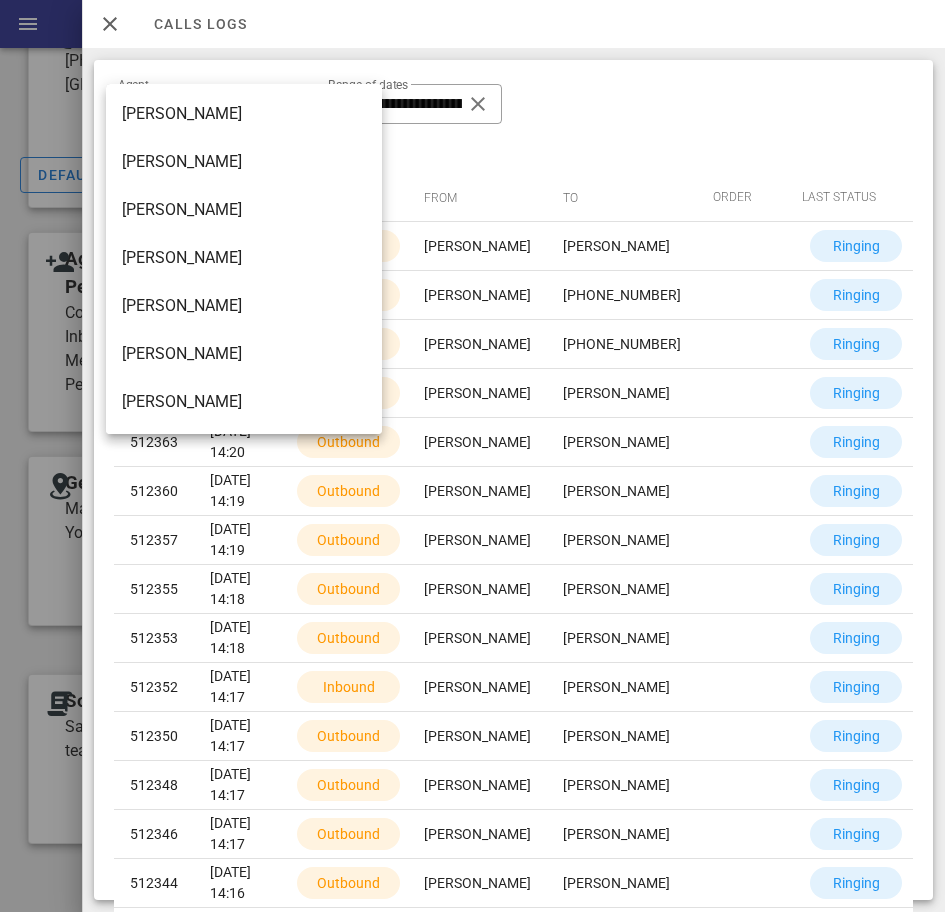 click on "Select Agent Ana Sofia Fuenmayor Adrian Sastre Ana Sofia fuenmayor Andrea Milena Laverde Angie Catherine Valencia CB 911 Daniela Rivera Diana Velarde Elizabeth Oquedo Imfitstore Jeff Macher Jefferson Torres Jennifer Diaz munar Jennifer Ortiz Juan José Mejia Julieth Hurtado Karla Arias Leidy Arias Lida Roncancio Maria Alejandra Pinilla Maria Isseles Maria Jose Durant Paola Vargas Rosalia Castro ROSALIA CASTRO Sandra Paez Santiago Cuartas Sol Lezica Stephanie Barrera Stephanie Fuenmayor Tania paola Jaraba Cabas Valentina Tellez William Boone Wilmer Velasquez Yuranis Murillo" at bounding box center [244, -438] 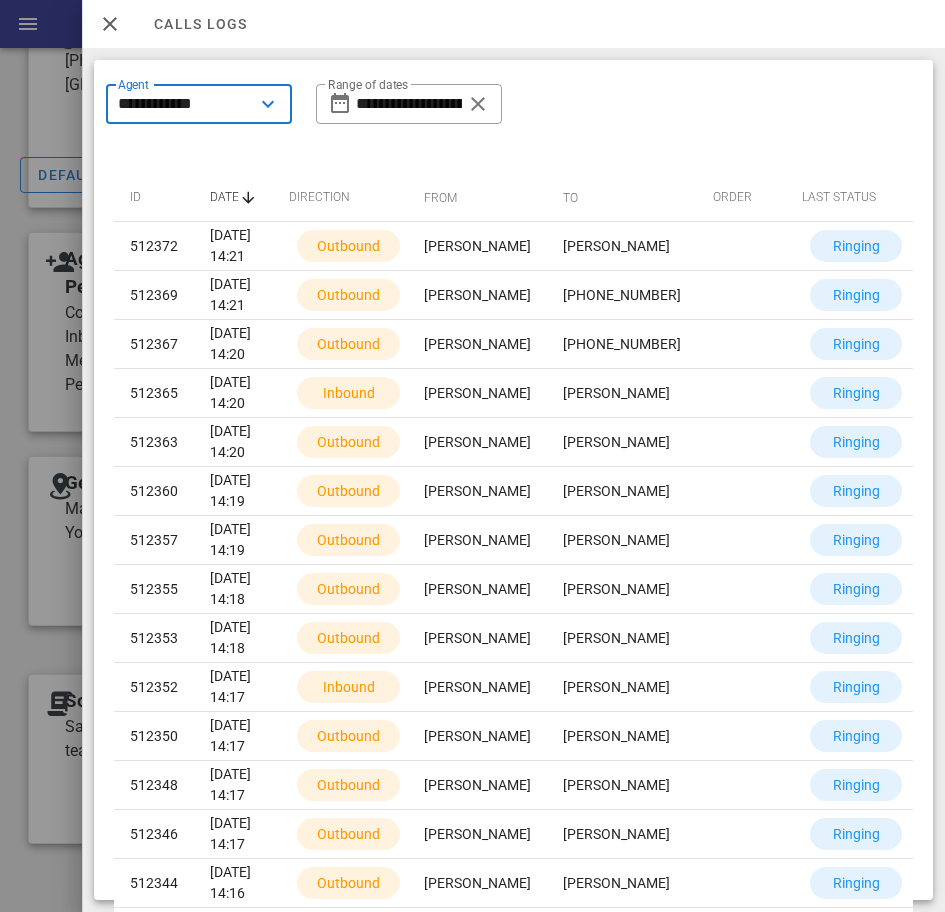 click on "**********" at bounding box center [185, 104] 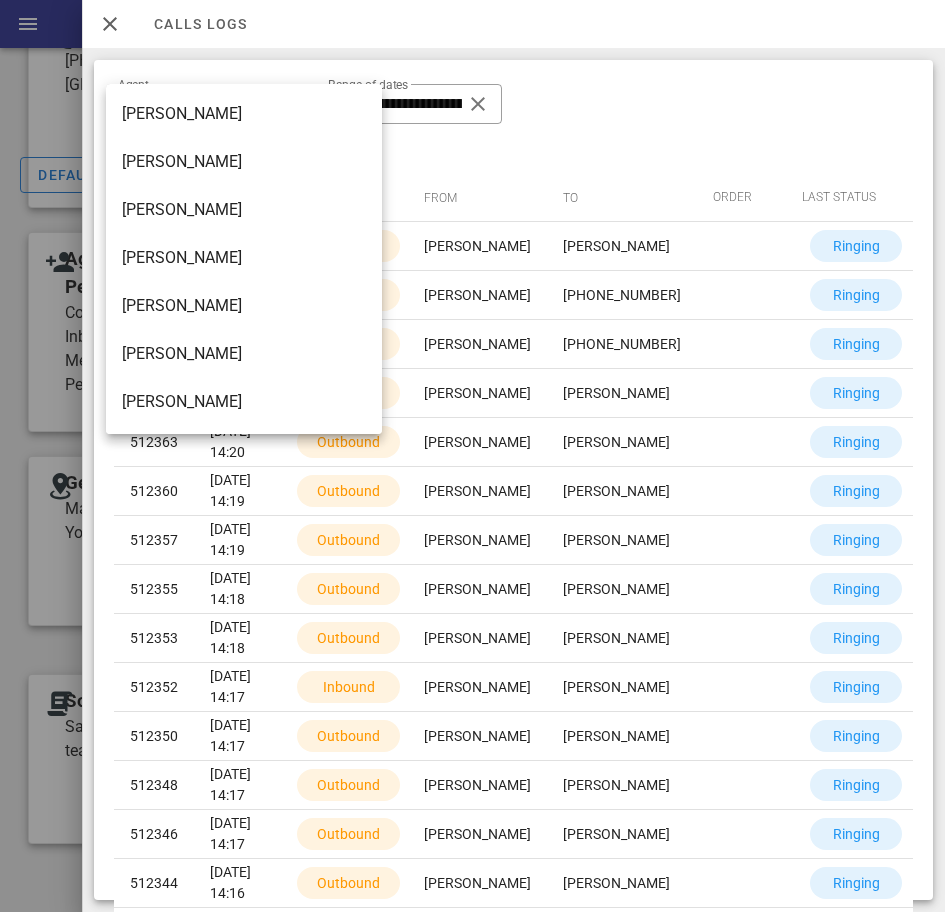 click on "Wilmer Velasquez" at bounding box center [244, 354] 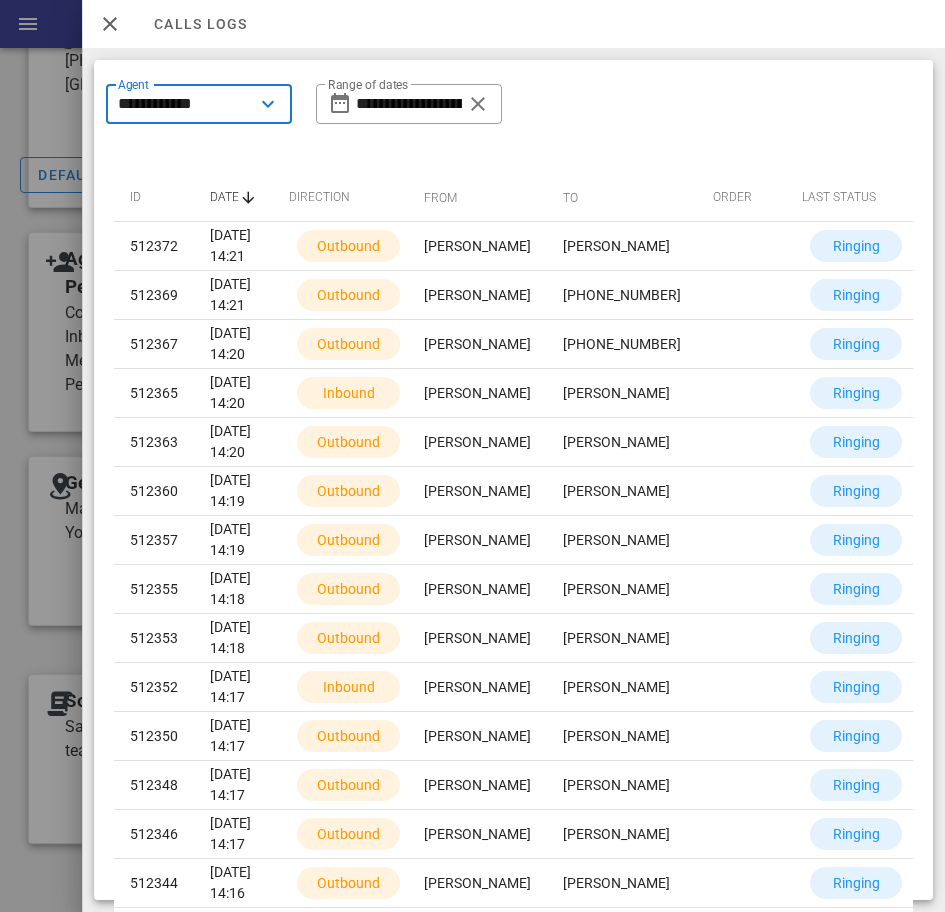 click on "**********" at bounding box center (185, 104) 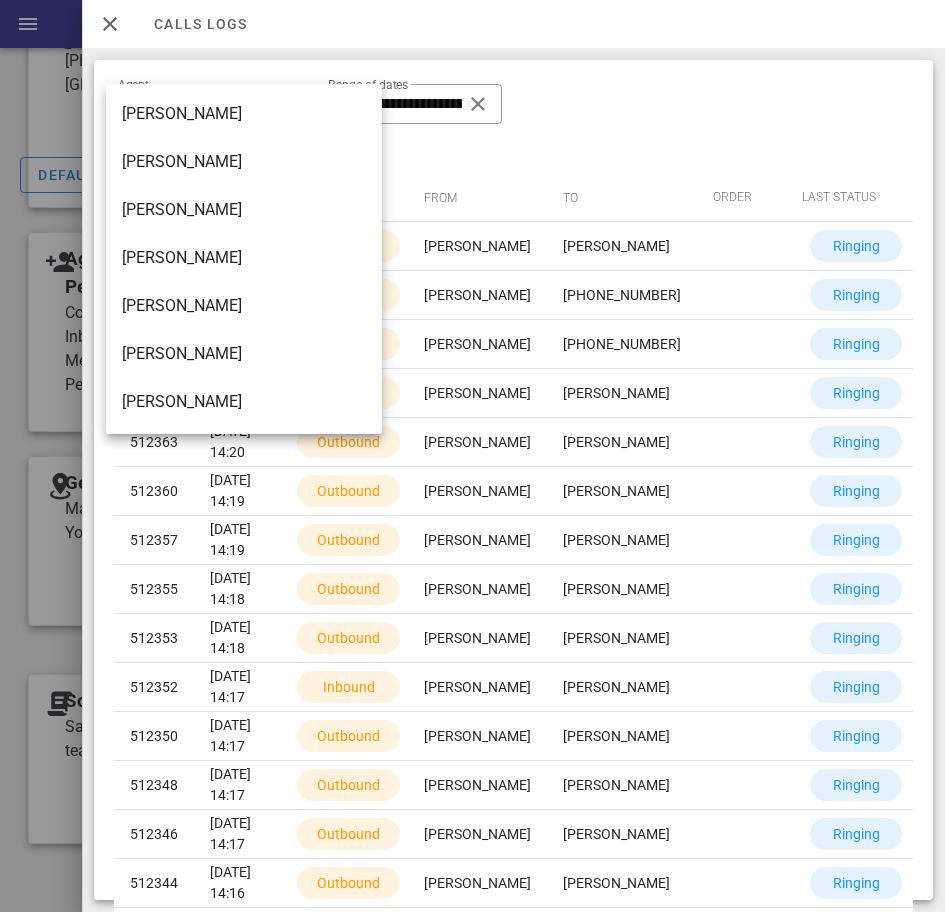 click on "Wilmer Velasquez" at bounding box center (244, 353) 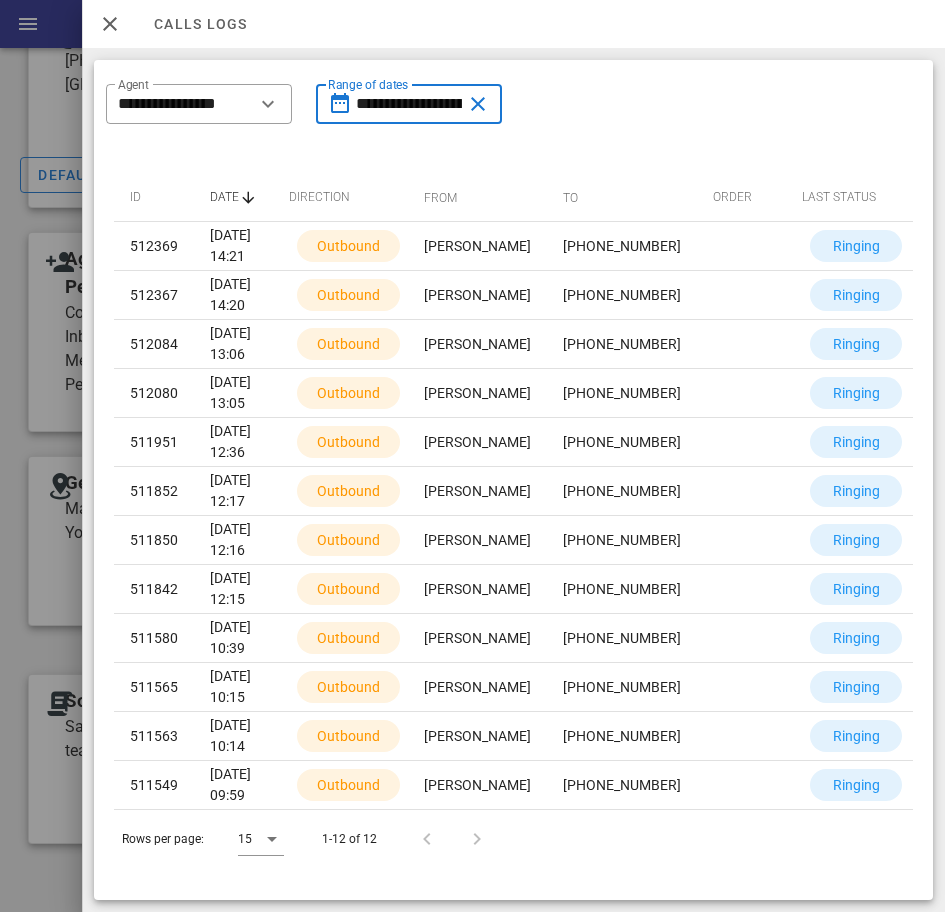 click on "**********" at bounding box center (409, 104) 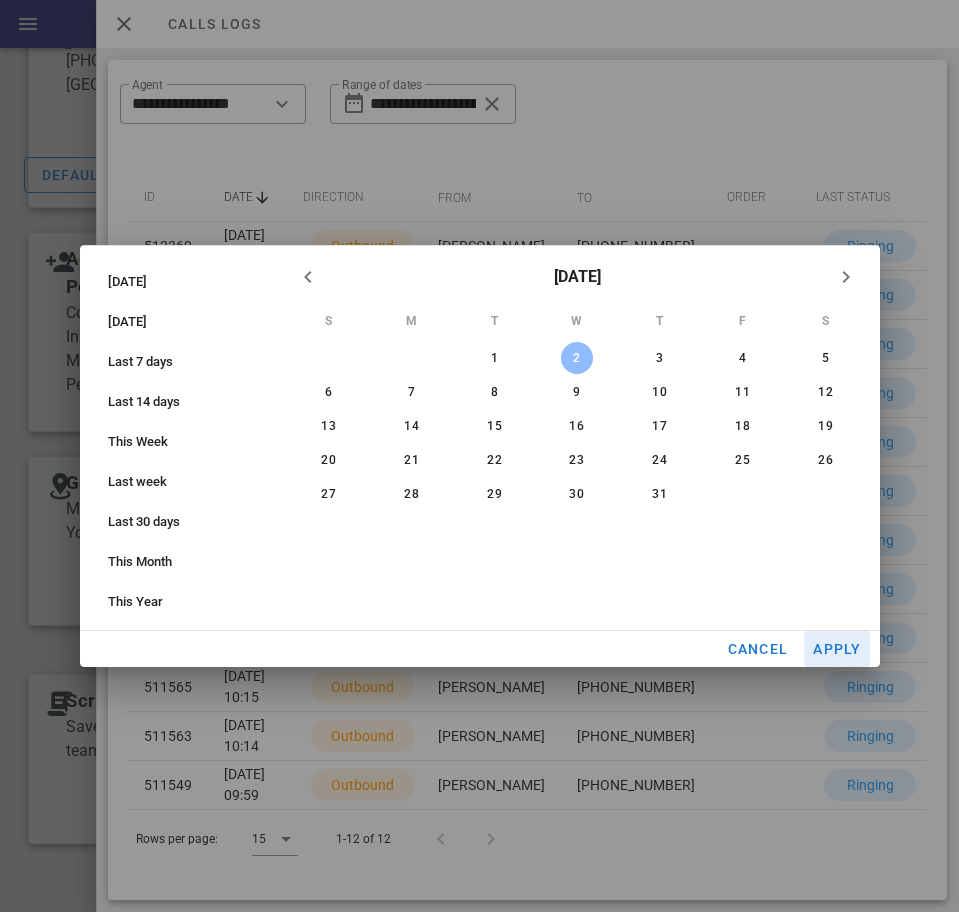 click on "Apply" at bounding box center (837, 649) 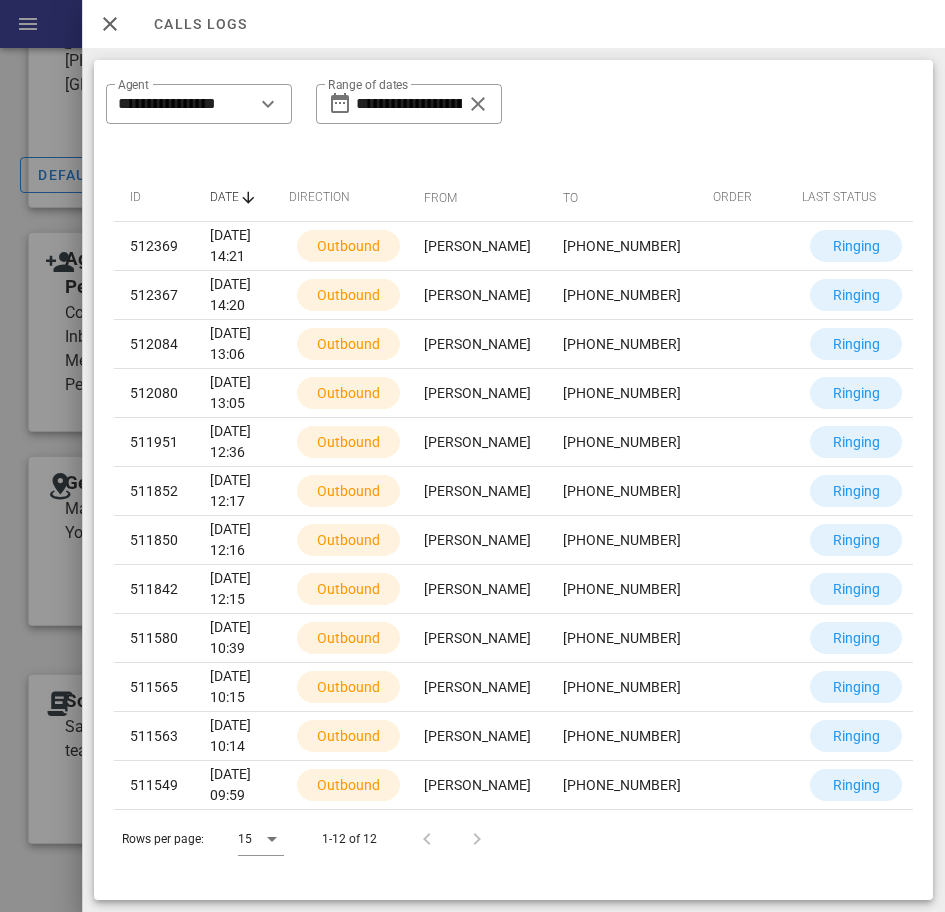 scroll, scrollTop: 0, scrollLeft: 218, axis: horizontal 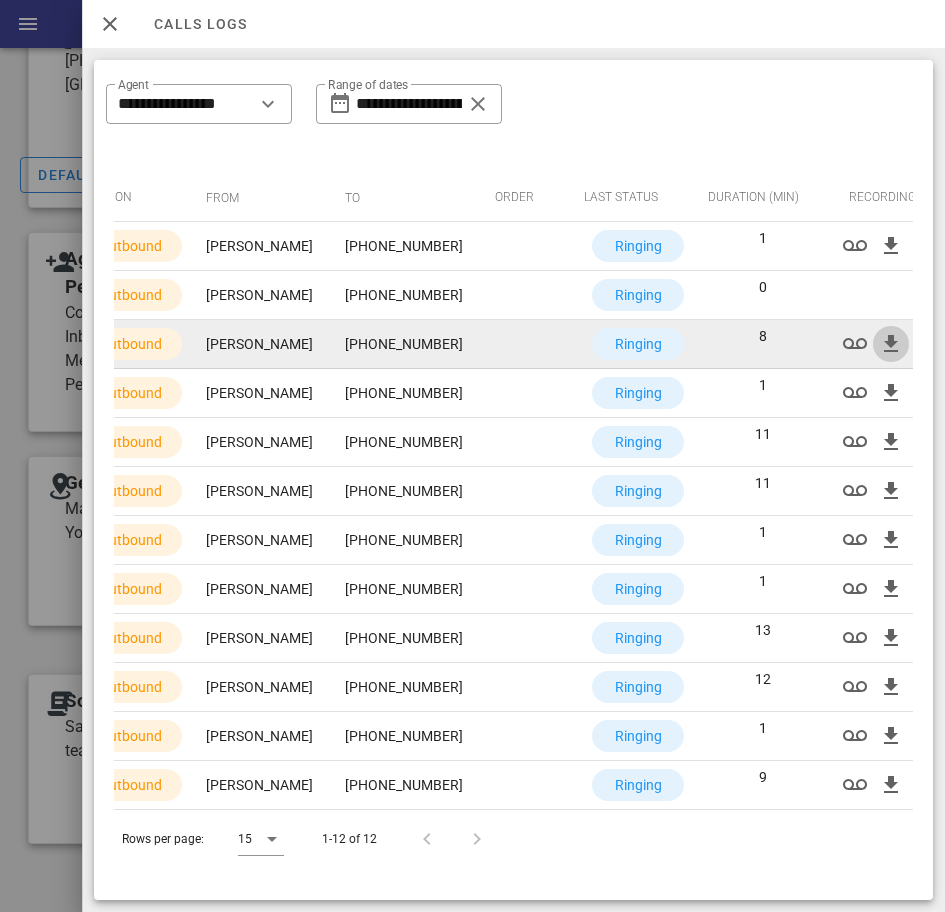 click at bounding box center (891, 344) 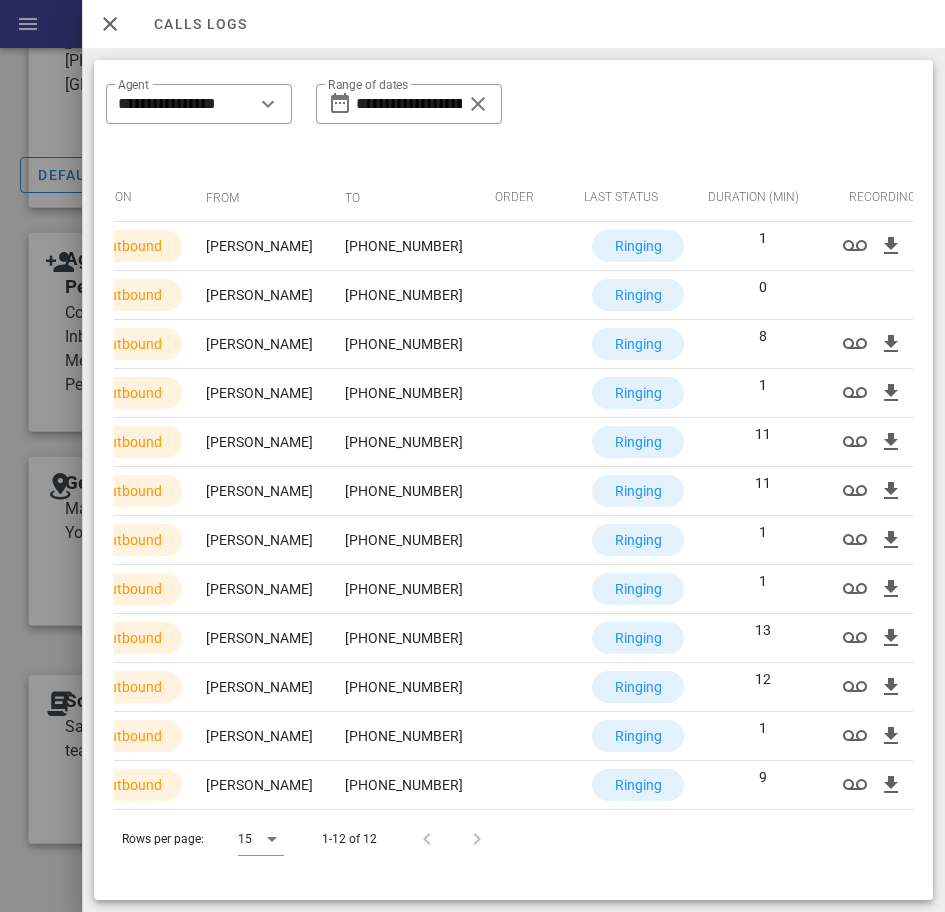 click on "Calls logs" at bounding box center (191, 24) 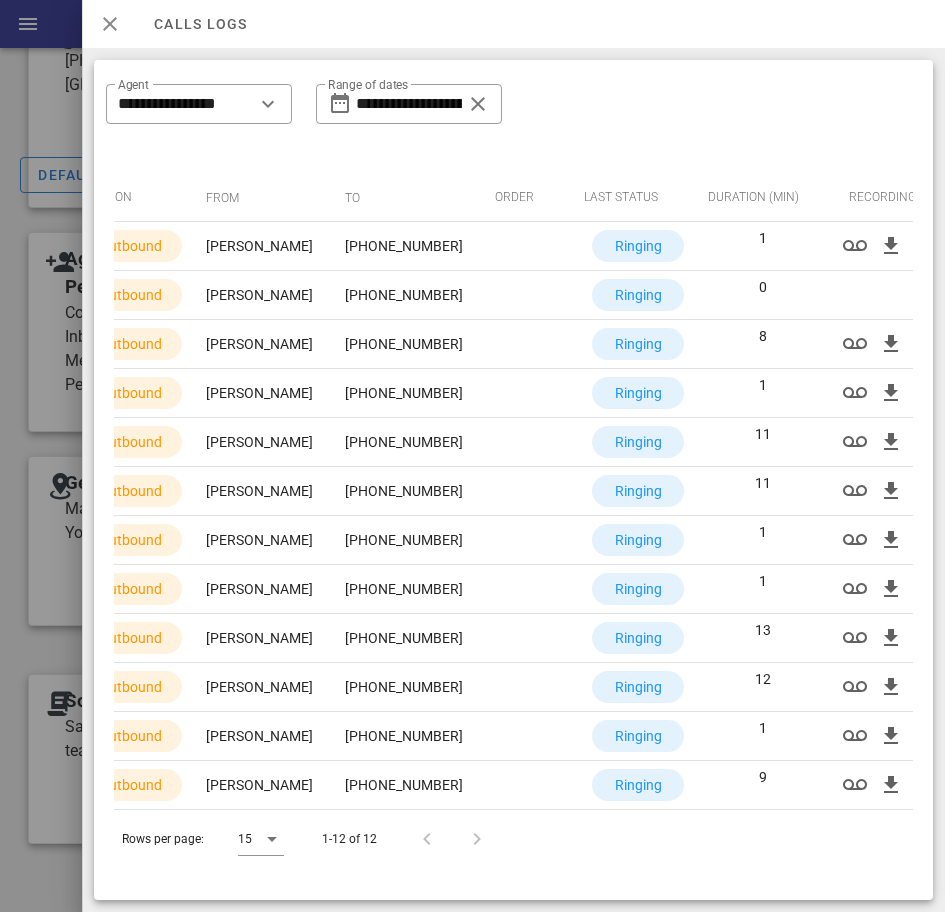click at bounding box center [110, 24] 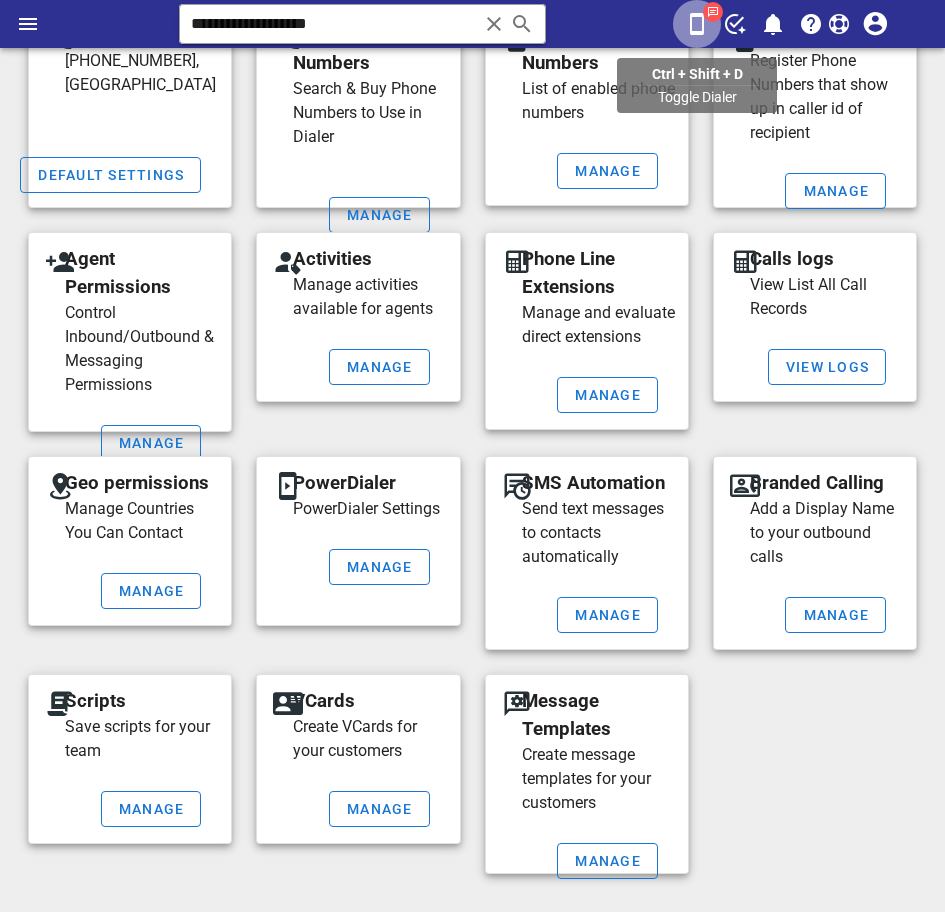 click at bounding box center [697, 24] 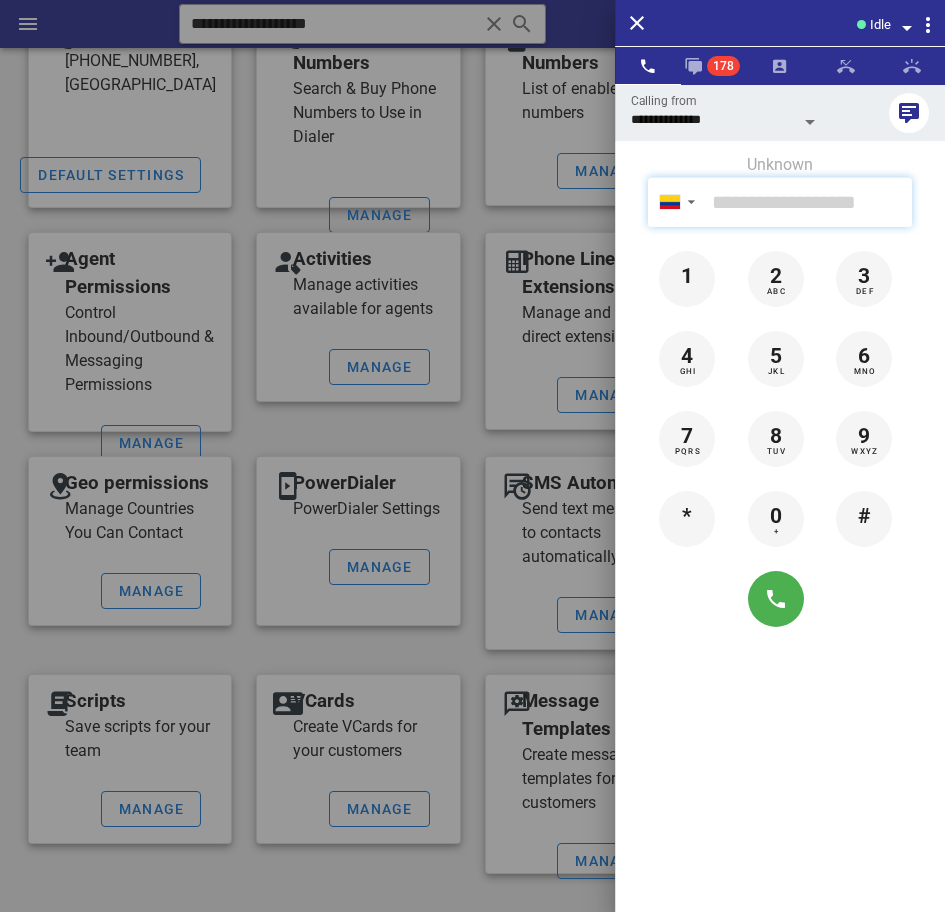 click at bounding box center (808, 202) 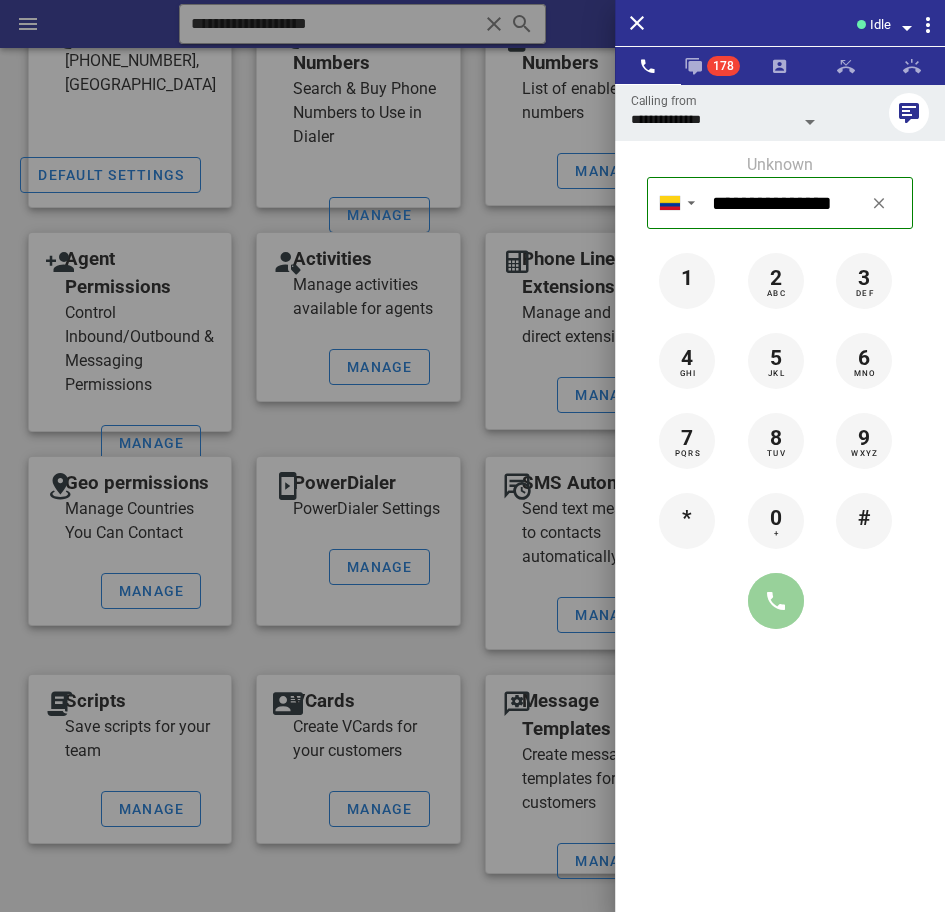 click at bounding box center [776, 601] 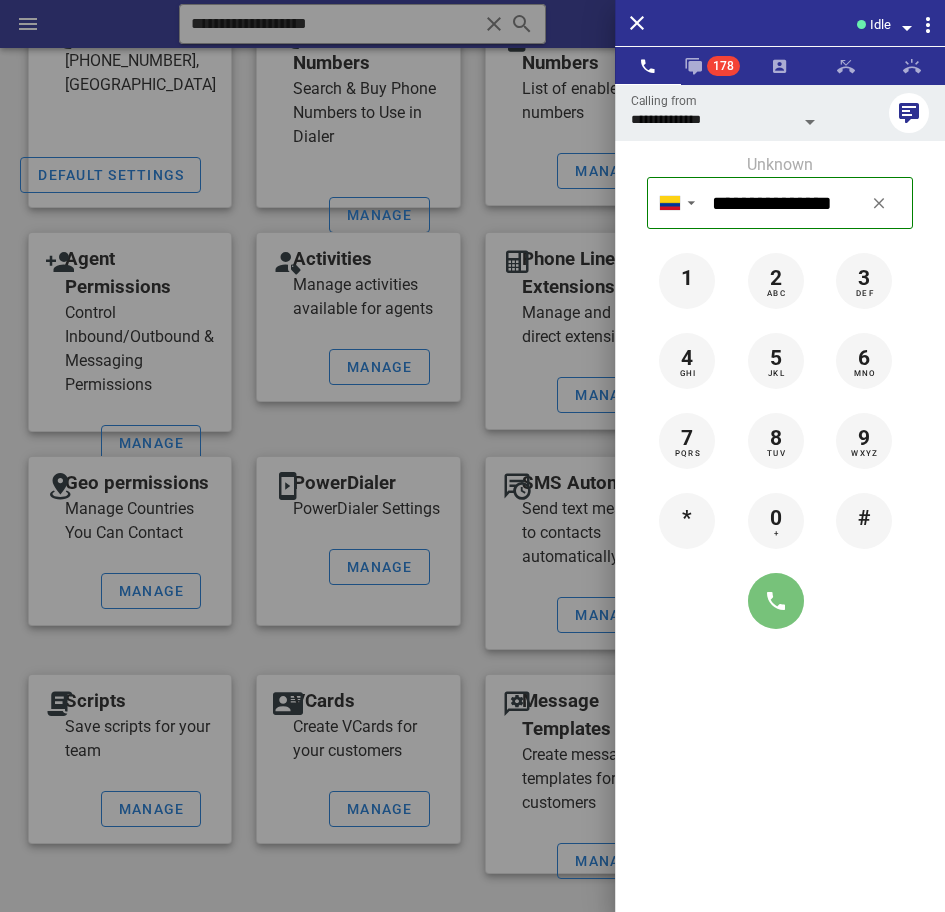 type on "**********" 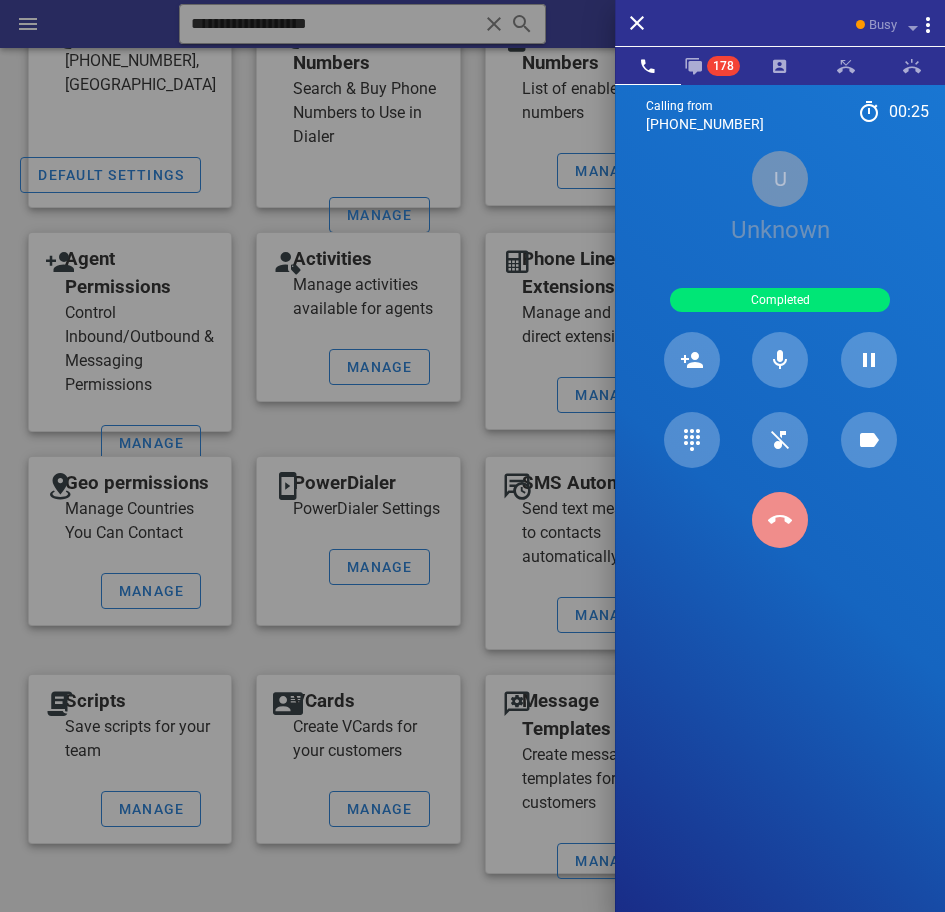 click at bounding box center (780, 520) 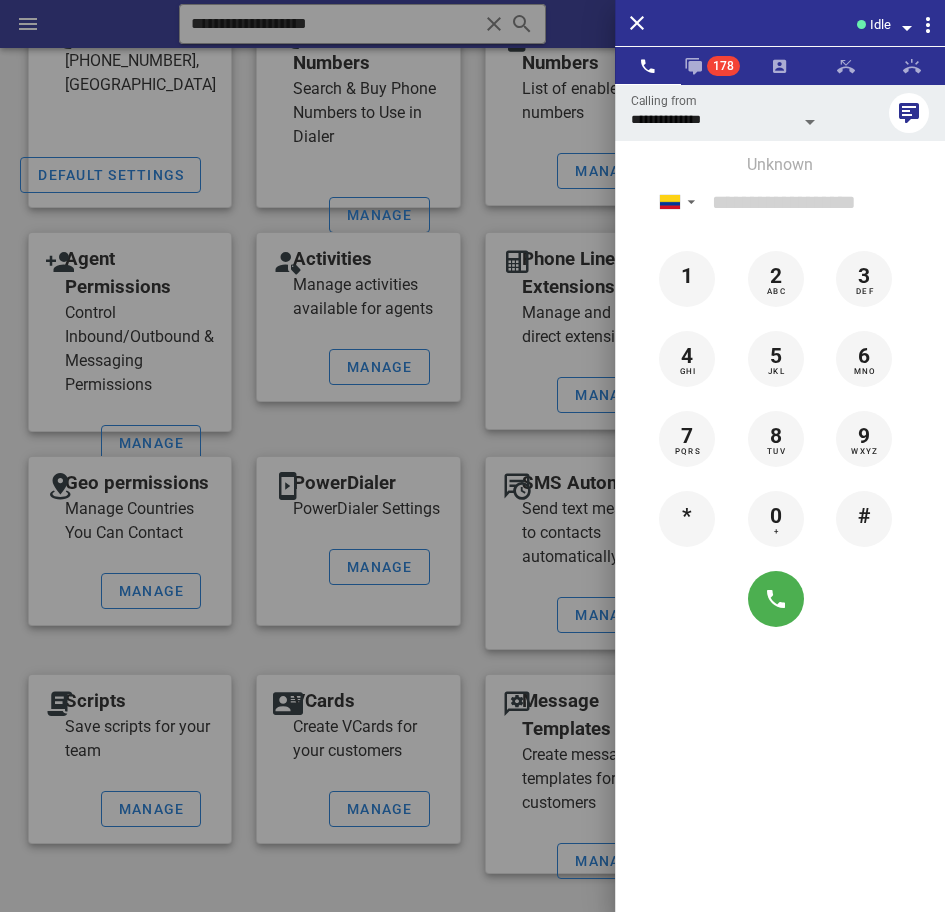 click at bounding box center [472, 456] 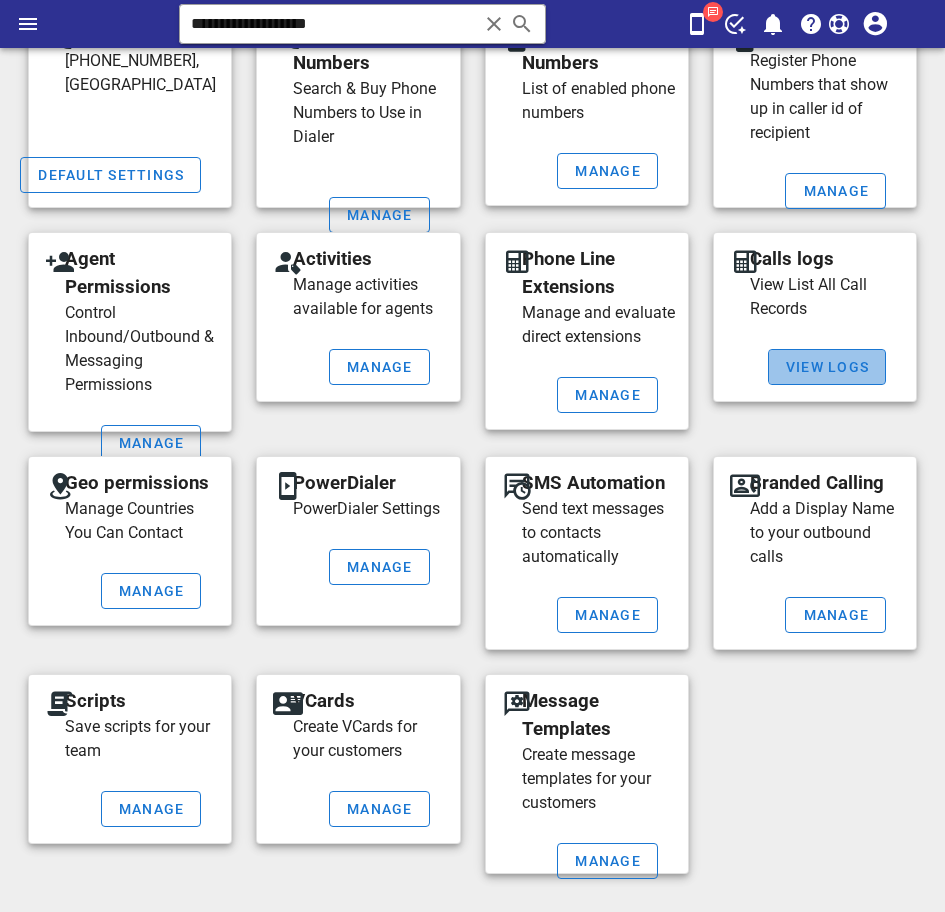 click on "View Logs" at bounding box center (827, 367) 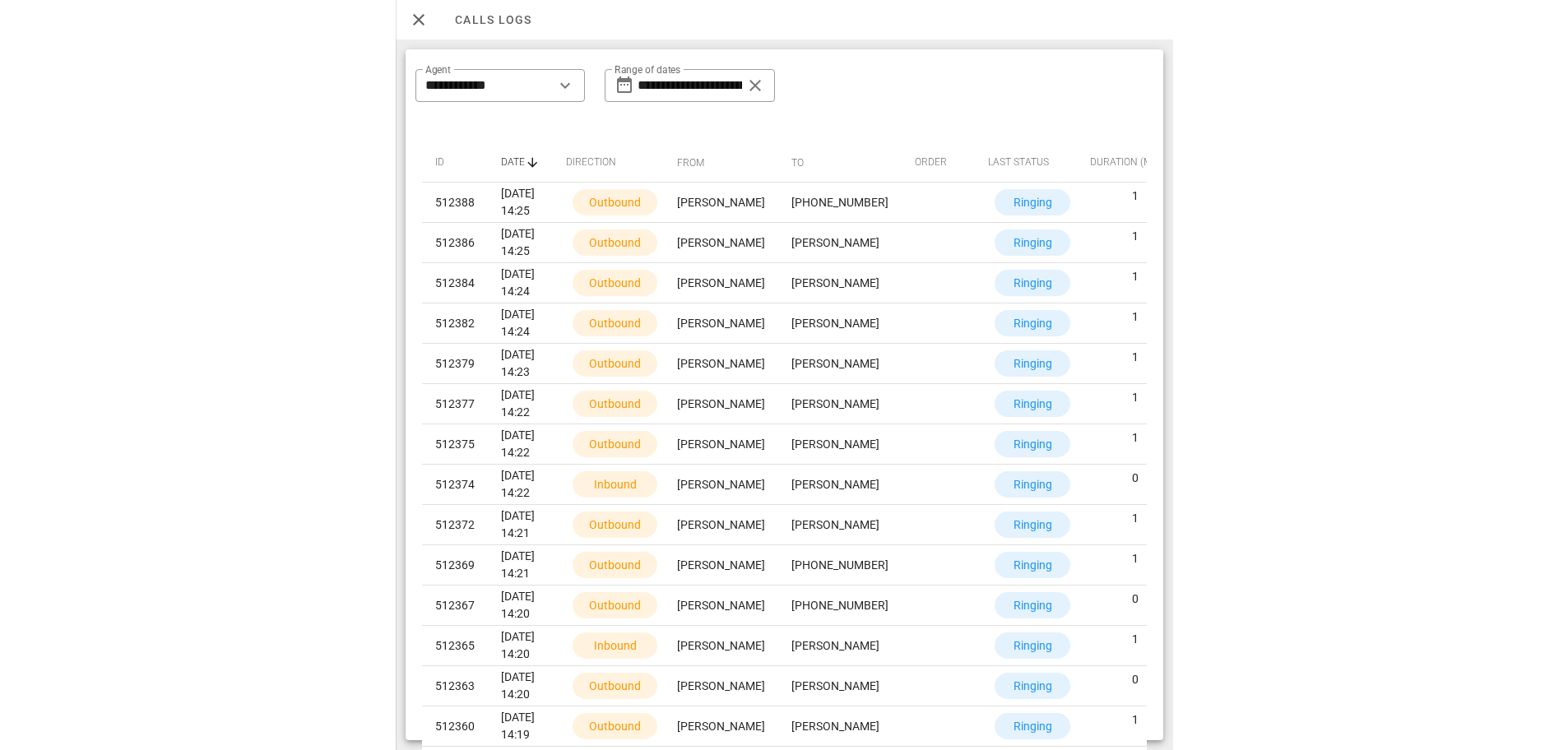 scroll, scrollTop: 10, scrollLeft: 0, axis: vertical 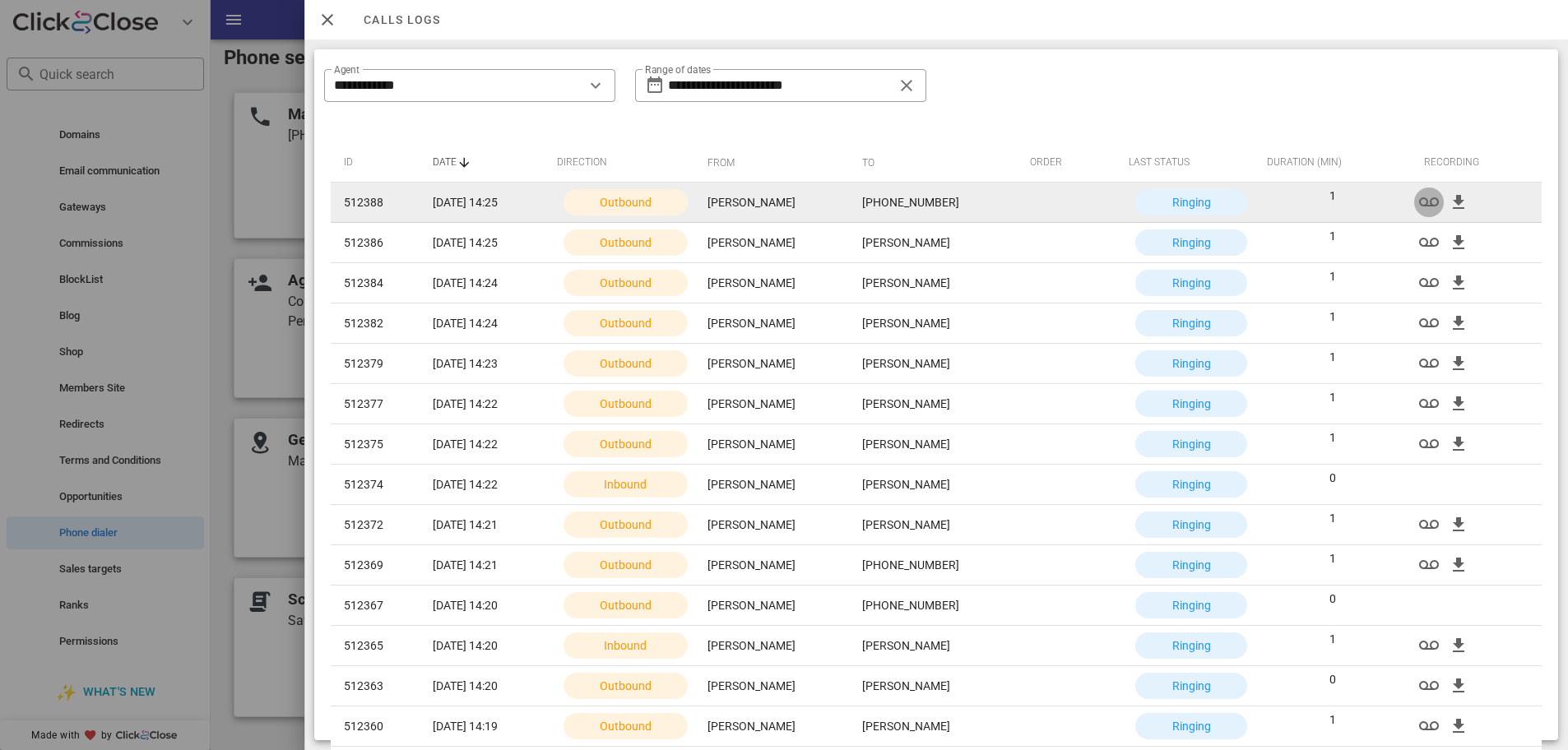 click at bounding box center (1429, 202) 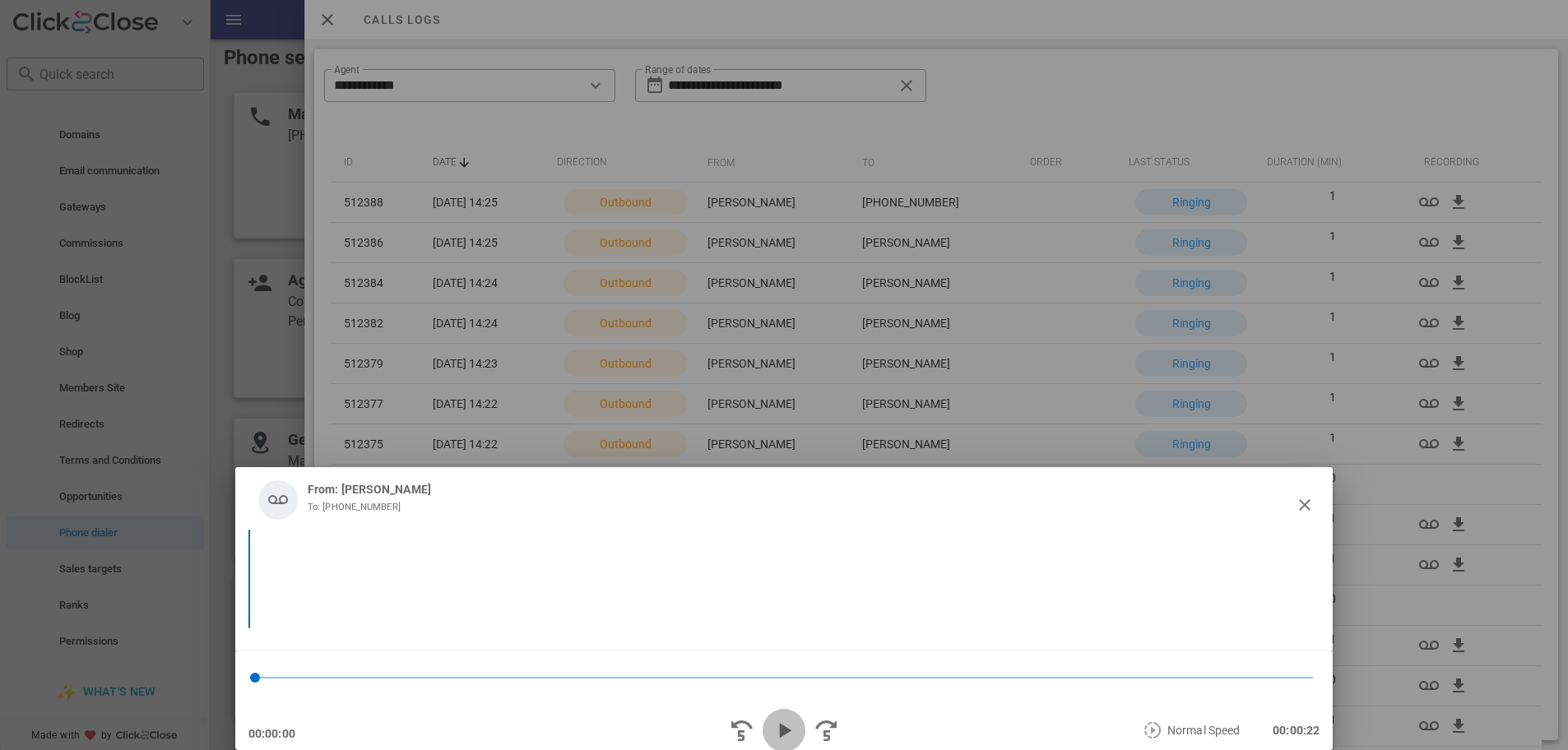 click at bounding box center (784, 730) 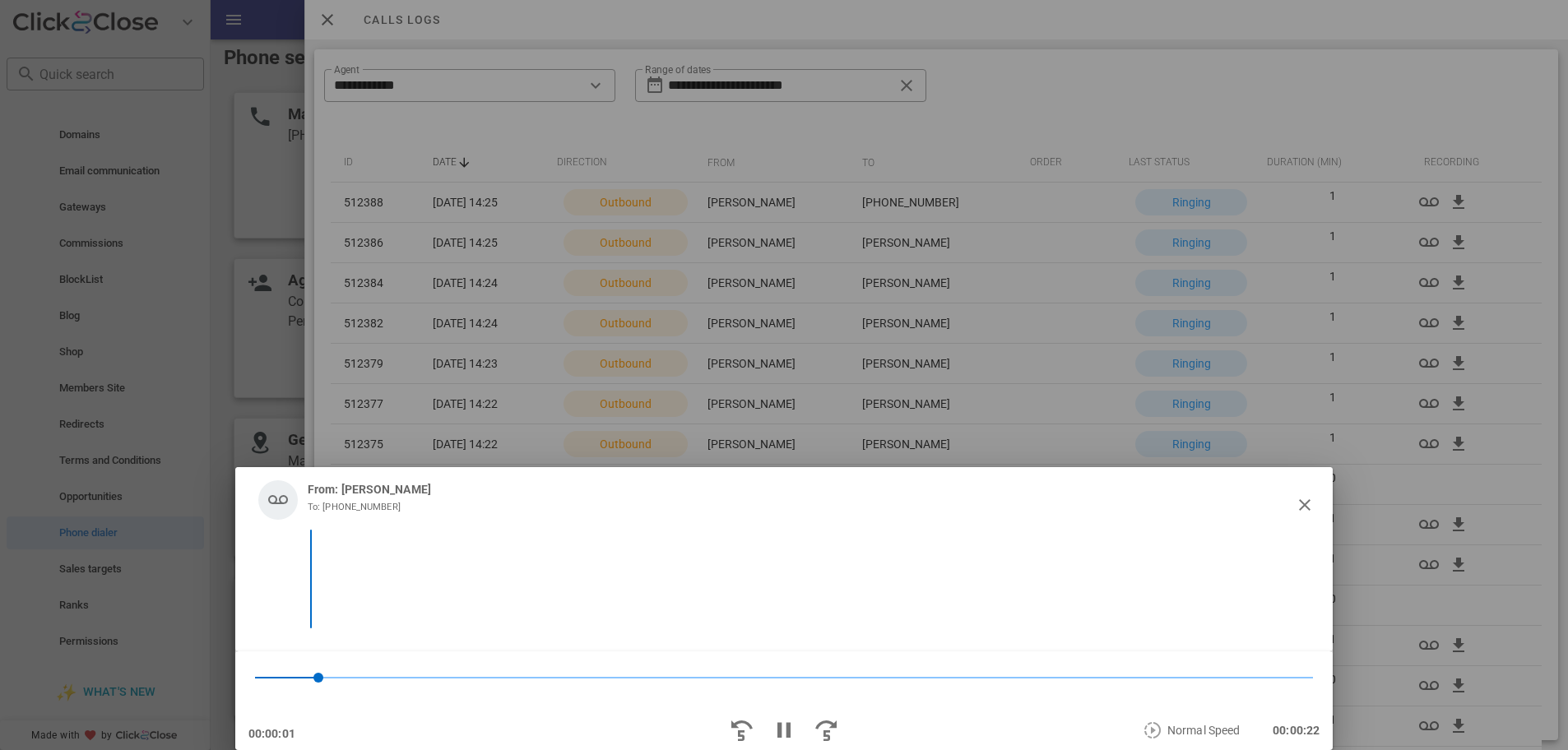 click on "*" at bounding box center [784, 678] 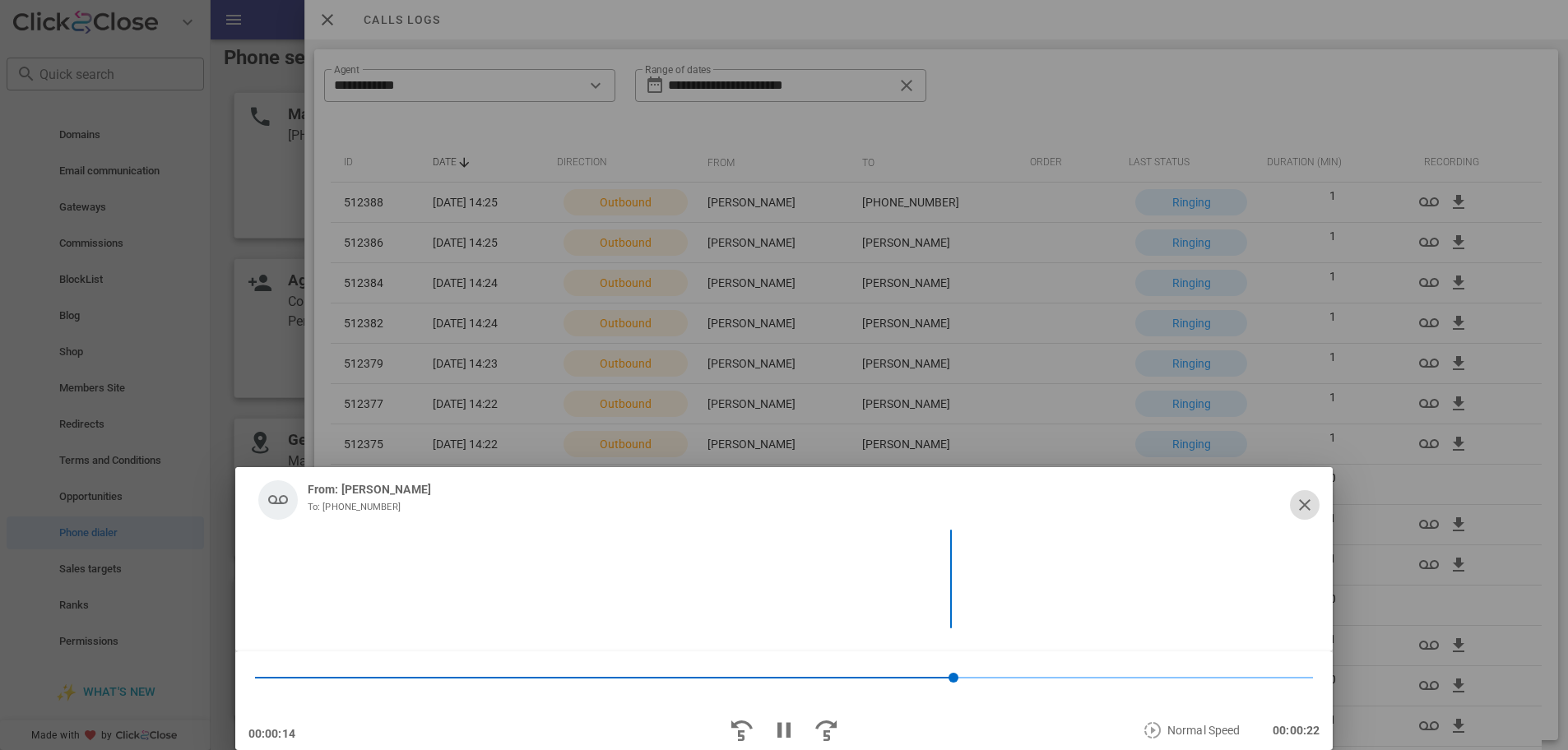 click at bounding box center (1305, 505) 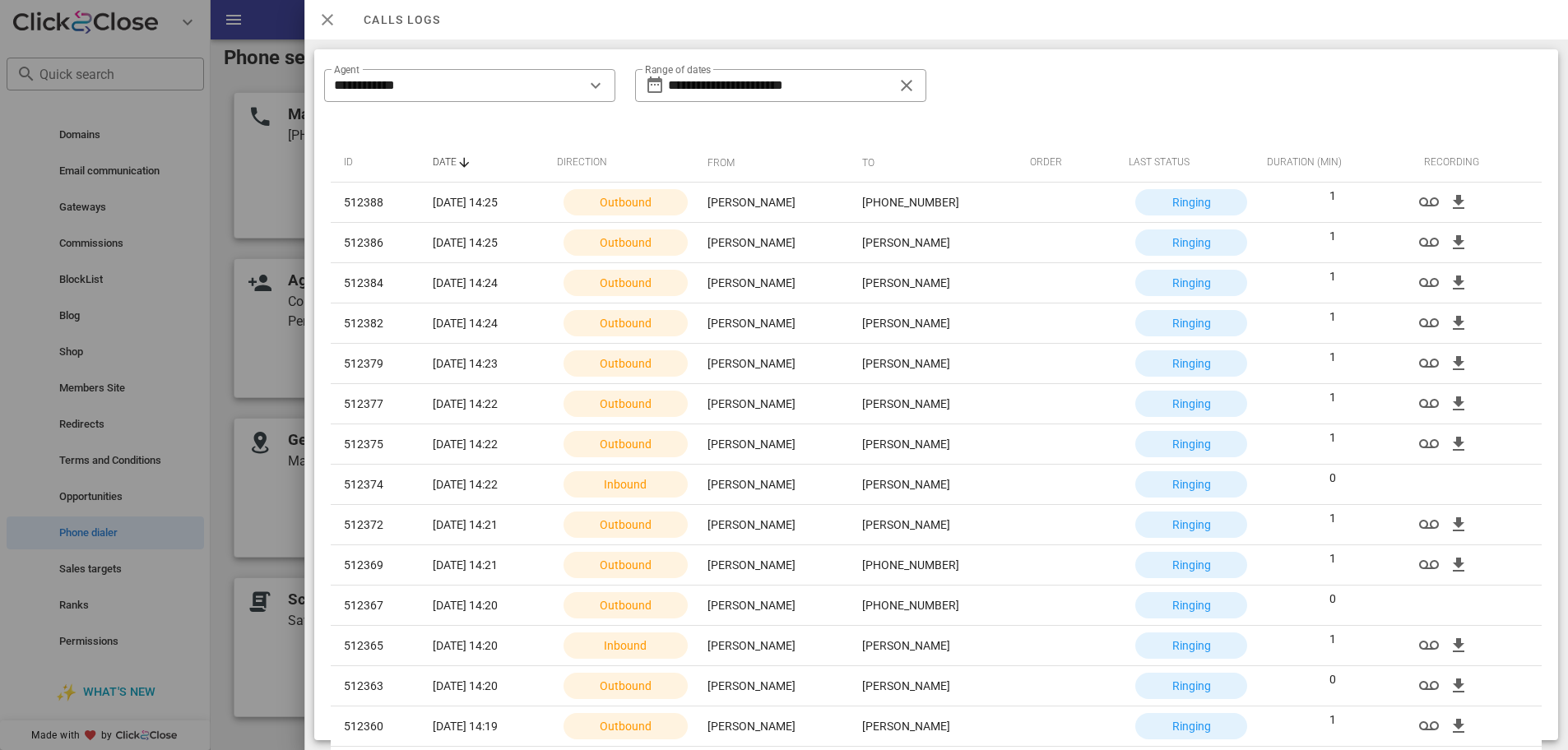 click at bounding box center [327, 20] 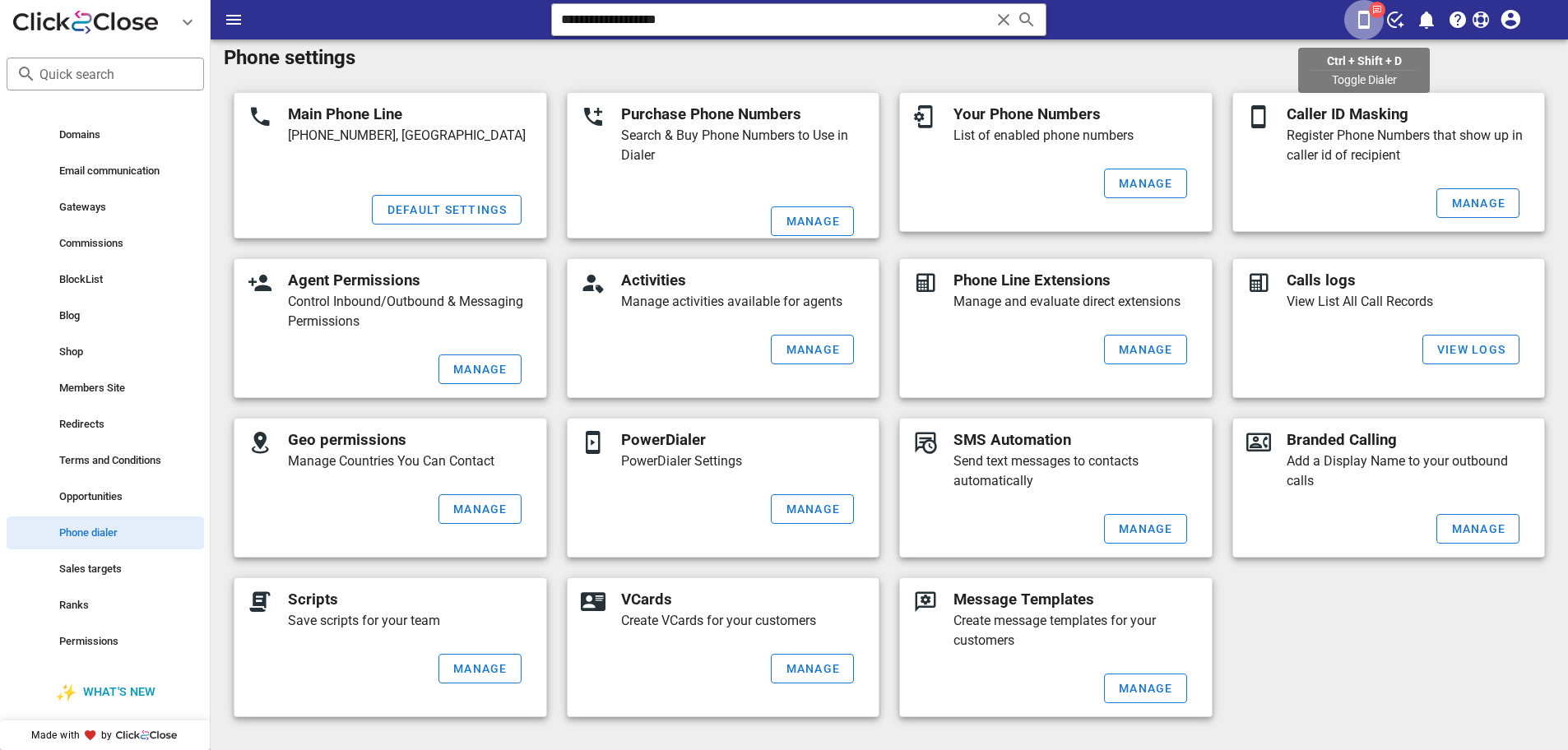 click at bounding box center [1364, 20] 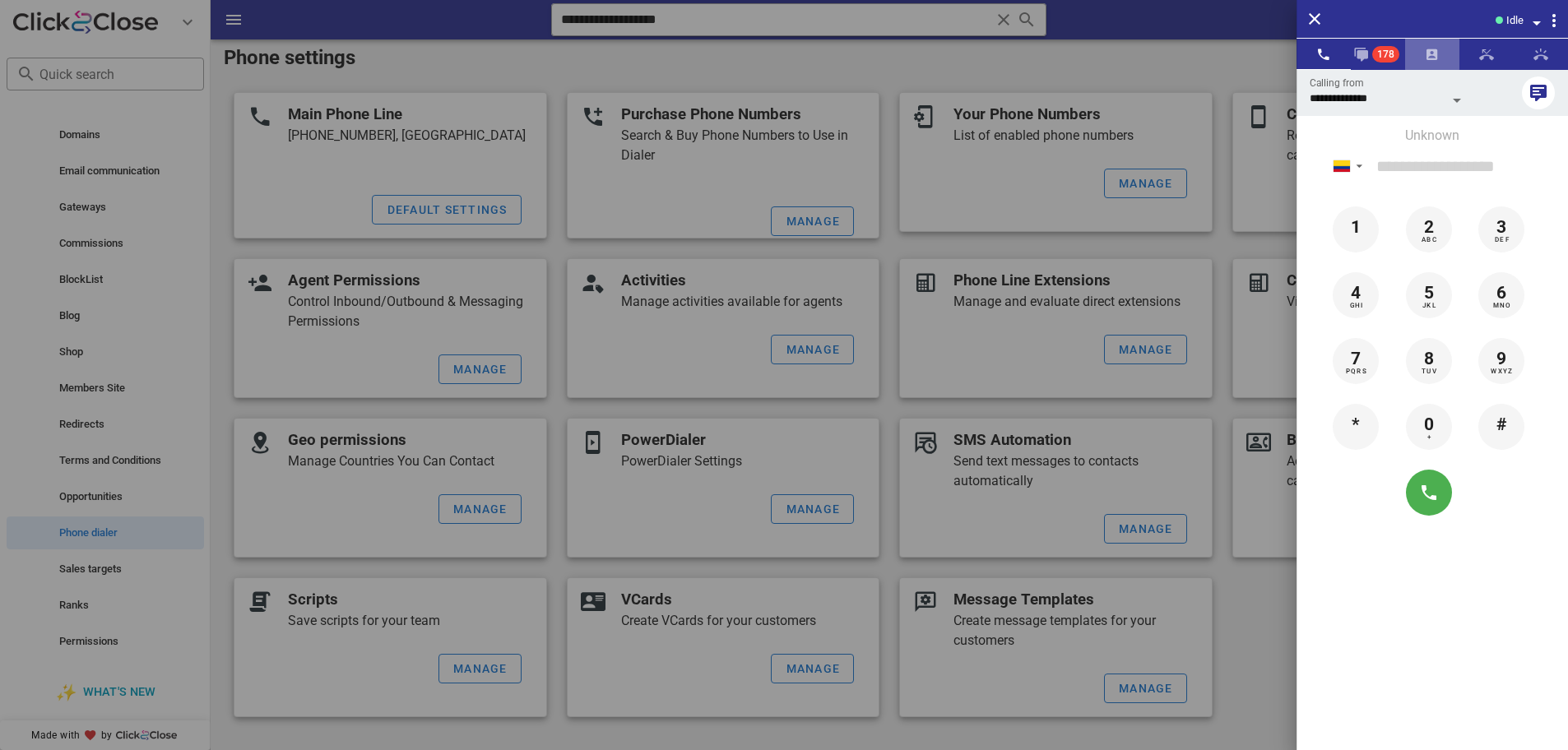 click at bounding box center [1432, 54] 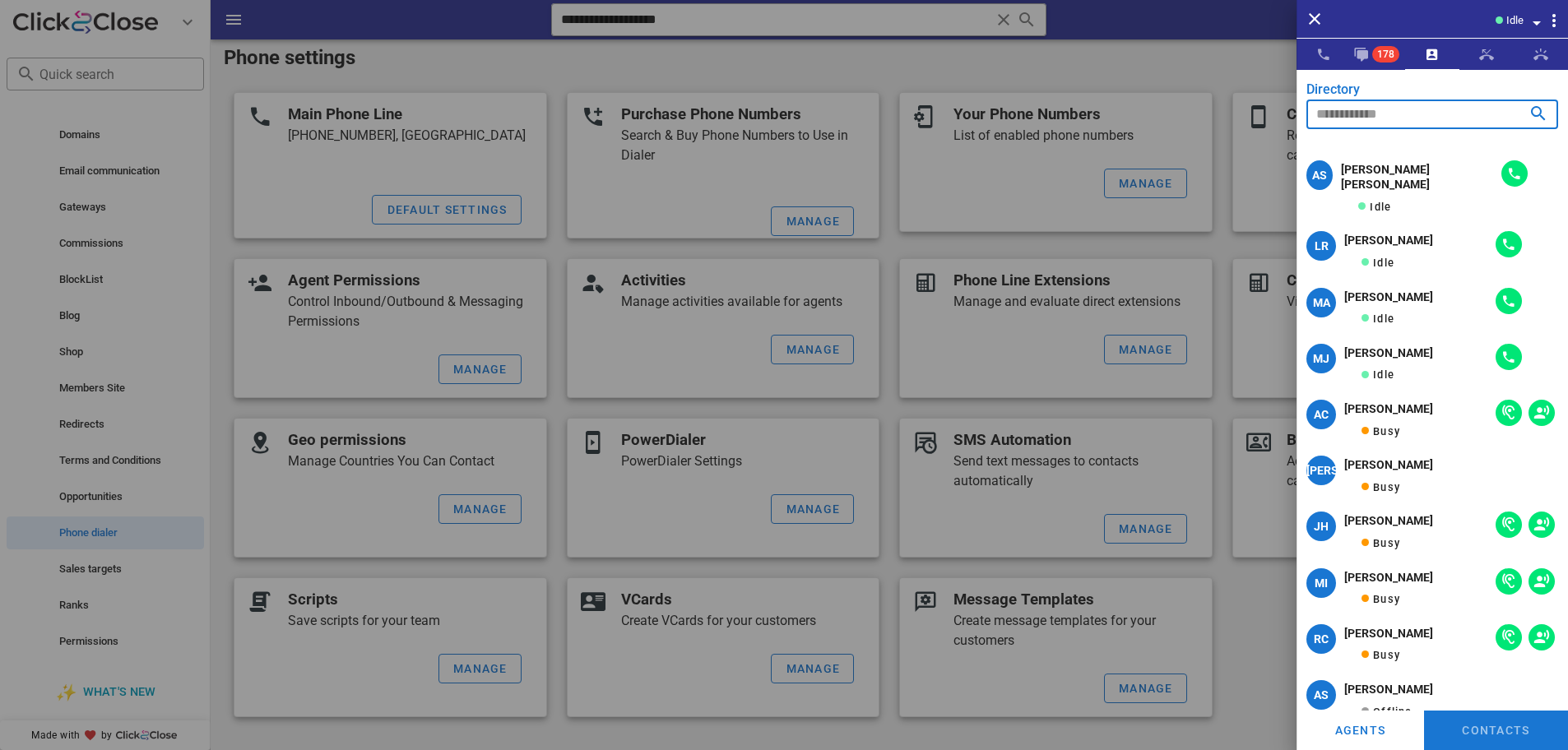 click at bounding box center [1409, 114] 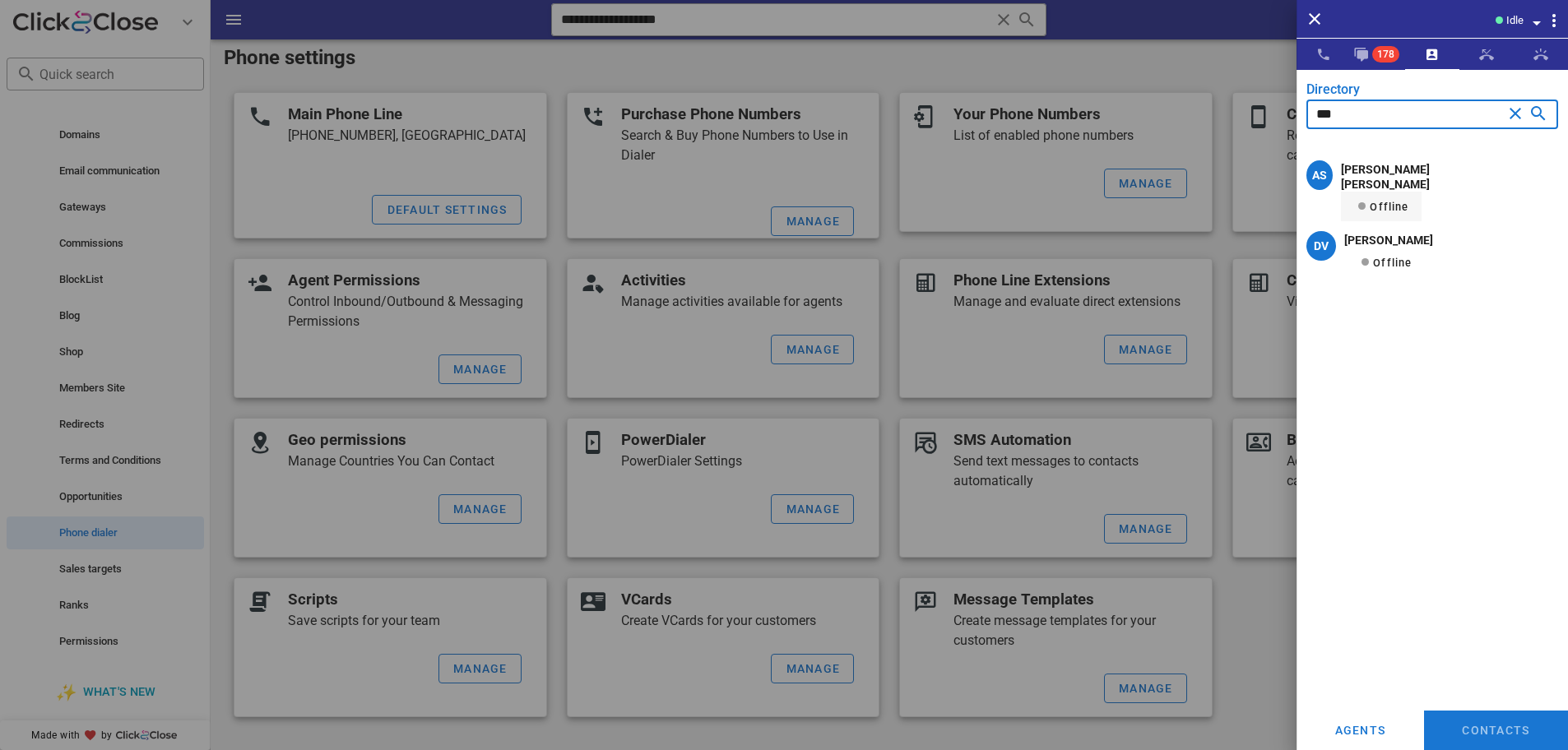 type on "***" 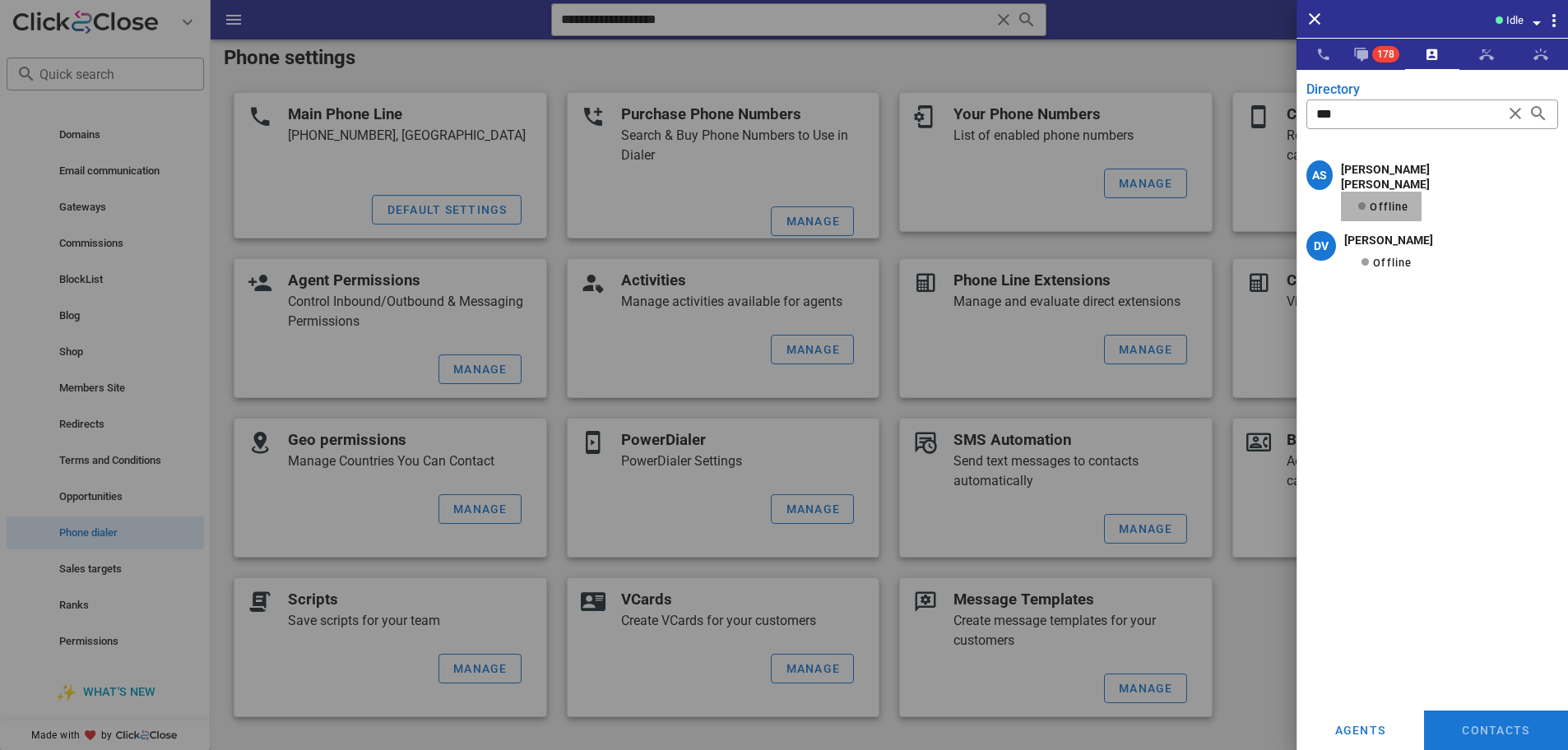 click on "Offline" at bounding box center (1381, 206) 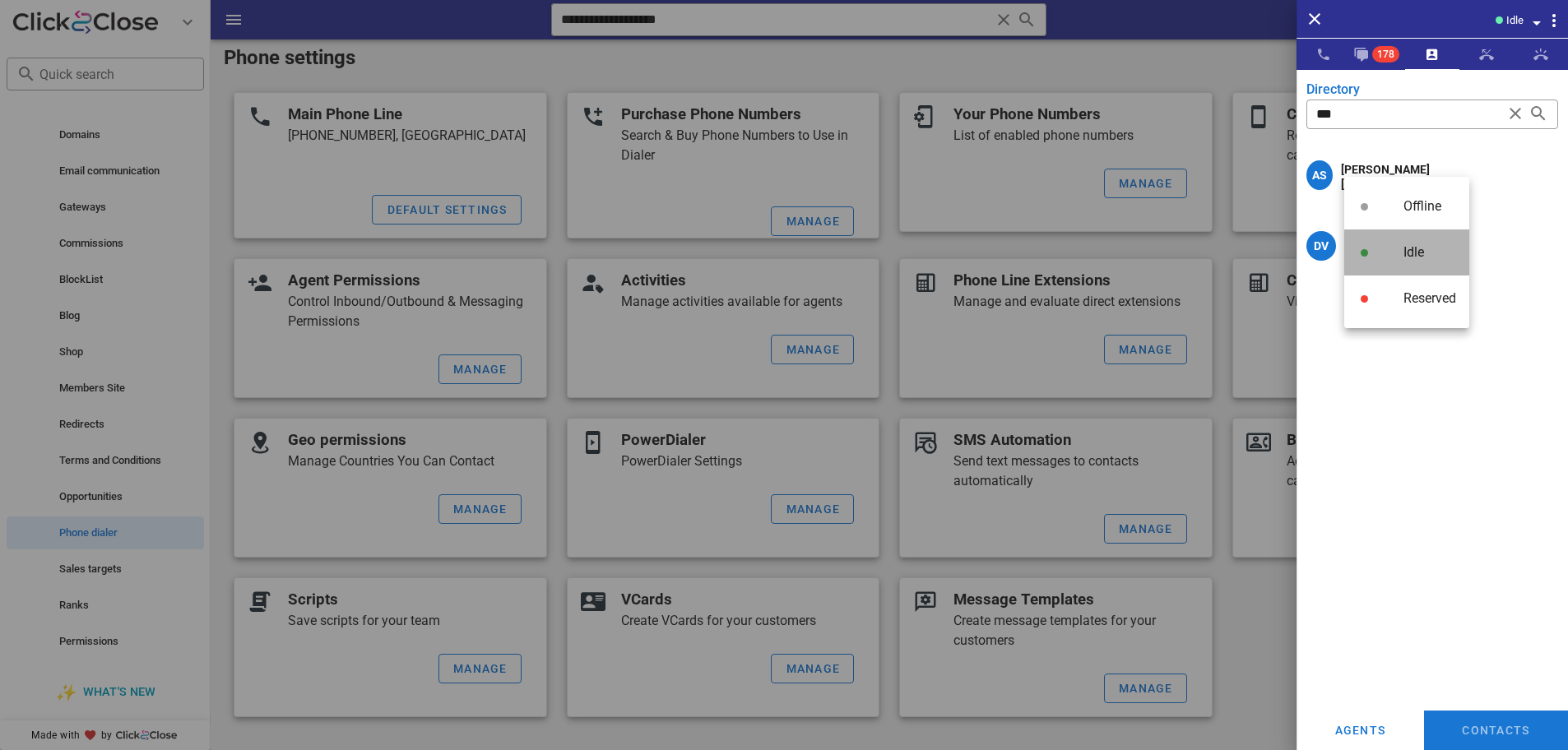 click at bounding box center (1374, 252) 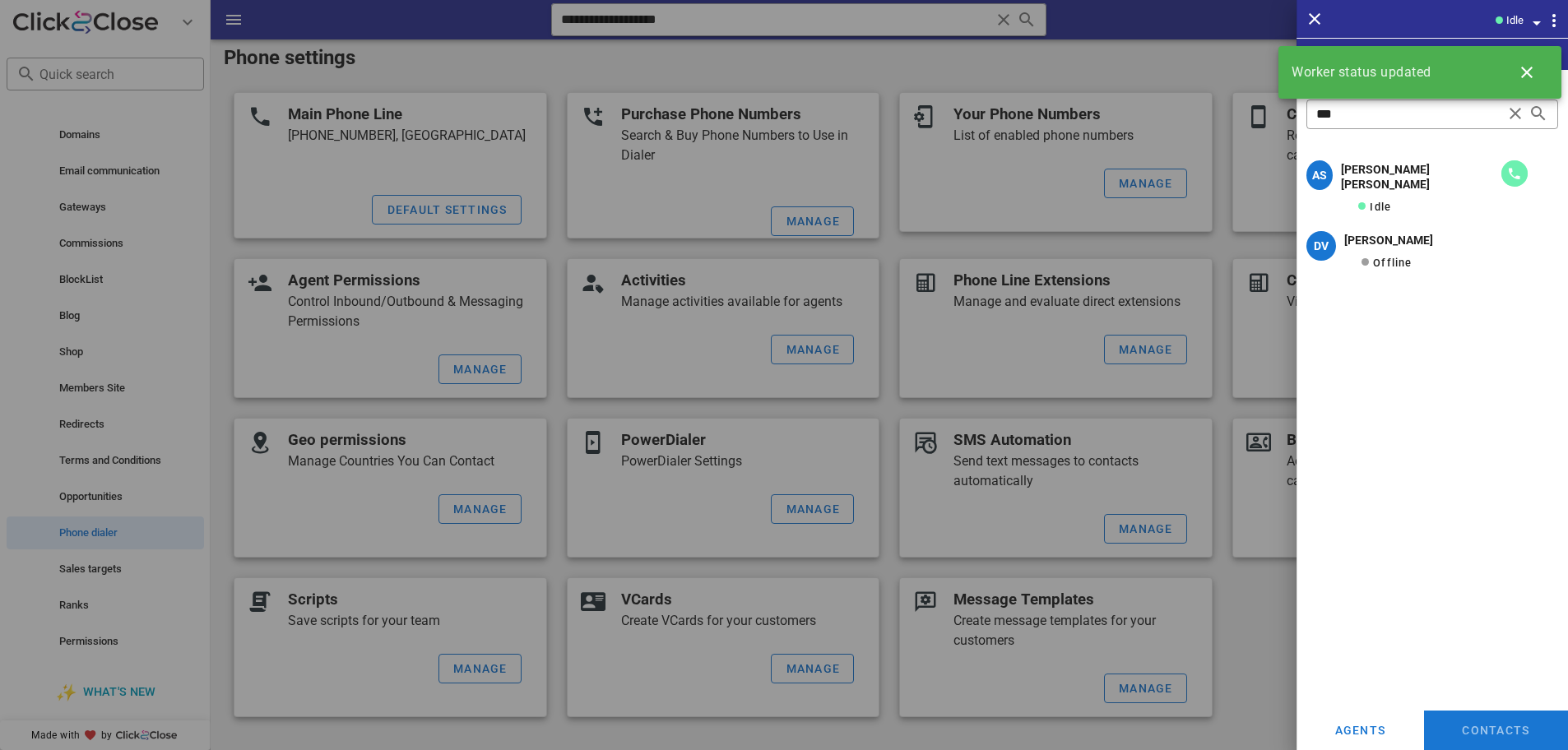 click at bounding box center (1515, 174) 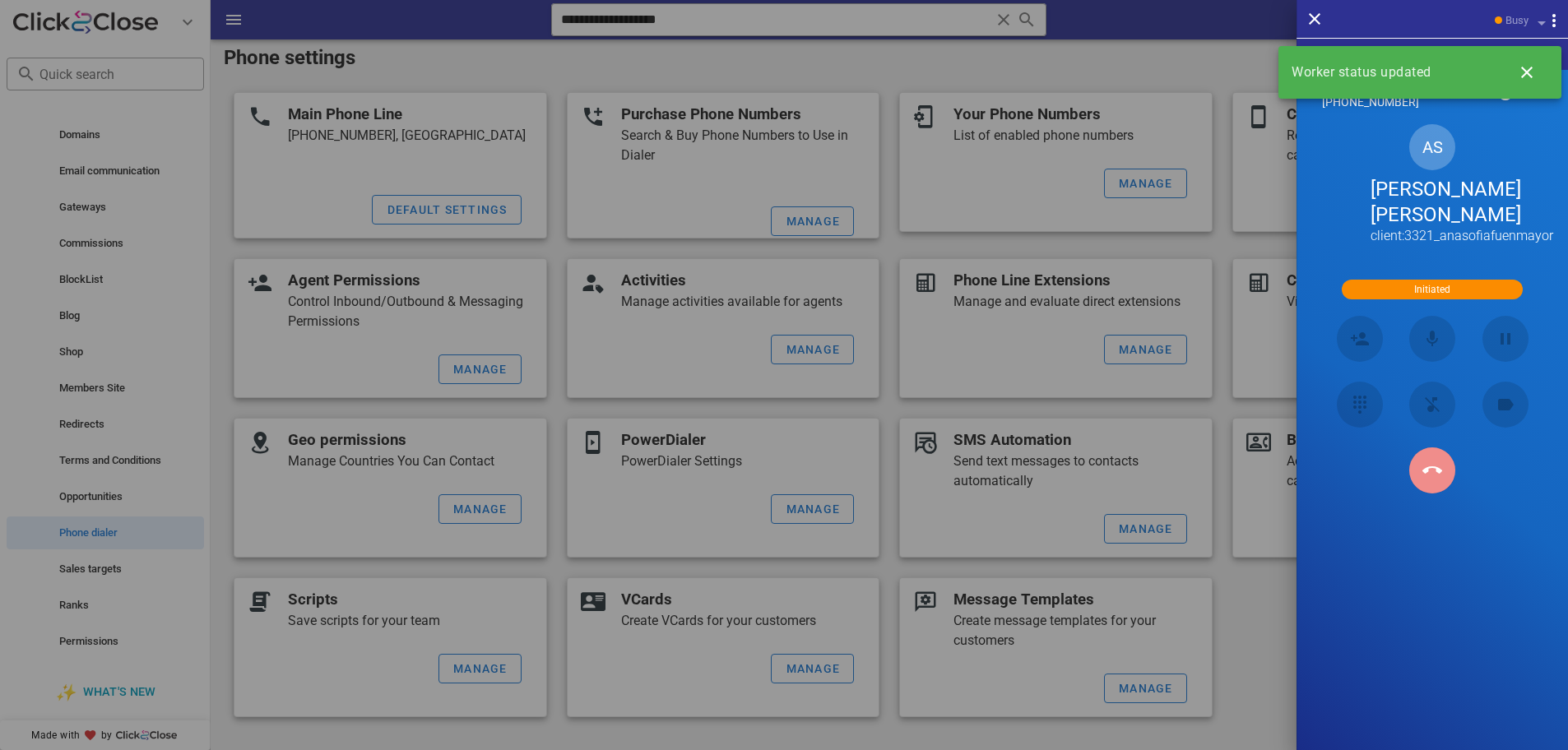 click at bounding box center (1432, 470) 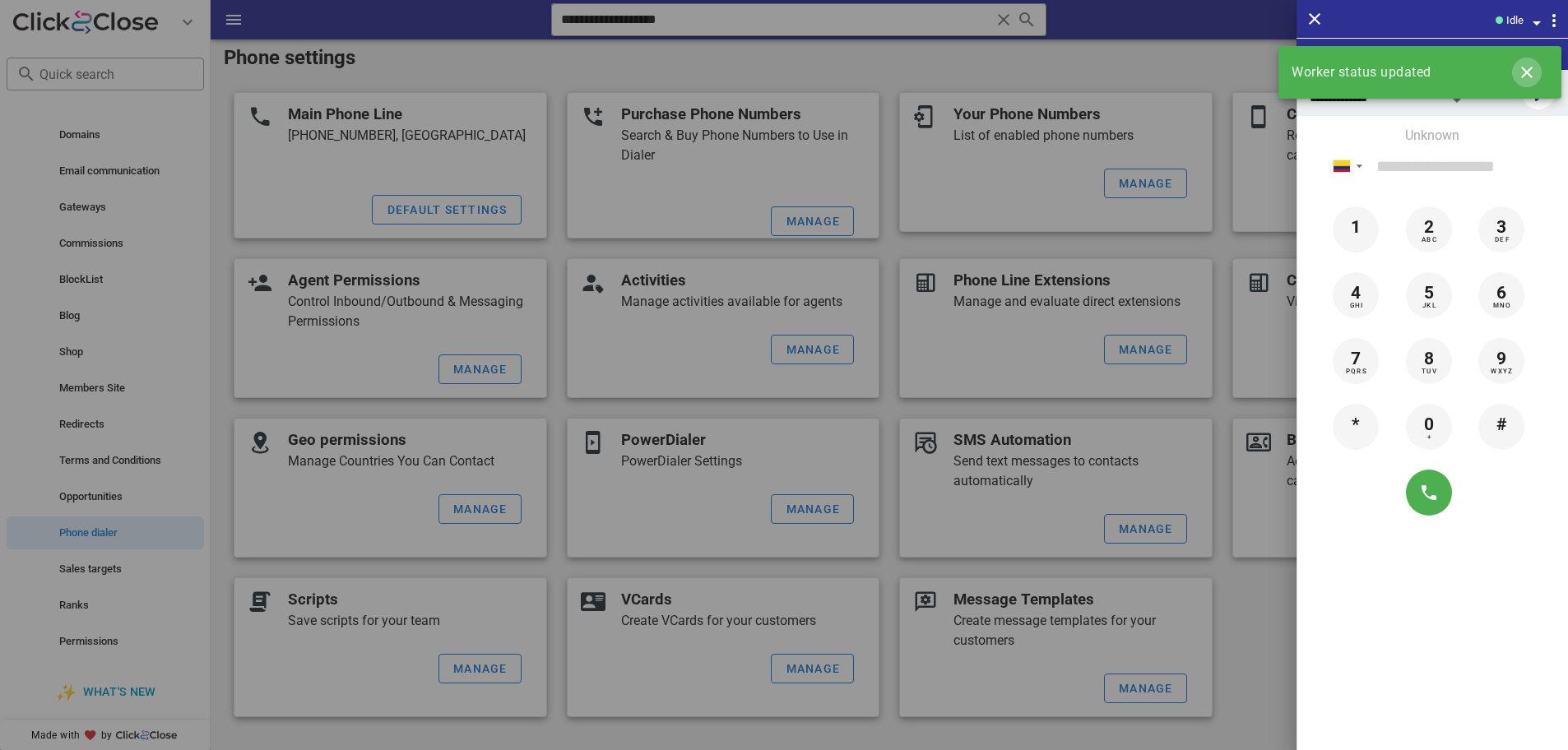 drag, startPoint x: 1533, startPoint y: 70, endPoint x: 1518, endPoint y: 60, distance: 18.027756 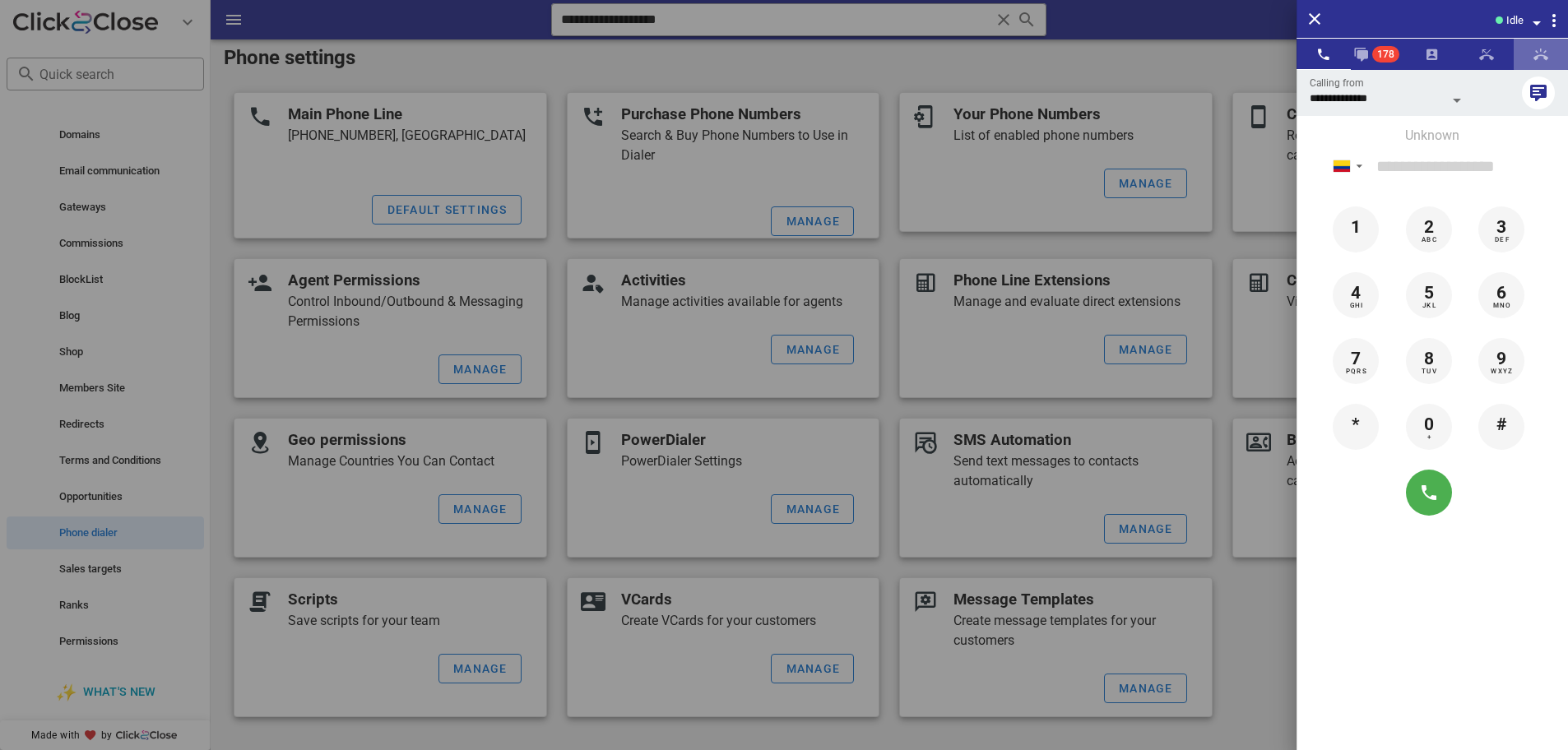 click at bounding box center (1541, 54) 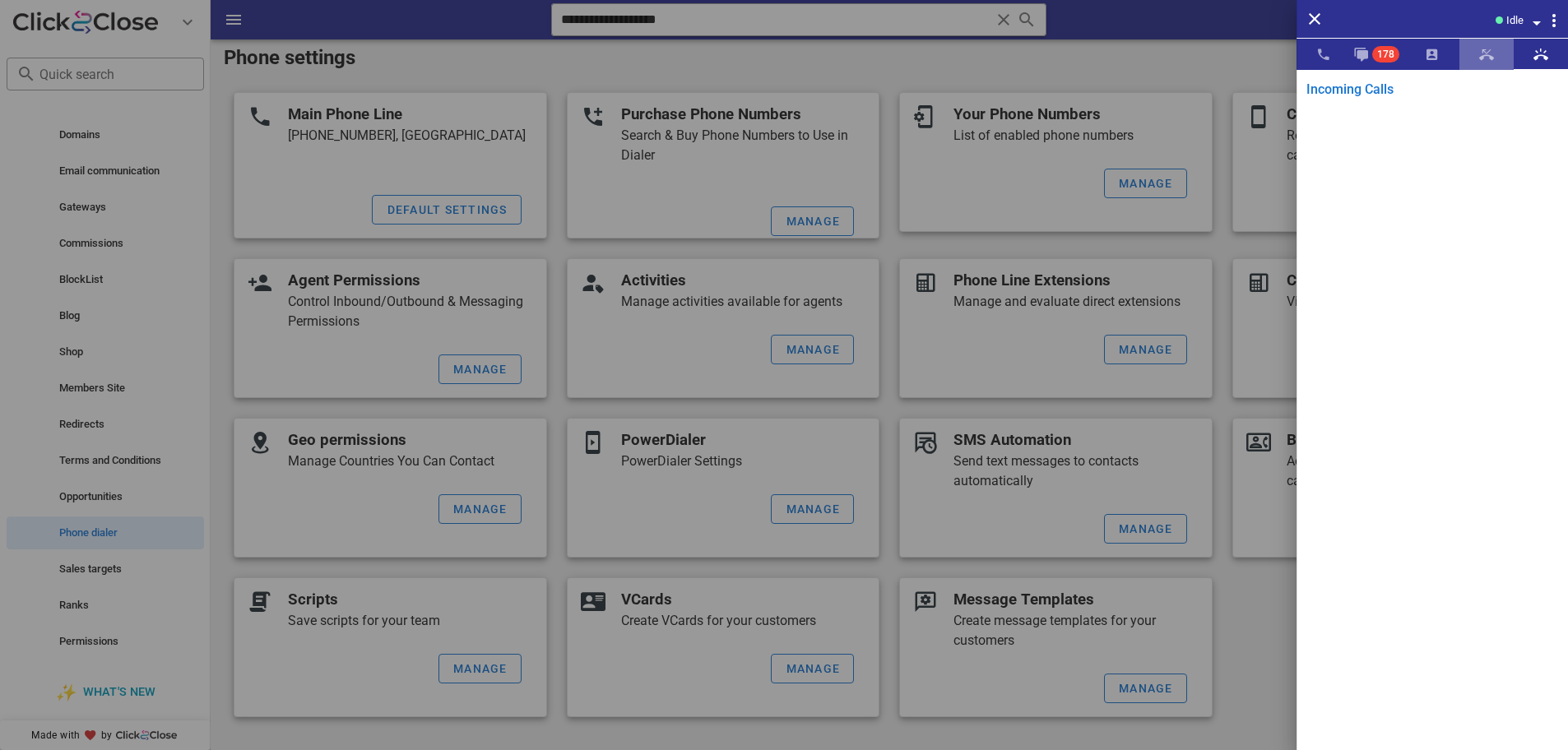 click at bounding box center (1487, 54) 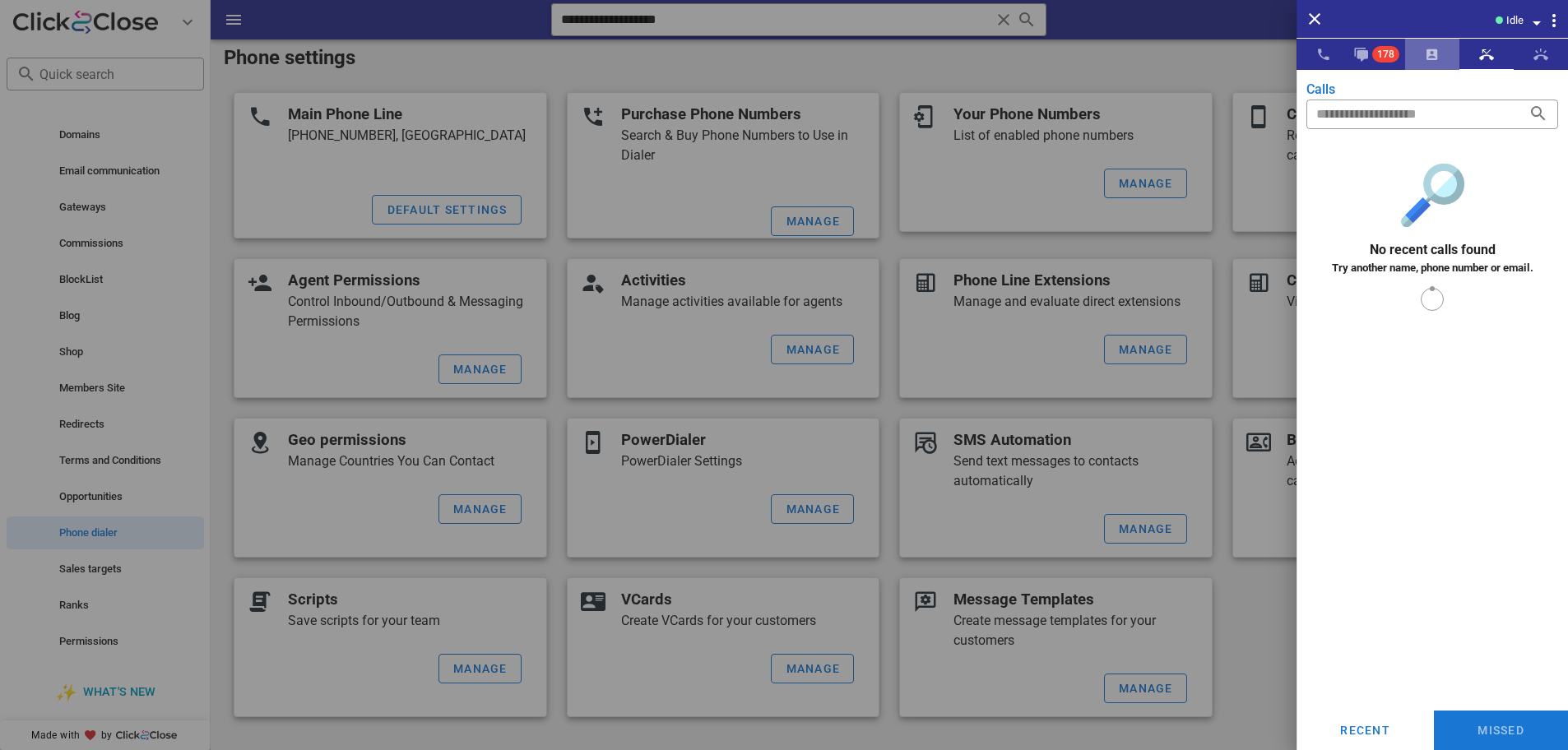 click at bounding box center [1432, 54] 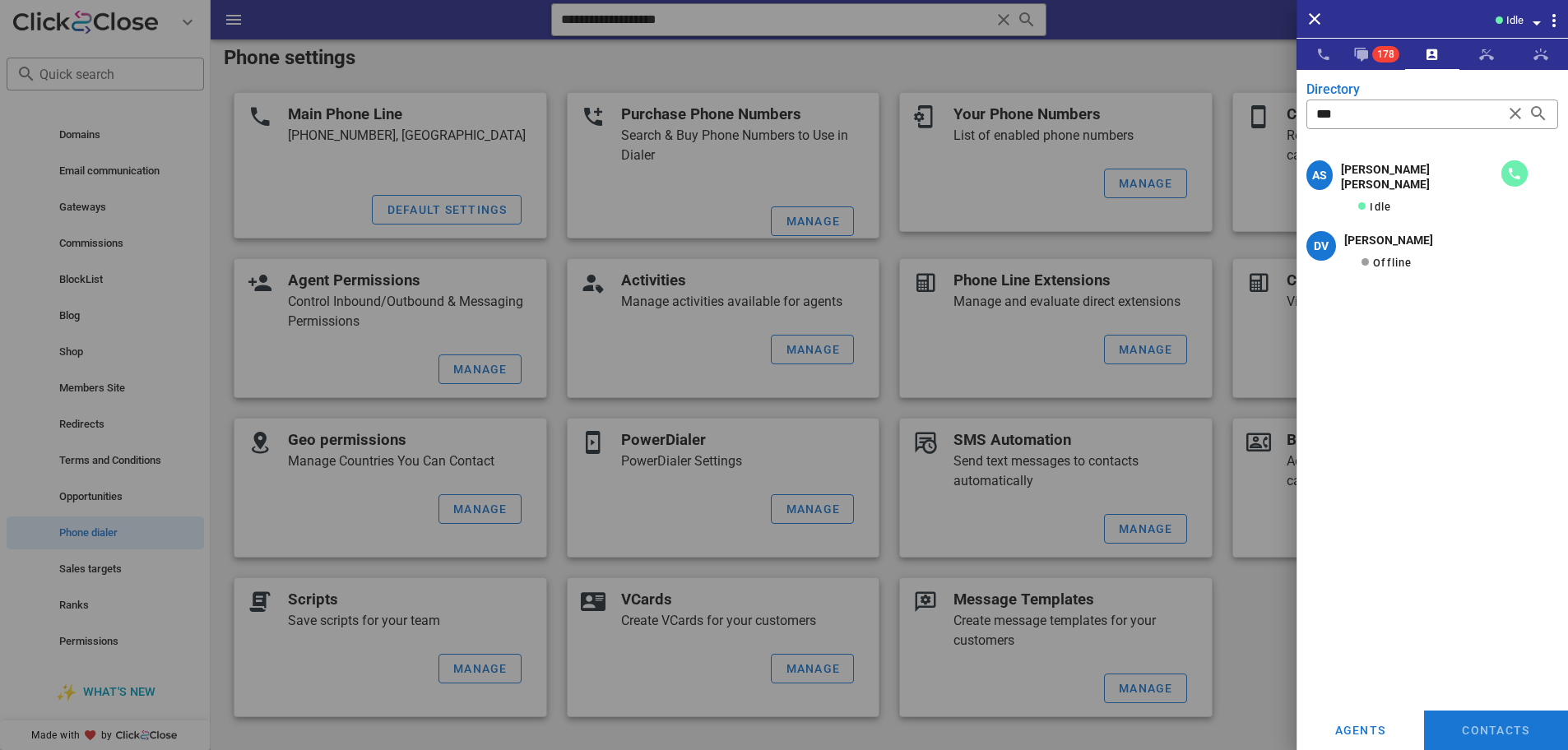 click at bounding box center (1515, 174) 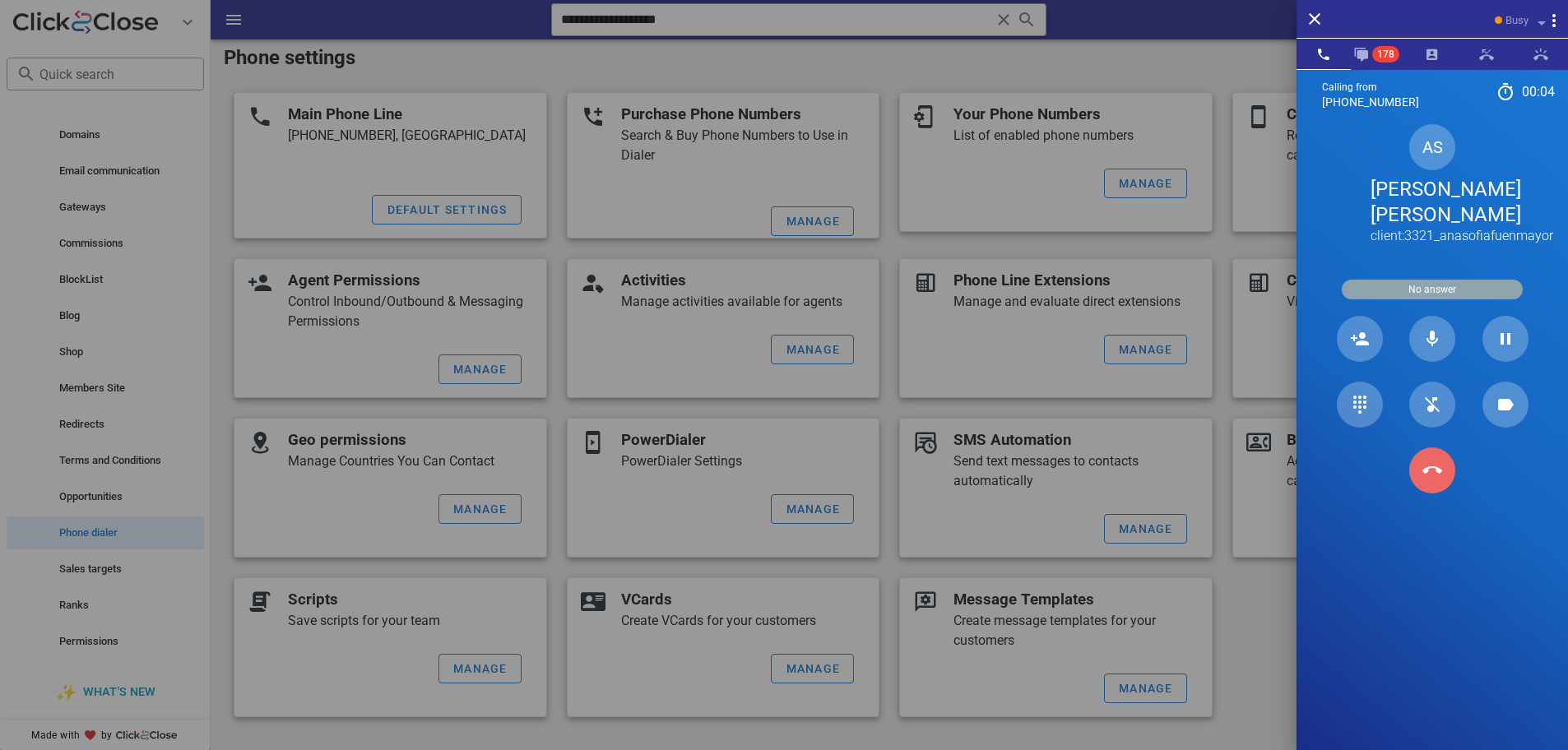 click at bounding box center (1432, 470) 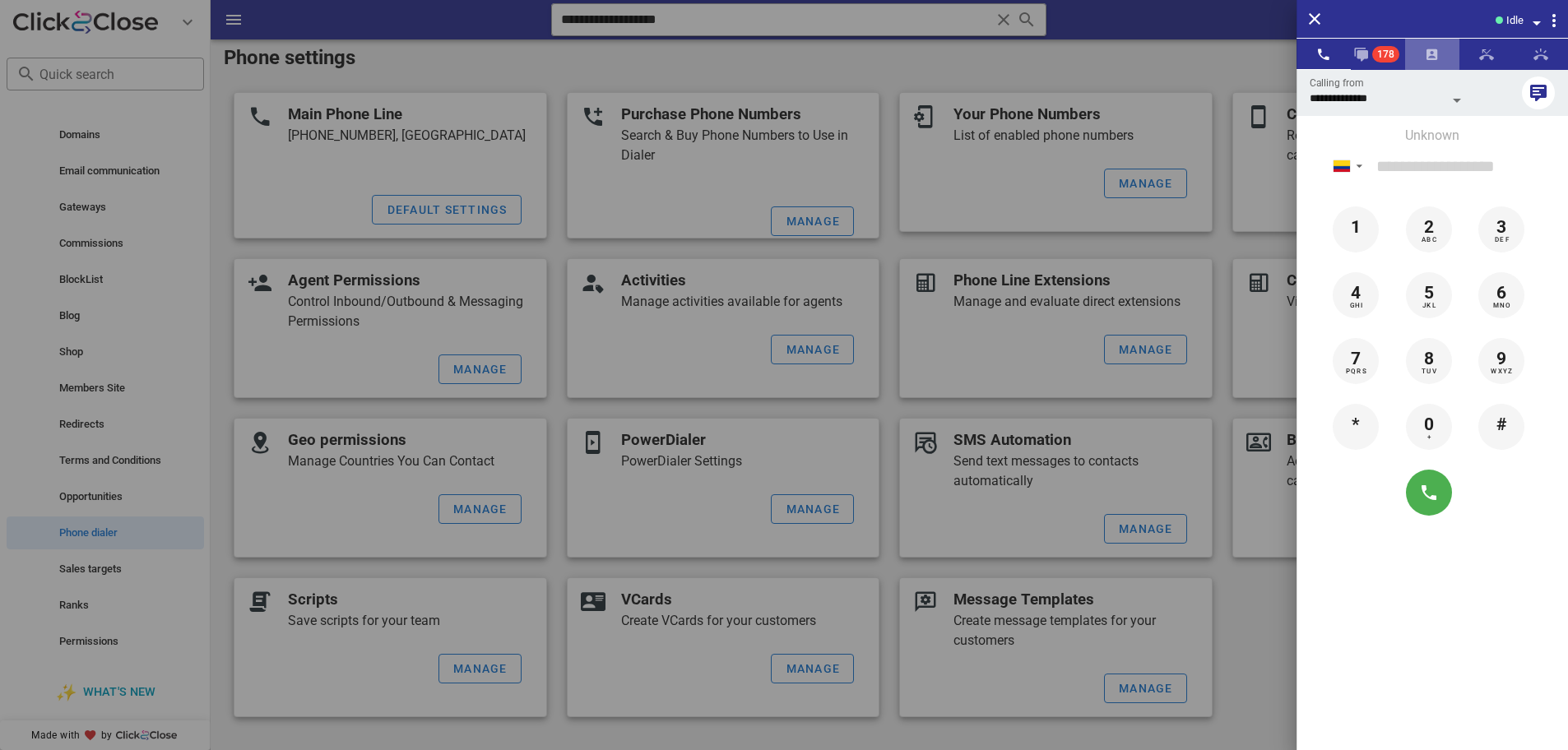 click at bounding box center (1432, 54) 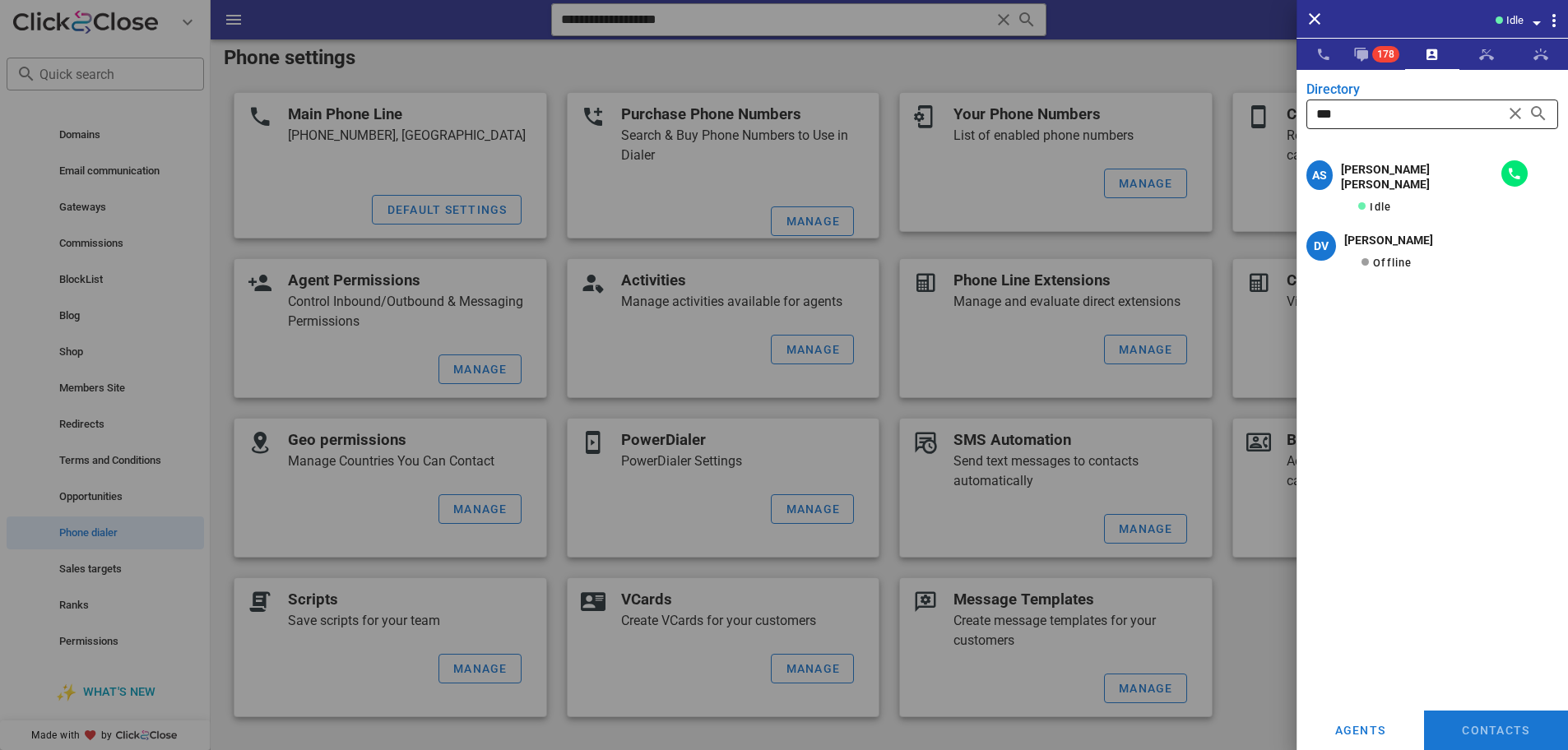 click at bounding box center [1515, 113] 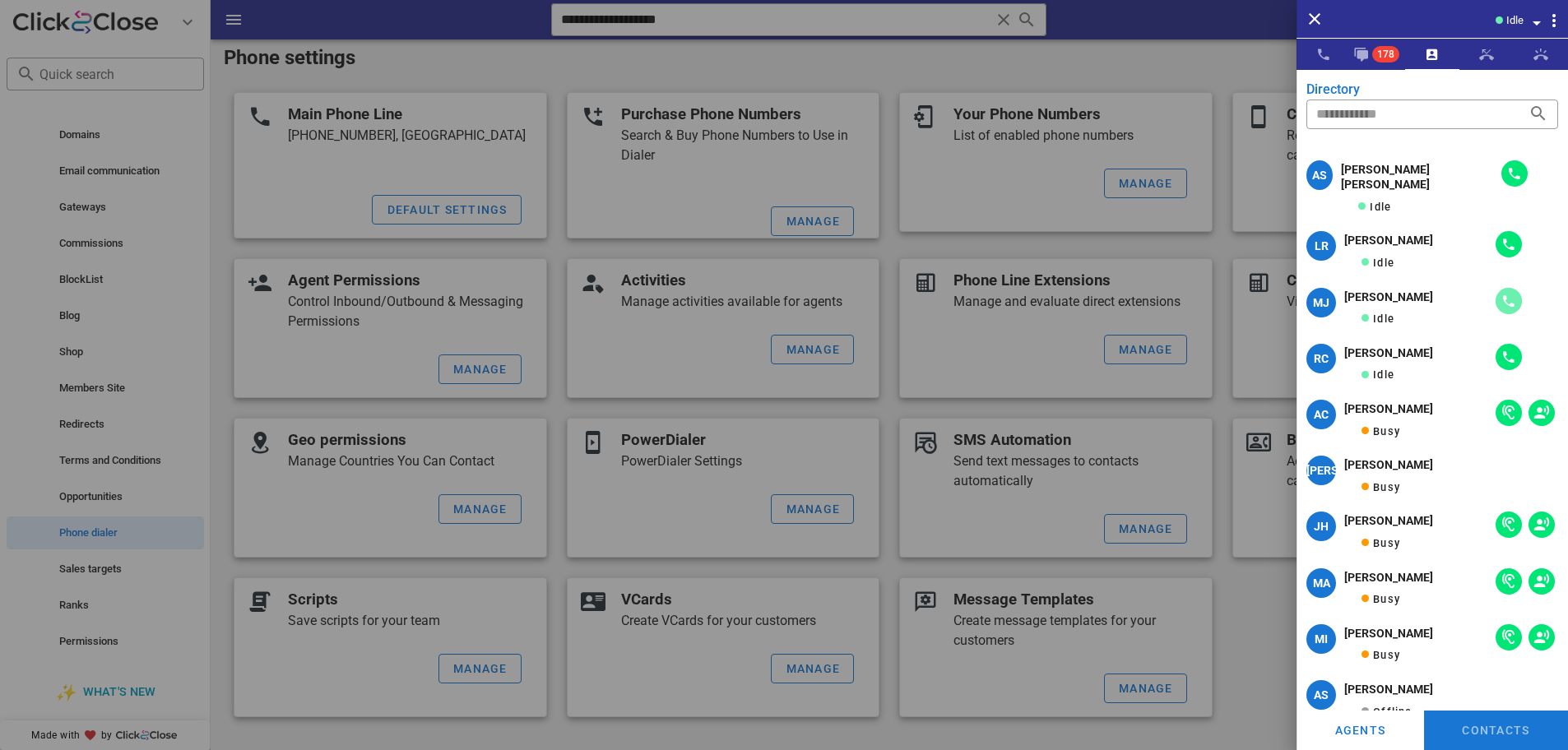 click at bounding box center (1509, 301) 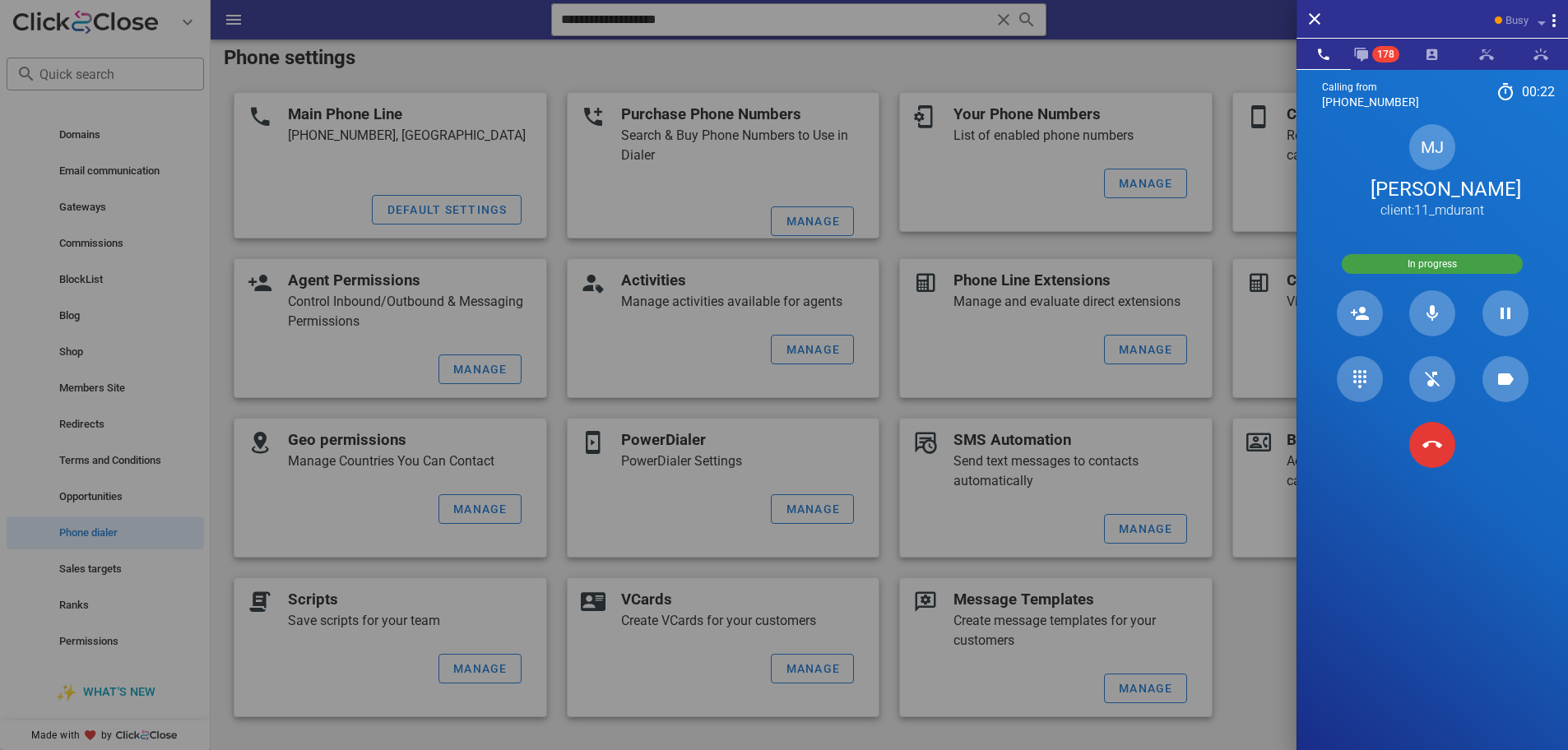 click on "MJ   Maria Jose Durant  client:11_mdurant" at bounding box center (1432, 172) 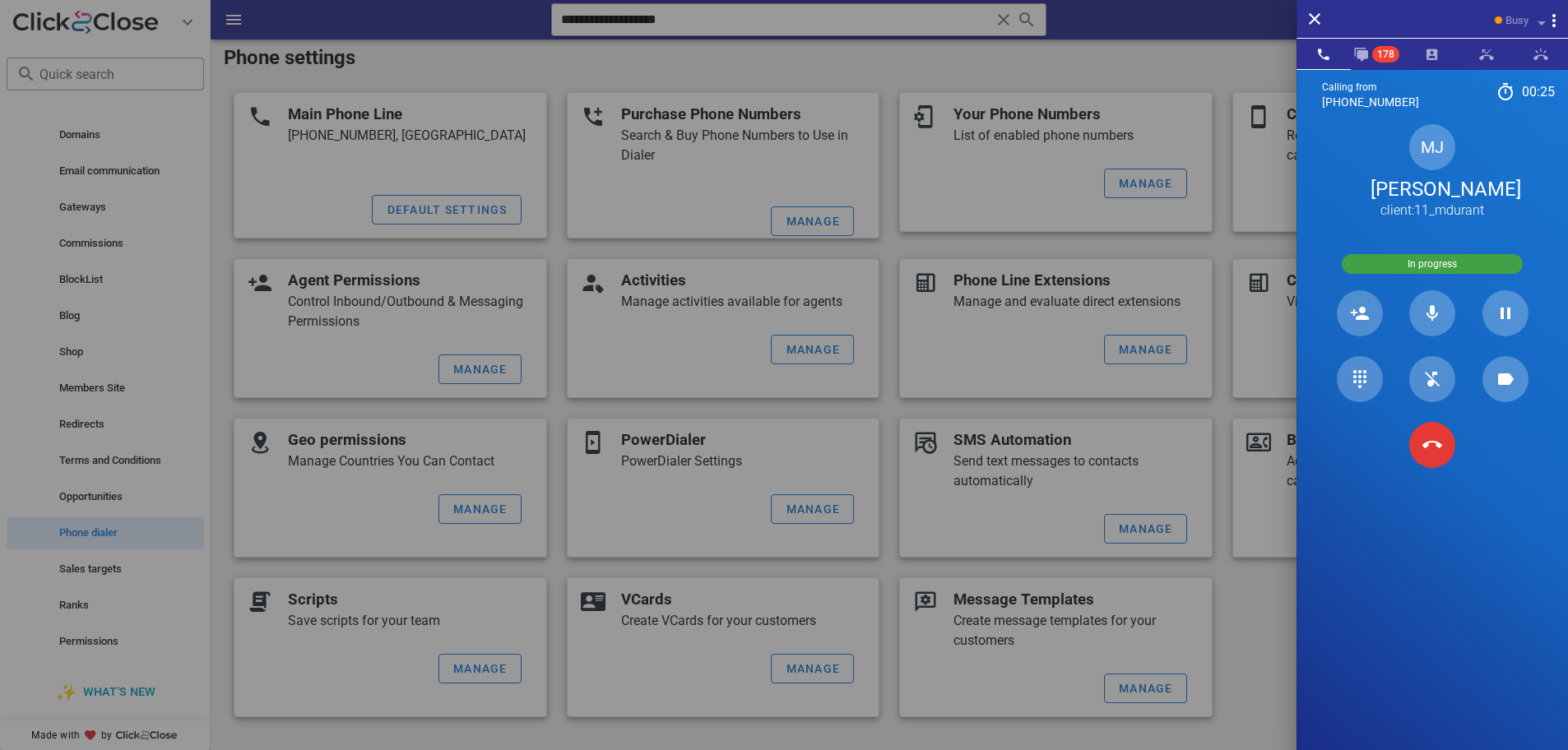click at bounding box center (1432, 445) 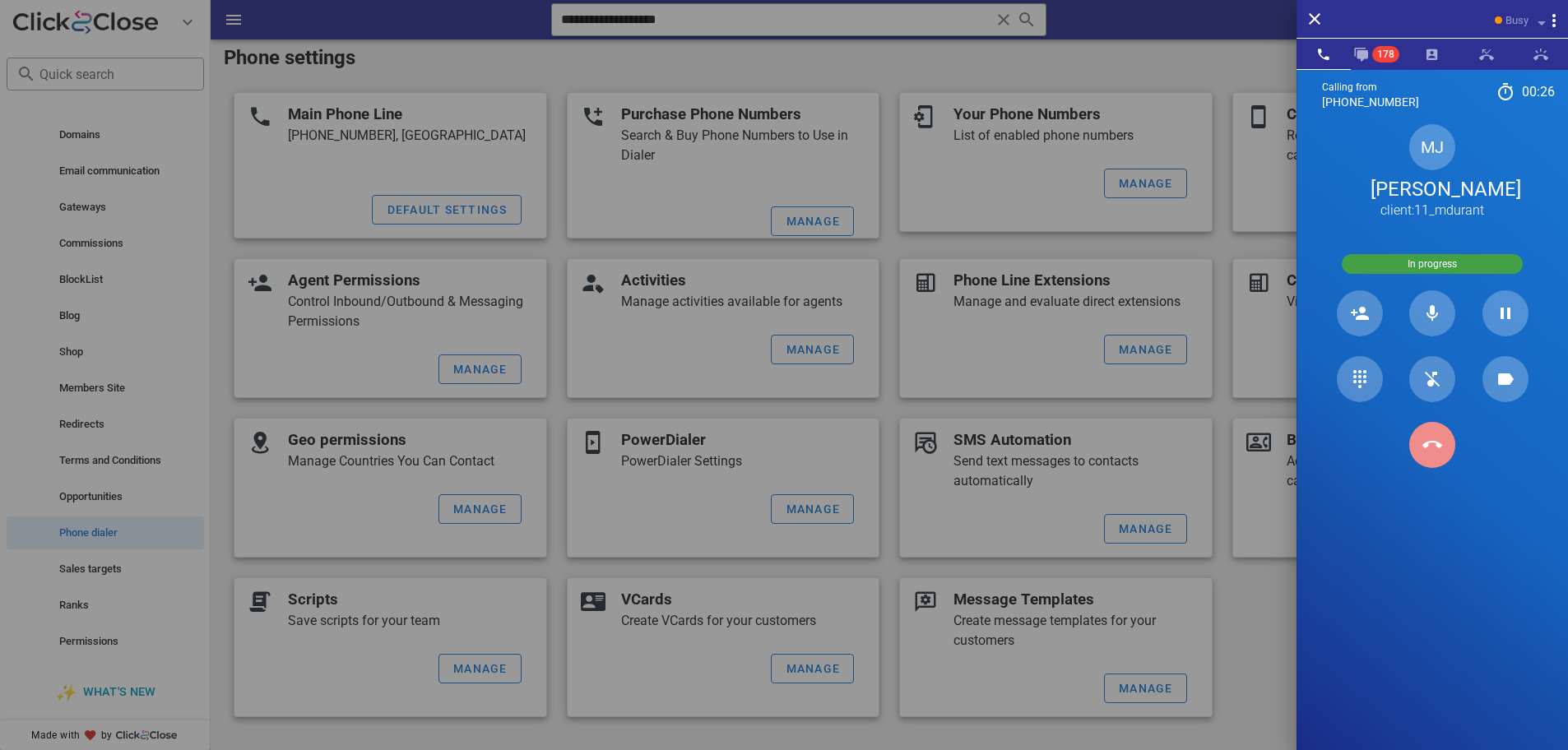 click at bounding box center [1432, 445] 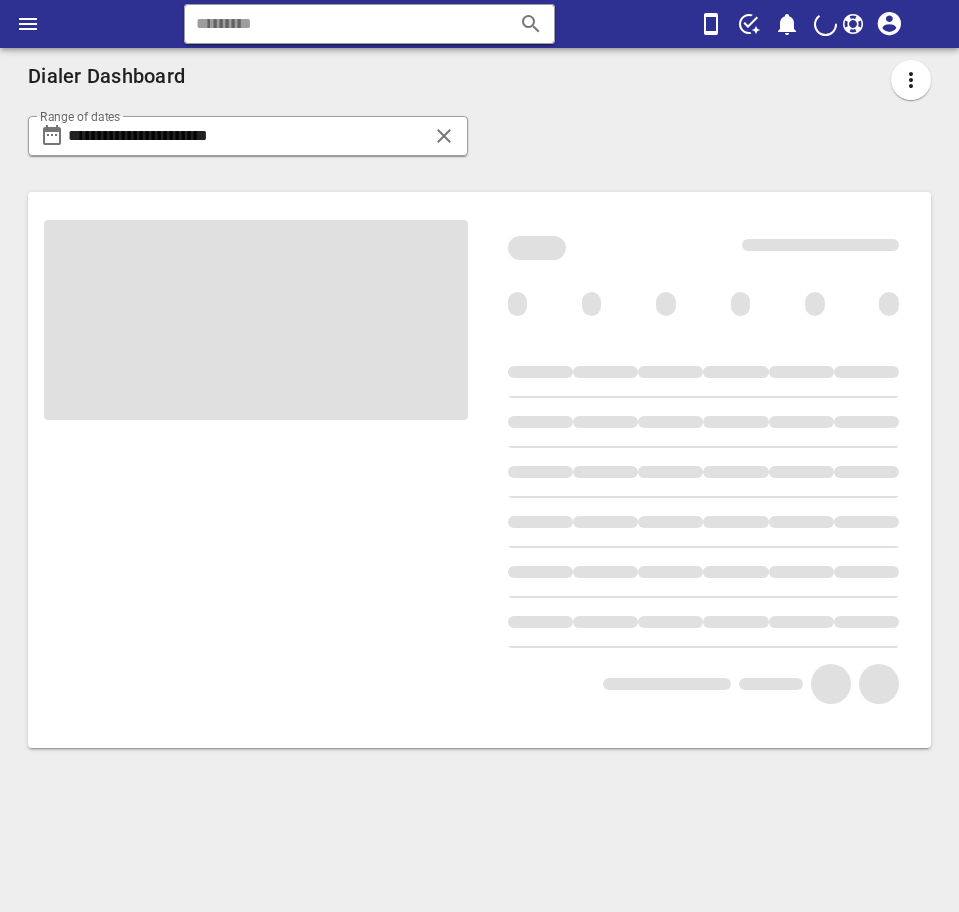 scroll, scrollTop: 0, scrollLeft: 0, axis: both 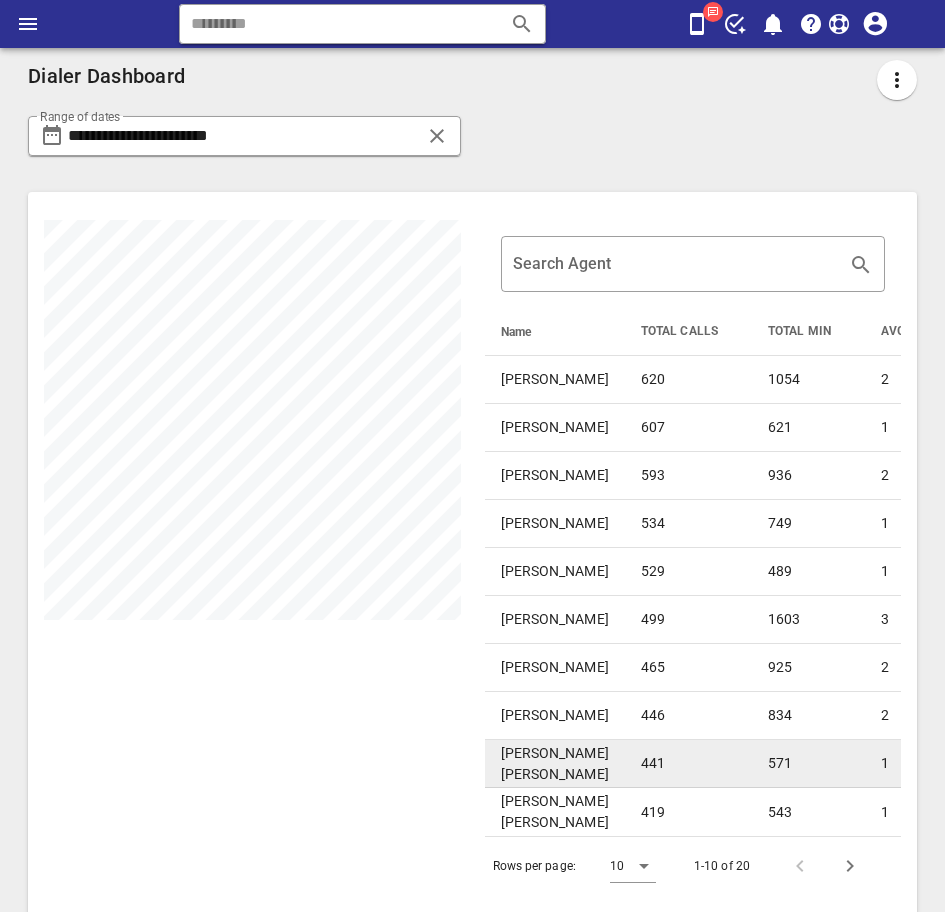 click on "571" at bounding box center [808, 764] 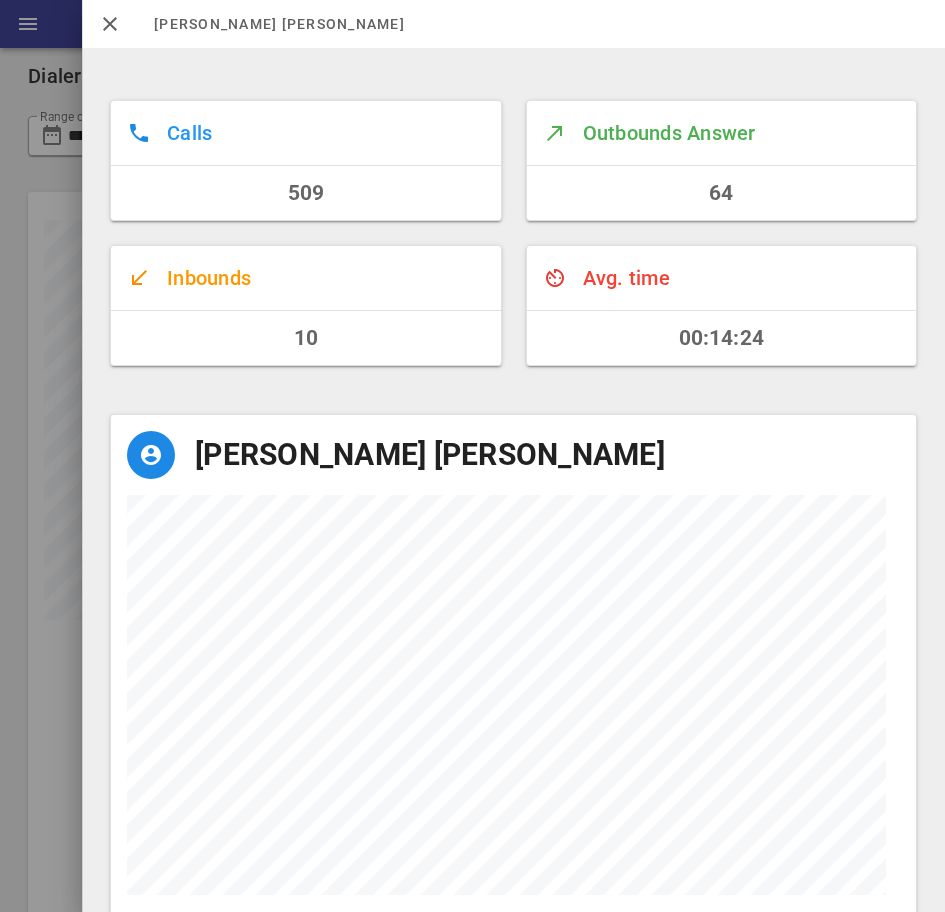 scroll, scrollTop: 999468, scrollLeft: 999209, axis: both 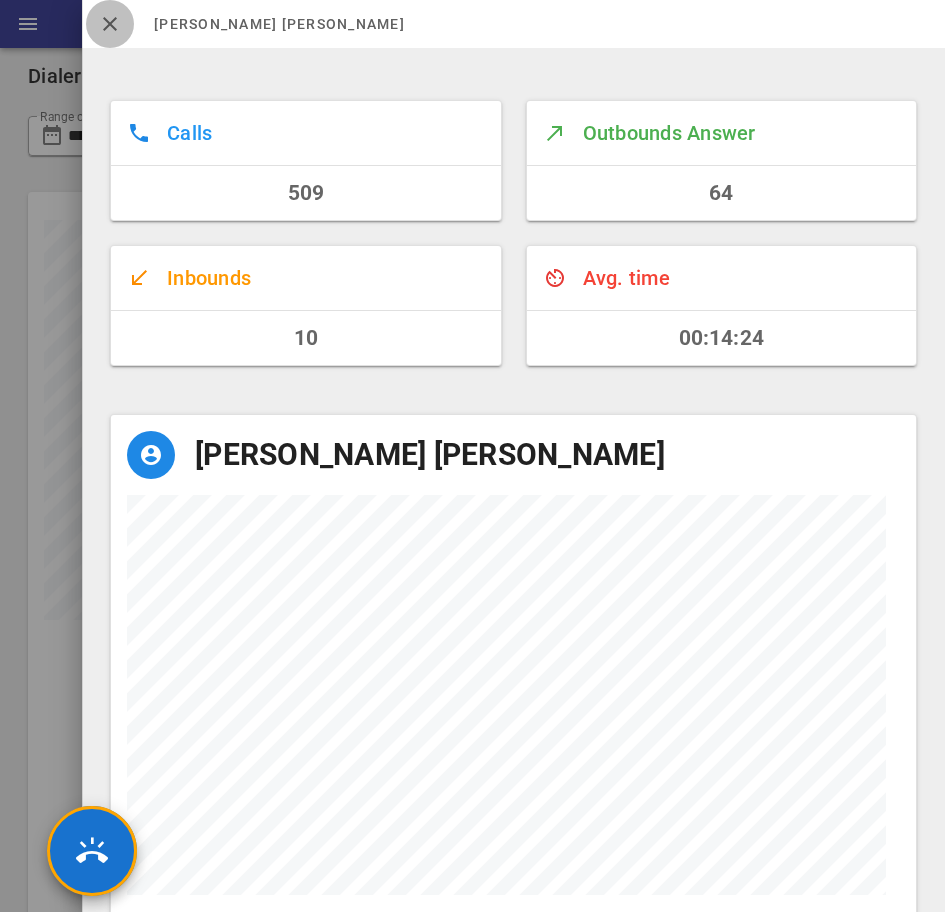 click at bounding box center [110, 24] 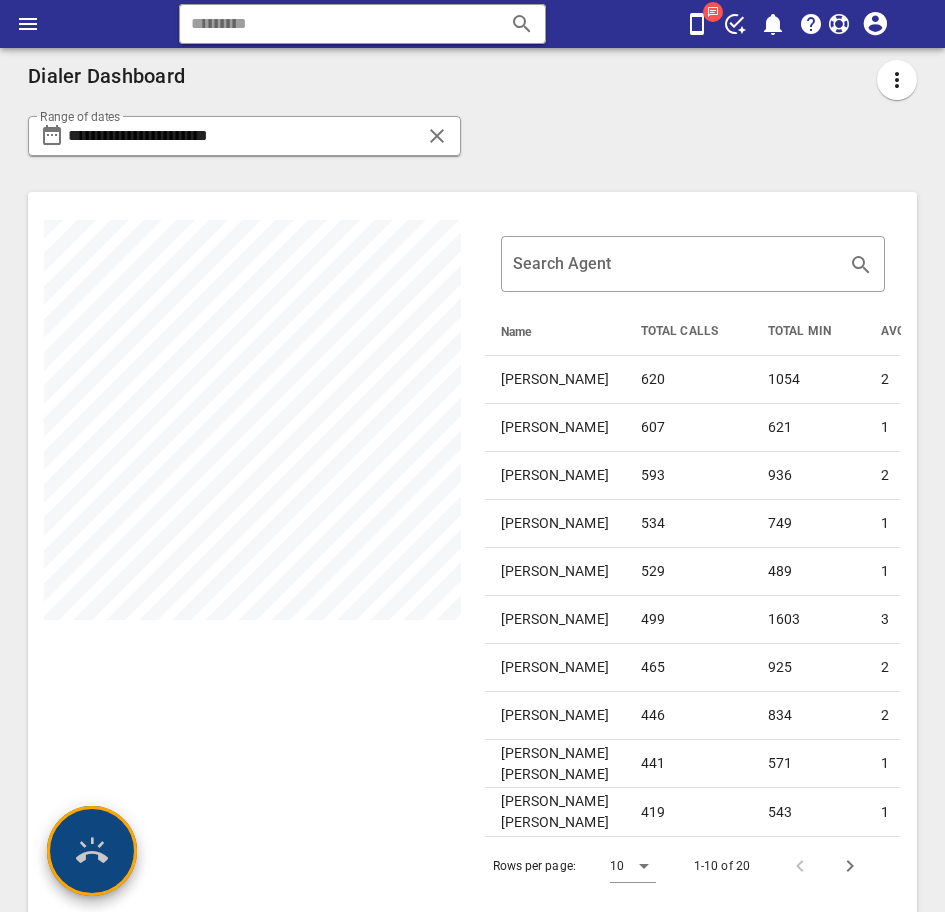 click at bounding box center (92, 851) 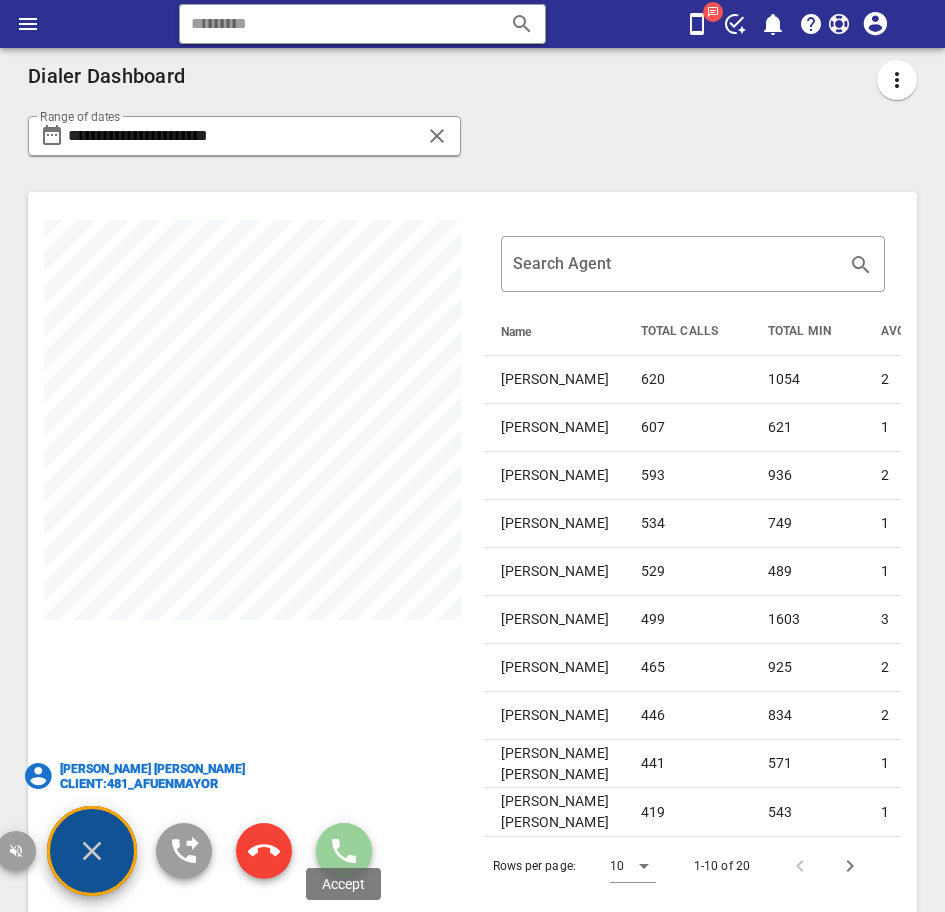 click at bounding box center [344, 851] 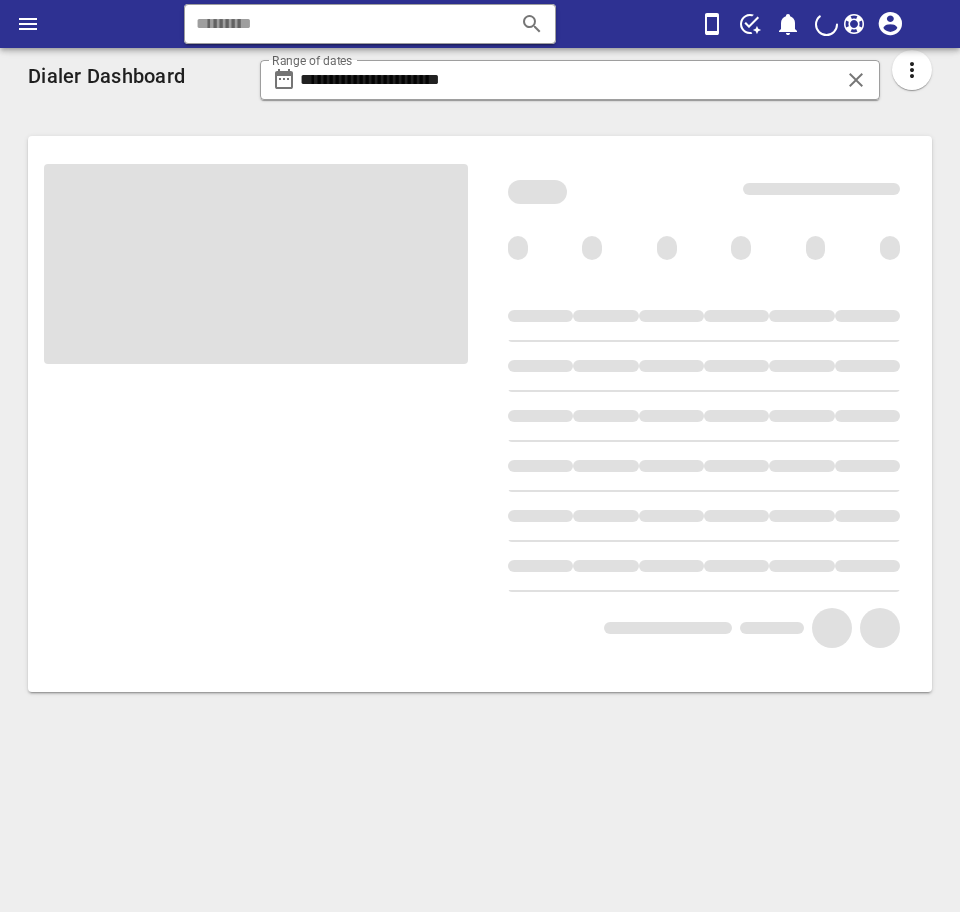 scroll, scrollTop: 0, scrollLeft: 0, axis: both 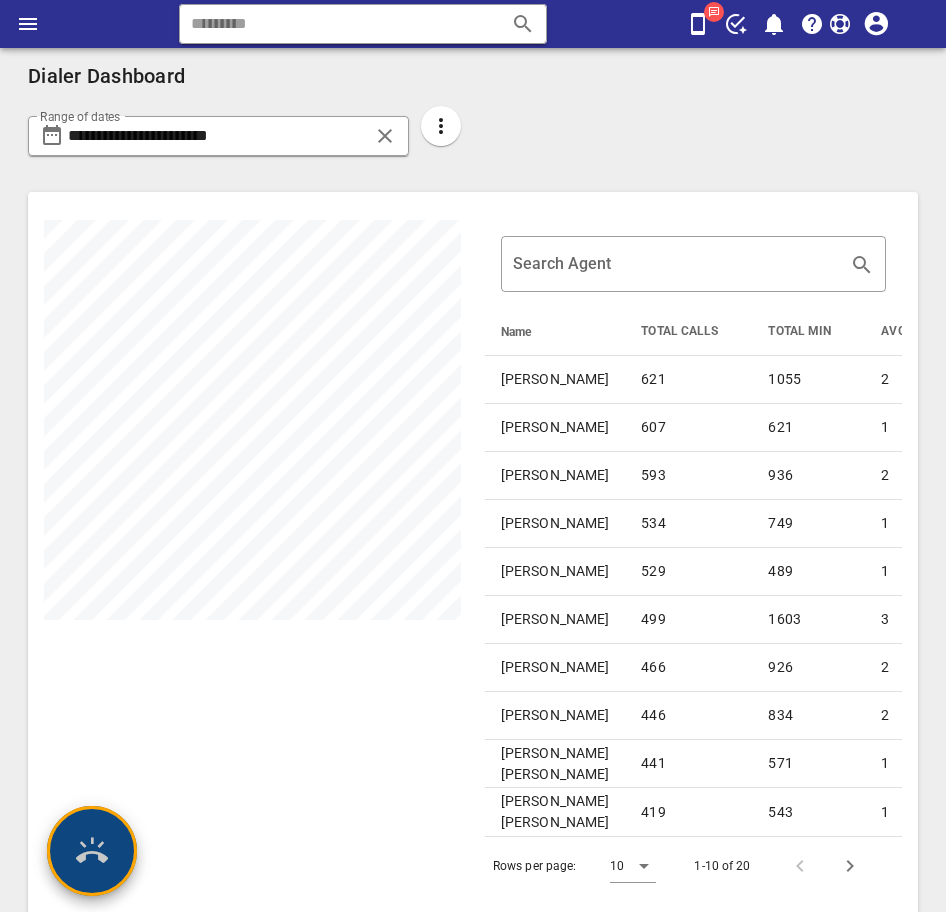 click at bounding box center [92, 851] 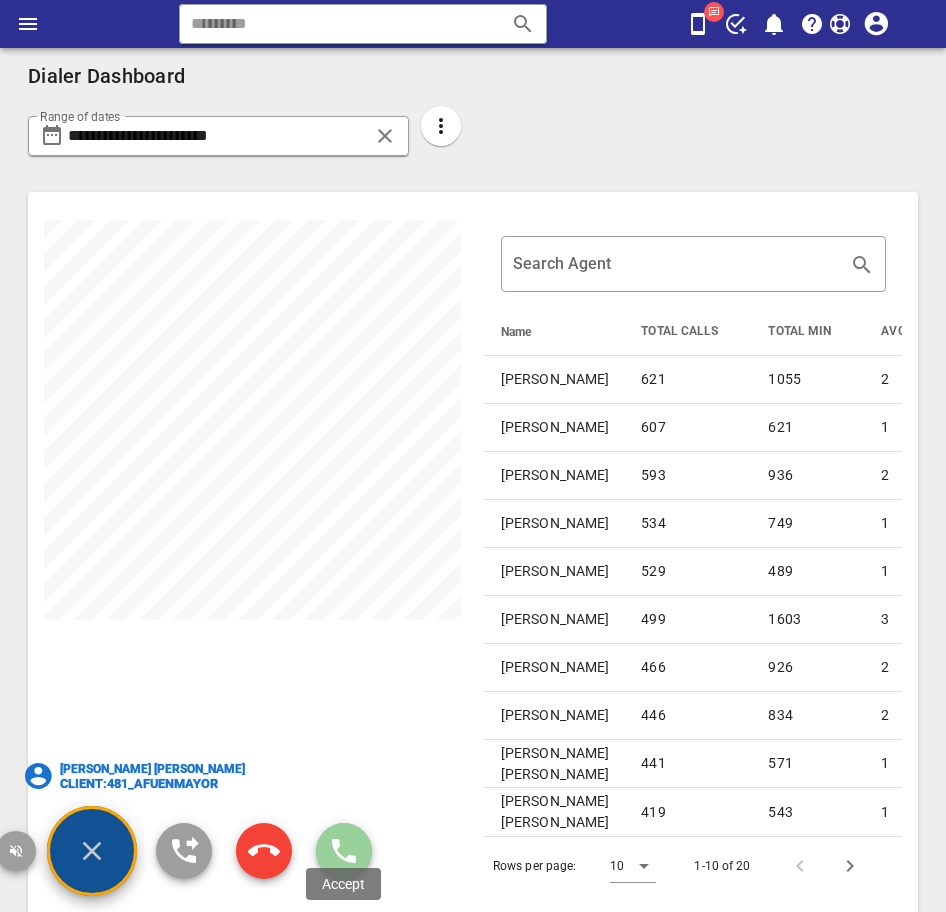 click at bounding box center (344, 851) 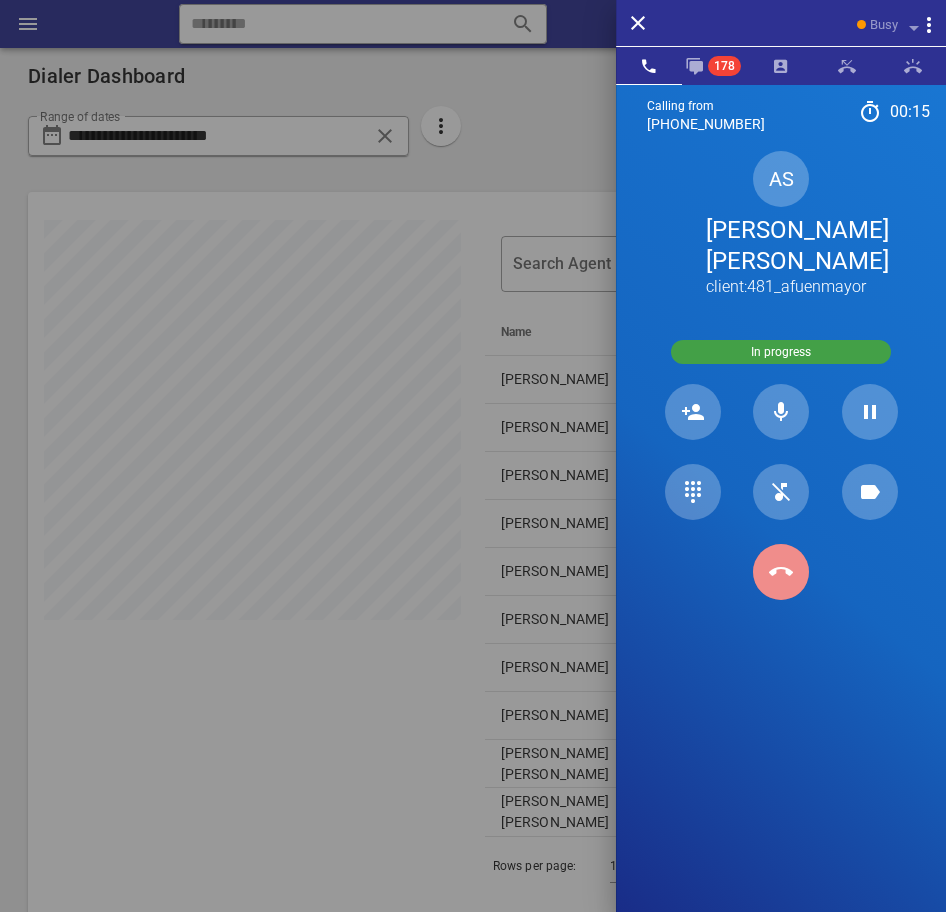 click at bounding box center (781, 572) 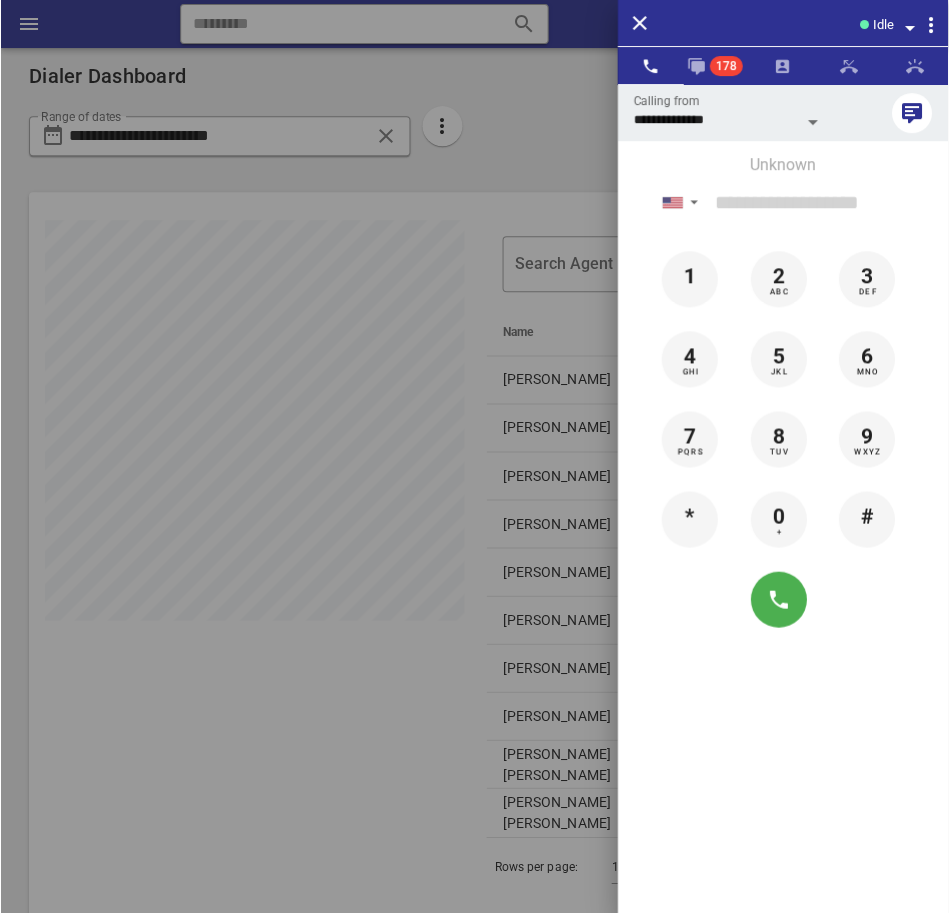 scroll, scrollTop: 999187, scrollLeft: 999106, axis: both 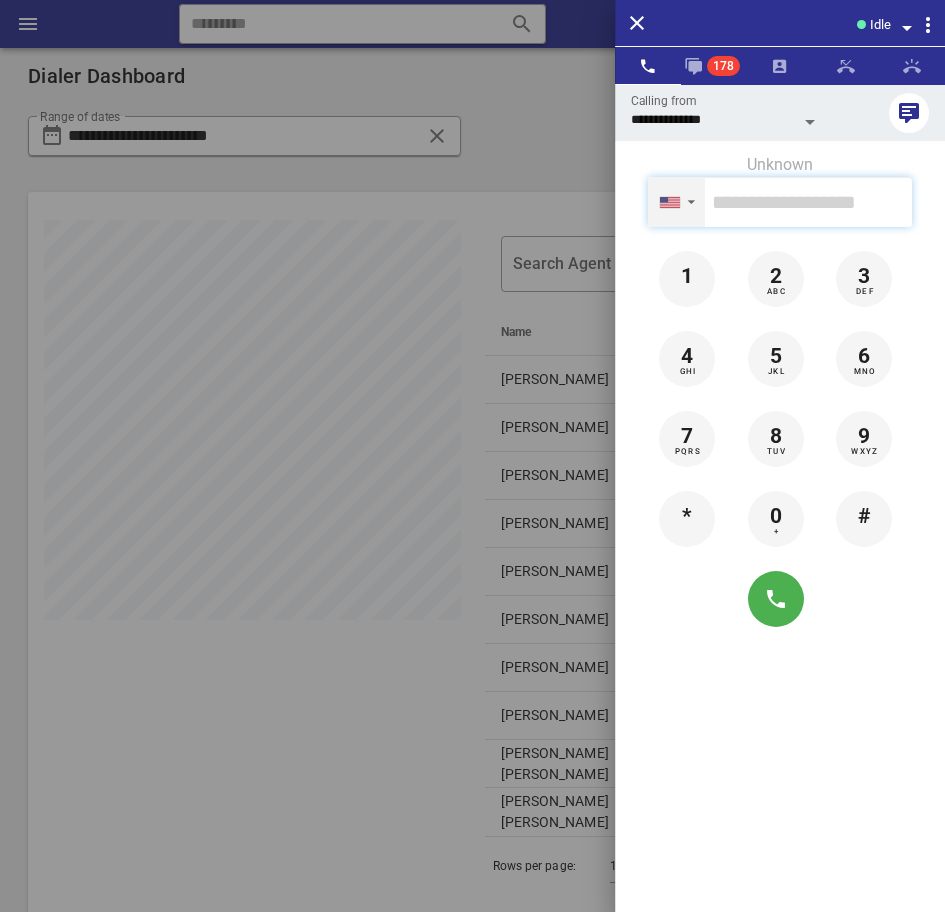 click on "▼     Andorra
+376
Argentina
+54
Aruba
+297
Australia
+61
Belgium (België)
+32
Bolivia
+591
Brazil (Brasil)
+55
Canada
+1
Chile
+56
Colombia
+57
Costa Rica
+506
Dominican Republic (República Dominicana)
+1
Ecuador
+593
El Salvador
+503
France
+33
Germany (Deutschland)
+49
Guadeloupe
+590
Guatemala
+502
Honduras
+504
Iceland (Ísland)
+354
India (भारत)
+91
Israel (‫ישראל‬‎)
+972
Italy (Italia)
+39
Japan (日本)
+81" at bounding box center [676, 202] 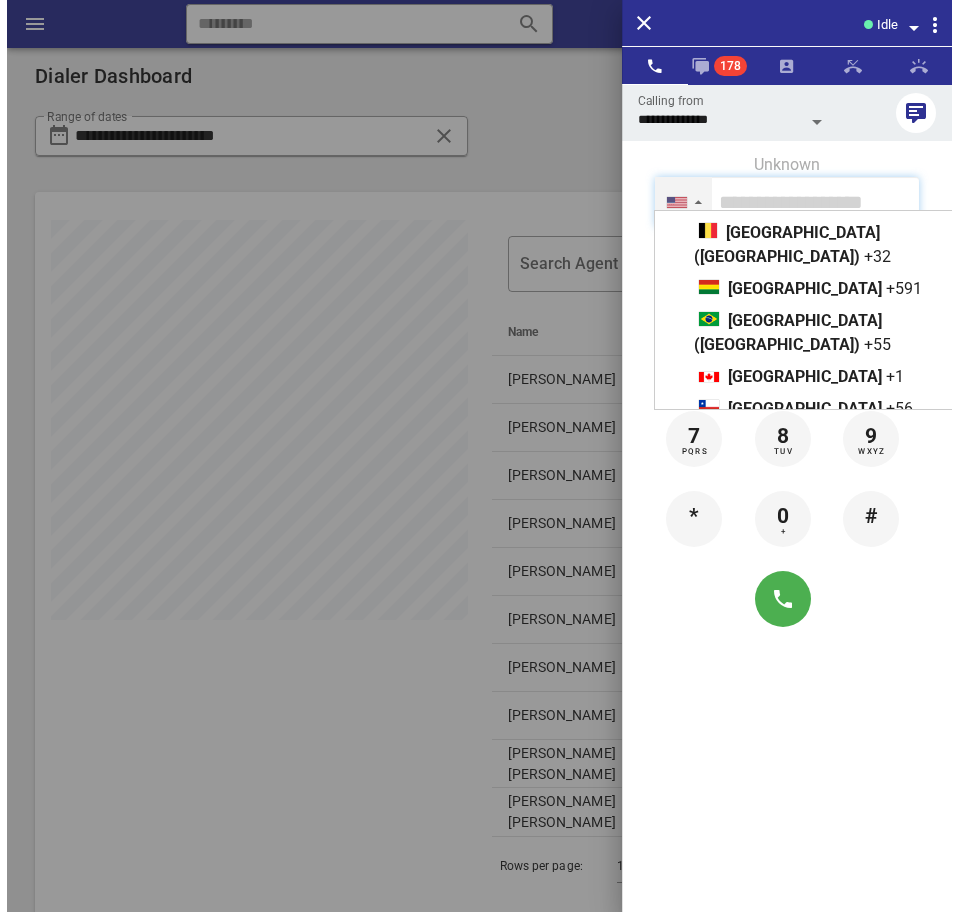 scroll, scrollTop: 154, scrollLeft: 0, axis: vertical 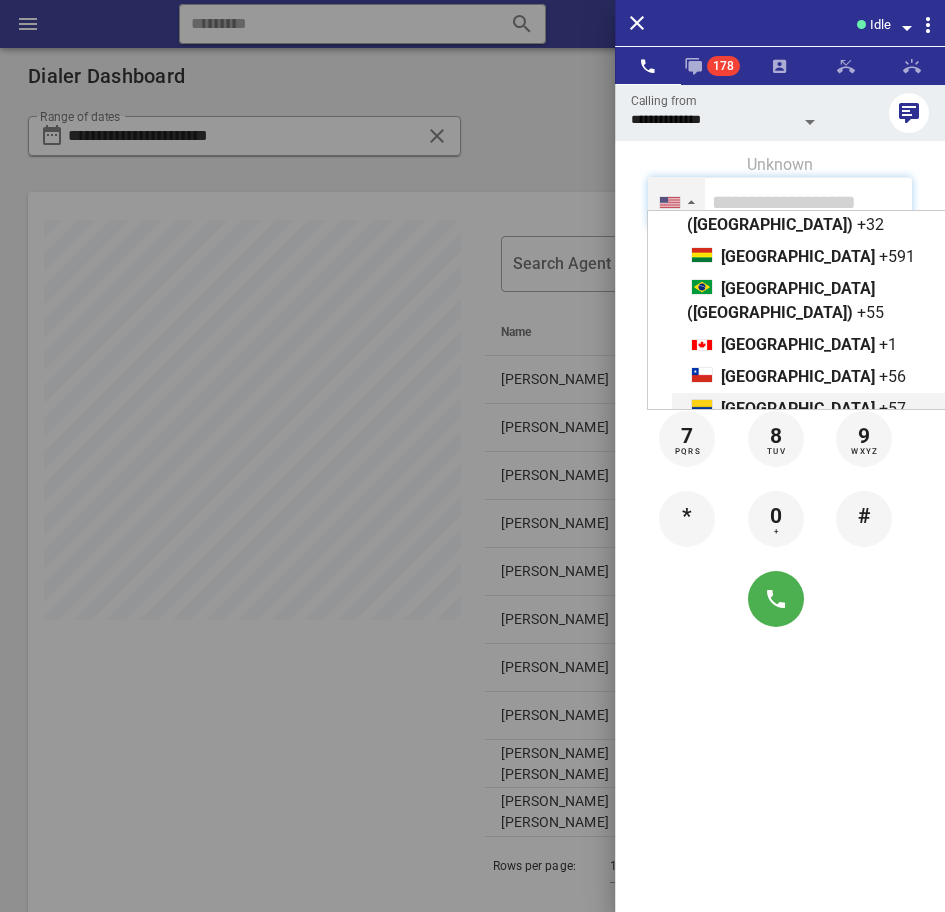click on "[GEOGRAPHIC_DATA]" at bounding box center [798, 408] 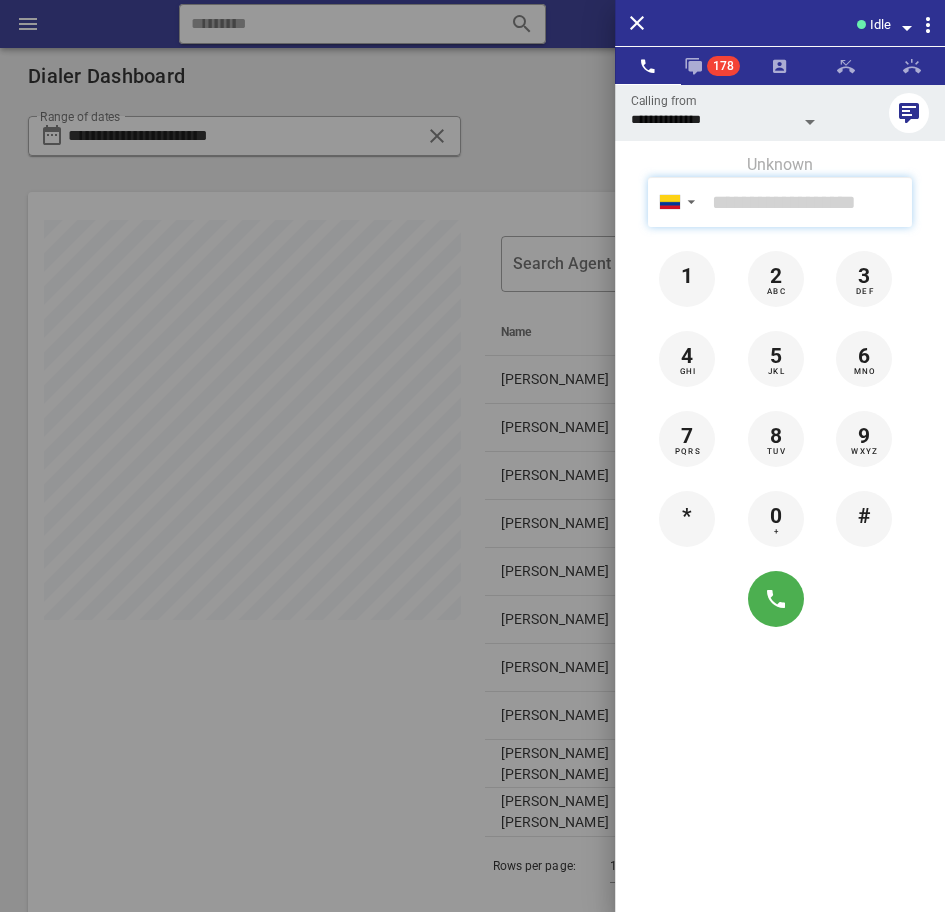 click at bounding box center [808, 202] 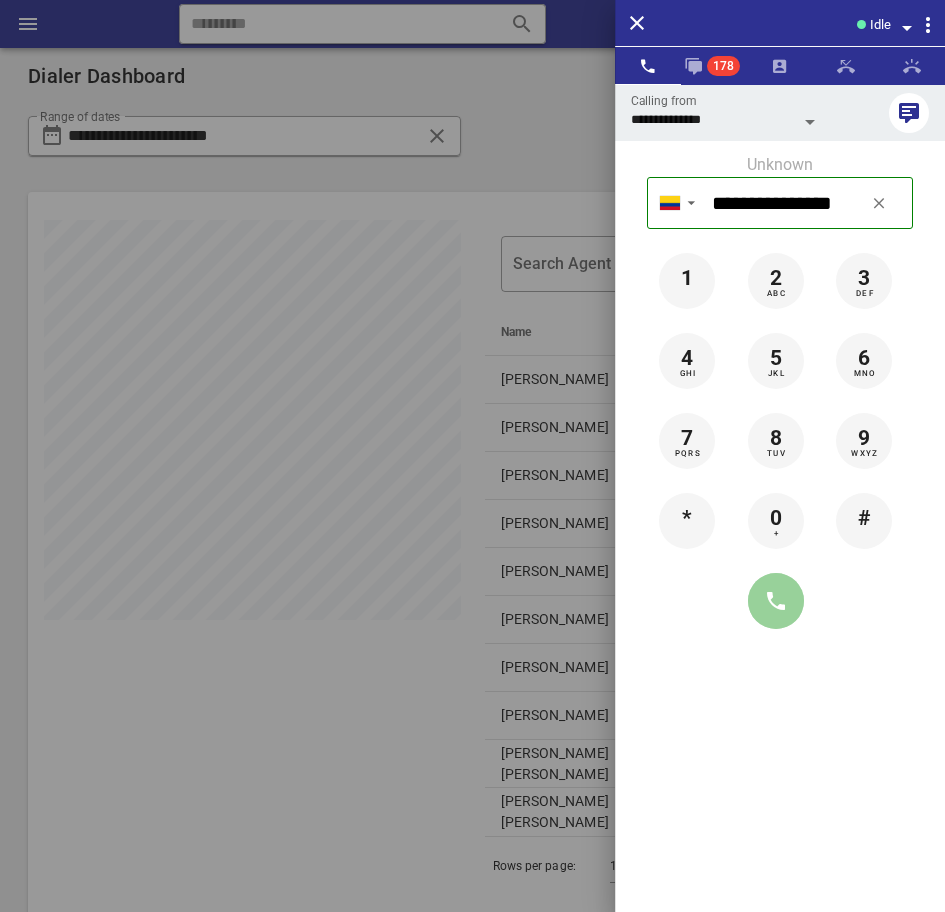 click at bounding box center [776, 601] 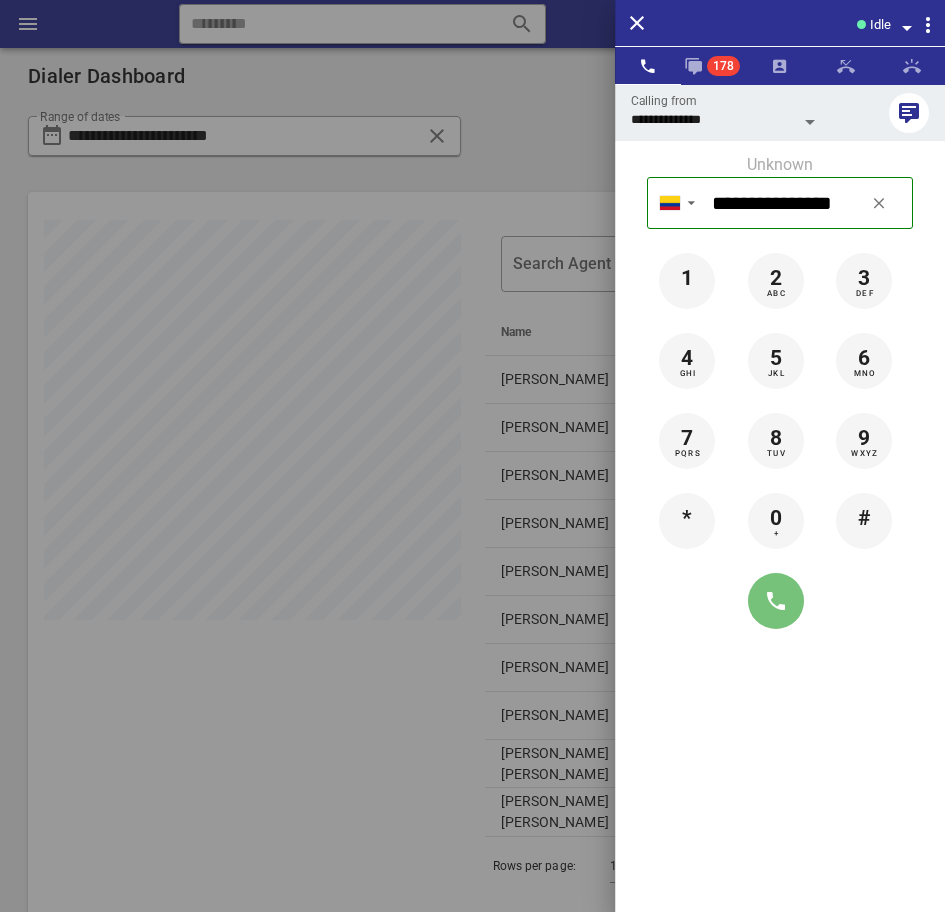 type on "**********" 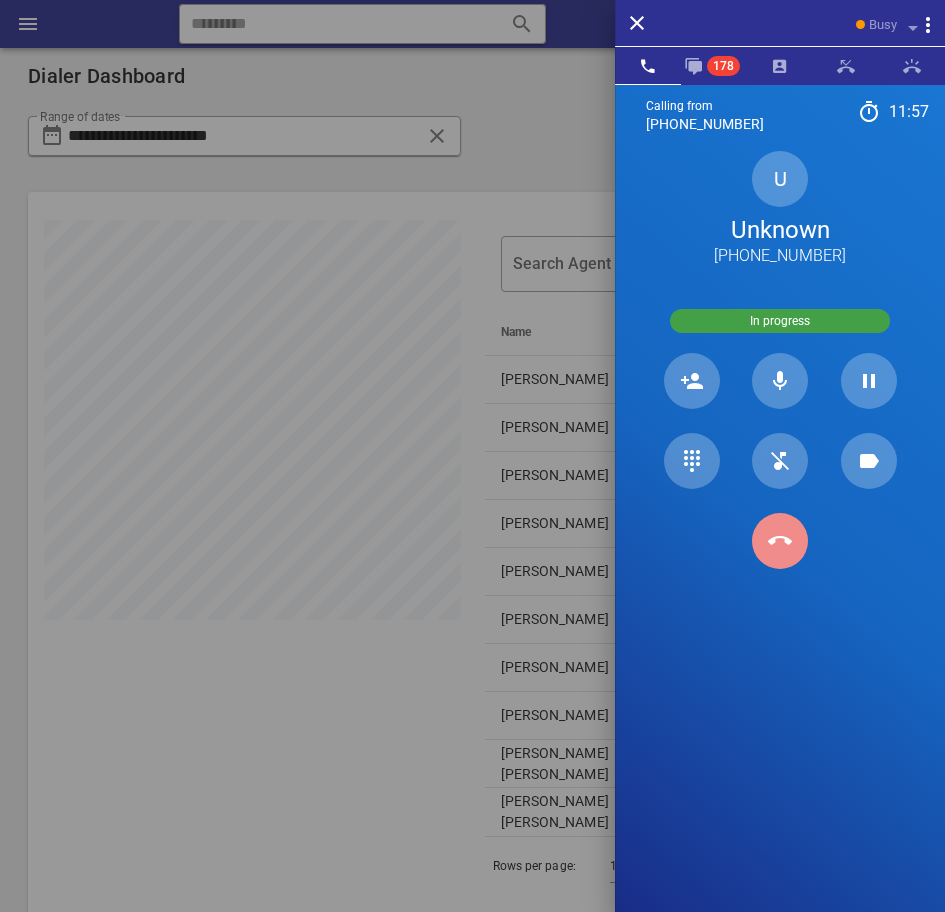 click at bounding box center [780, 541] 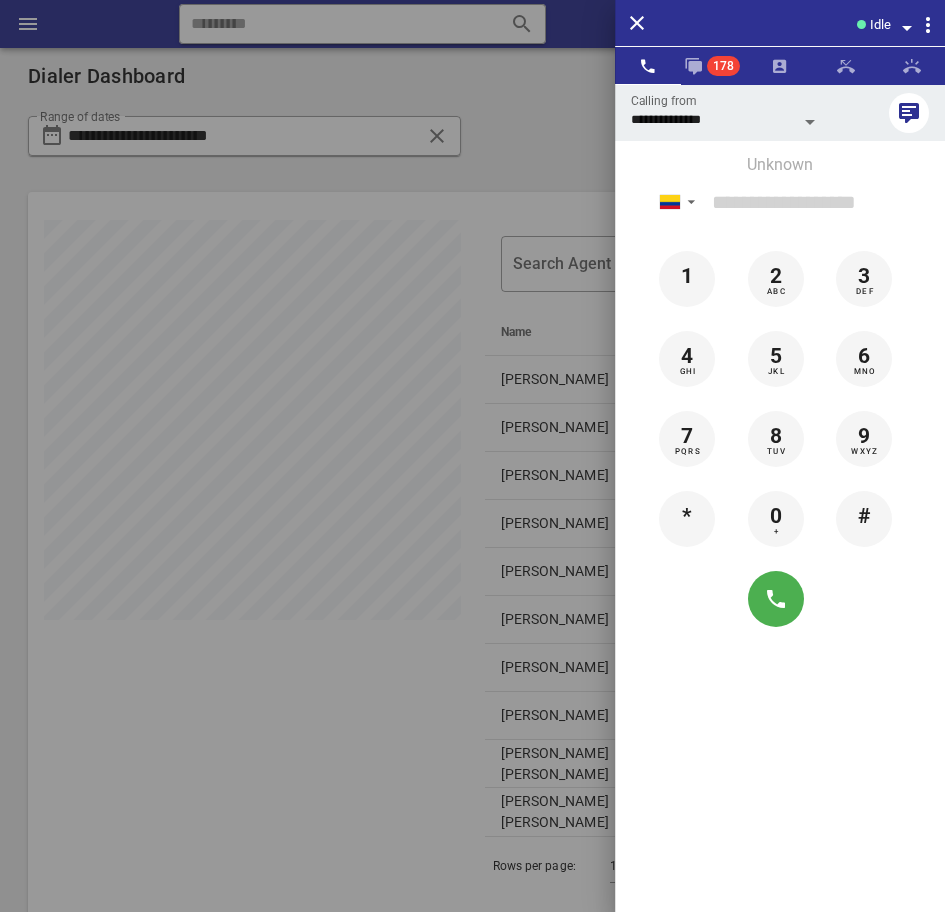 click at bounding box center [472, 456] 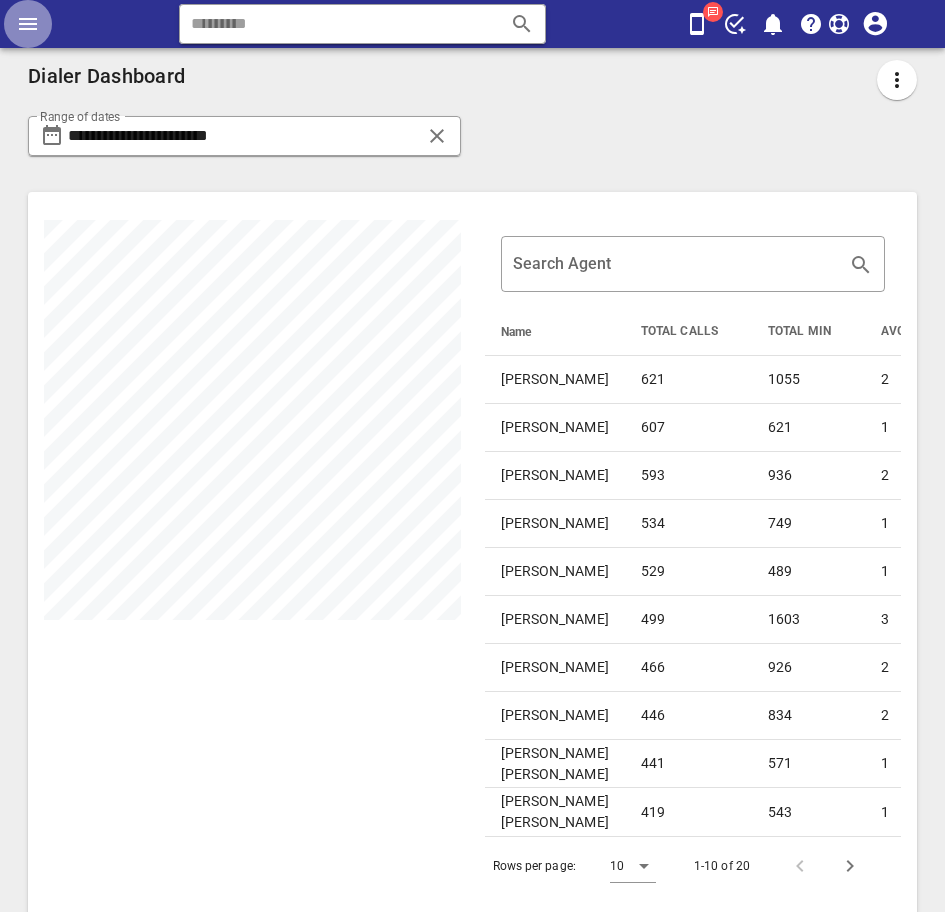 click at bounding box center (28, 24) 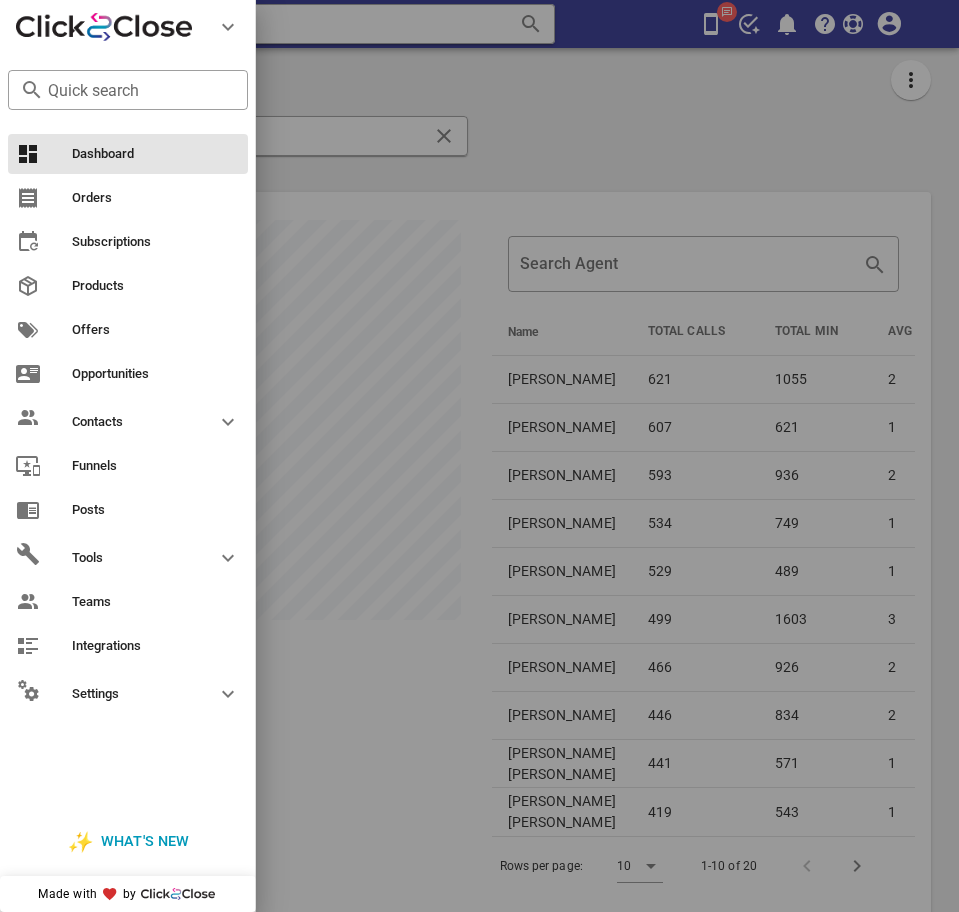 scroll, scrollTop: 999187, scrollLeft: 999097, axis: both 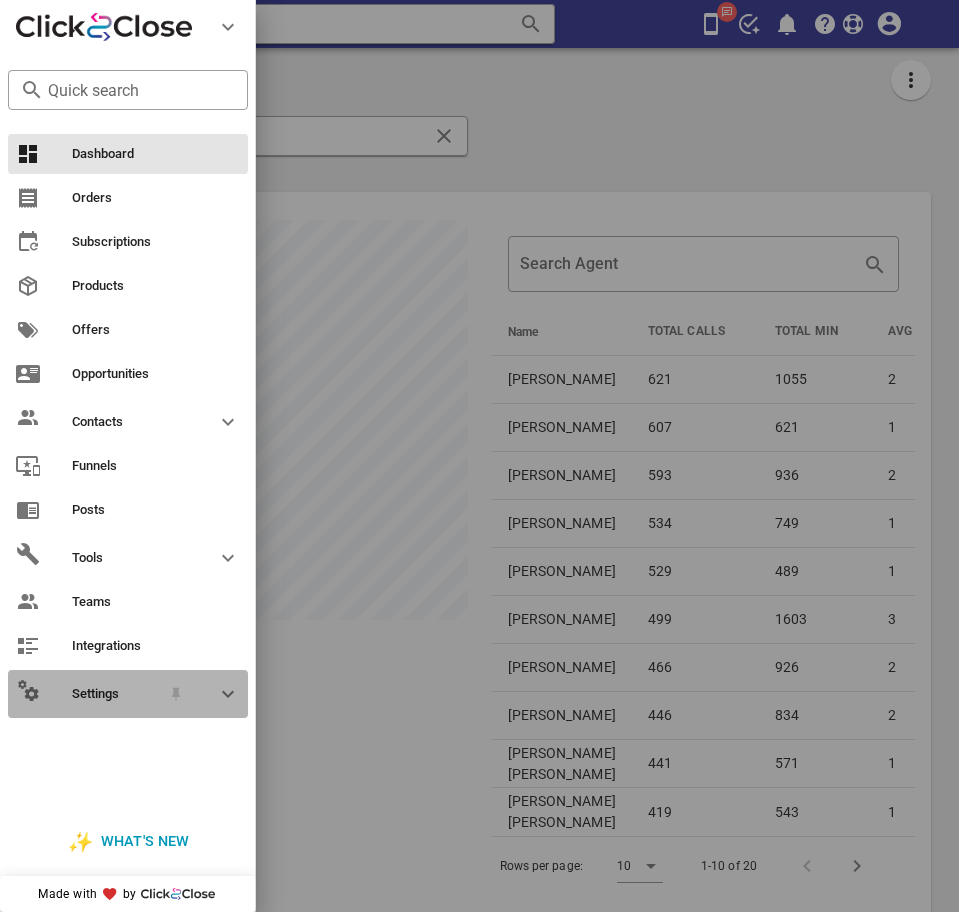 click on "Settings" at bounding box center [116, 694] 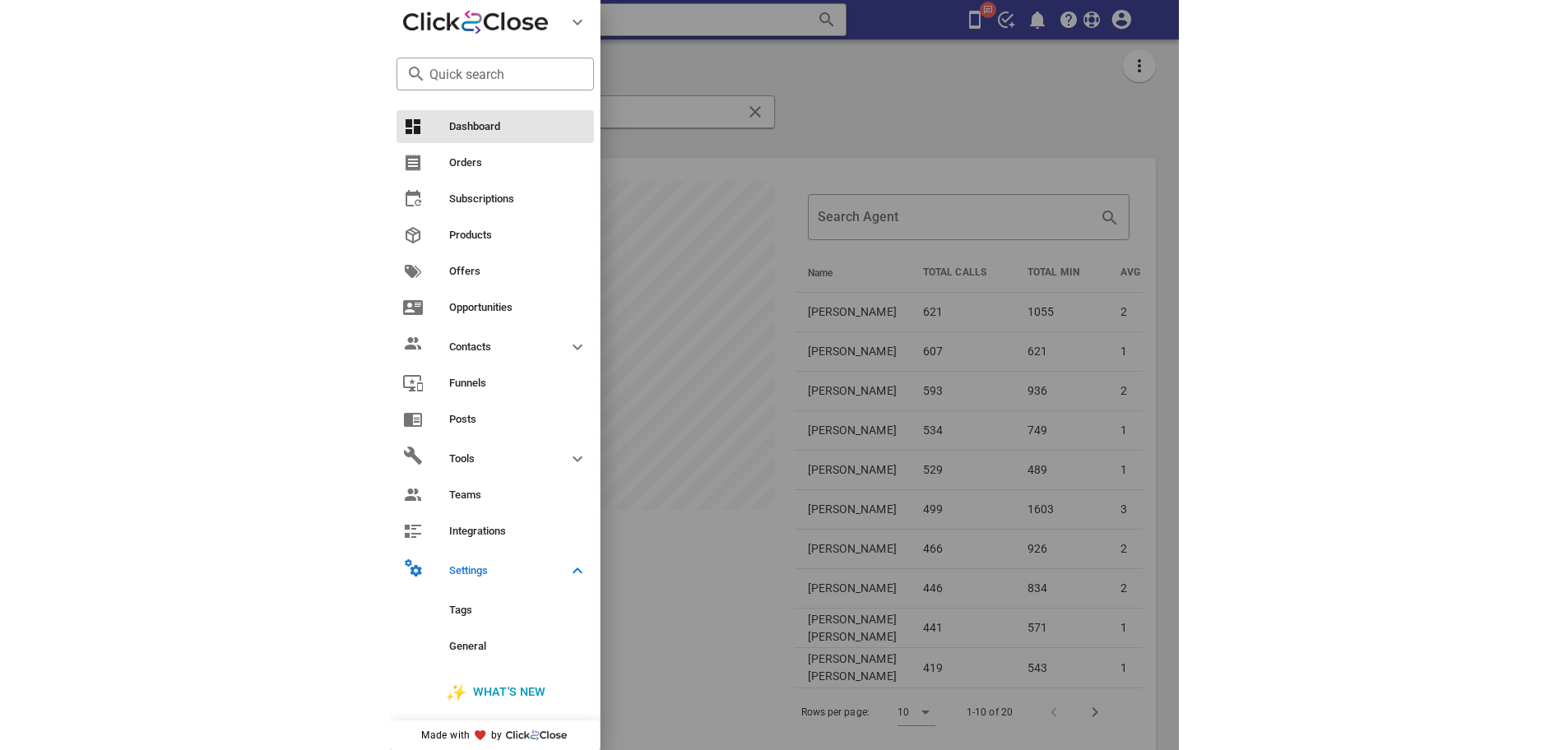 scroll, scrollTop: 656, scrollLeft: 0, axis: vertical 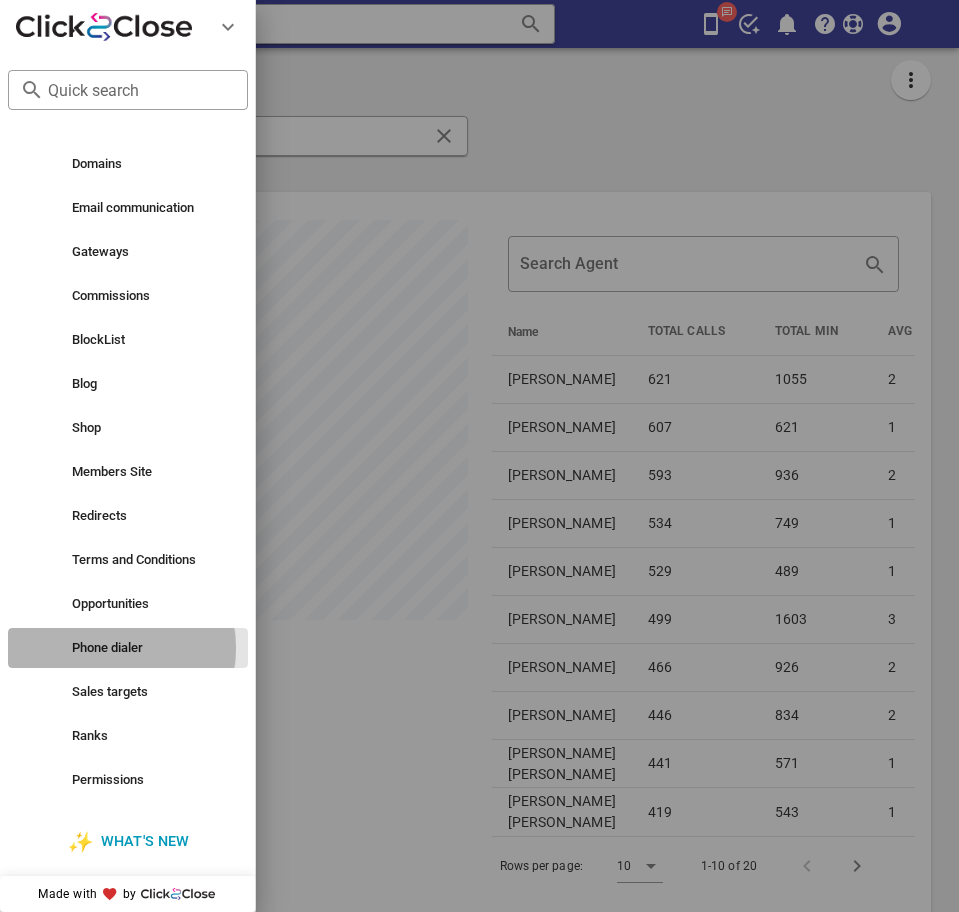 click on "Phone dialer" at bounding box center (128, 648) 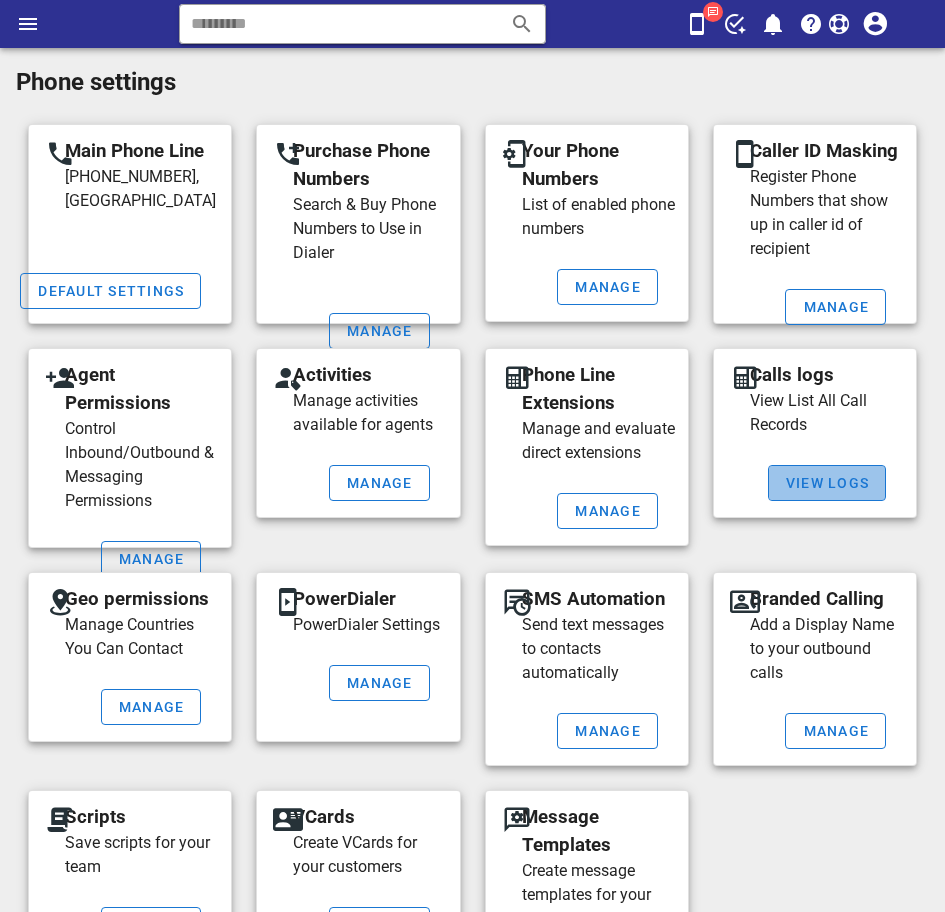 click on "View Logs" at bounding box center (827, 483) 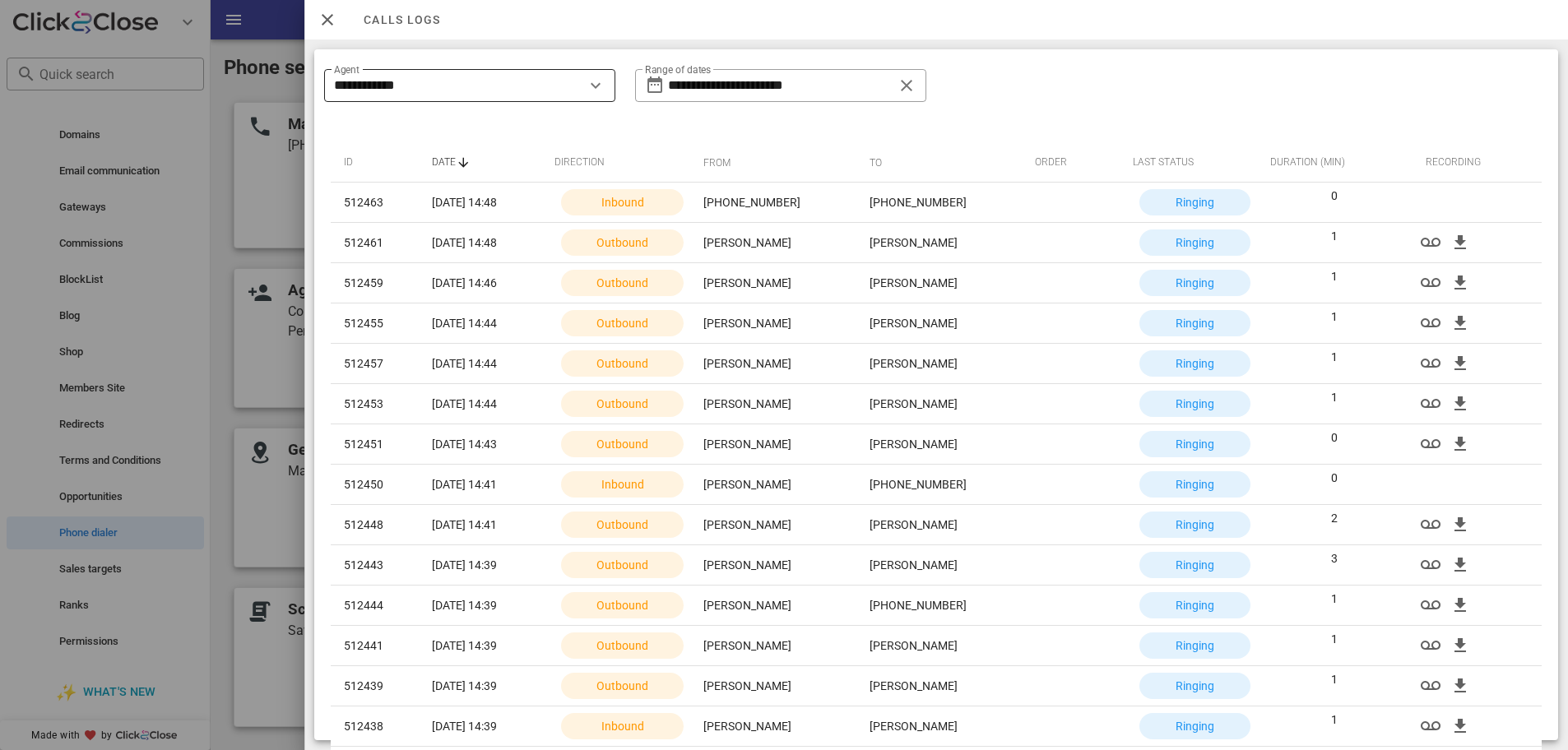 click on "**********" at bounding box center [458, 86] 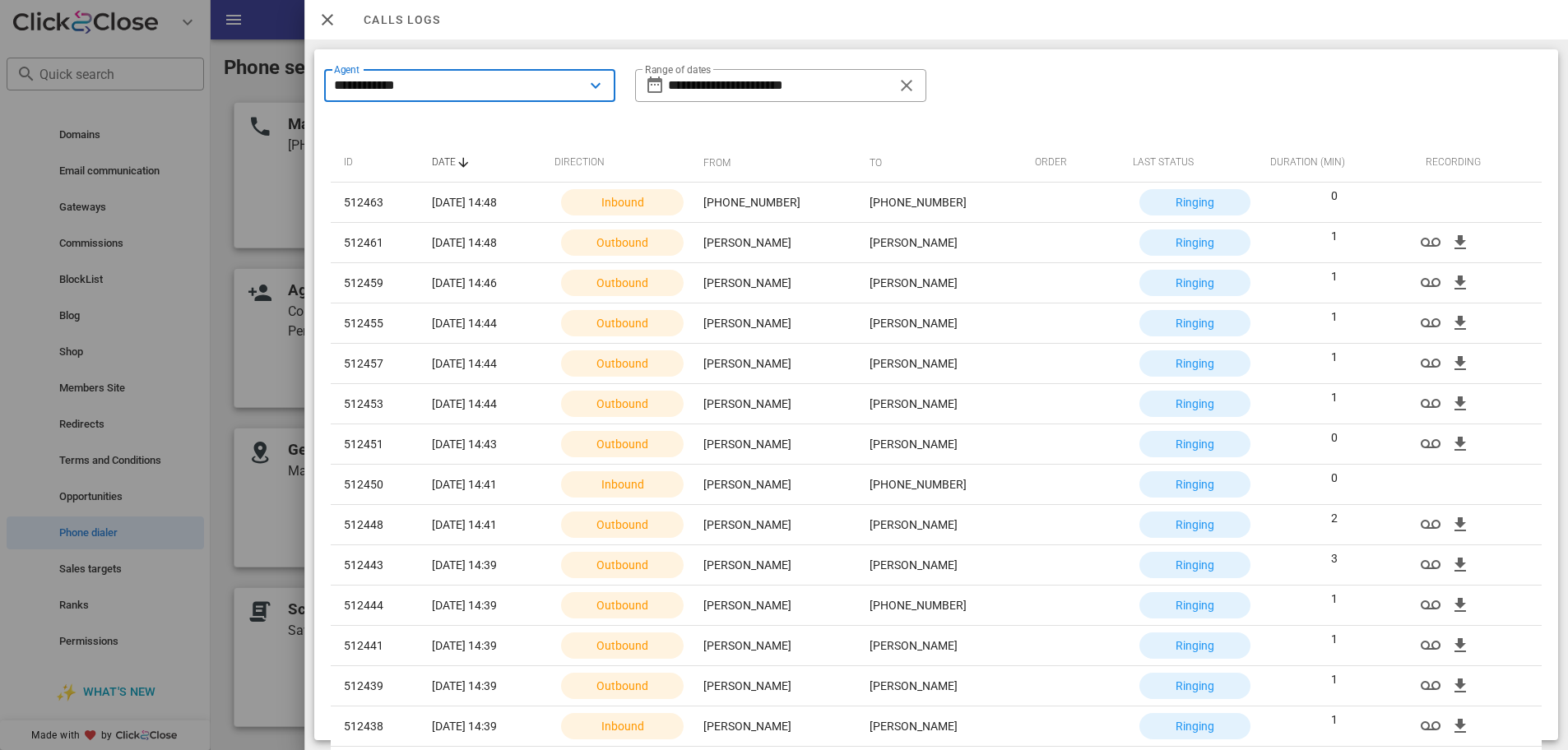 click on "**********" at bounding box center [458, 86] 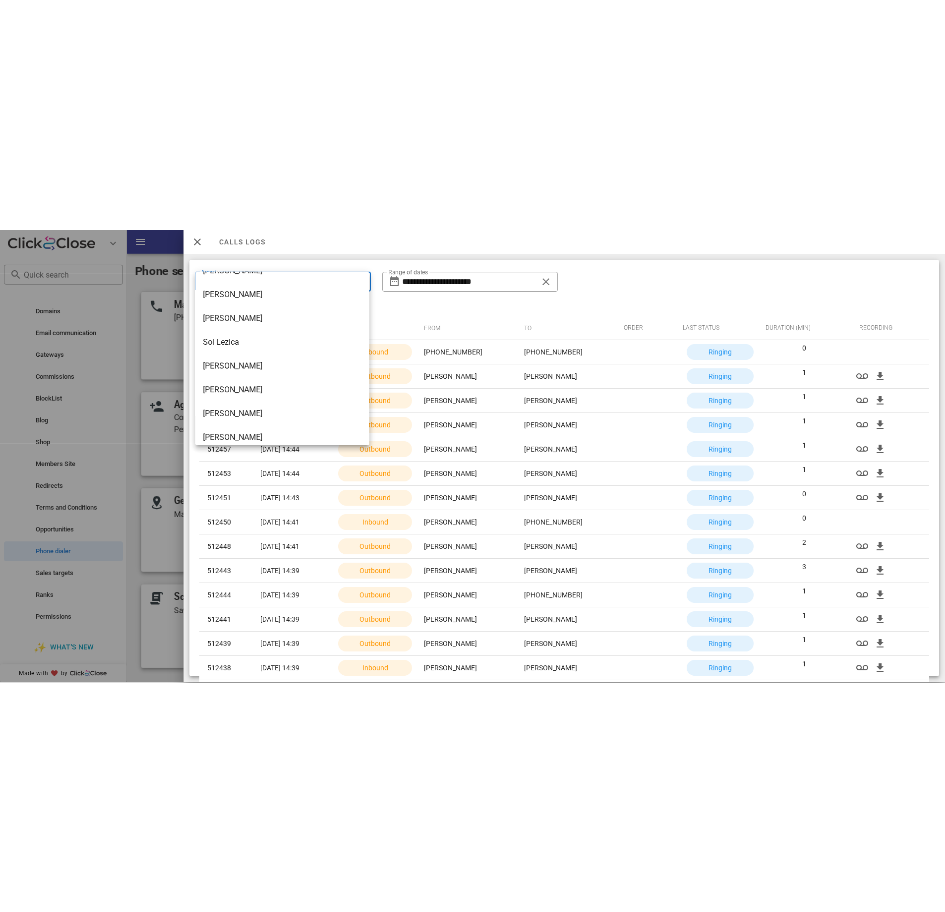 scroll, scrollTop: 1394, scrollLeft: 0, axis: vertical 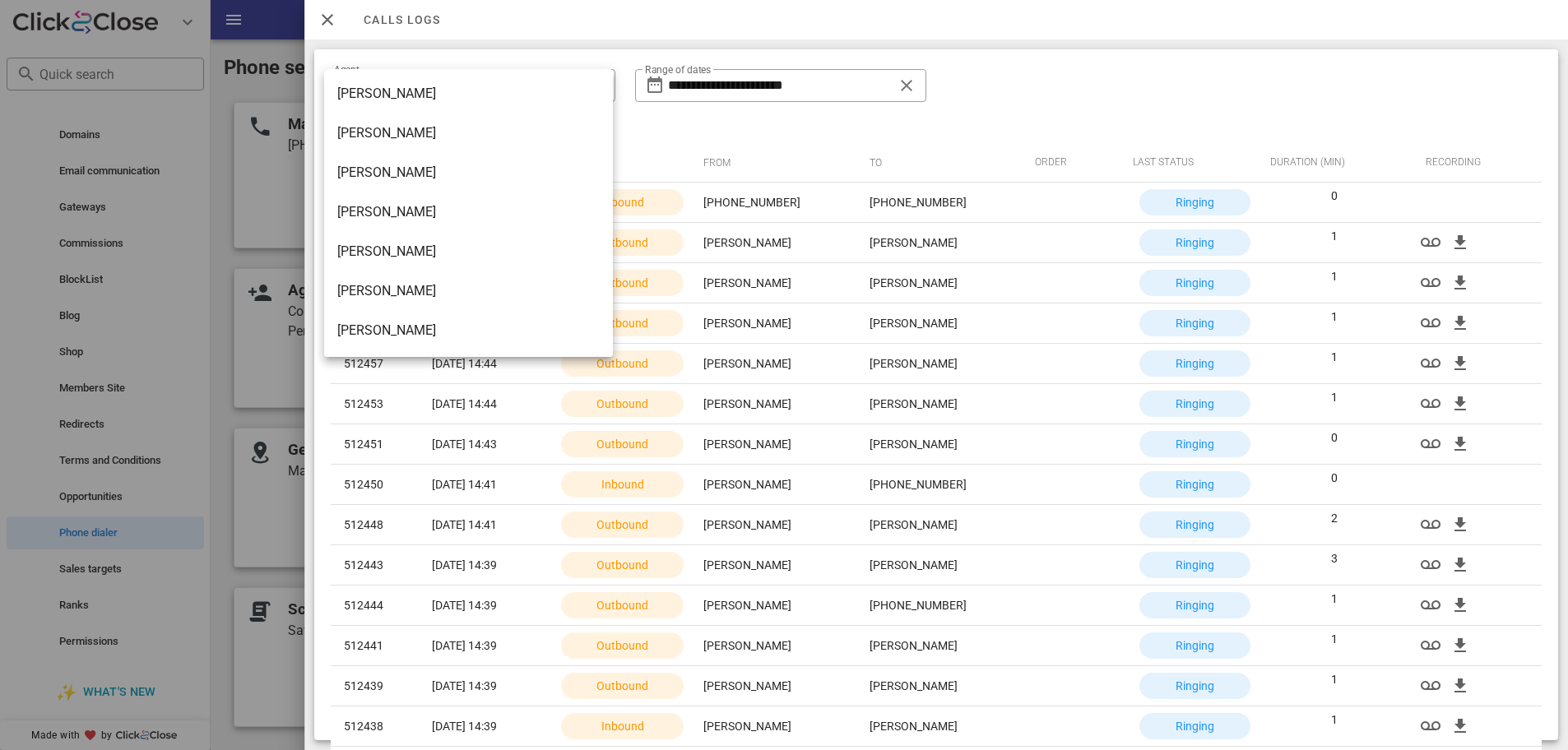 click on "Wilmer Velasquez" at bounding box center [468, 290] 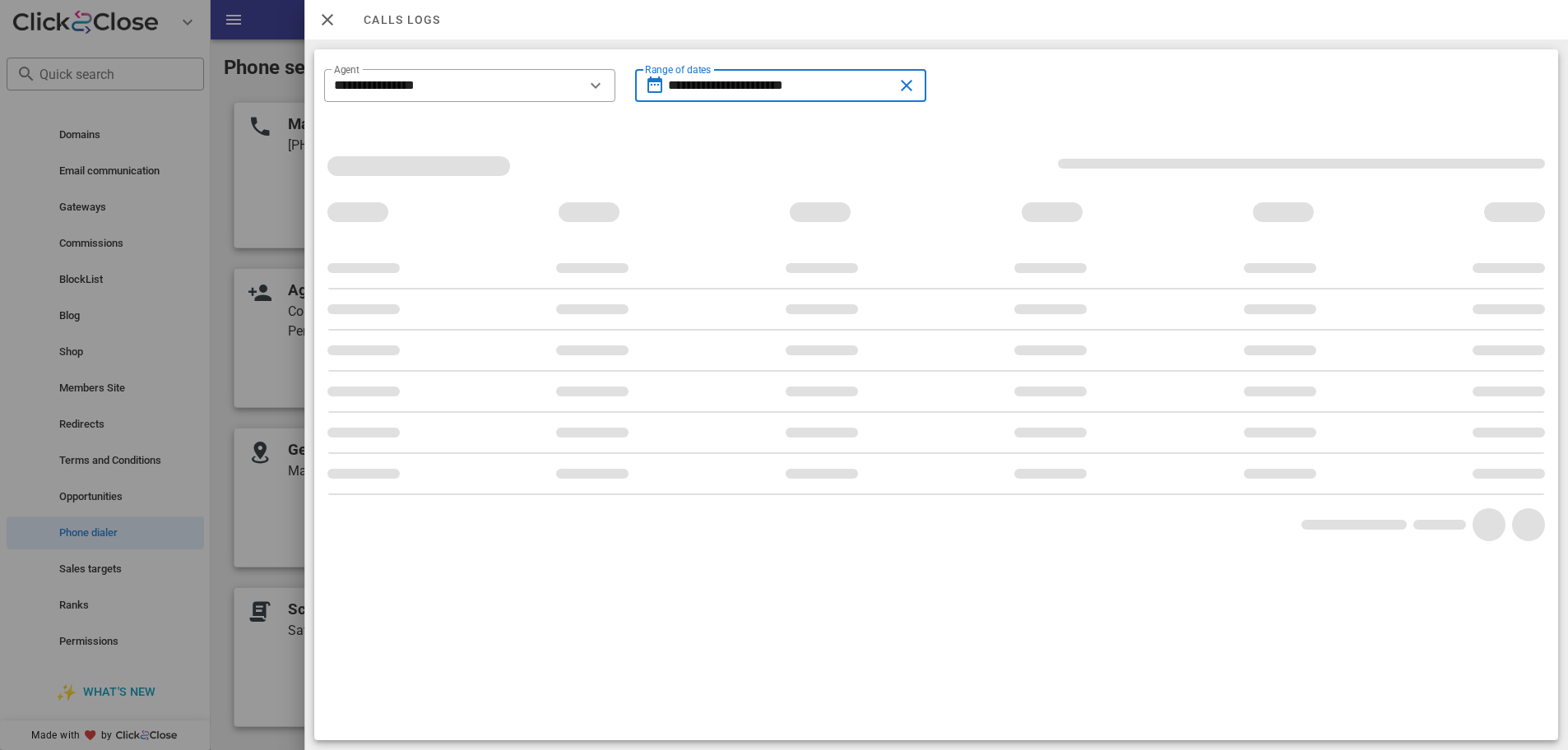 click on "**********" at bounding box center (781, 86) 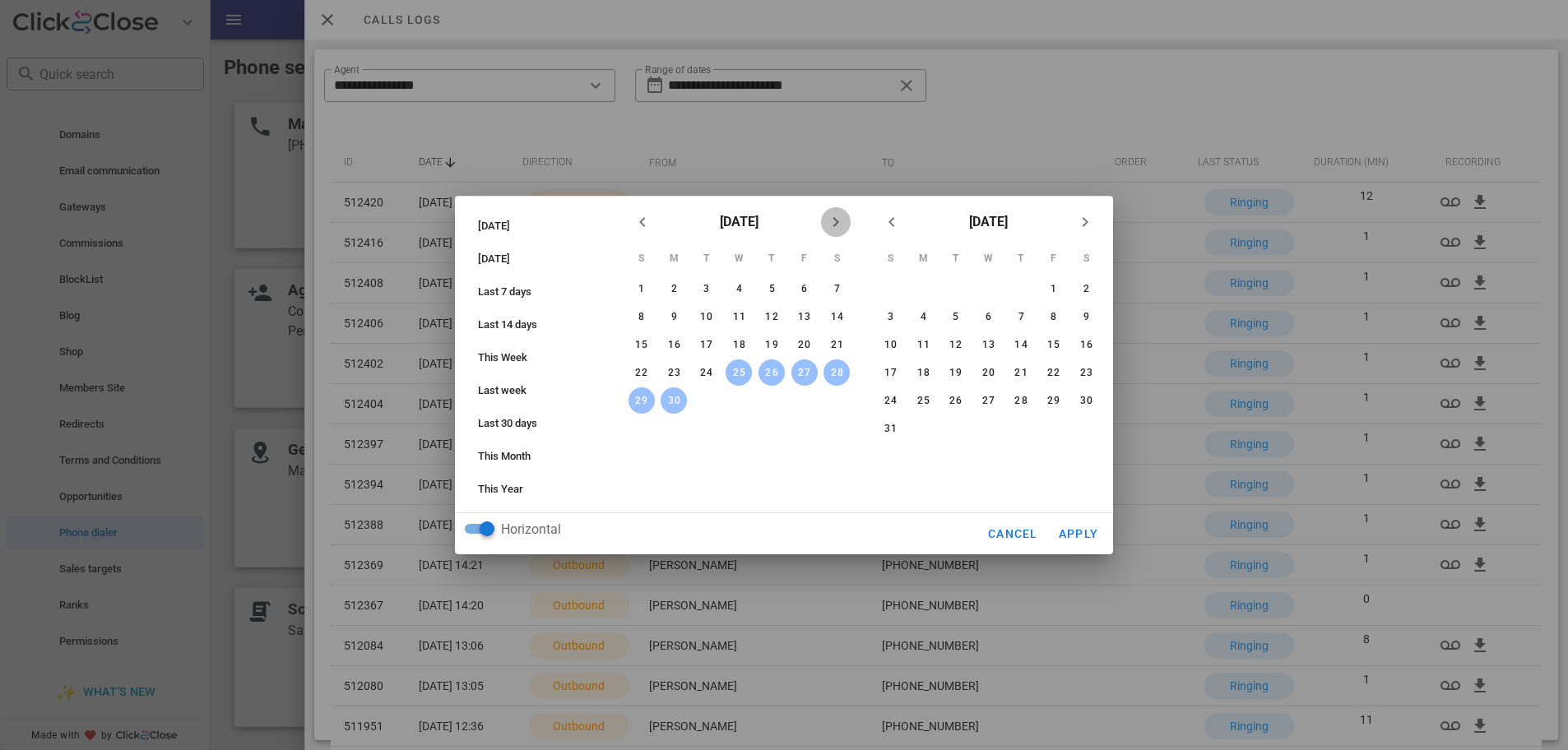 click at bounding box center [836, 222] 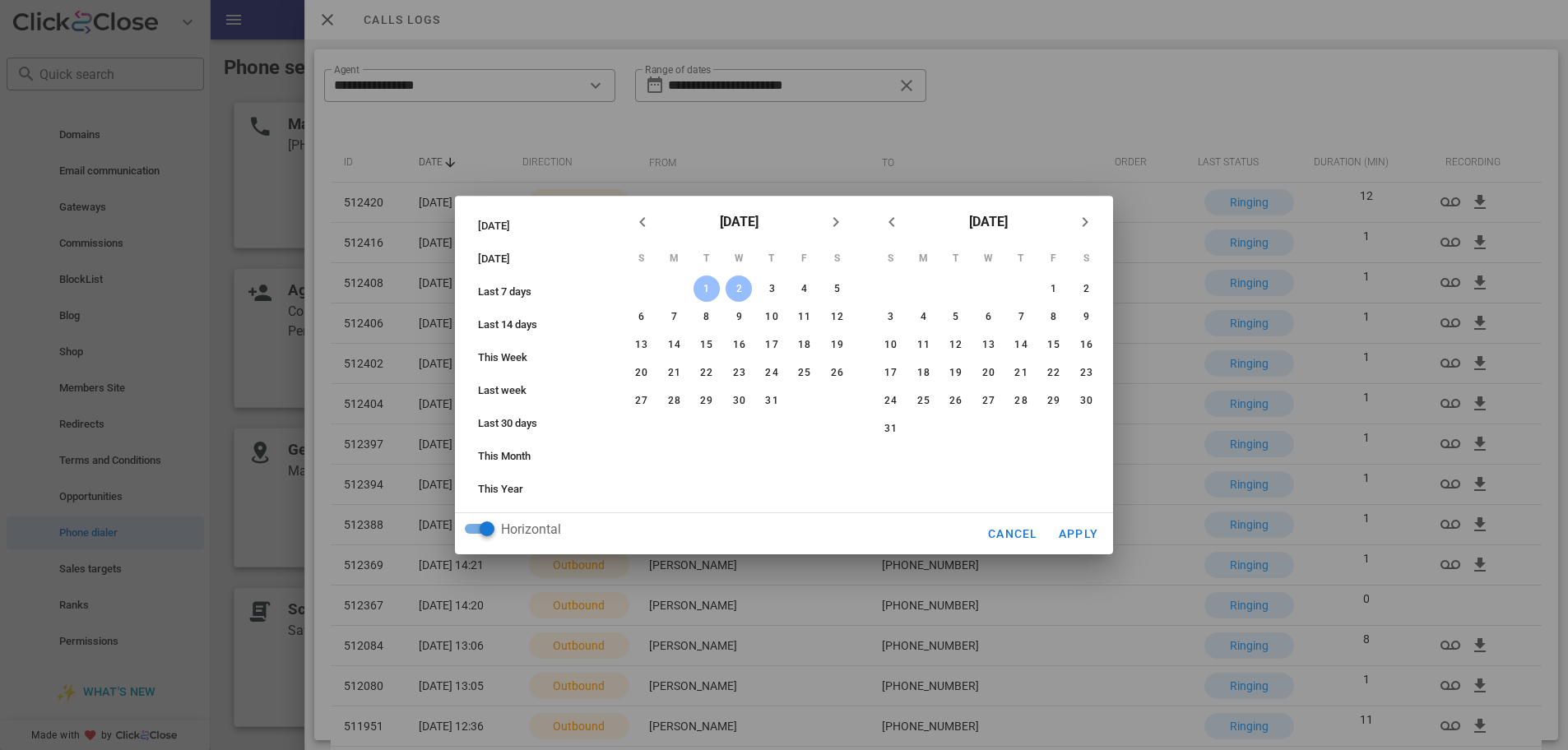 click on "2" at bounding box center (739, 289) 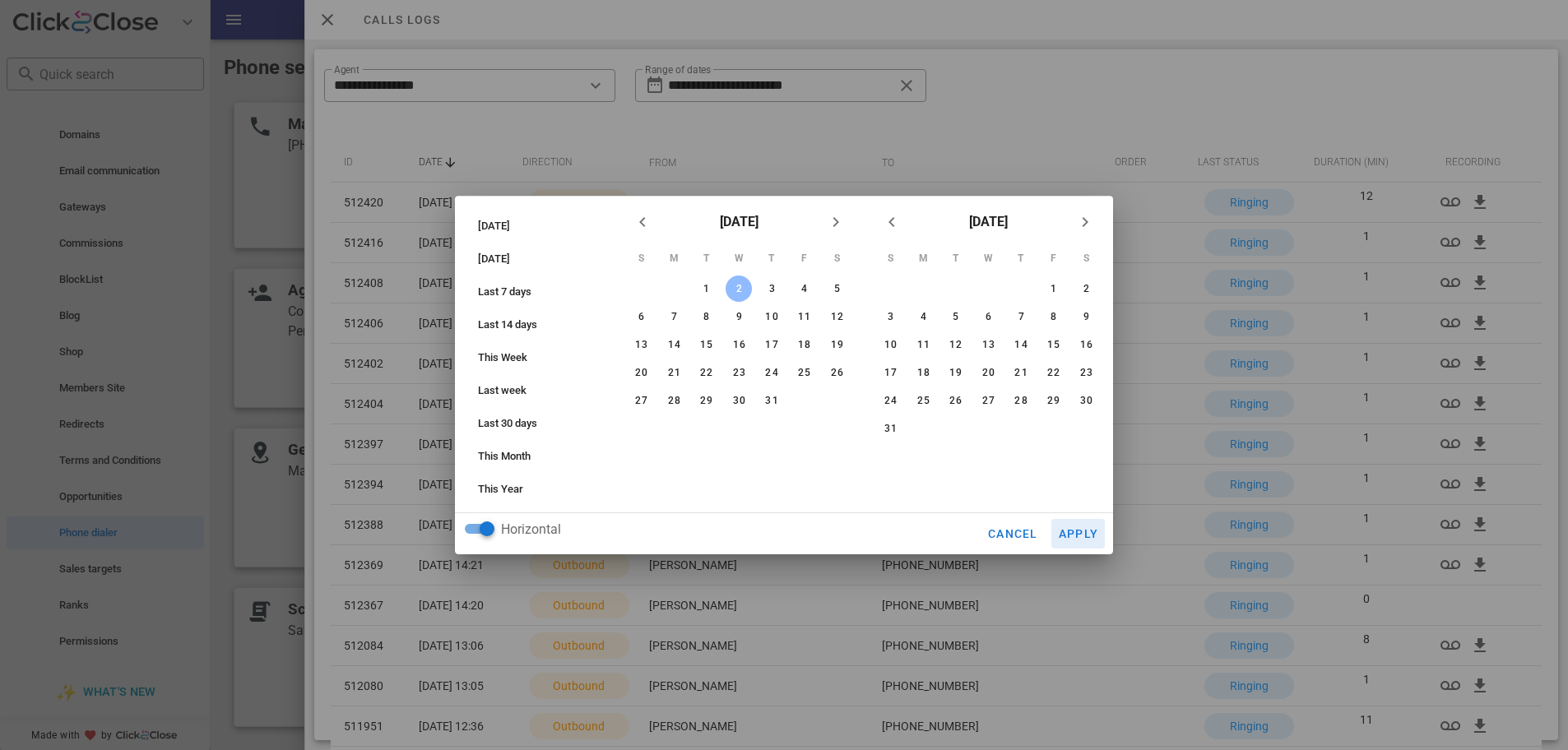 click on "Apply" at bounding box center (1079, 534) 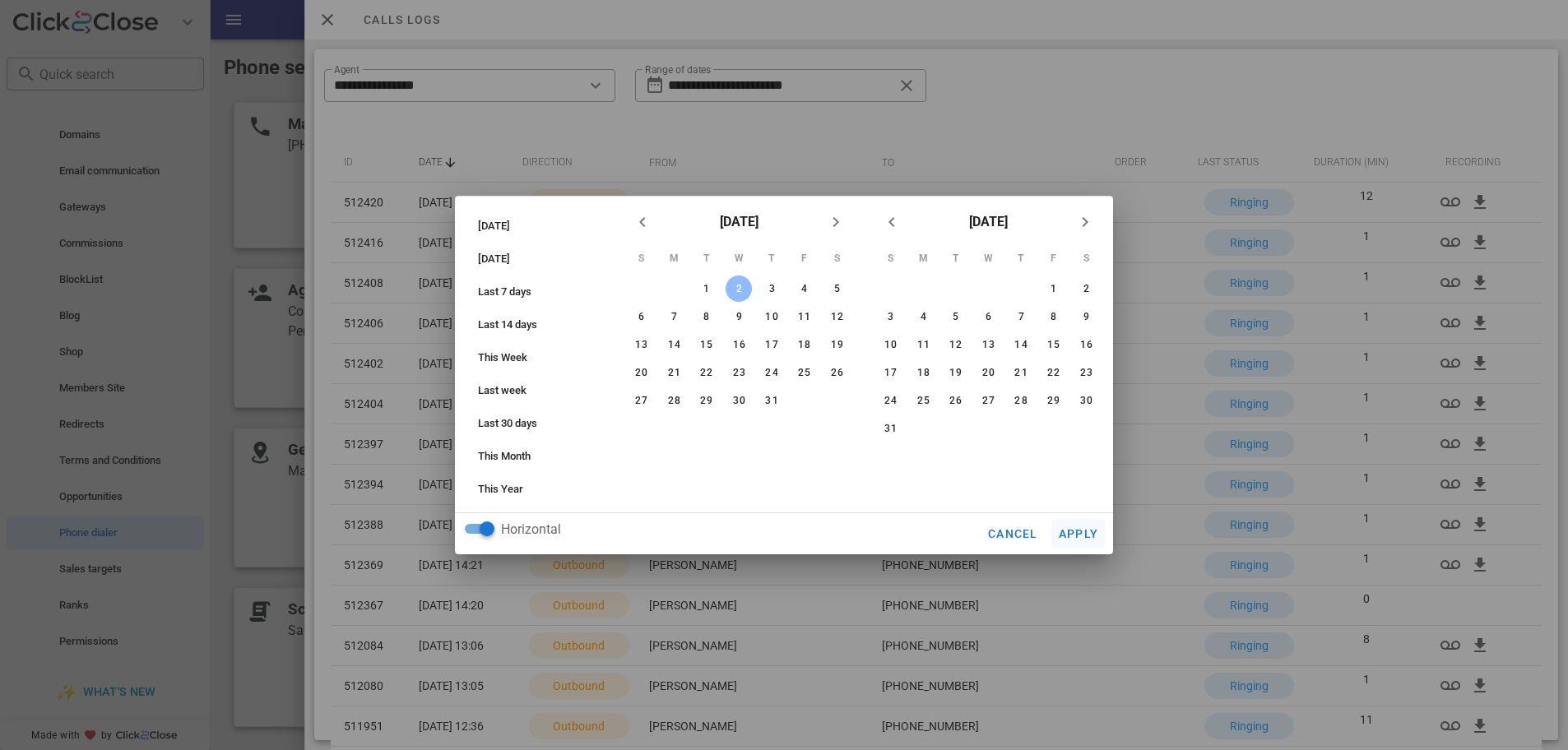 type on "**********" 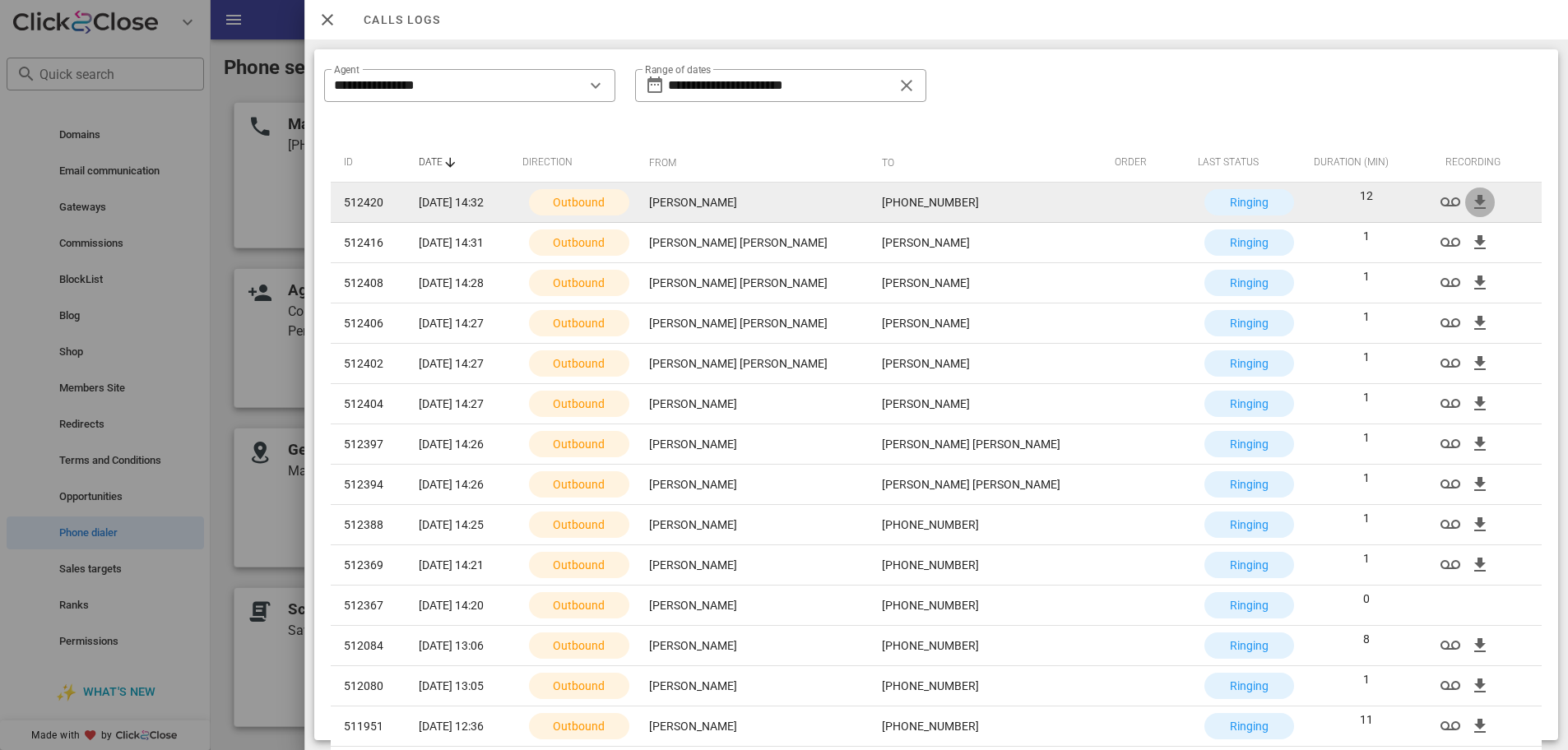 click at bounding box center (1480, 202) 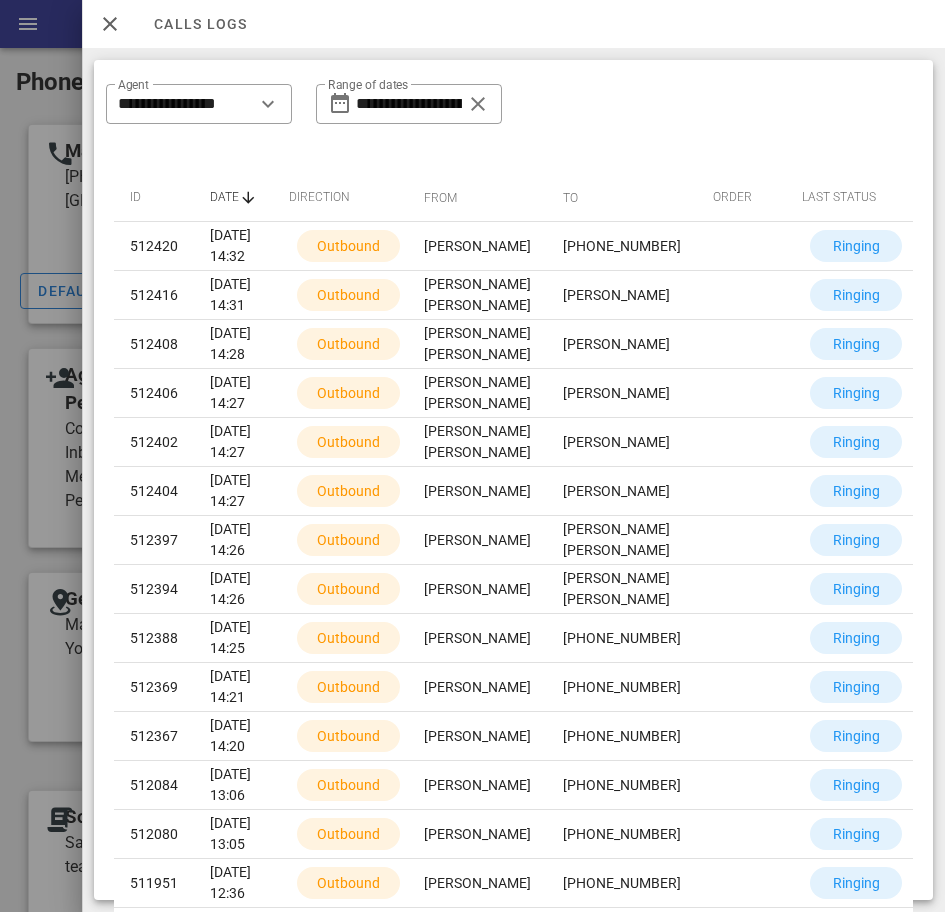 click at bounding box center [110, 24] 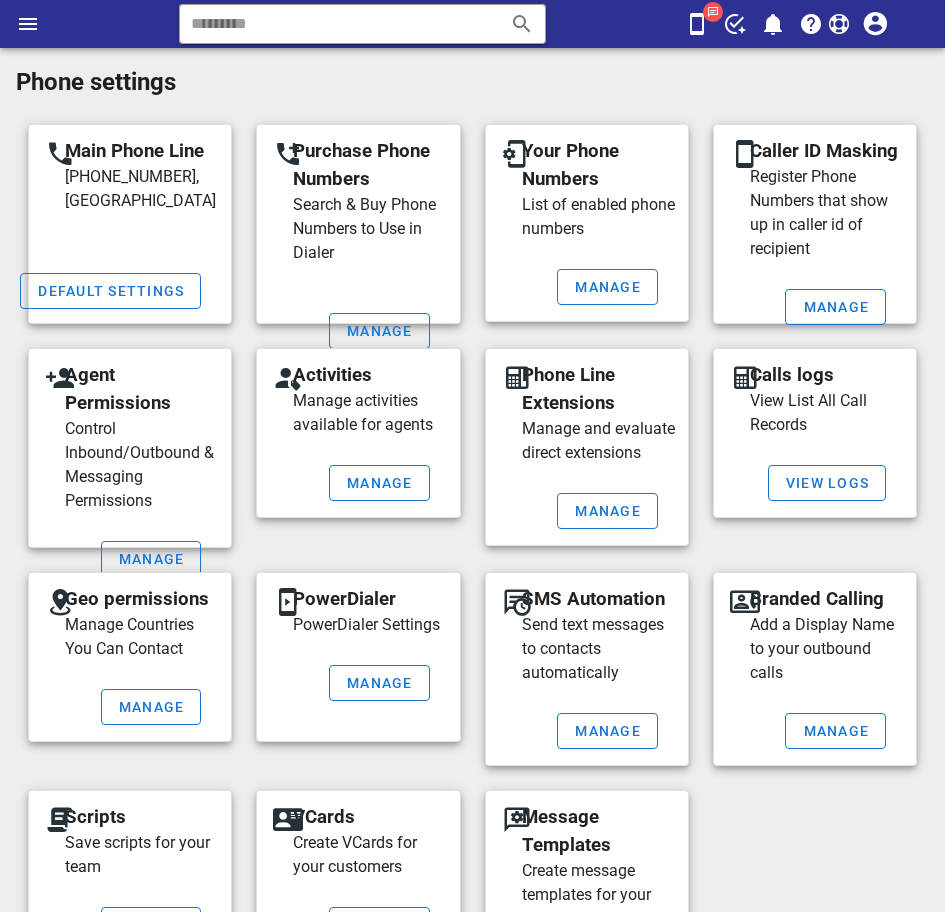click on "​ Reload browser Accept" at bounding box center (472, 24) 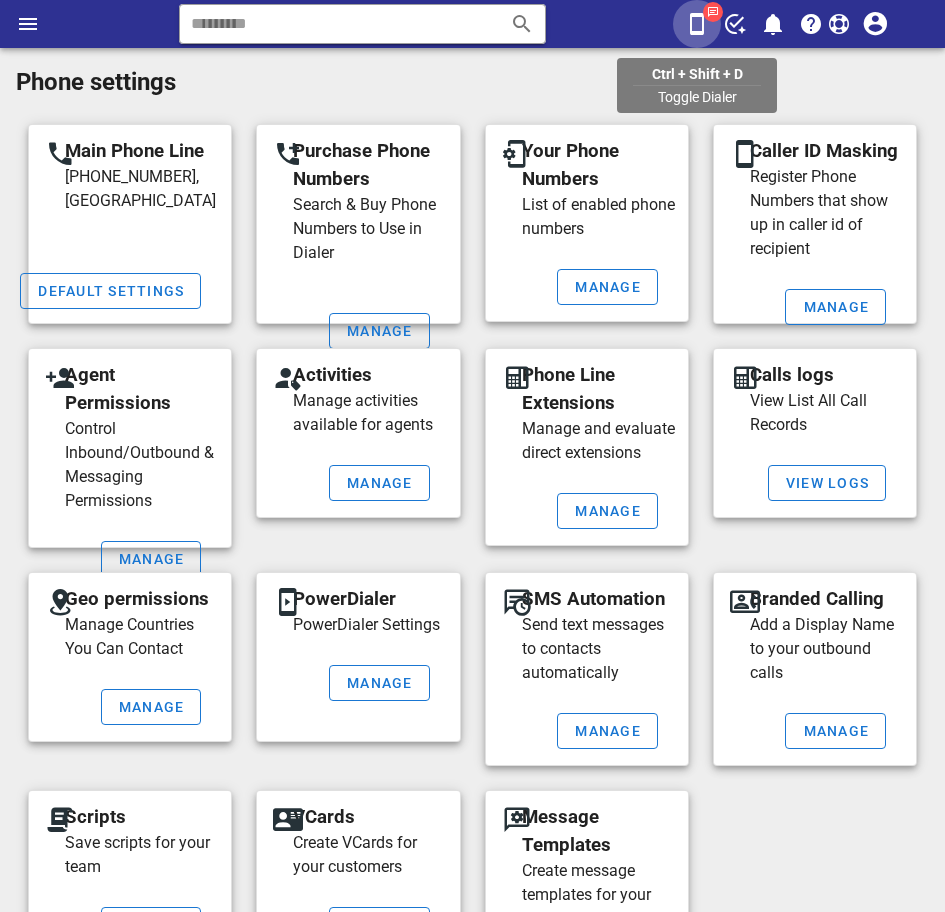 click at bounding box center [697, 24] 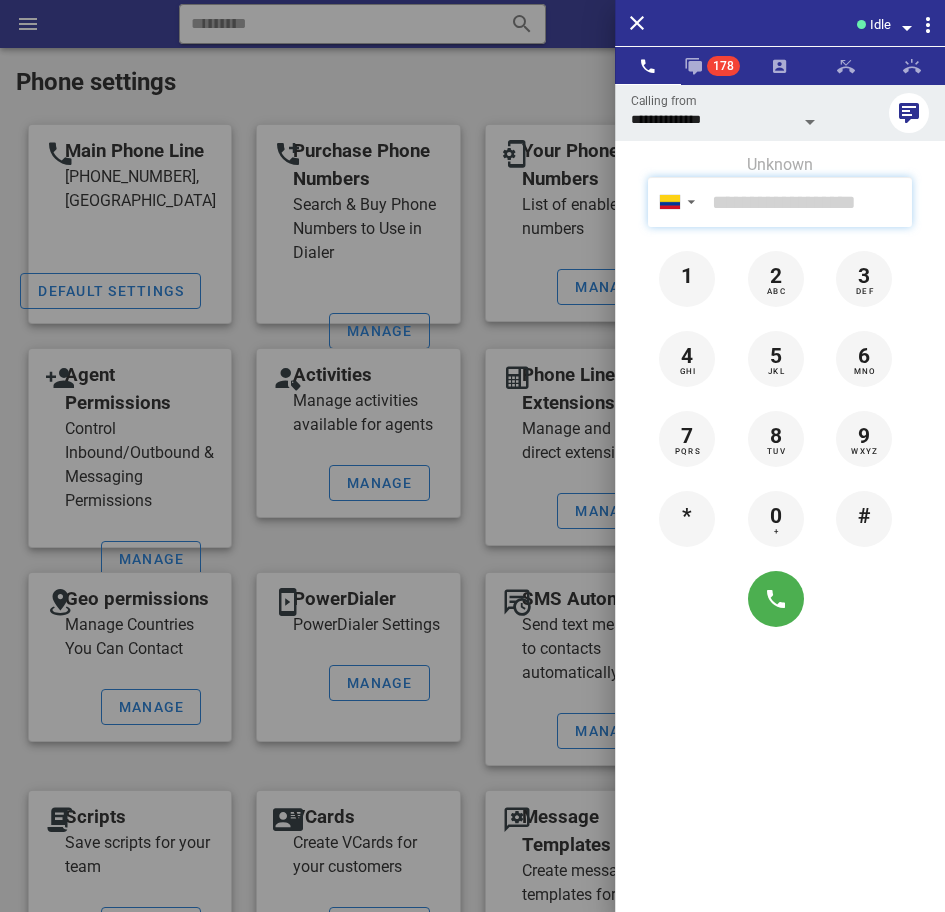 click at bounding box center (808, 202) 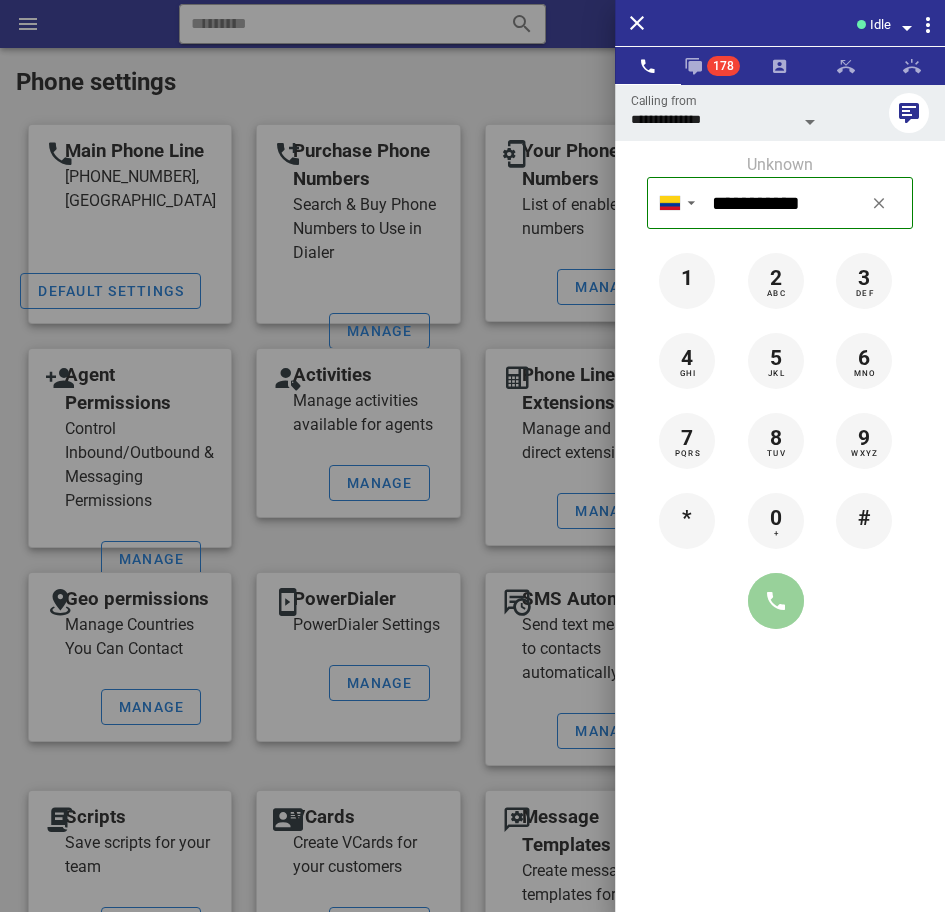 click at bounding box center [776, 601] 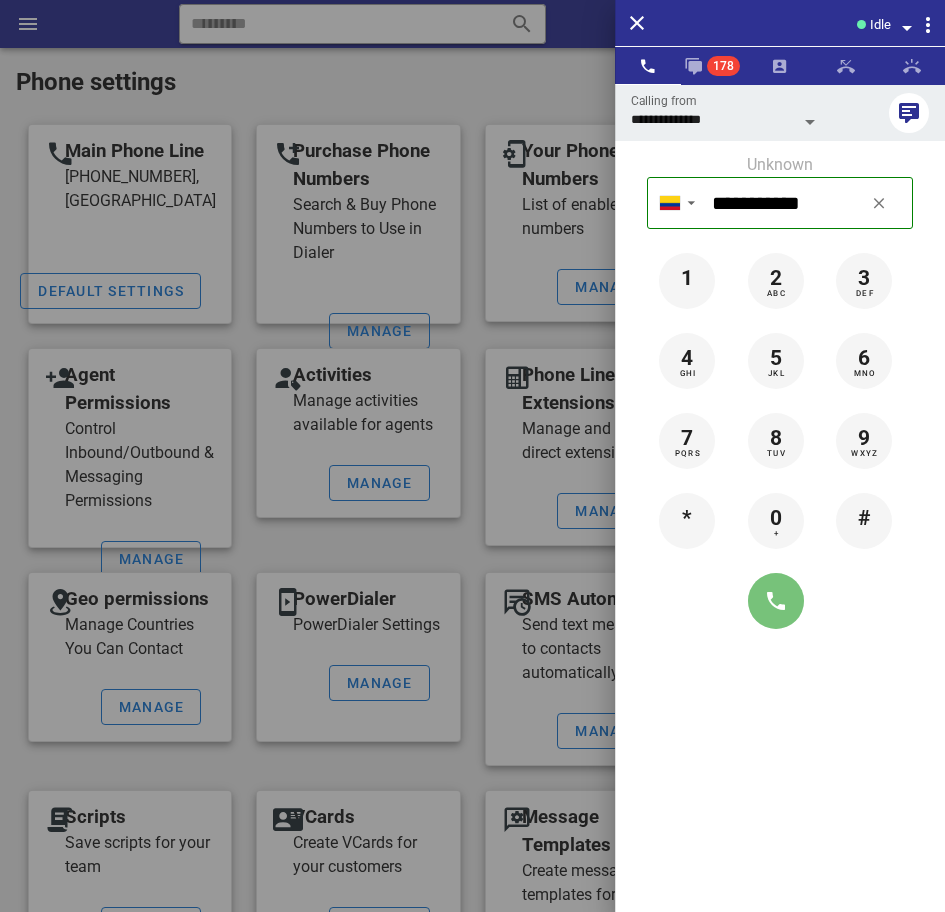 type on "**********" 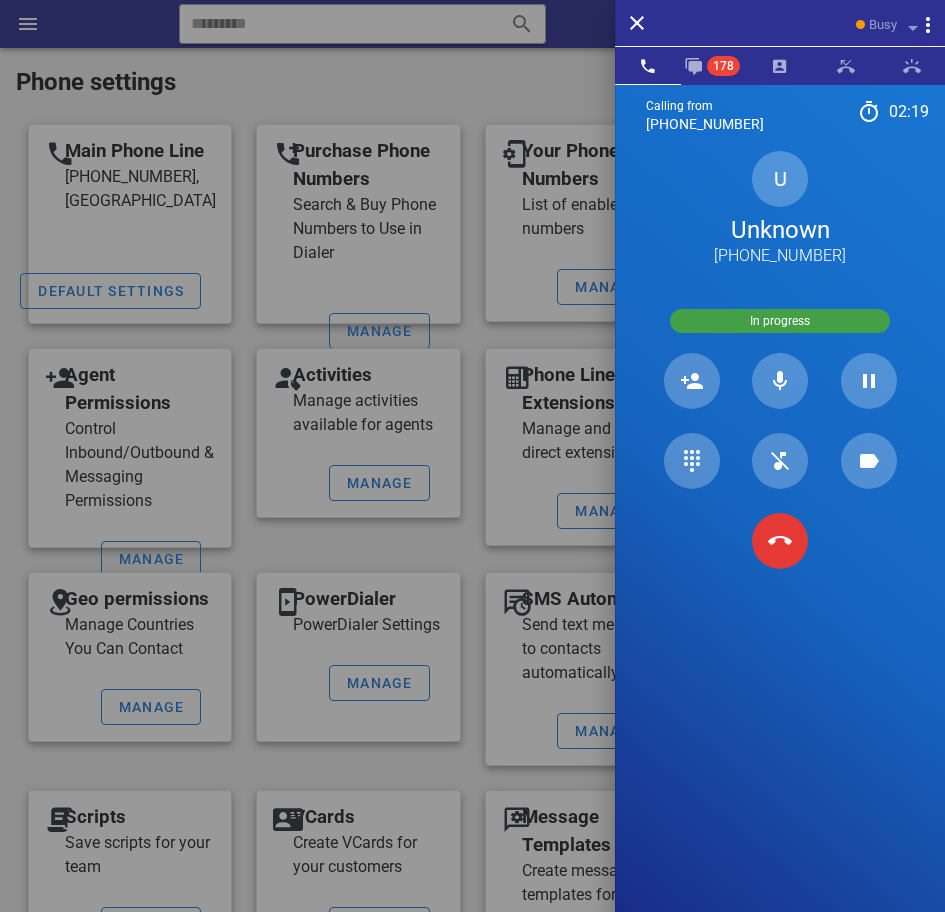 click on "Calling from (954) 248-3188 02: 19  Unknown      ▼     Andorra
+376
Argentina
+54
Aruba
+297
Australia
+61
Belgium (België)
+32
Bolivia
+591
Brazil (Brasil)
+55
Canada
+1
Chile
+56
Colombia
+57
Costa Rica
+506
Dominican Republic (República Dominicana)
+1
Ecuador
+593
El Salvador
+503
France
+33
Germany (Deutschland)
+49
Guadeloupe
+590
Guatemala
+502
Honduras
+504
Iceland (Ísland)
+354
India (भारत)
+91
Israel (‫ישראל‬‎)
+972
Italy (Italia)
+39" at bounding box center [780, 540] 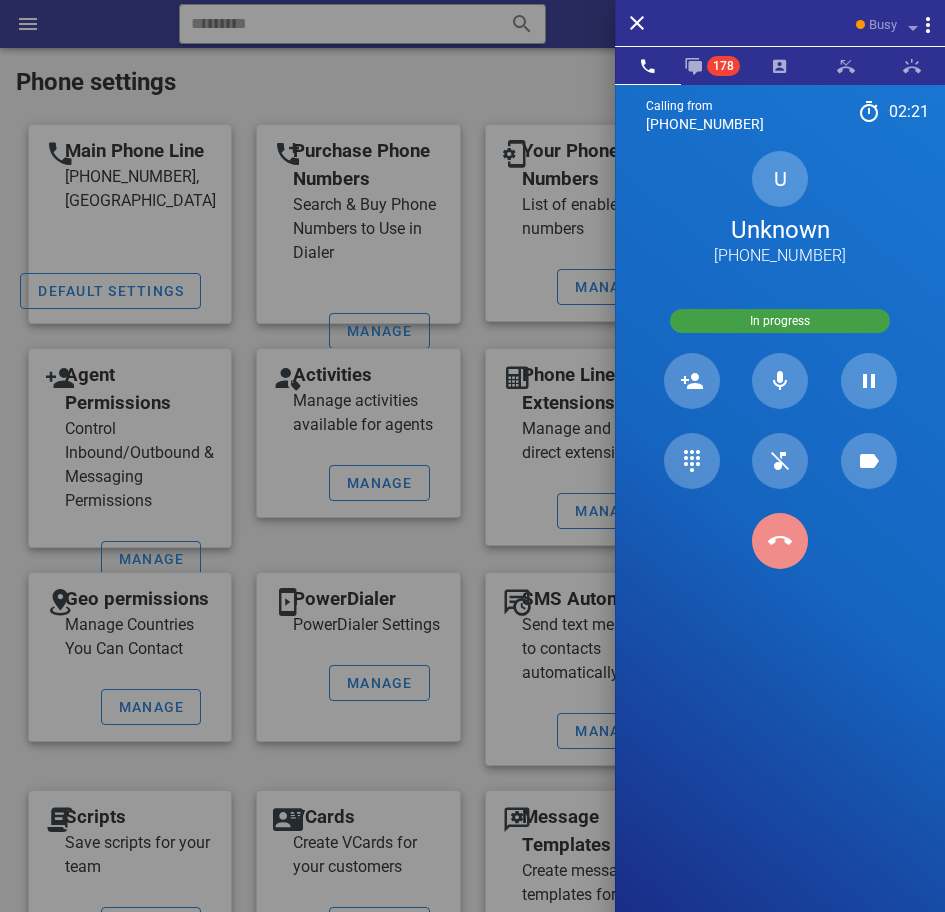 click at bounding box center (780, 541) 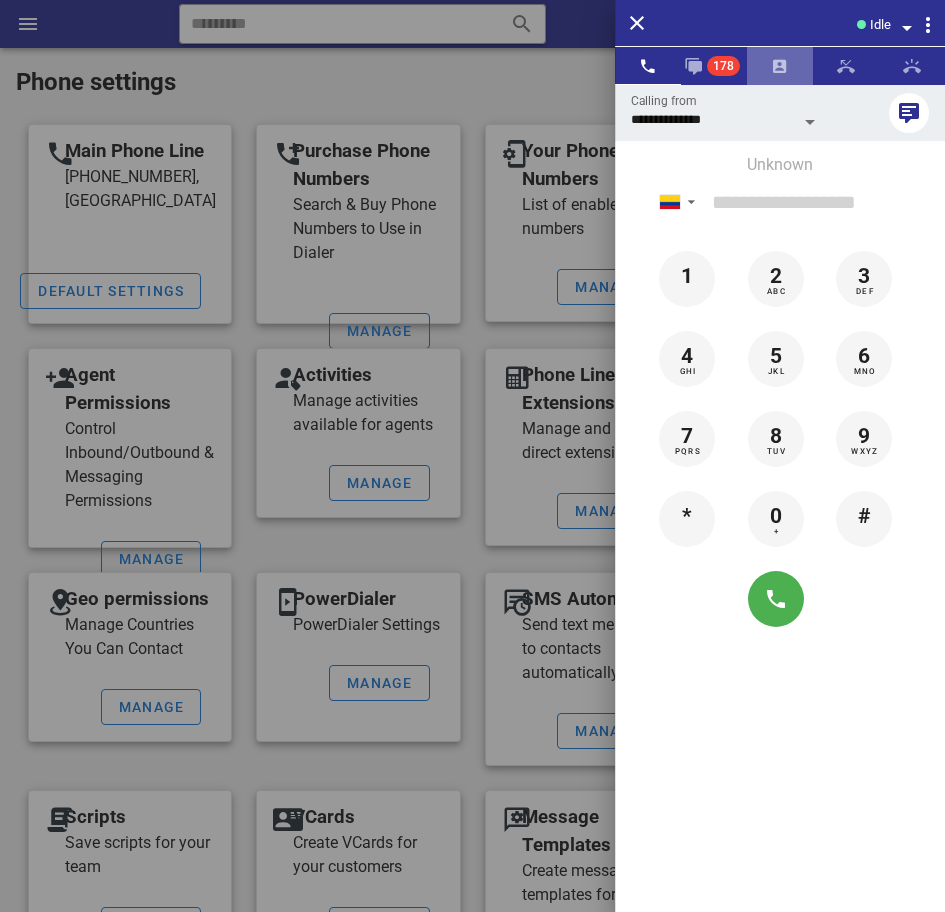 click at bounding box center (780, 66) 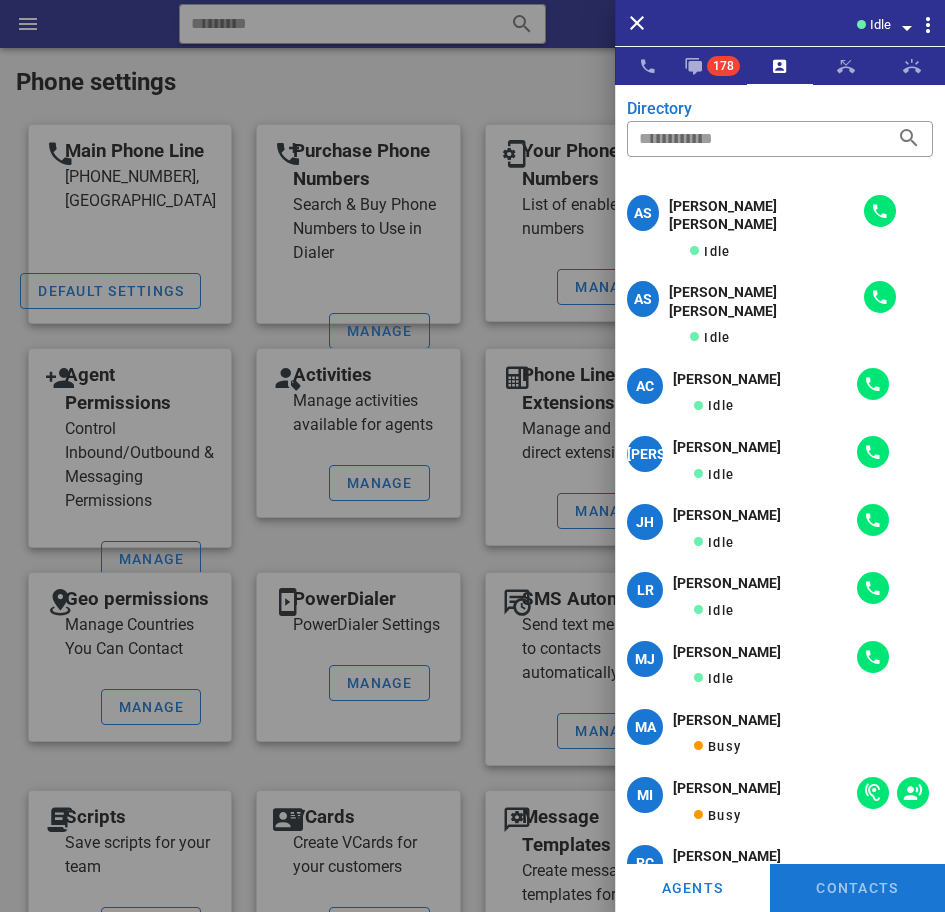 click at bounding box center (895, 657) 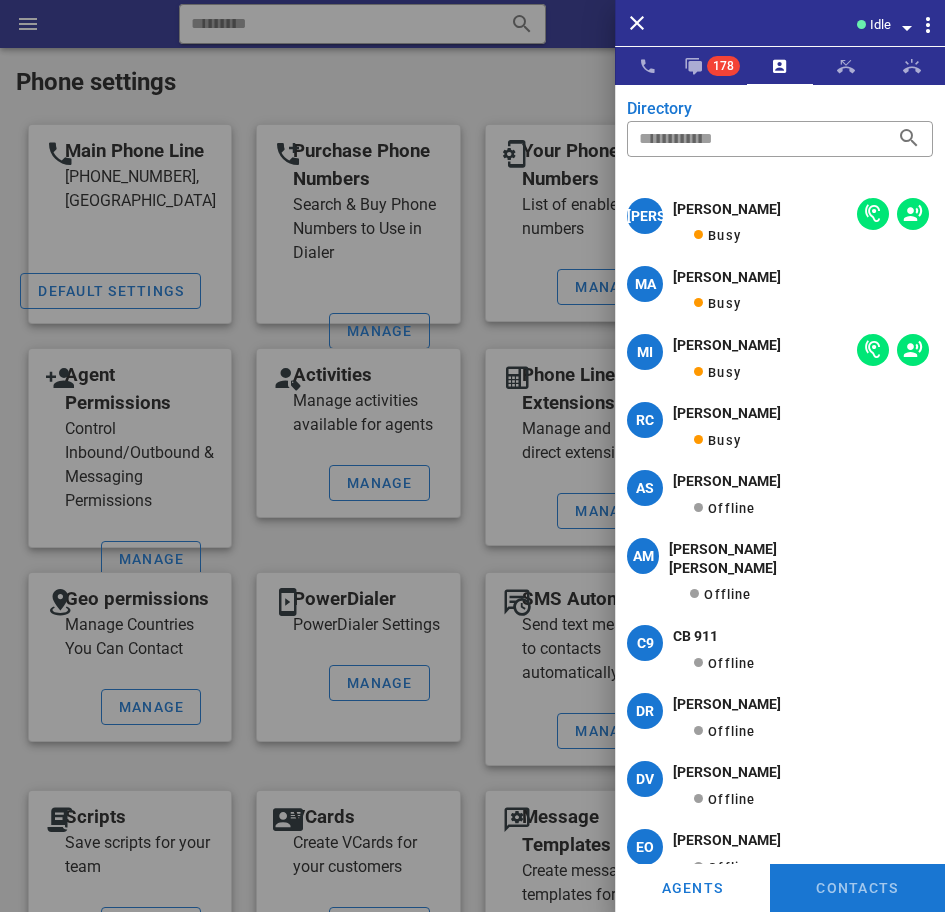 scroll, scrollTop: 0, scrollLeft: 0, axis: both 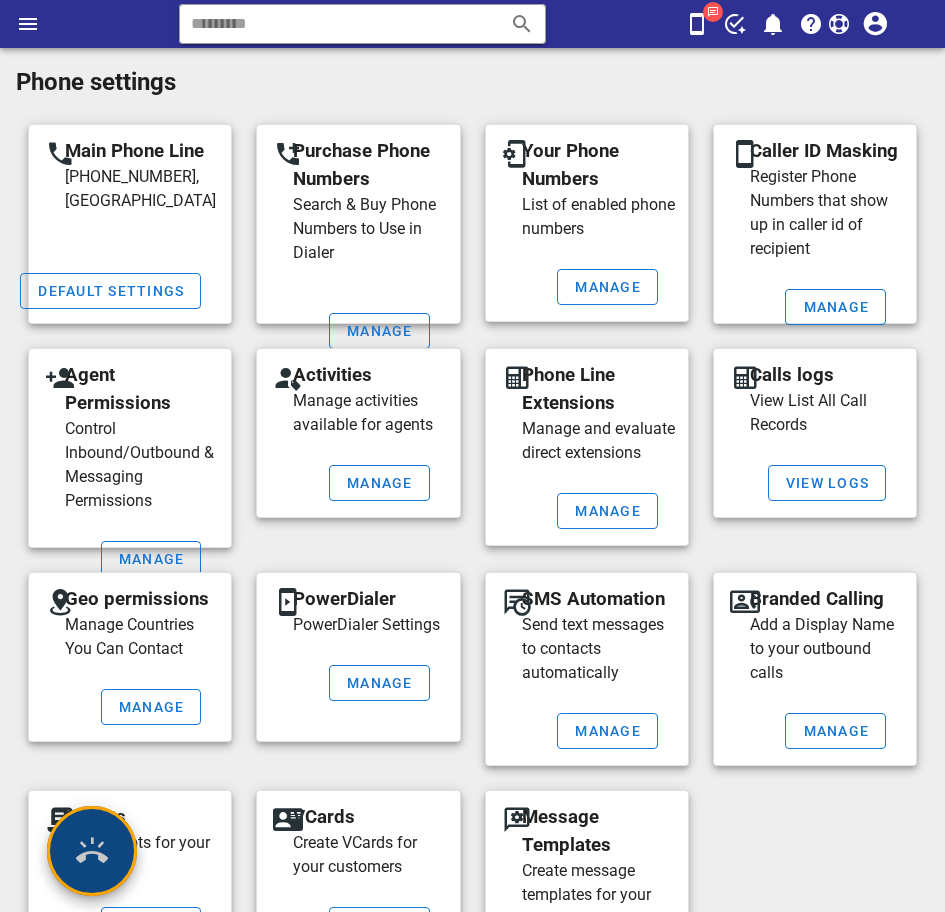 click at bounding box center (92, 851) 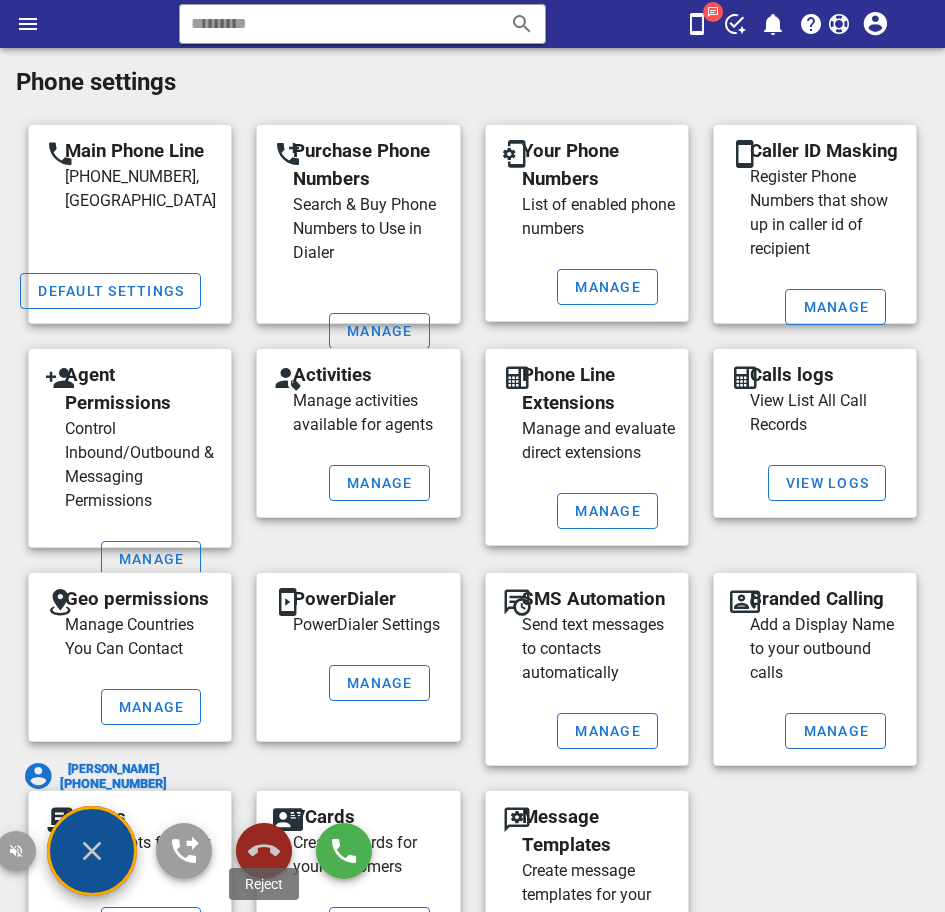 click at bounding box center [264, 851] 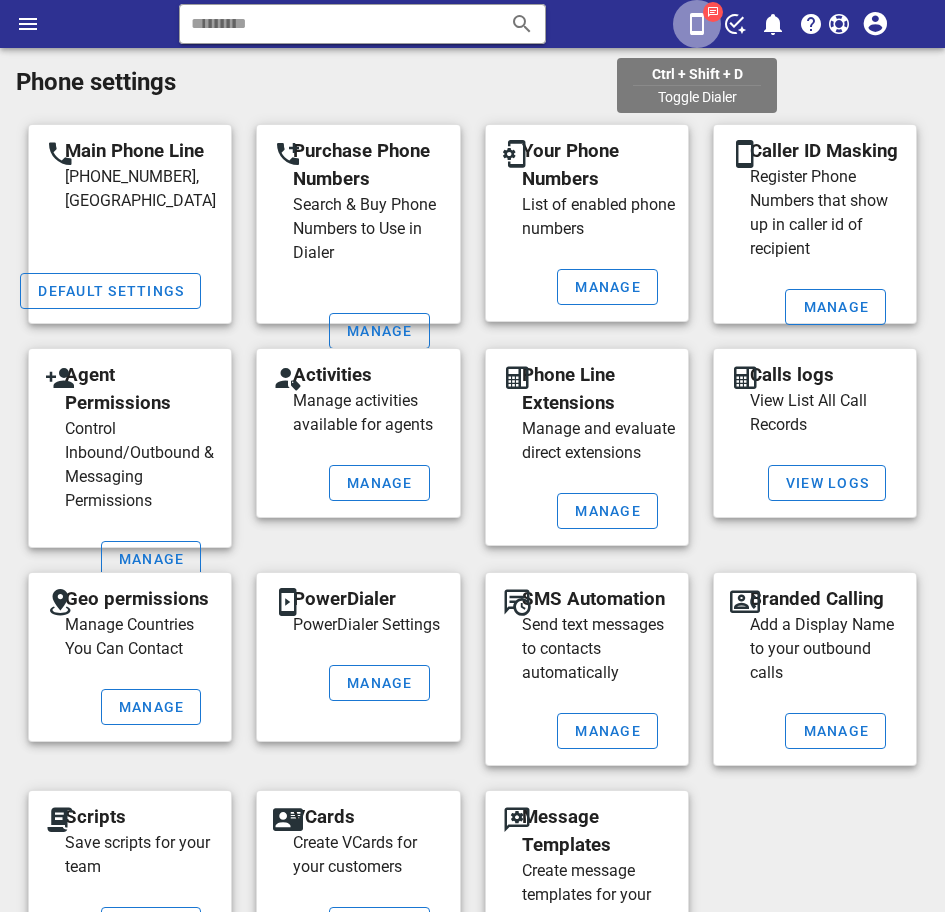 click at bounding box center (697, 24) 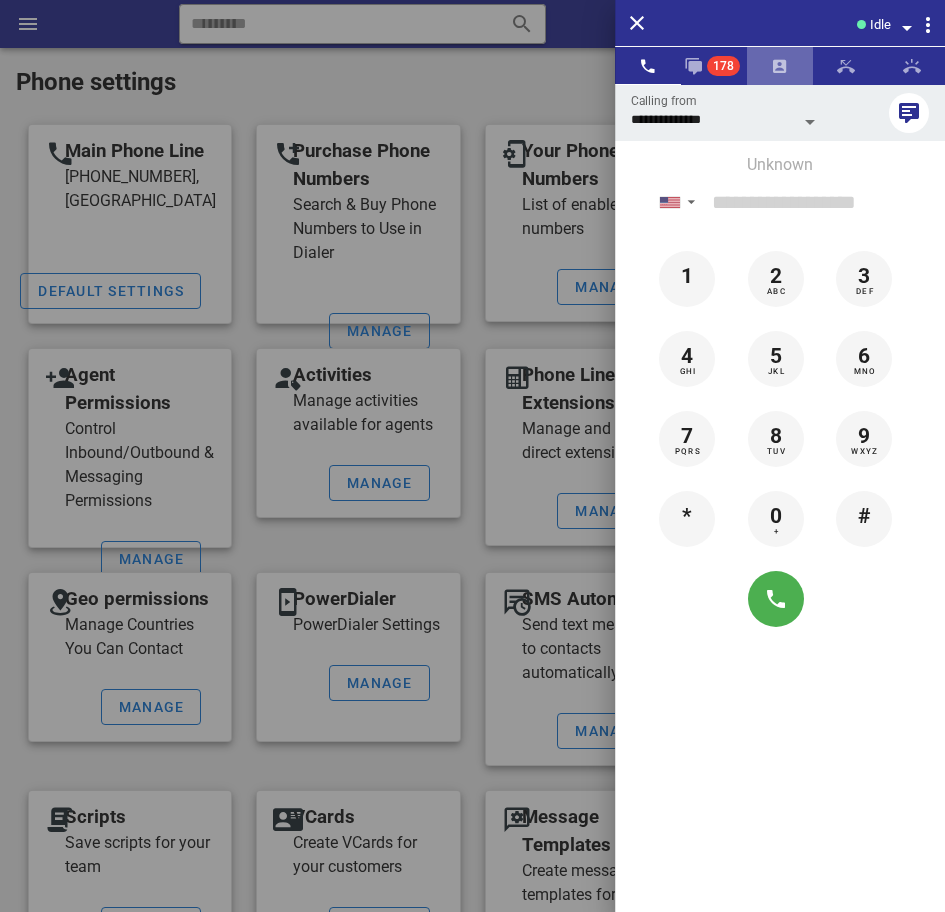 click at bounding box center [780, 66] 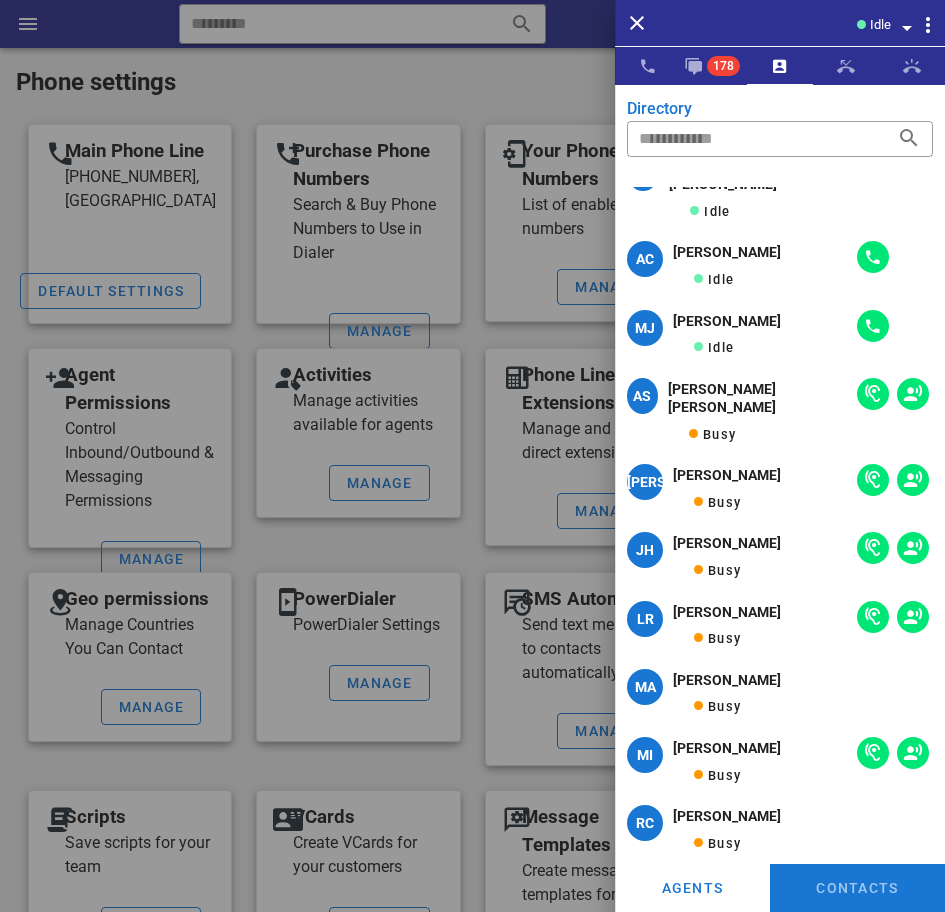scroll, scrollTop: 50, scrollLeft: 0, axis: vertical 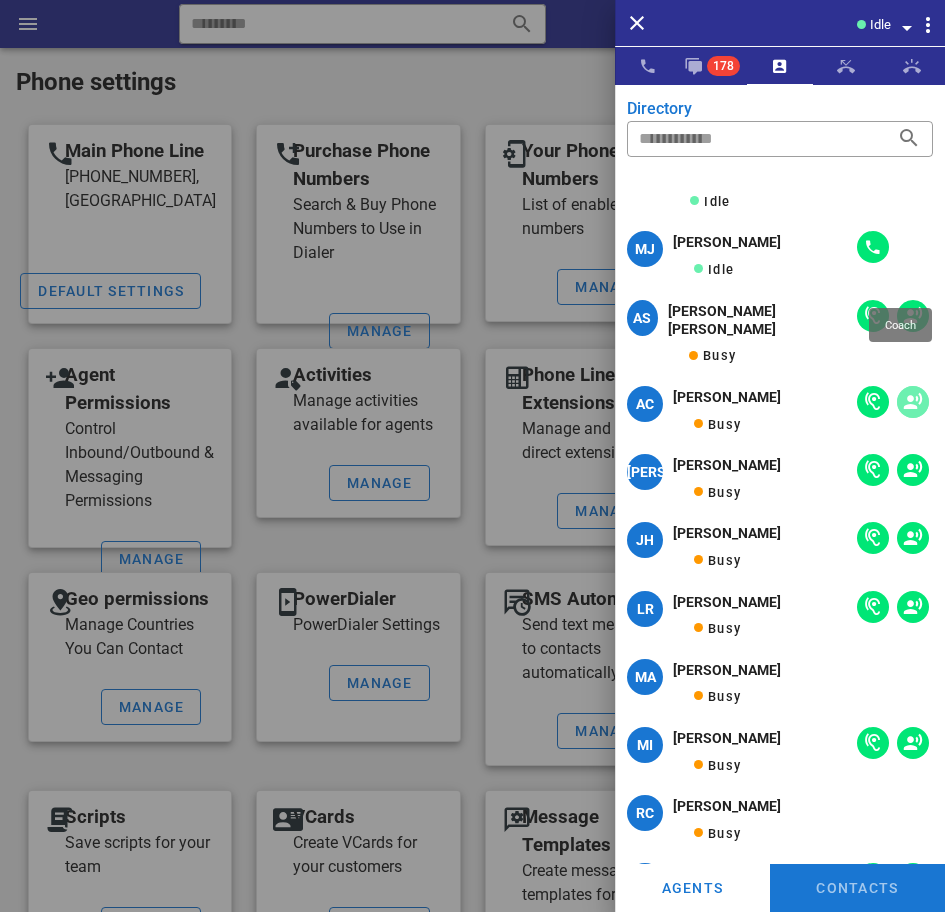 click at bounding box center (913, 402) 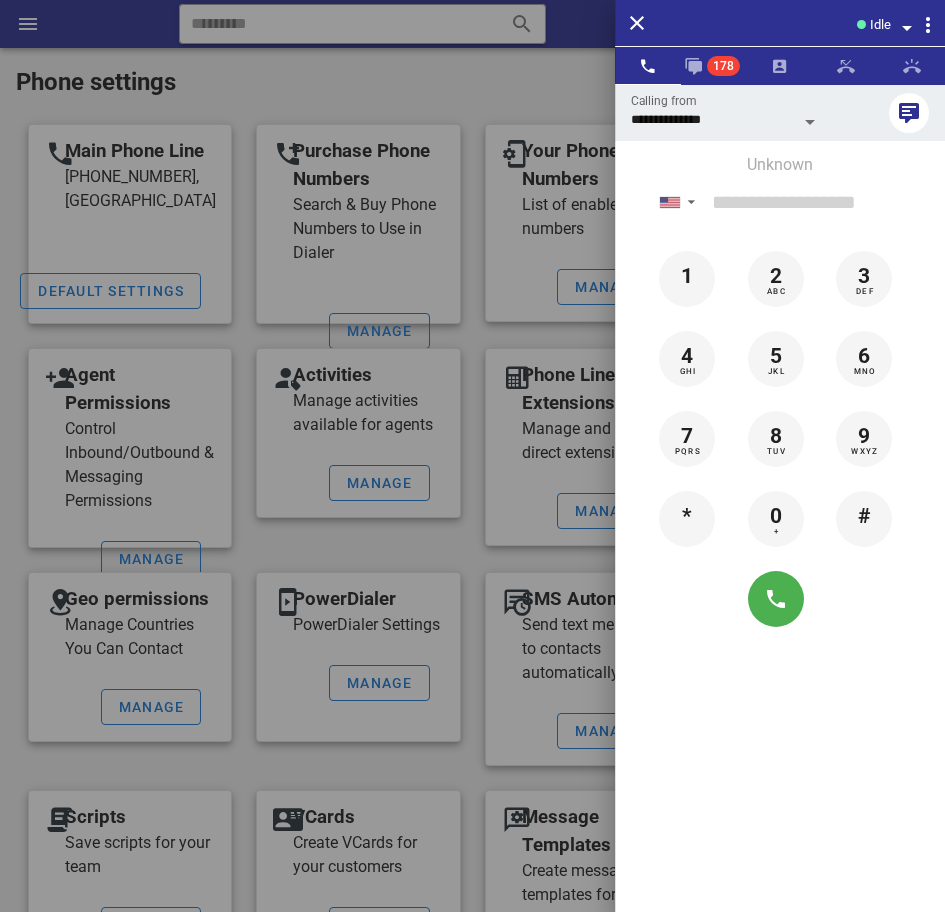 click at bounding box center [780, 599] 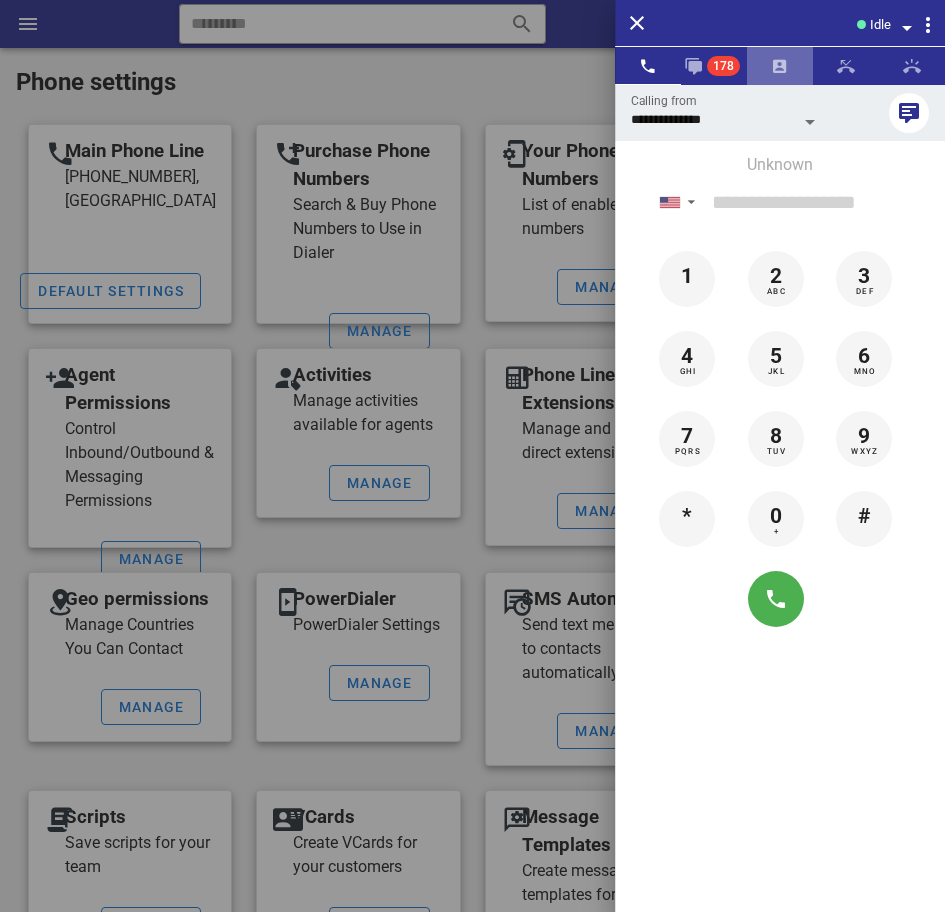 click at bounding box center (780, 66) 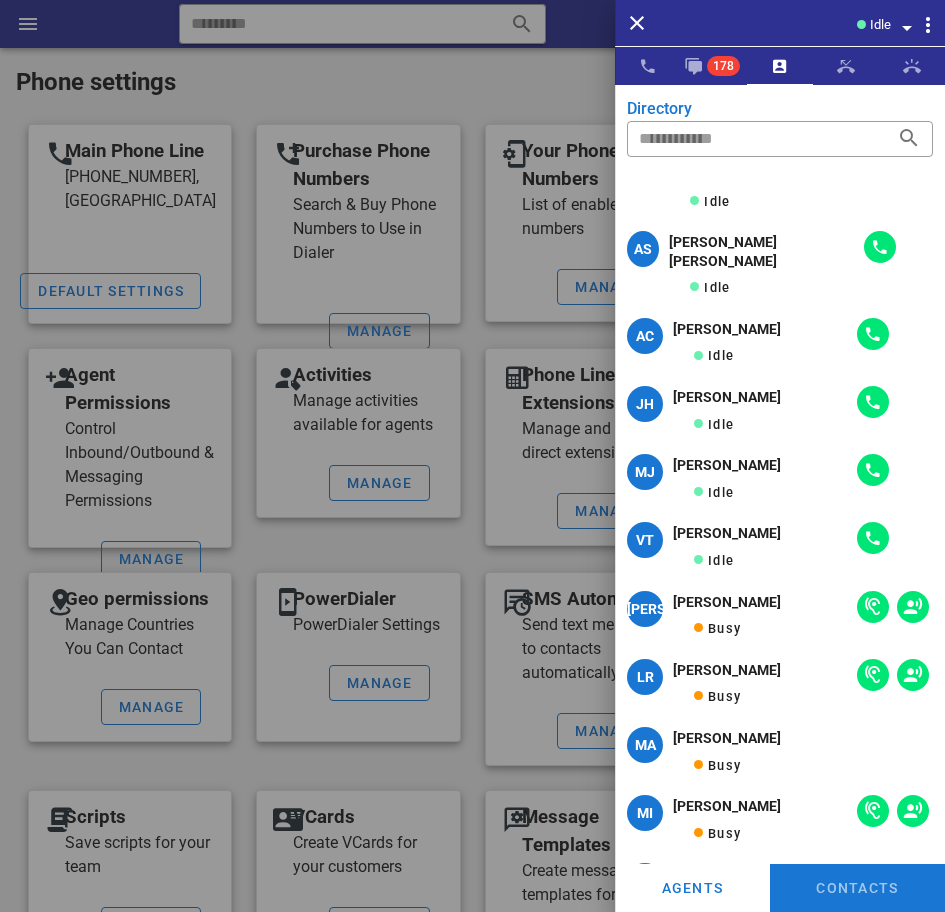 scroll, scrollTop: 0, scrollLeft: 0, axis: both 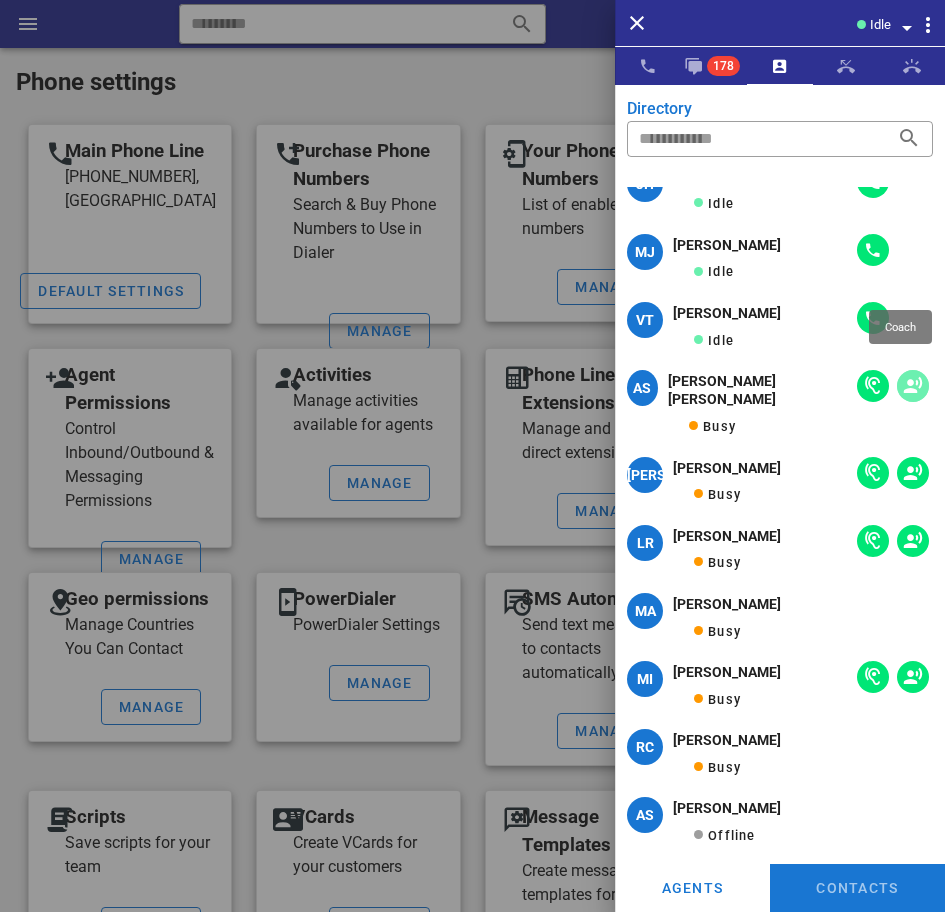 click at bounding box center (913, 386) 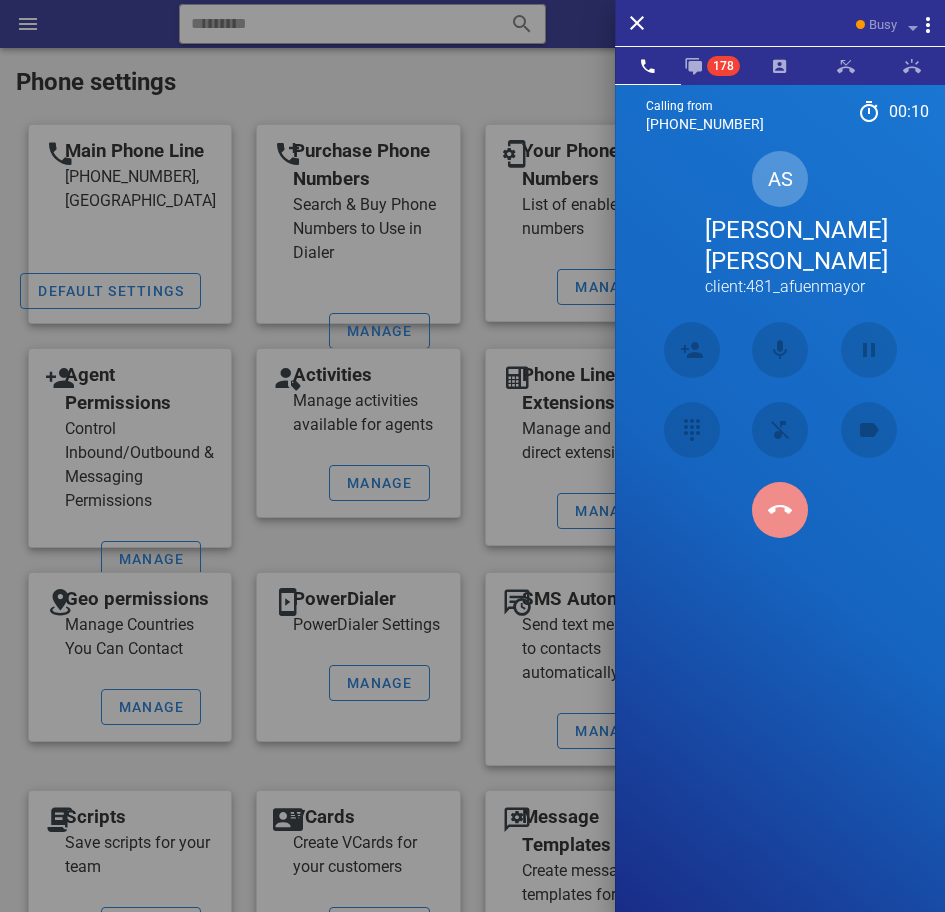click at bounding box center [780, 510] 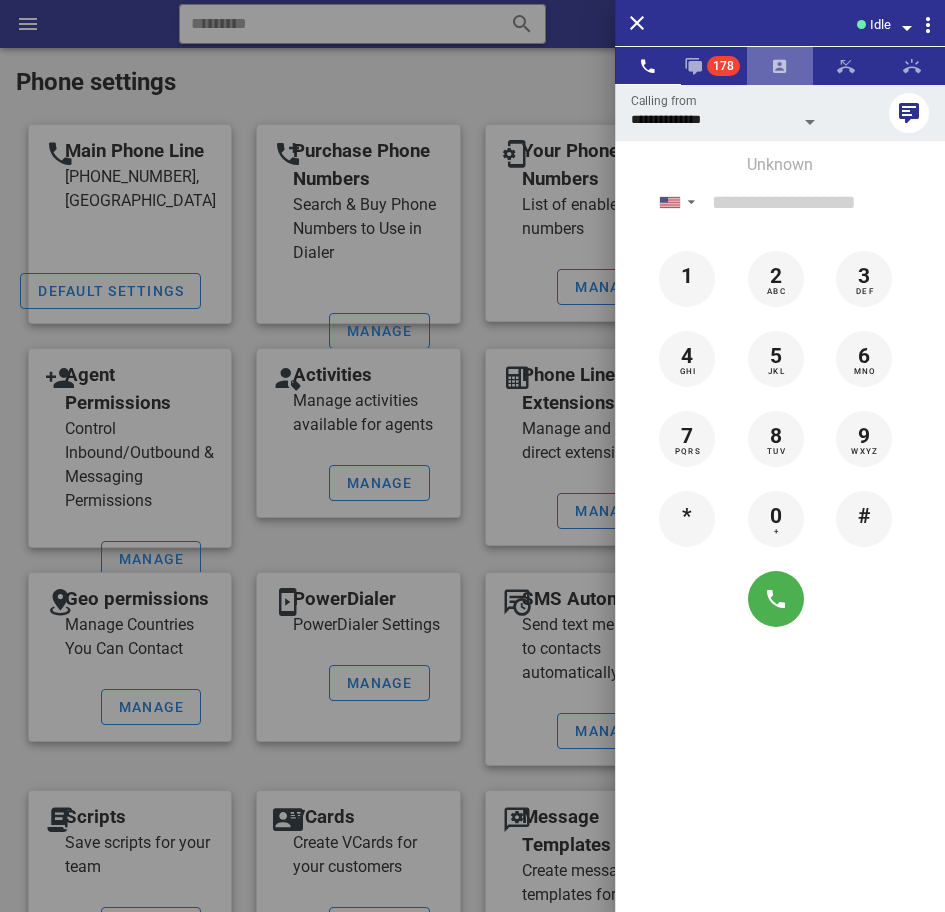 click at bounding box center (780, 66) 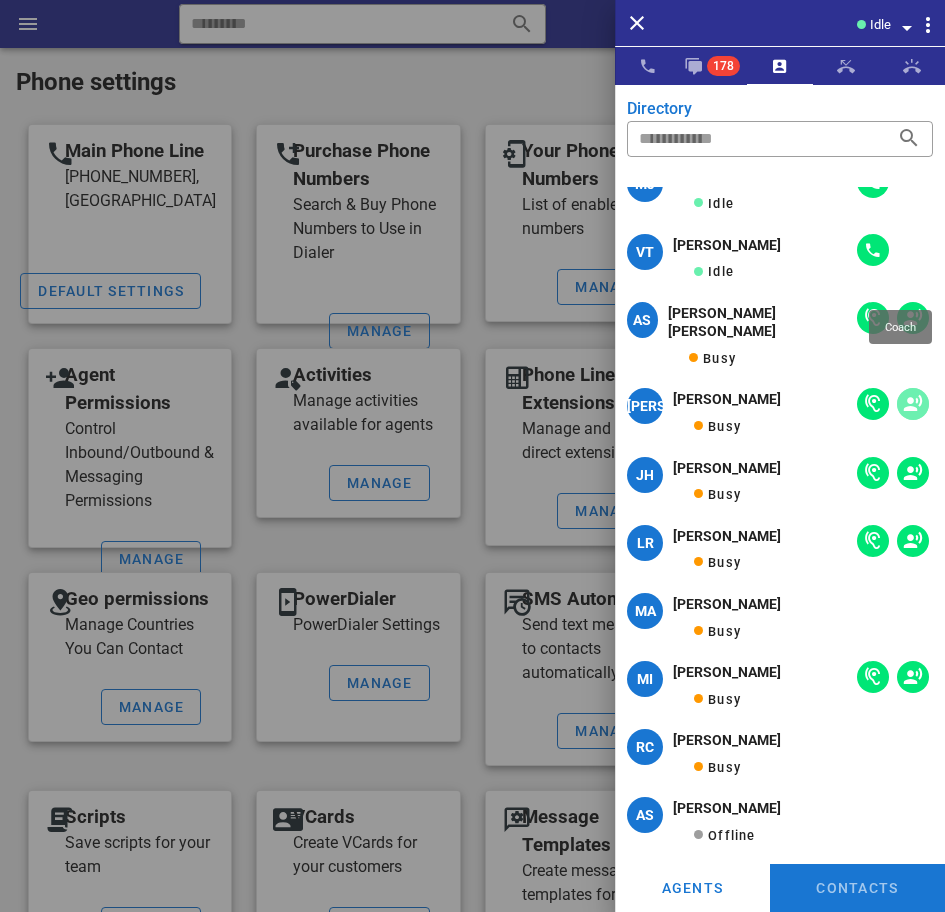click at bounding box center (913, 404) 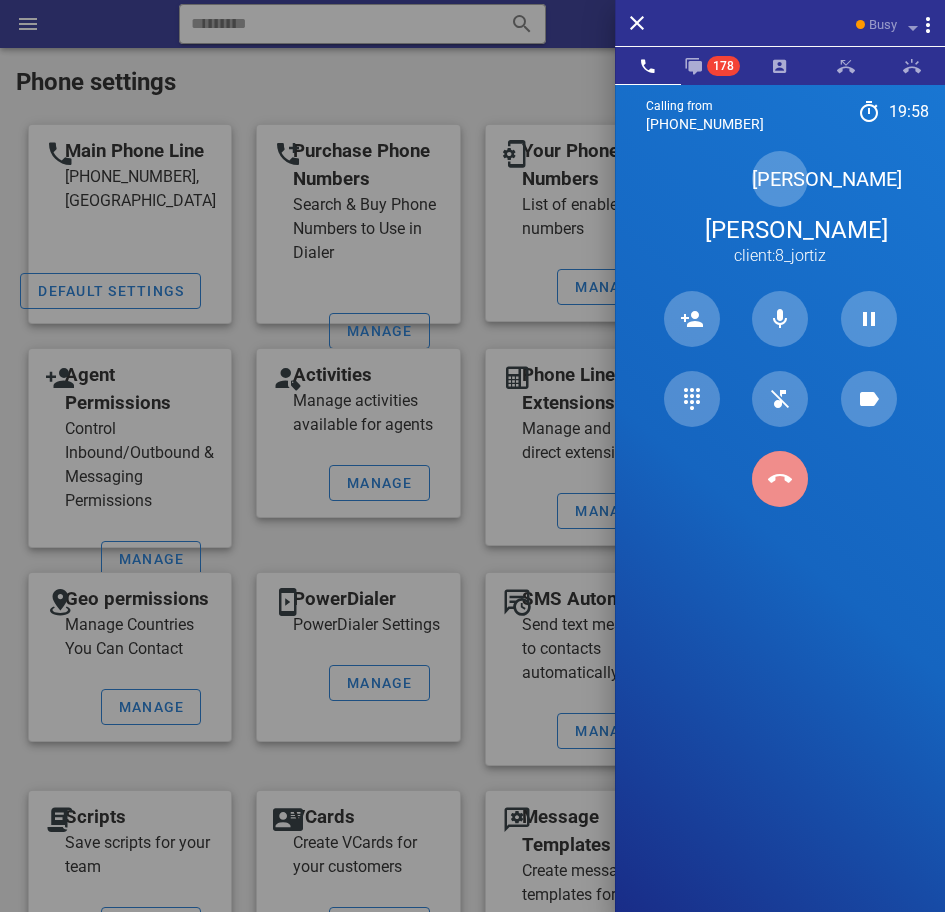 click at bounding box center (780, 479) 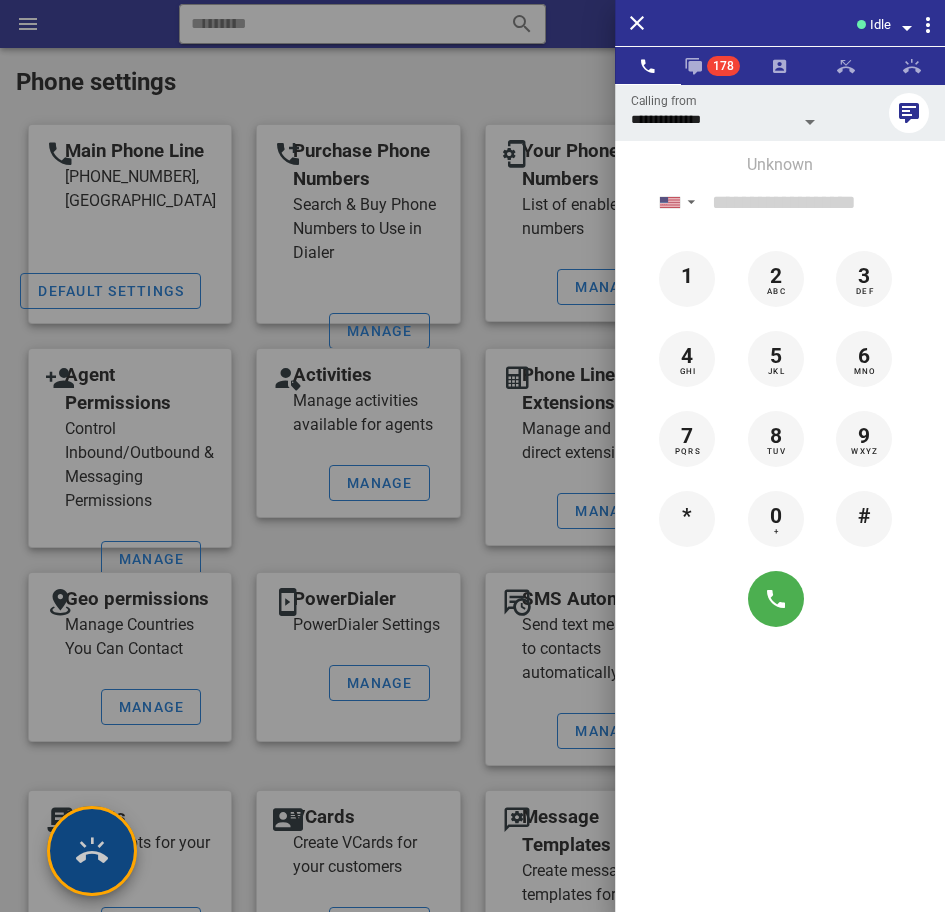 click at bounding box center [92, 851] 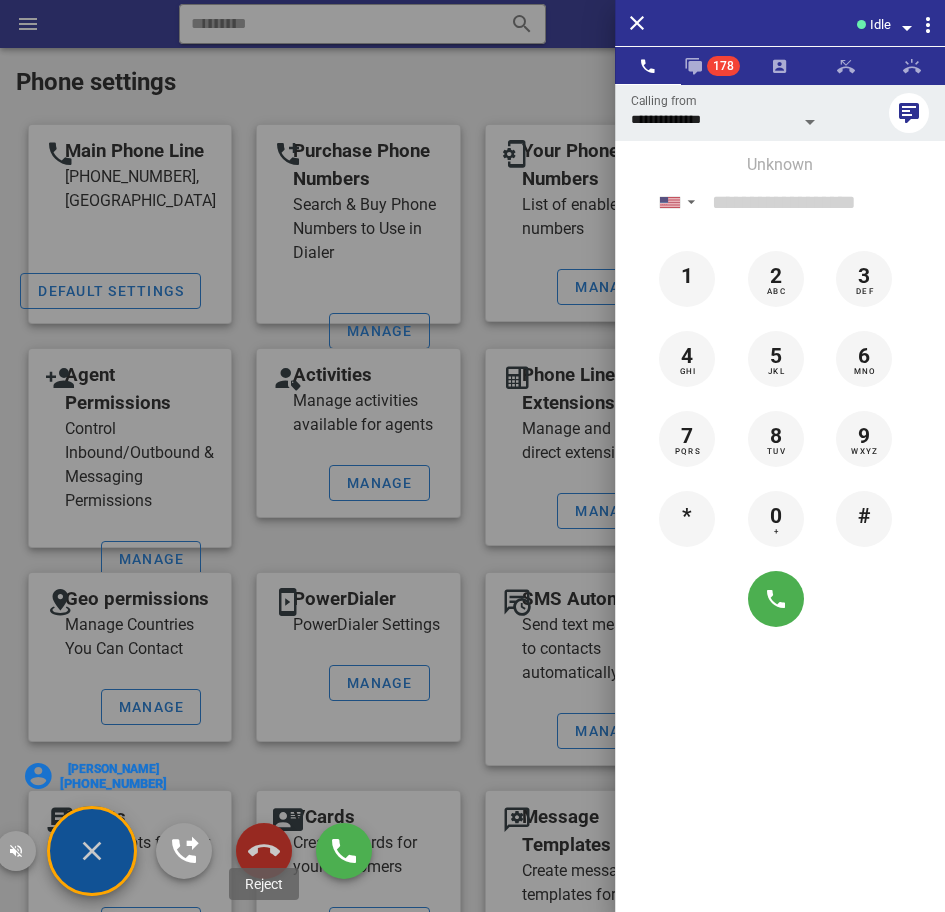 click at bounding box center (264, 851) 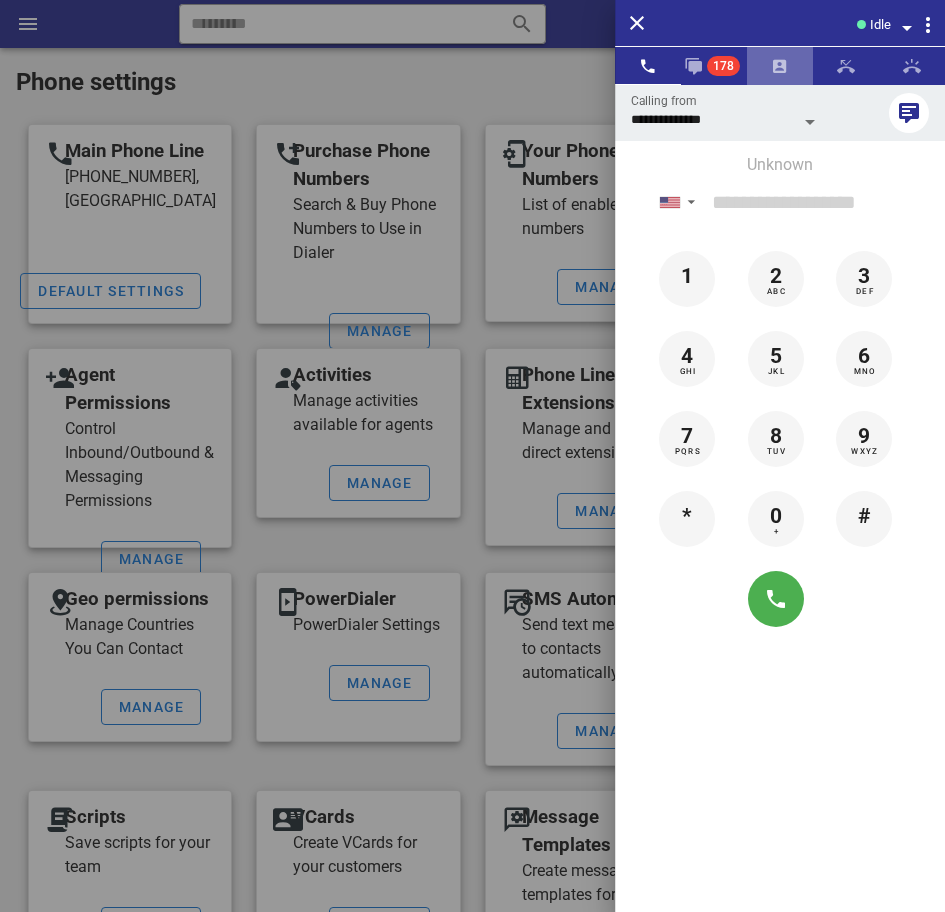click at bounding box center (780, 66) 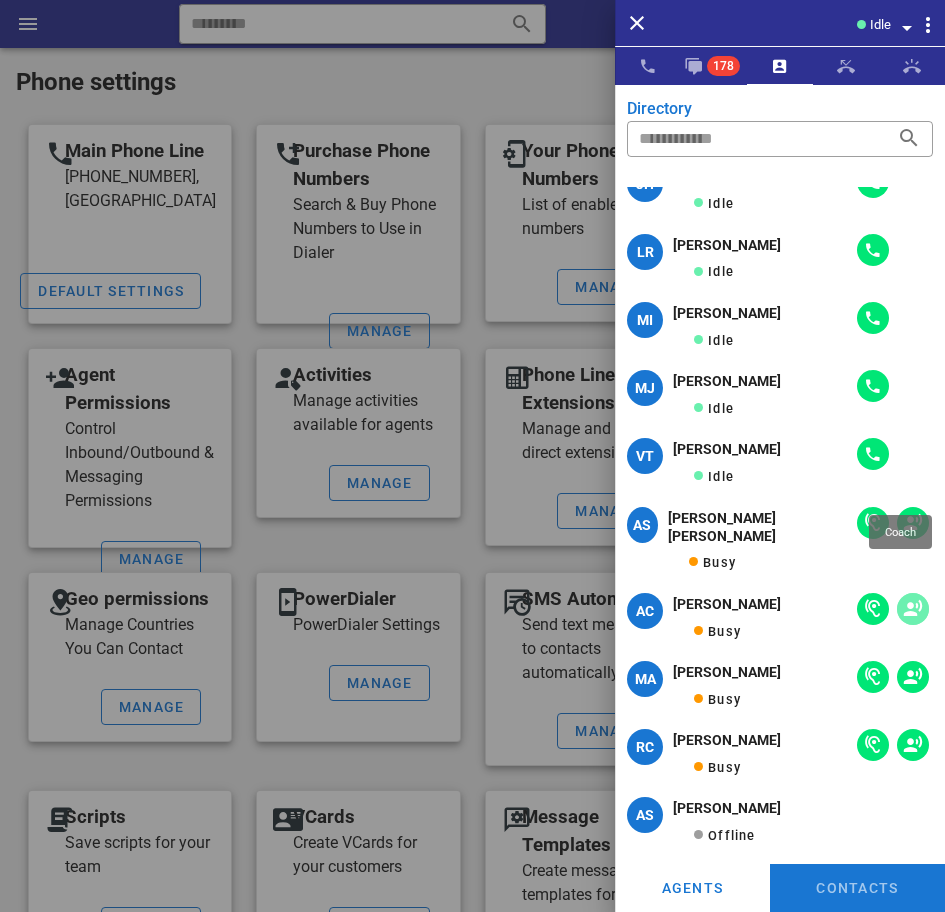 click at bounding box center [913, 609] 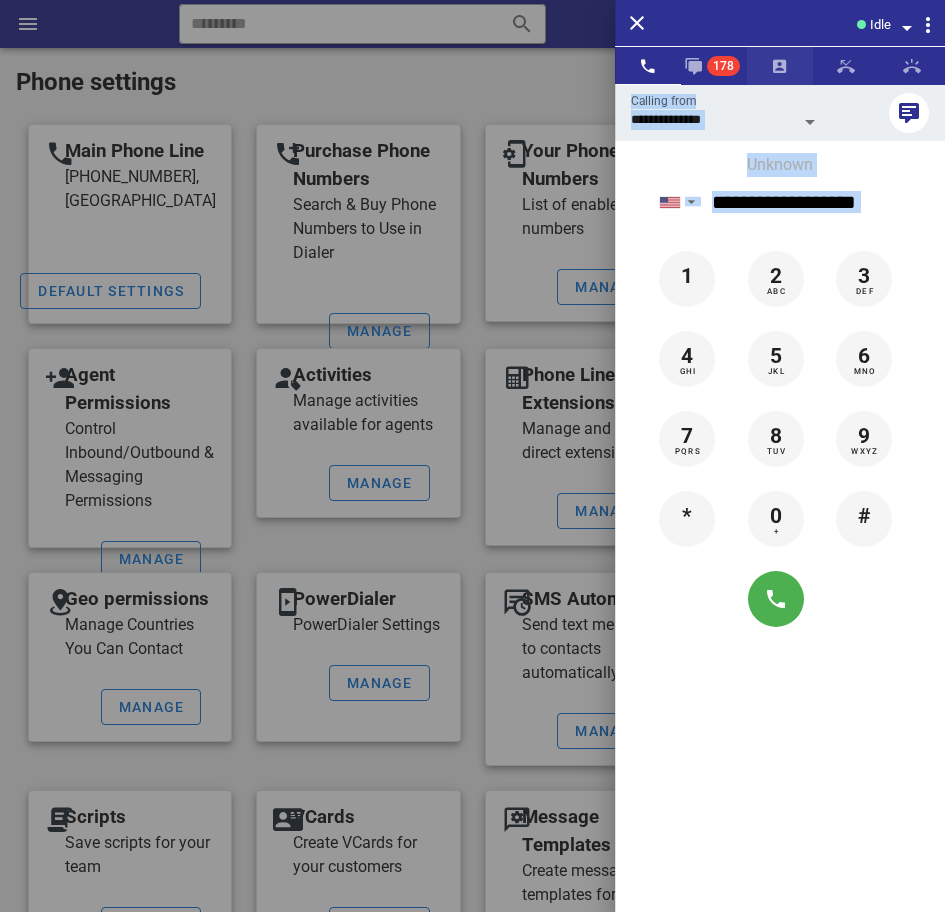 drag, startPoint x: 892, startPoint y: 869, endPoint x: 783, endPoint y: 66, distance: 810.36414 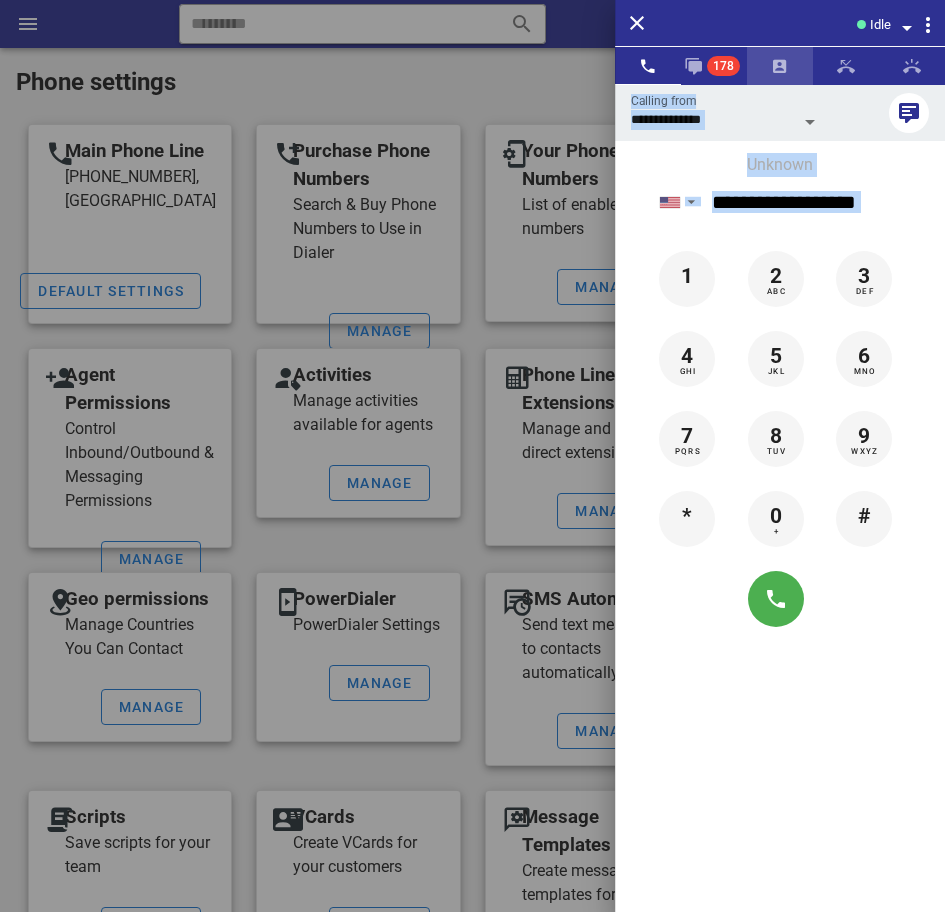 click at bounding box center [780, 66] 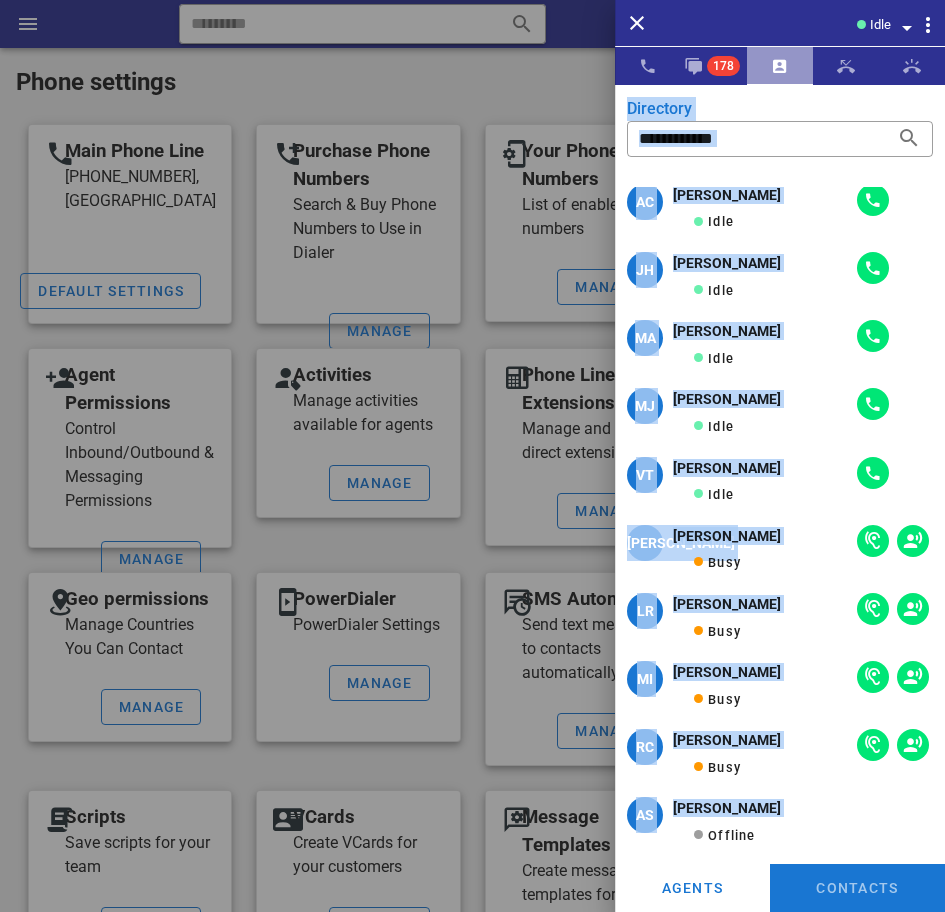 click at bounding box center (780, 66) 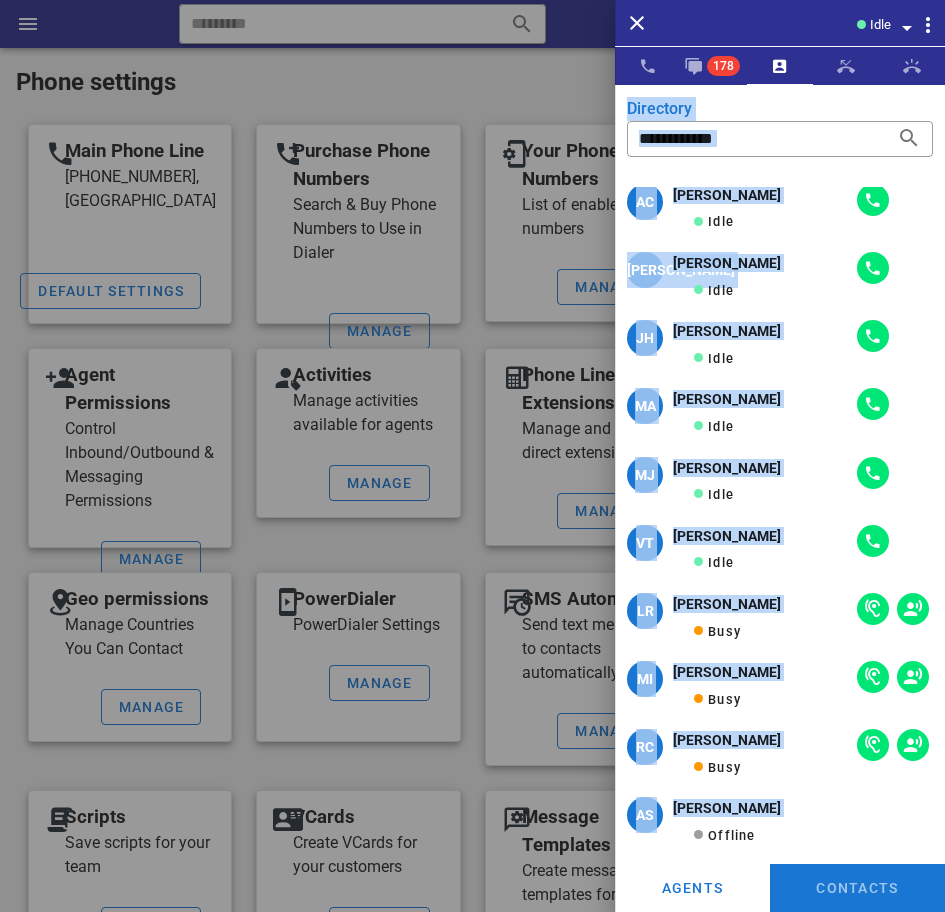 click on "RC  Rosalia Castro  Busy" at bounding box center (780, 757) 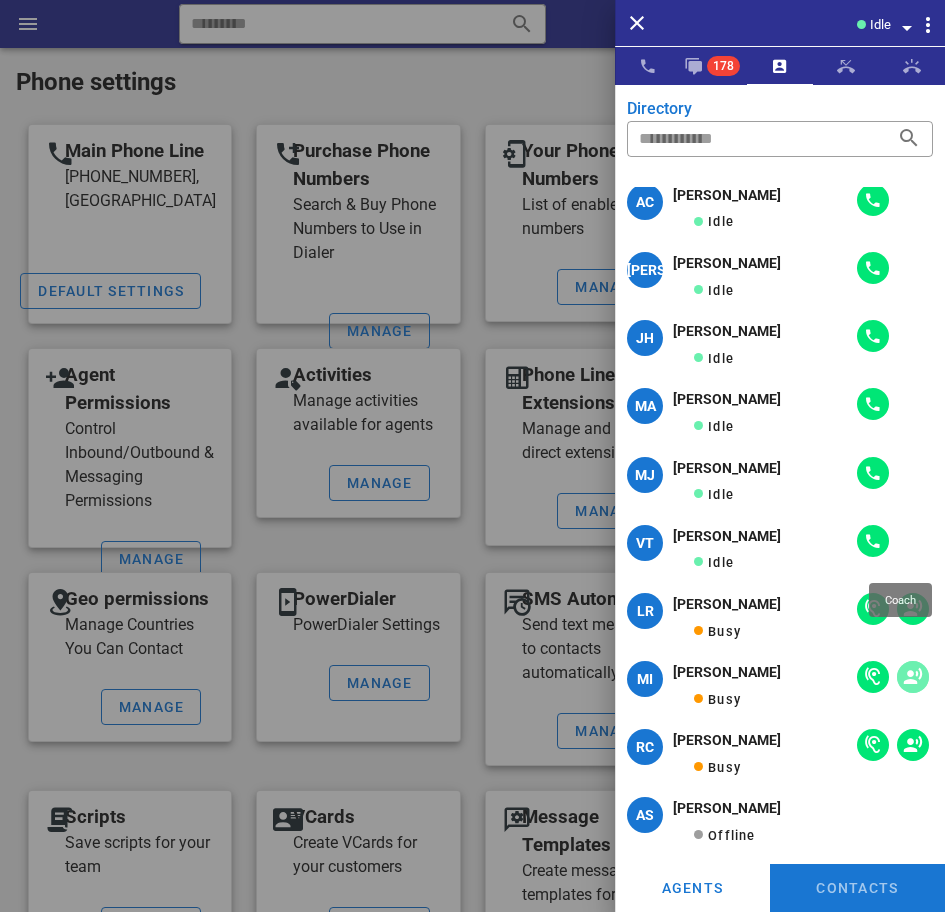 click at bounding box center [913, 677] 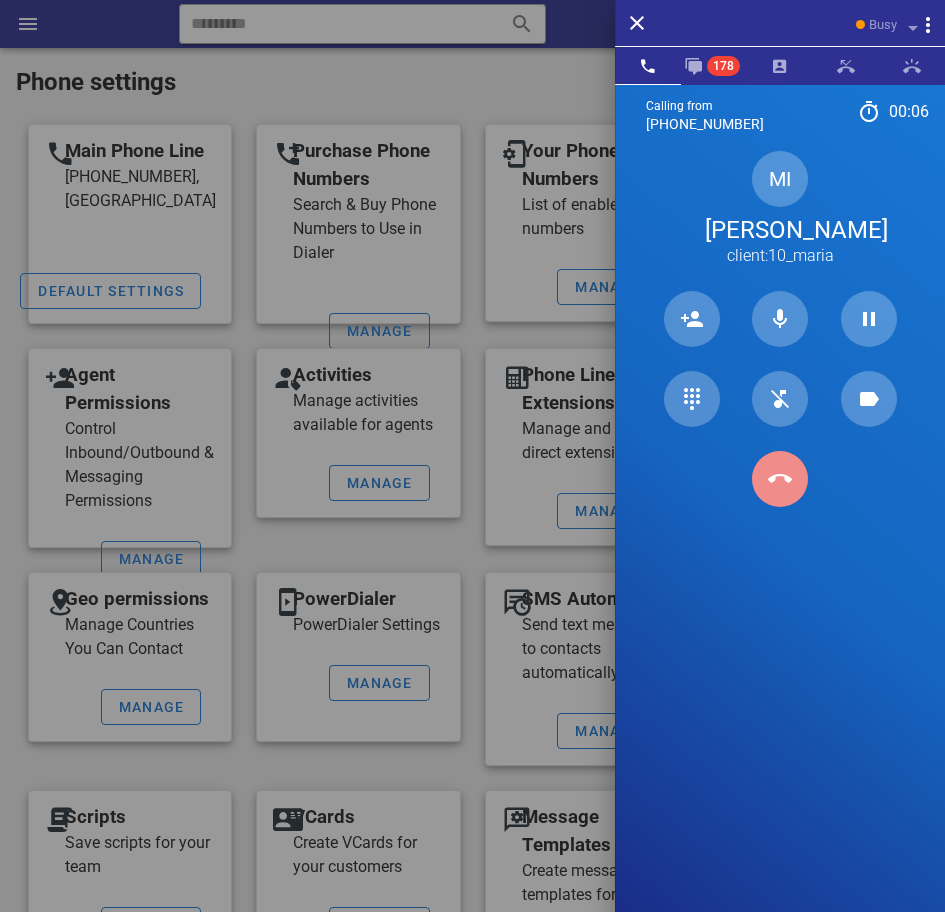 click at bounding box center (780, 479) 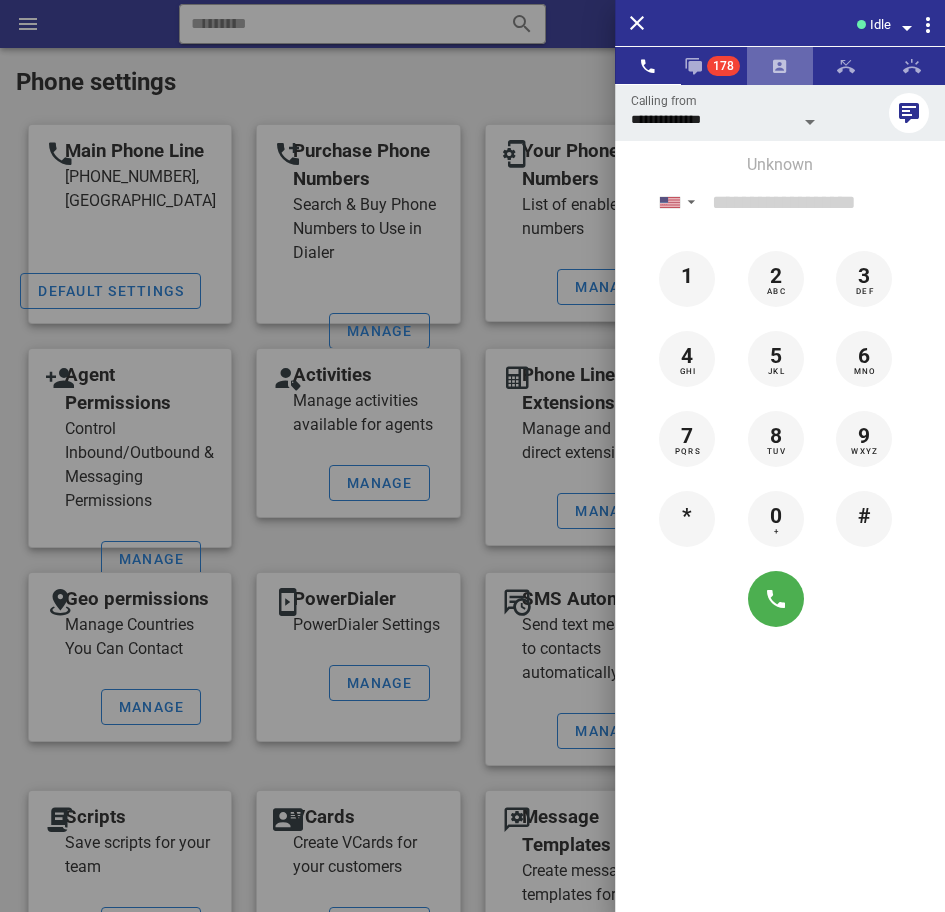 click at bounding box center (780, 66) 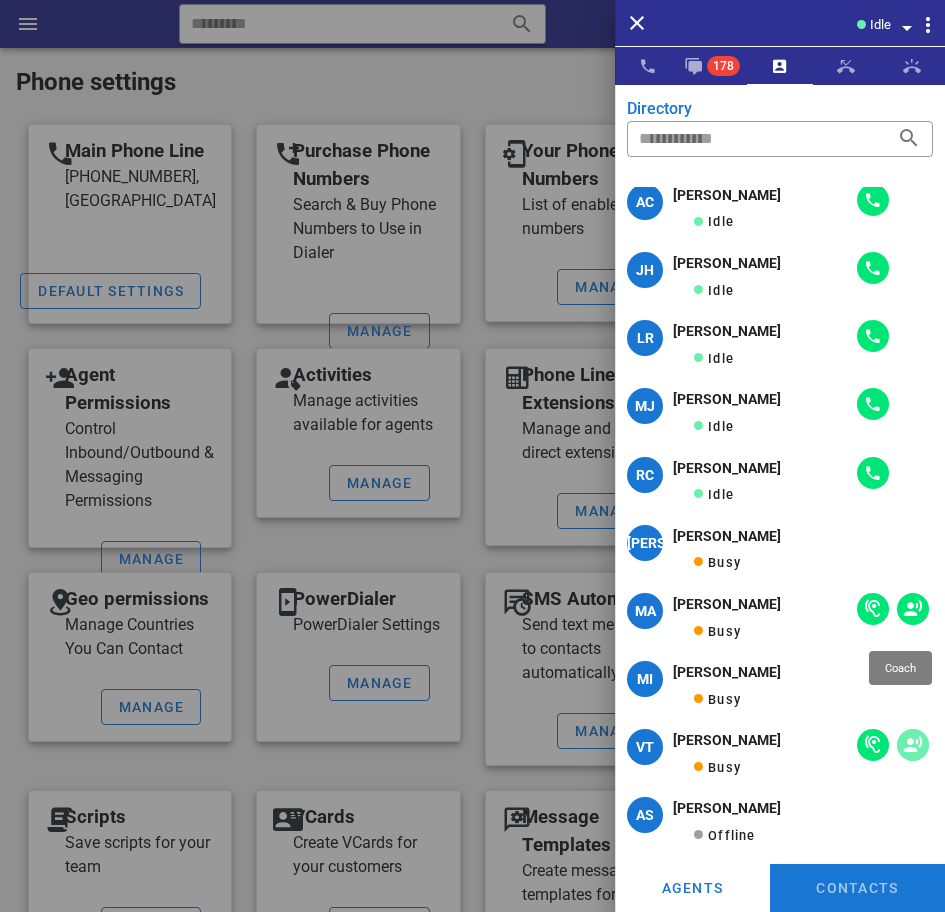click at bounding box center [913, 745] 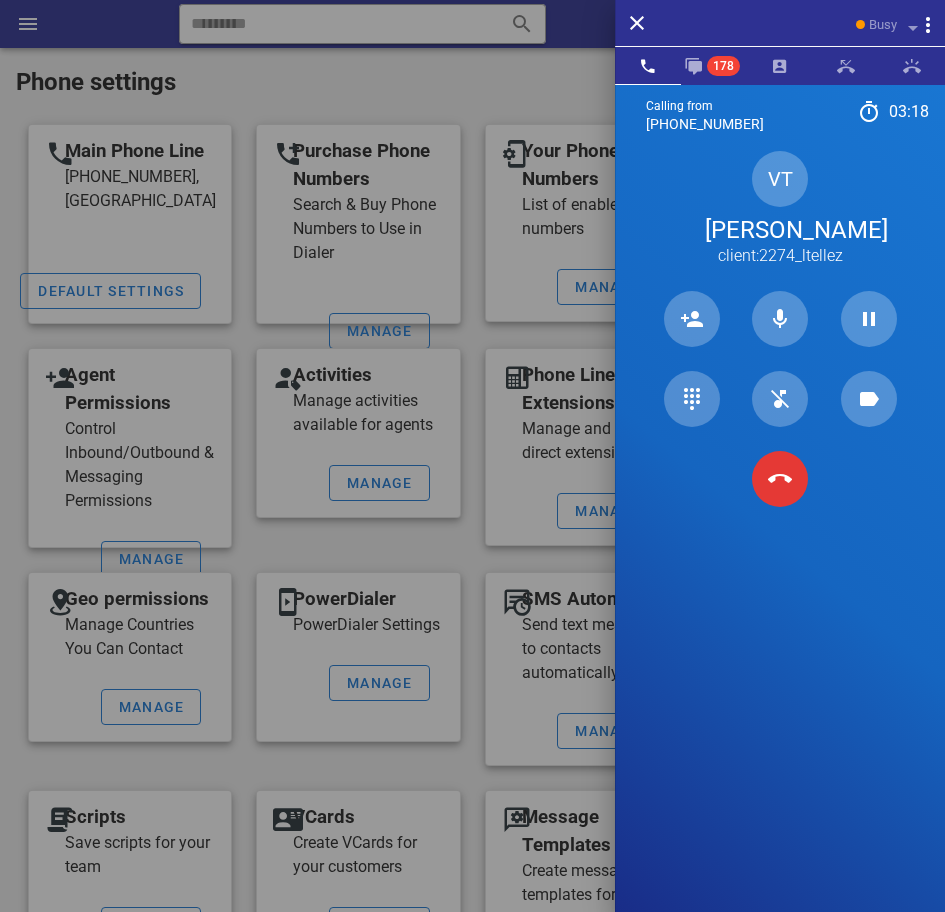 click on "Calling from (954) 248-3188 03: 18  Unknown      ▼     Andorra
+376
Argentina
+54
Aruba
+297
Australia
+61
Belgium (België)
+32
Bolivia
+591
Brazil (Brasil)
+55
Canada
+1
Chile
+56
Colombia
+57
Costa Rica
+506
Dominican Republic (República Dominicana)
+1
Ecuador
+593
El Salvador
+503
France
+33
Germany (Deutschland)
+49
Guadeloupe
+590
Guatemala
+502
Honduras
+504
Iceland (Ísland)
+354
India (भारत)
+91
Israel (‫ישראל‬‎)
+972
Italy (Italia)
+39" at bounding box center (780, 540) 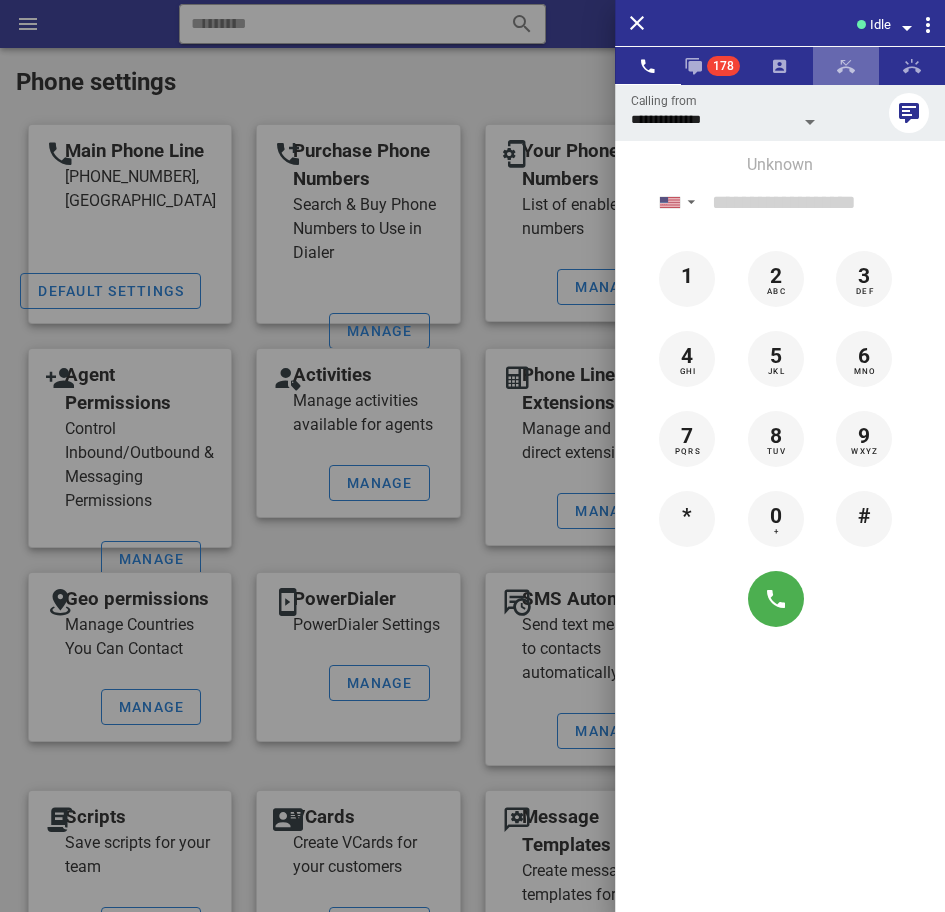 click at bounding box center (846, 66) 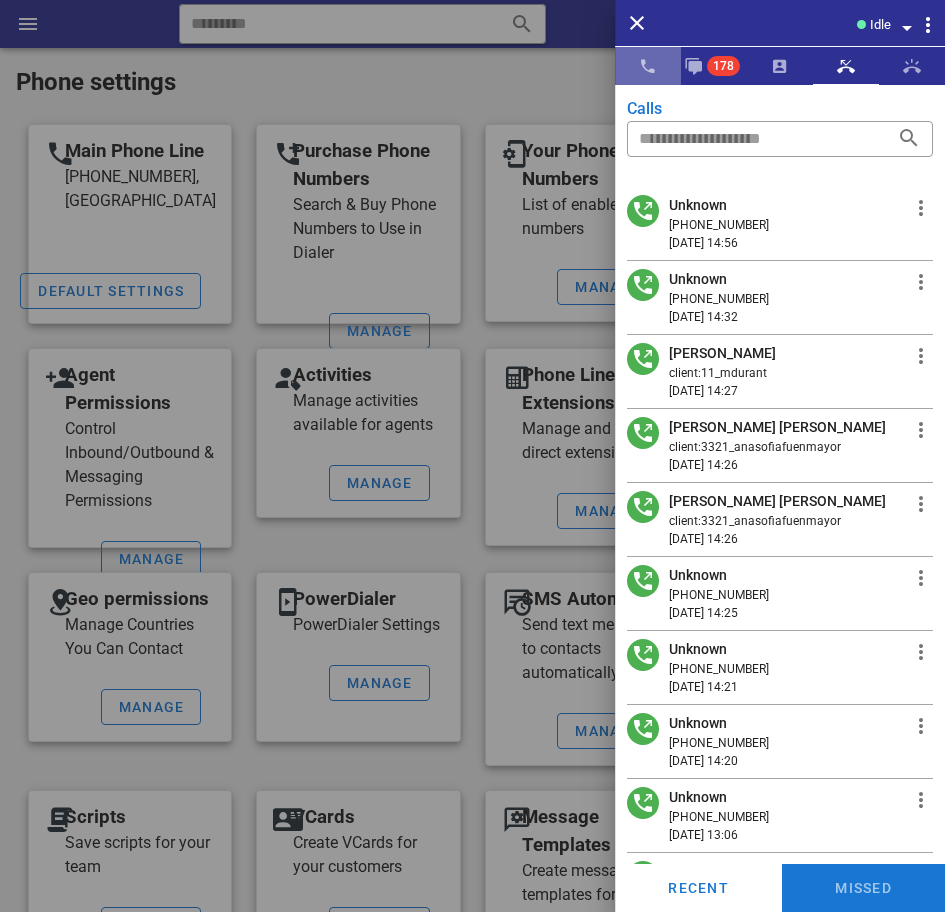click at bounding box center (648, 66) 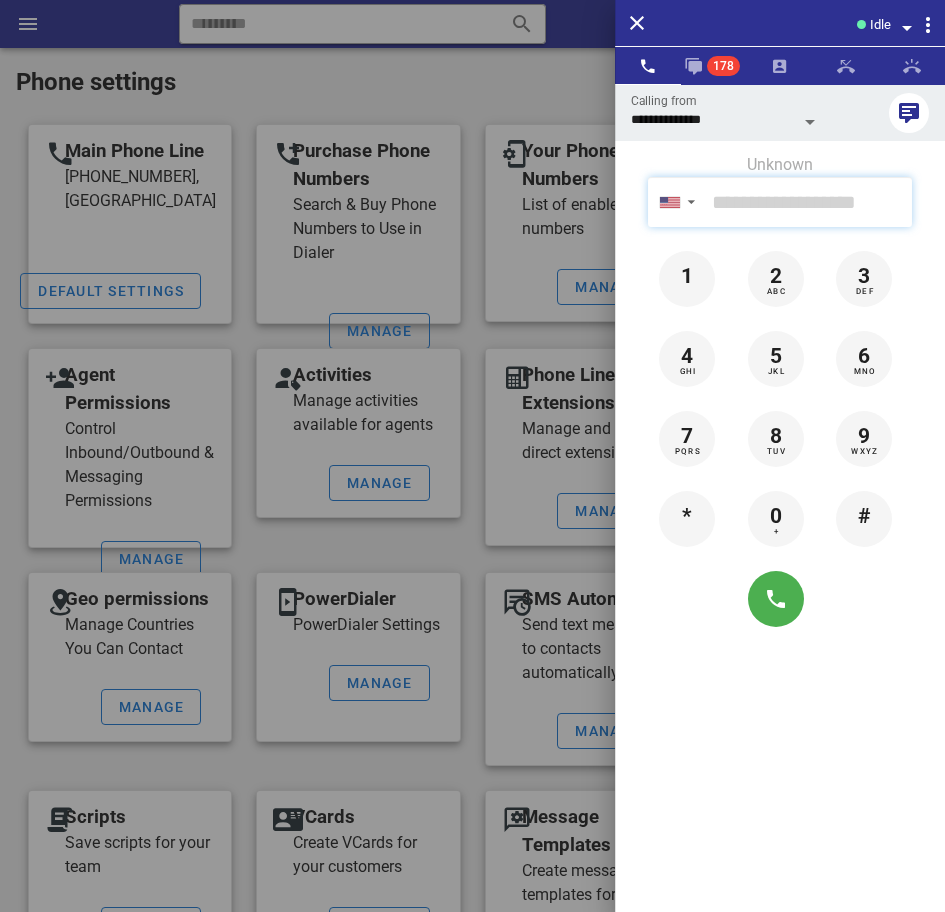 click at bounding box center (808, 202) 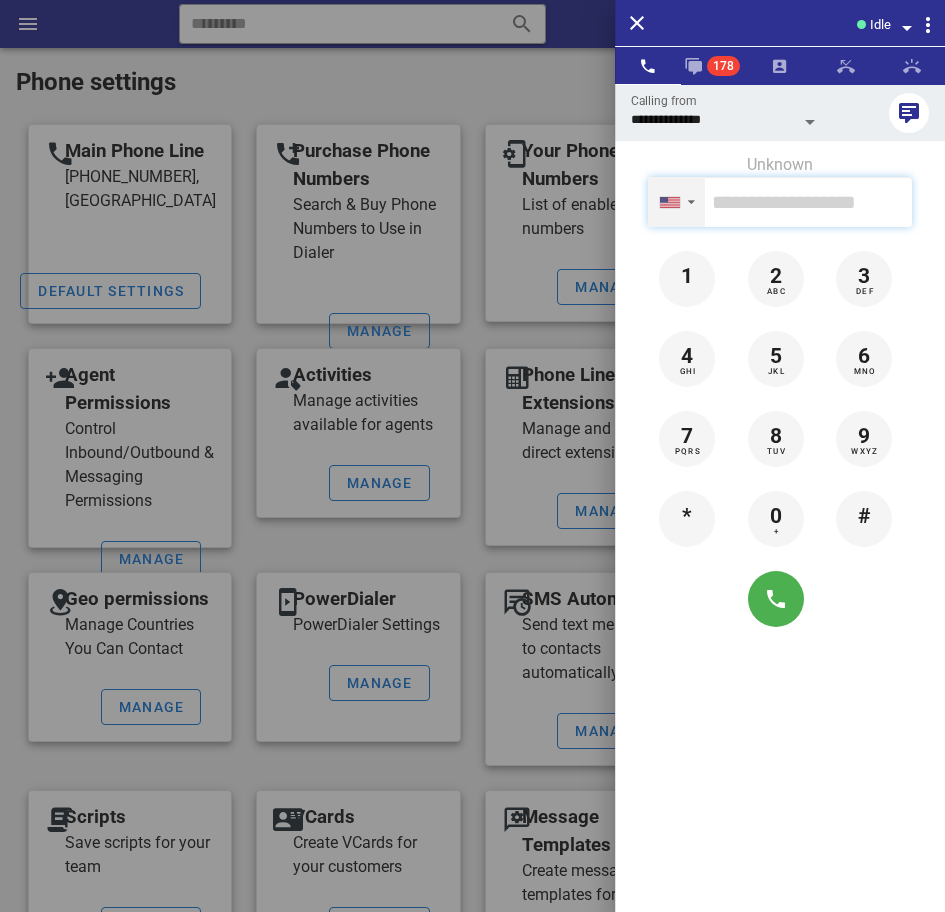 click at bounding box center (670, 202) 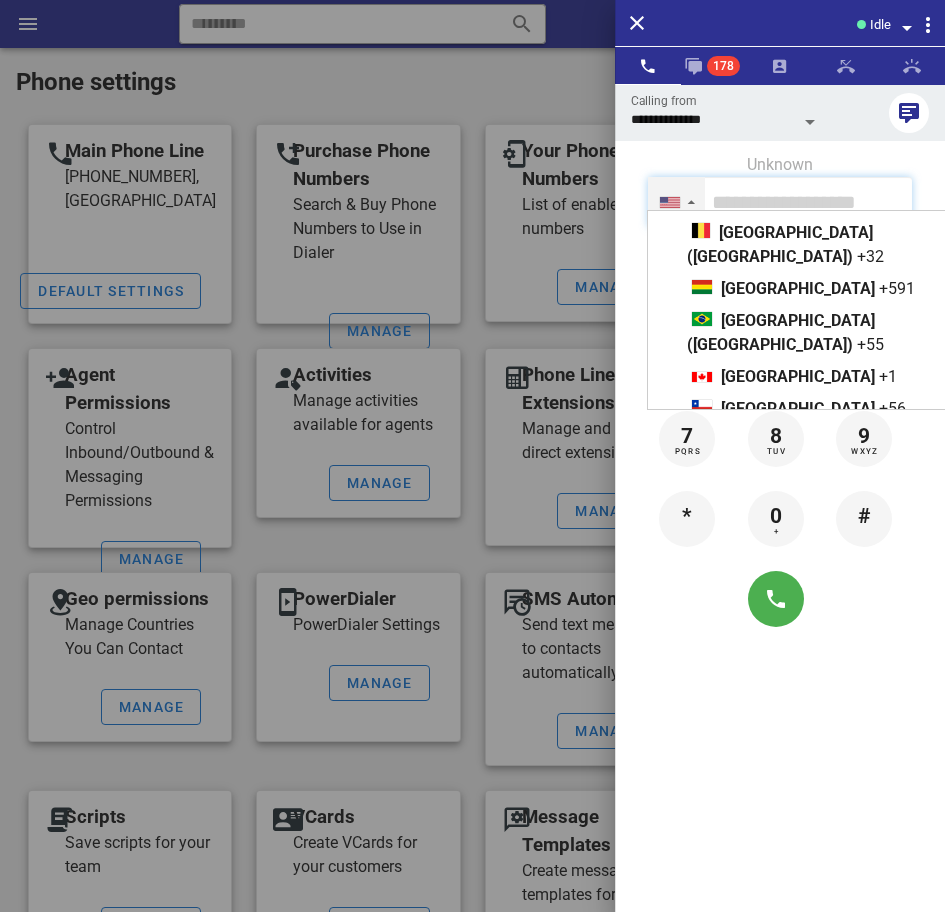 scroll, scrollTop: 154, scrollLeft: 0, axis: vertical 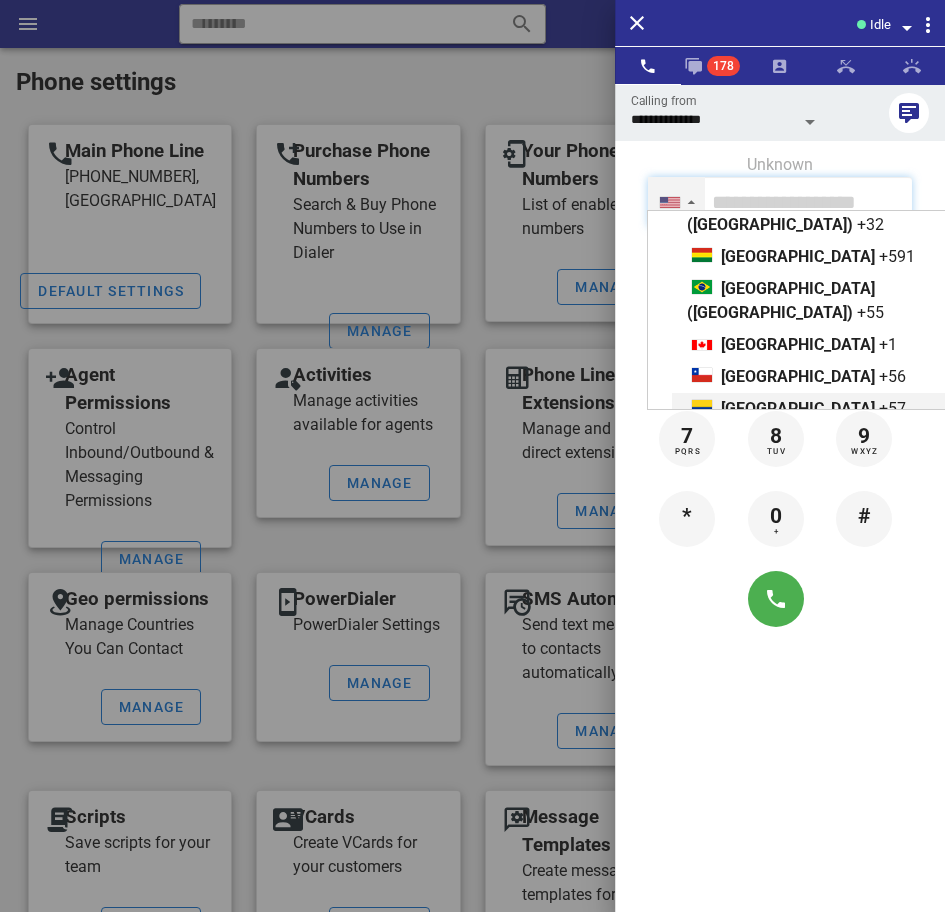 click on "Colombia
+57" at bounding box center (854, 409) 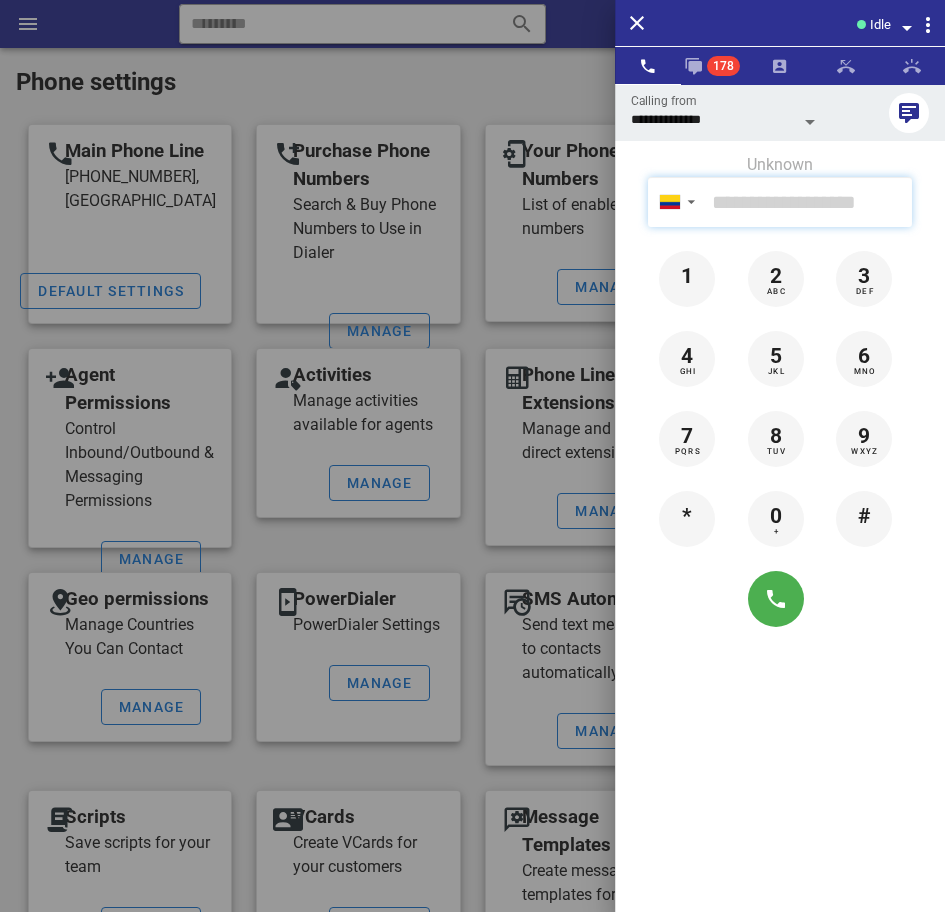 click at bounding box center (808, 202) 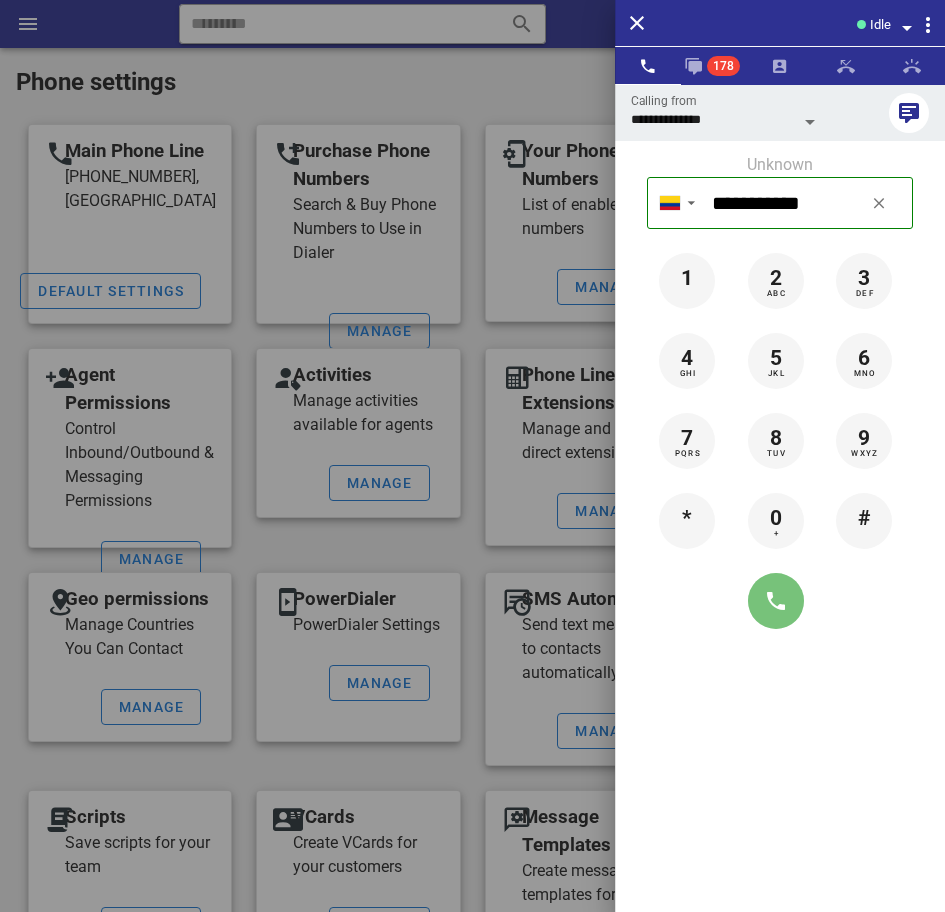 click at bounding box center (776, 601) 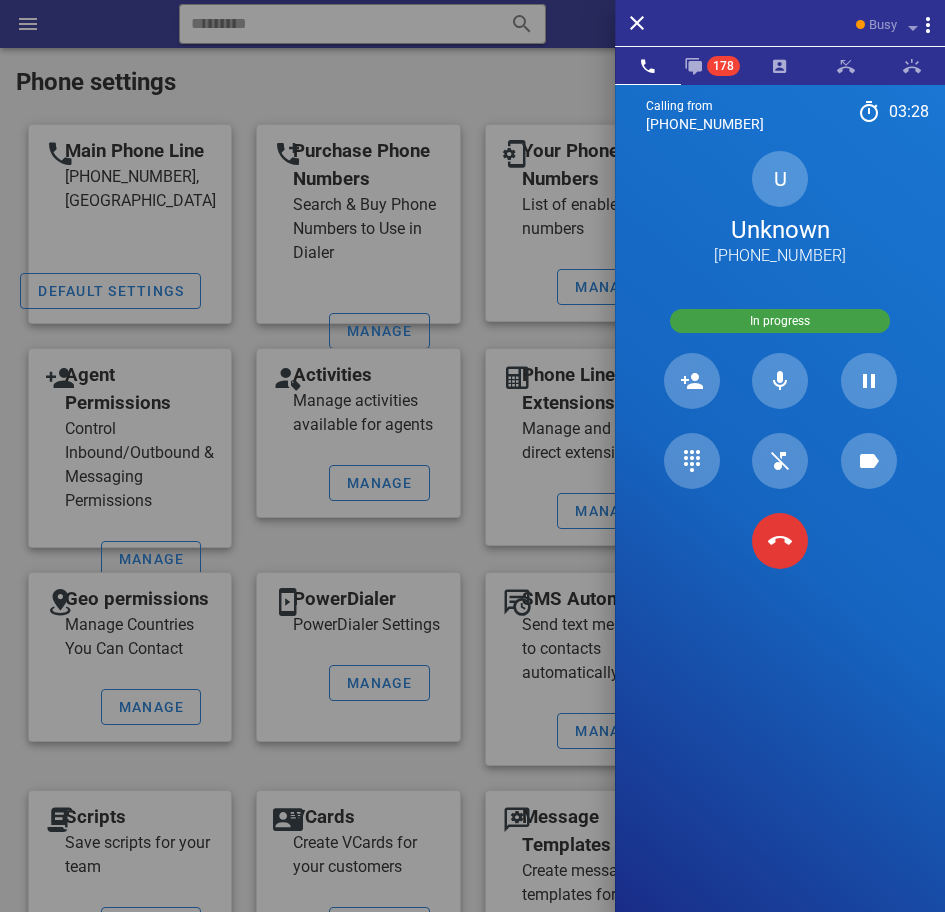 click on "Calling from (954) 248-3188 03: 28  Unknown      ▼     Andorra
+376
Argentina
+54
Aruba
+297
Australia
+61
Belgium (België)
+32
Bolivia
+591
Brazil (Brasil)
+55
Canada
+1
Chile
+56
Colombia
+57
Costa Rica
+506
Dominican Republic (República Dominicana)
+1
Ecuador
+593
El Salvador
+503
France
+33
Germany (Deutschland)
+49
Guadeloupe
+590
Guatemala
+502
Honduras
+504
Iceland (Ísland)
+354
India (भारत)
+91
Israel (‫ישראל‬‎)
+972
Italy (Italia)
+39" at bounding box center [780, 540] 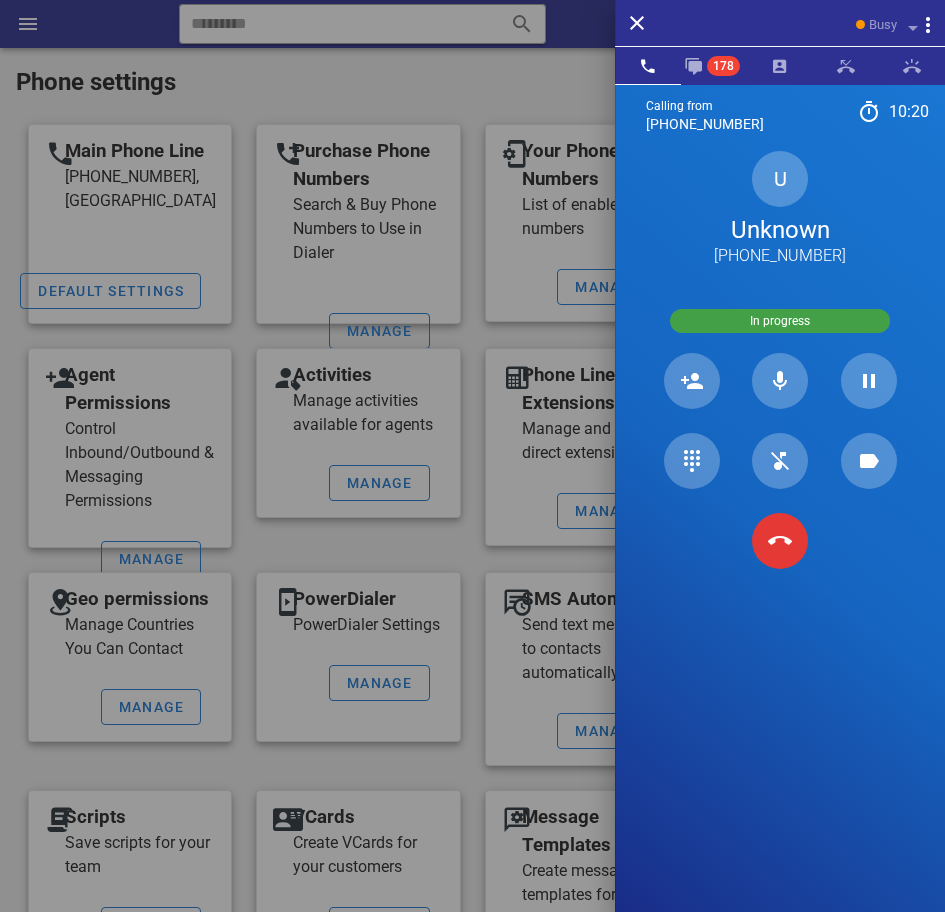 click on "Calling from (954) 248-3188 10: 20  Unknown      ▼     Andorra
+376
Argentina
+54
Aruba
+297
Australia
+61
Belgium (België)
+32
Bolivia
+591
Brazil (Brasil)
+55
Canada
+1
Chile
+56
Colombia
+57
Costa Rica
+506
Dominican Republic (República Dominicana)
+1
Ecuador
+593
El Salvador
+503
France
+33
Germany (Deutschland)
+49
Guadeloupe
+590
Guatemala
+502
Honduras
+504
Iceland (Ísland)
+354
India (भारत)
+91
Israel (‫ישראל‬‎)
+972
Italy (Italia)
+39" at bounding box center [780, 540] 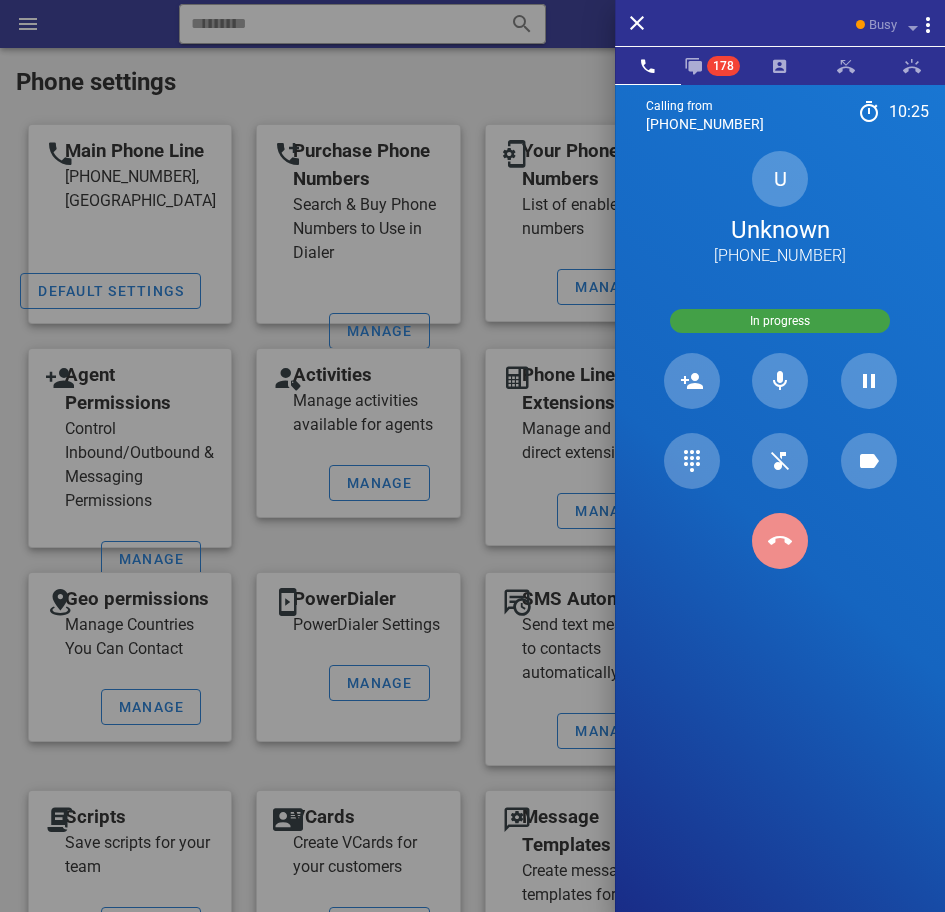 click at bounding box center (780, 541) 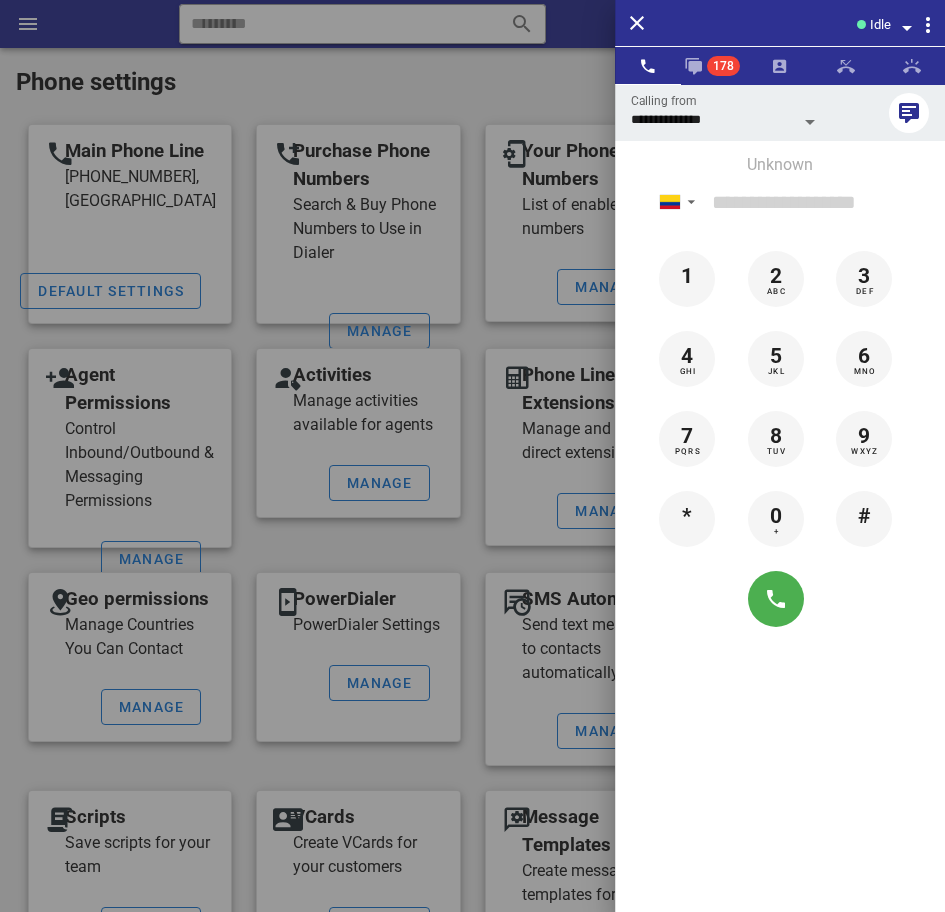 click at bounding box center (472, 456) 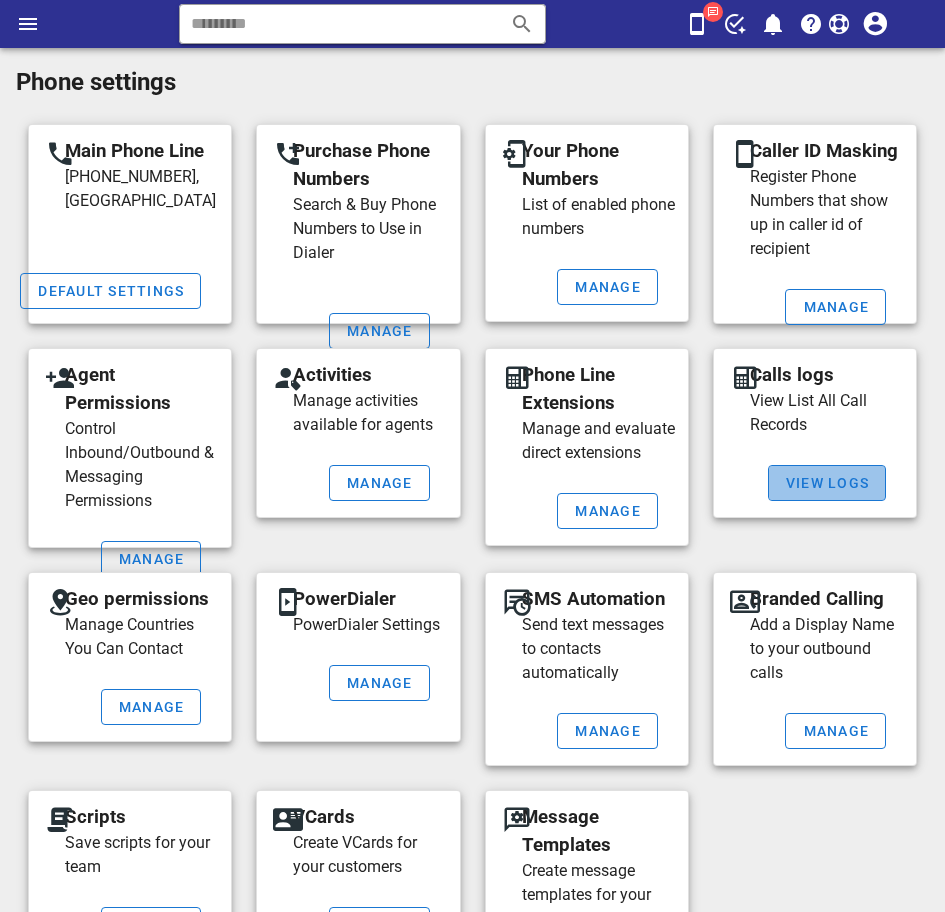 click on "View Logs" at bounding box center (827, 483) 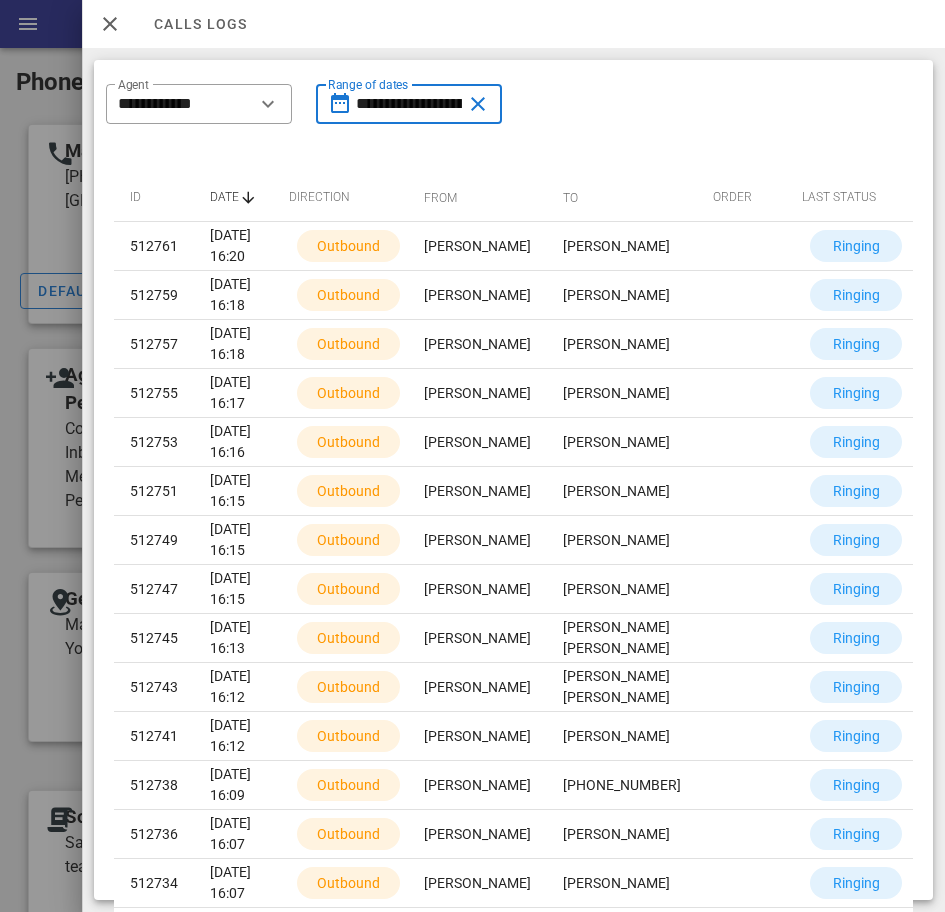 click on "**********" at bounding box center [409, 104] 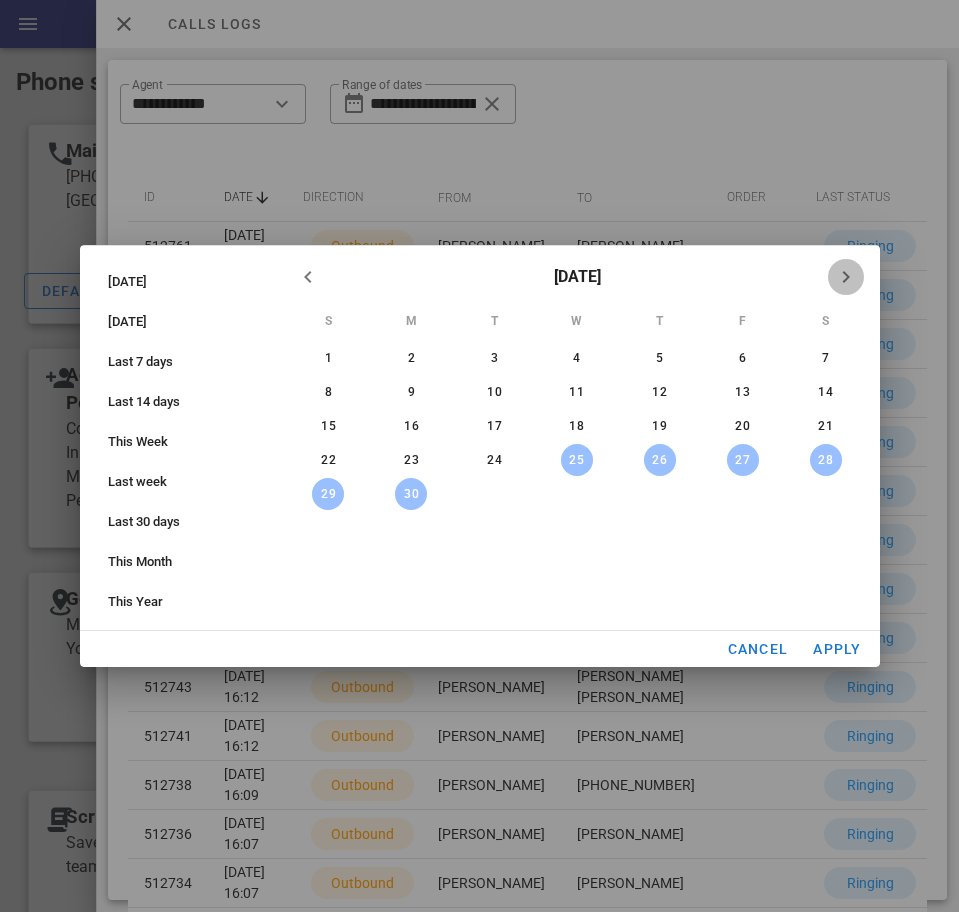 click at bounding box center (846, 277) 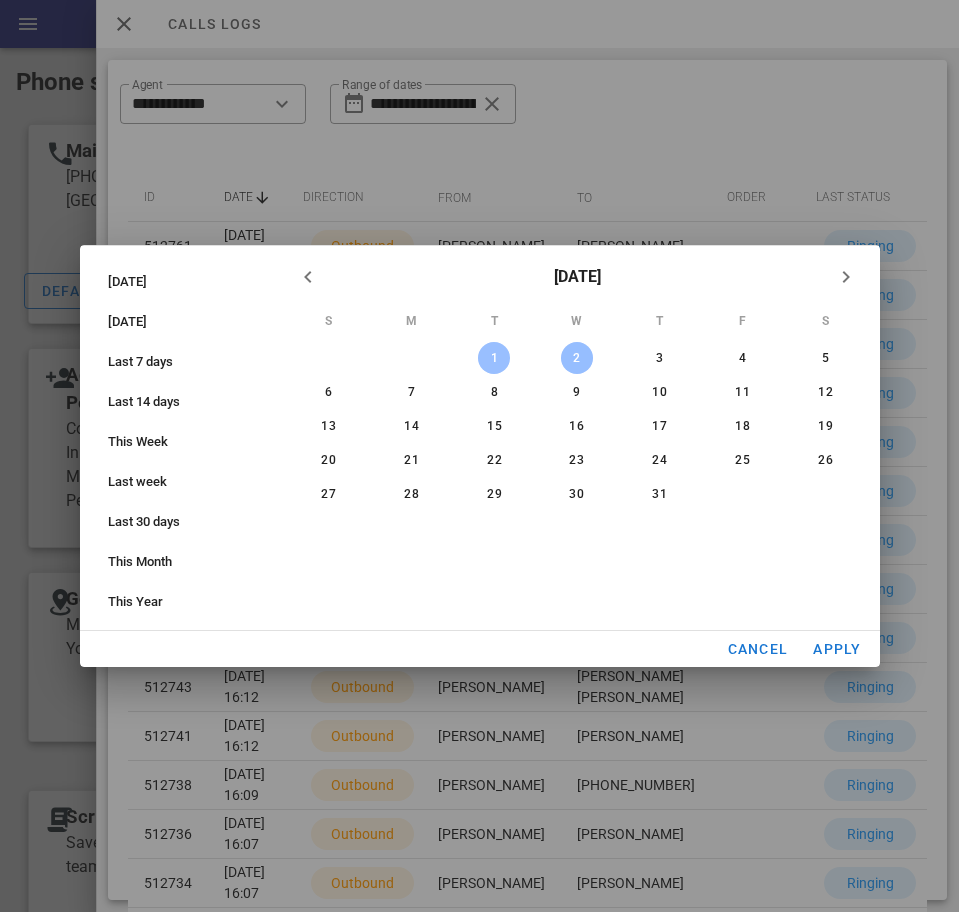 click on "2" at bounding box center (576, 358) 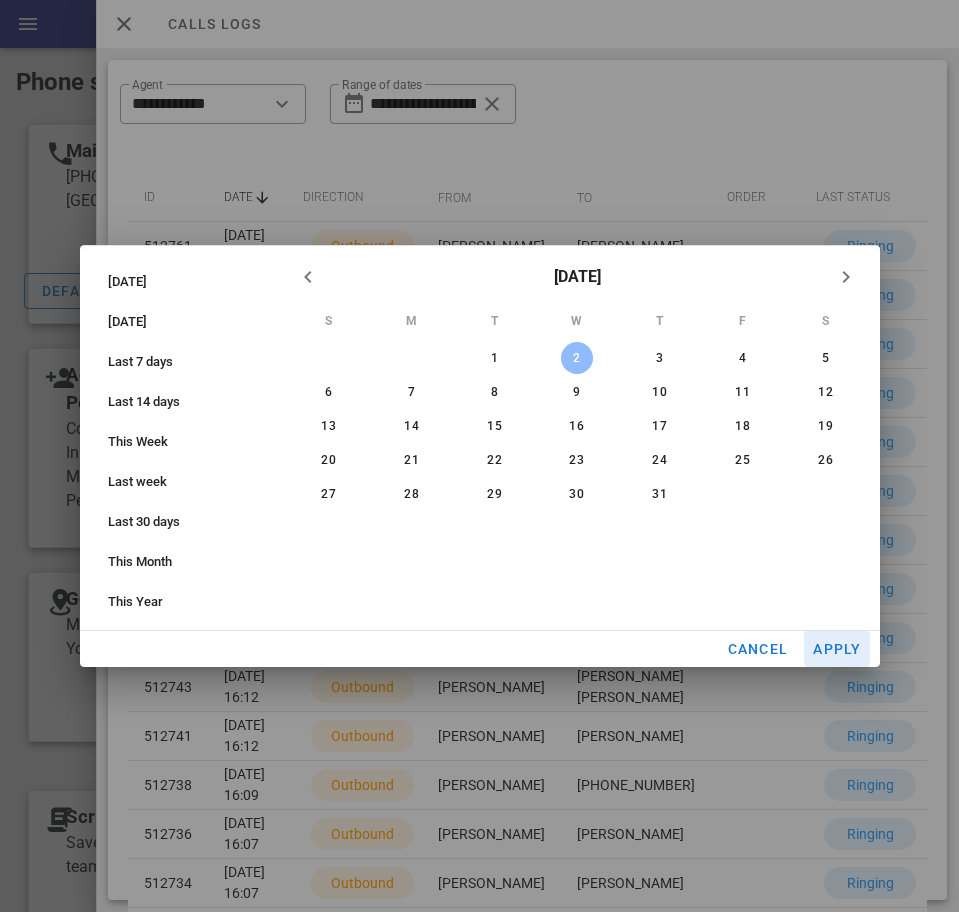 click on "Apply" at bounding box center [837, 649] 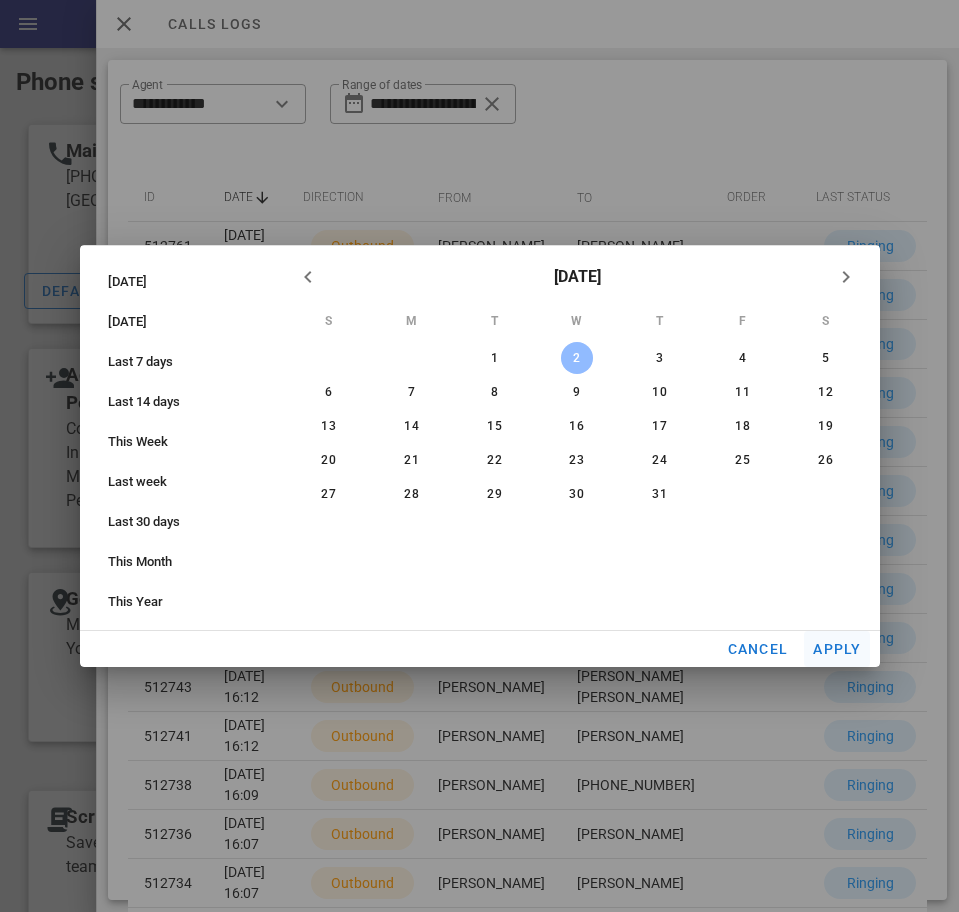 type on "**********" 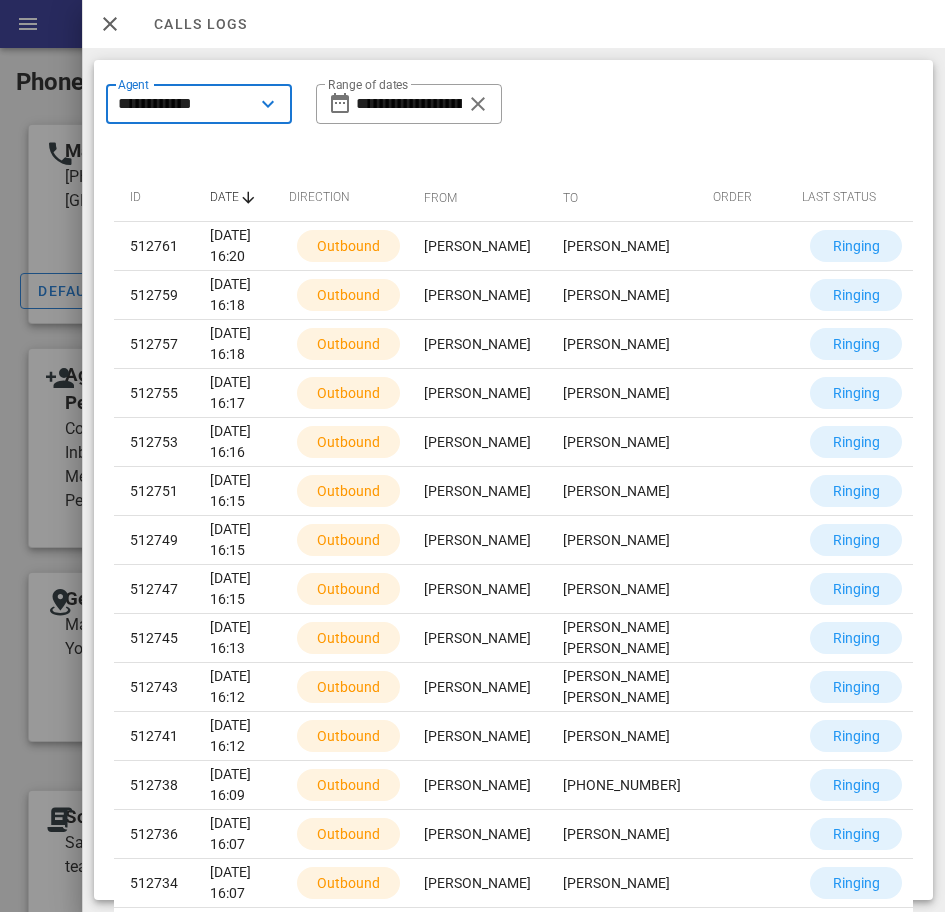 click on "**********" at bounding box center (185, 104) 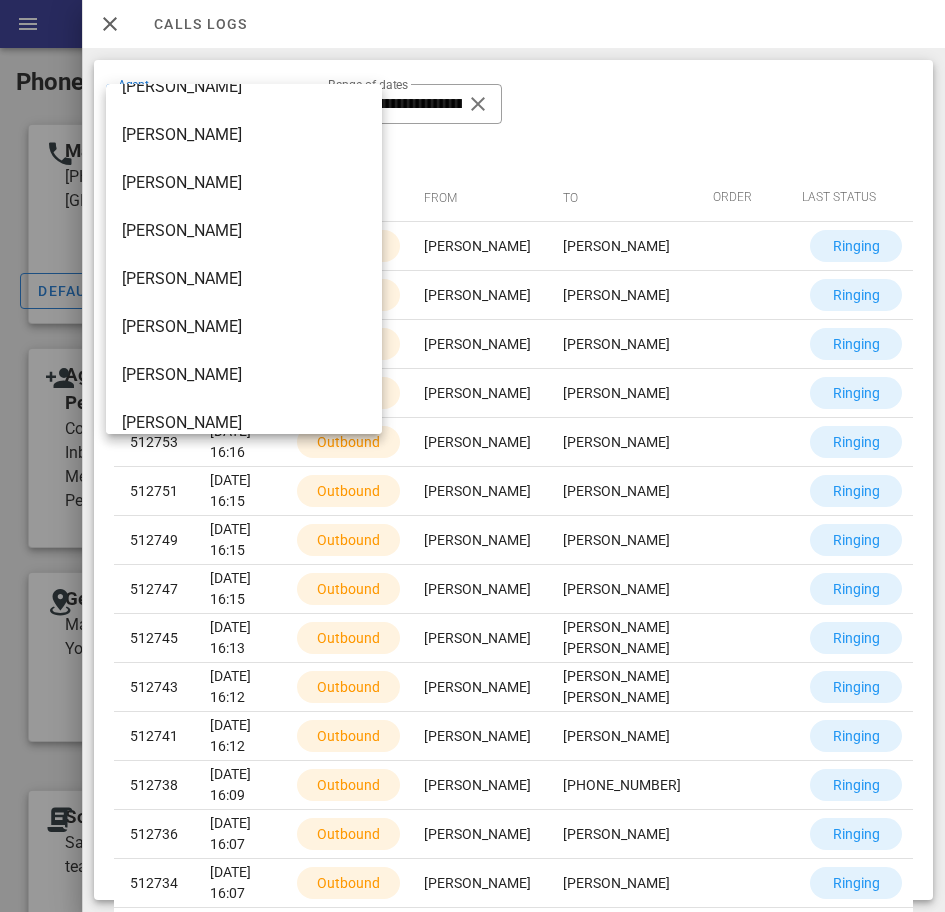 scroll, scrollTop: 1394, scrollLeft: 0, axis: vertical 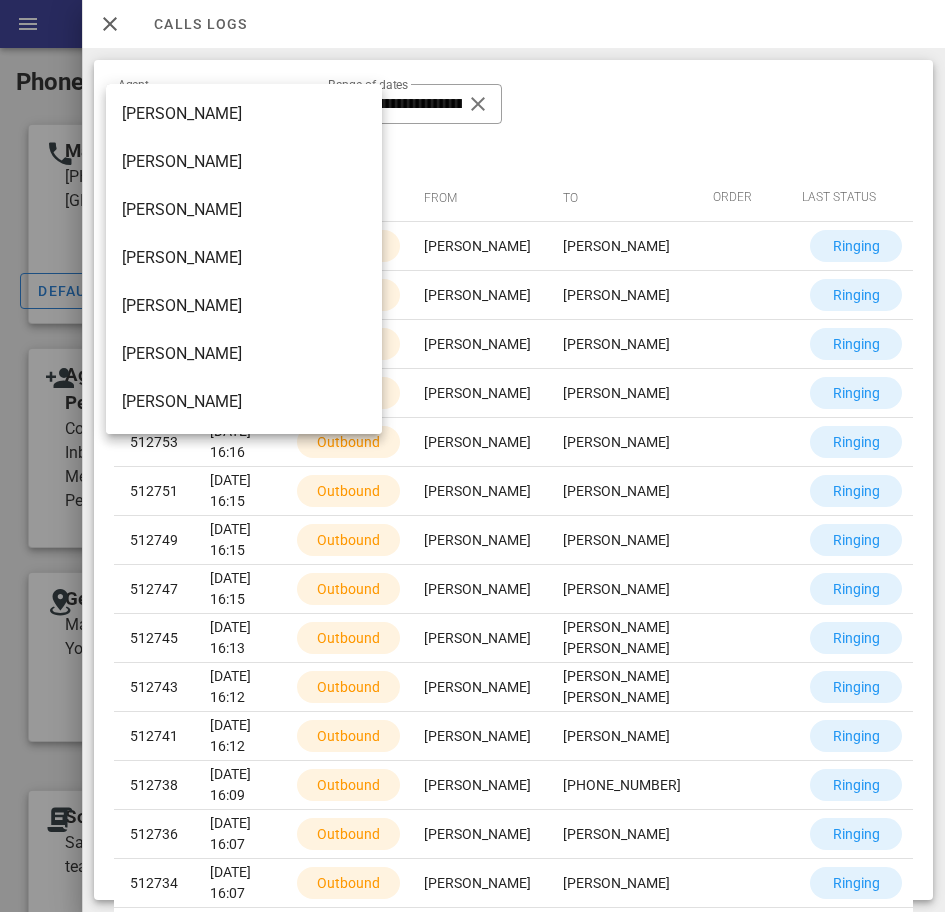 click on "Wilmer Velasquez" at bounding box center [244, 354] 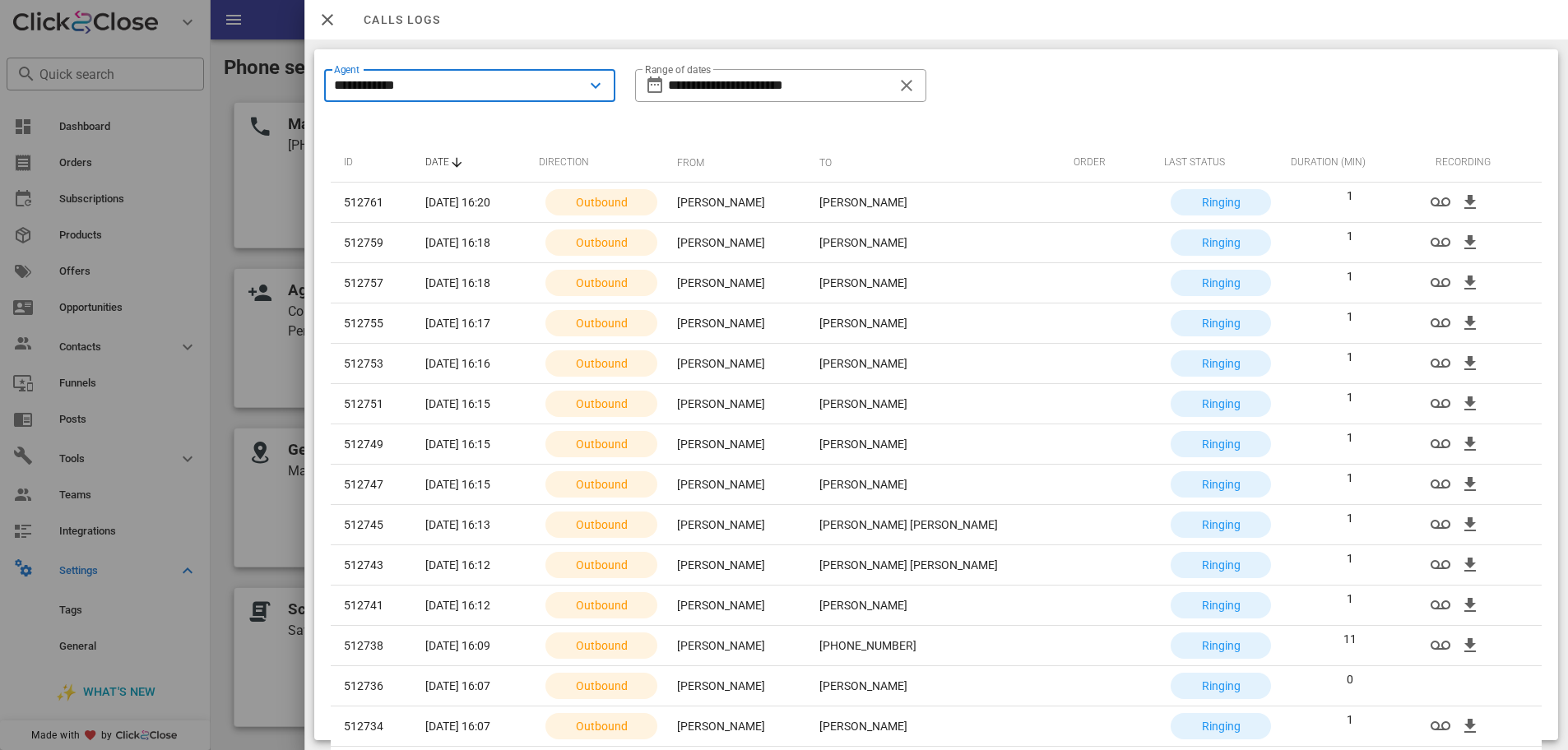 click on "**********" at bounding box center [458, 86] 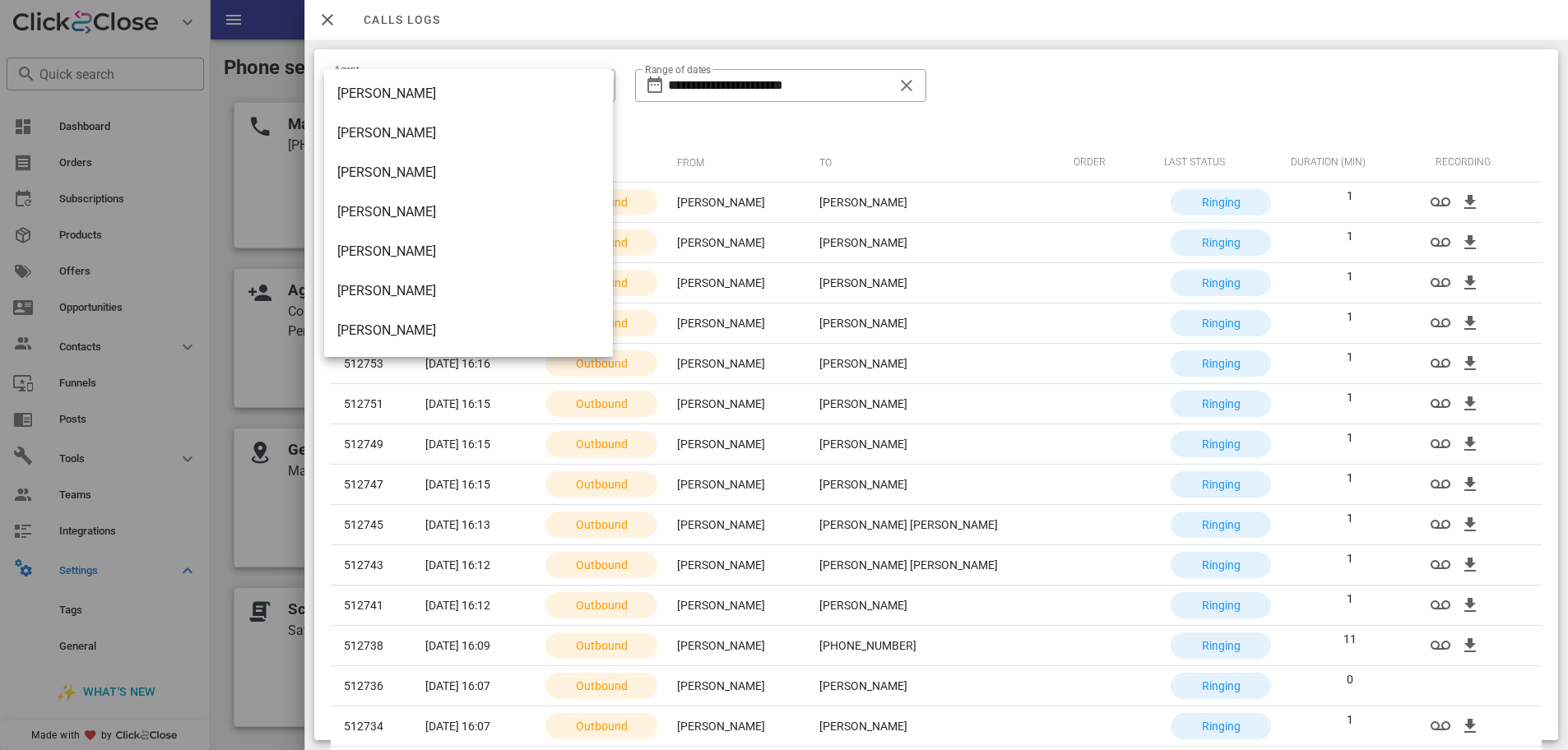 click on "Wilmer Velasquez" at bounding box center (468, 290) 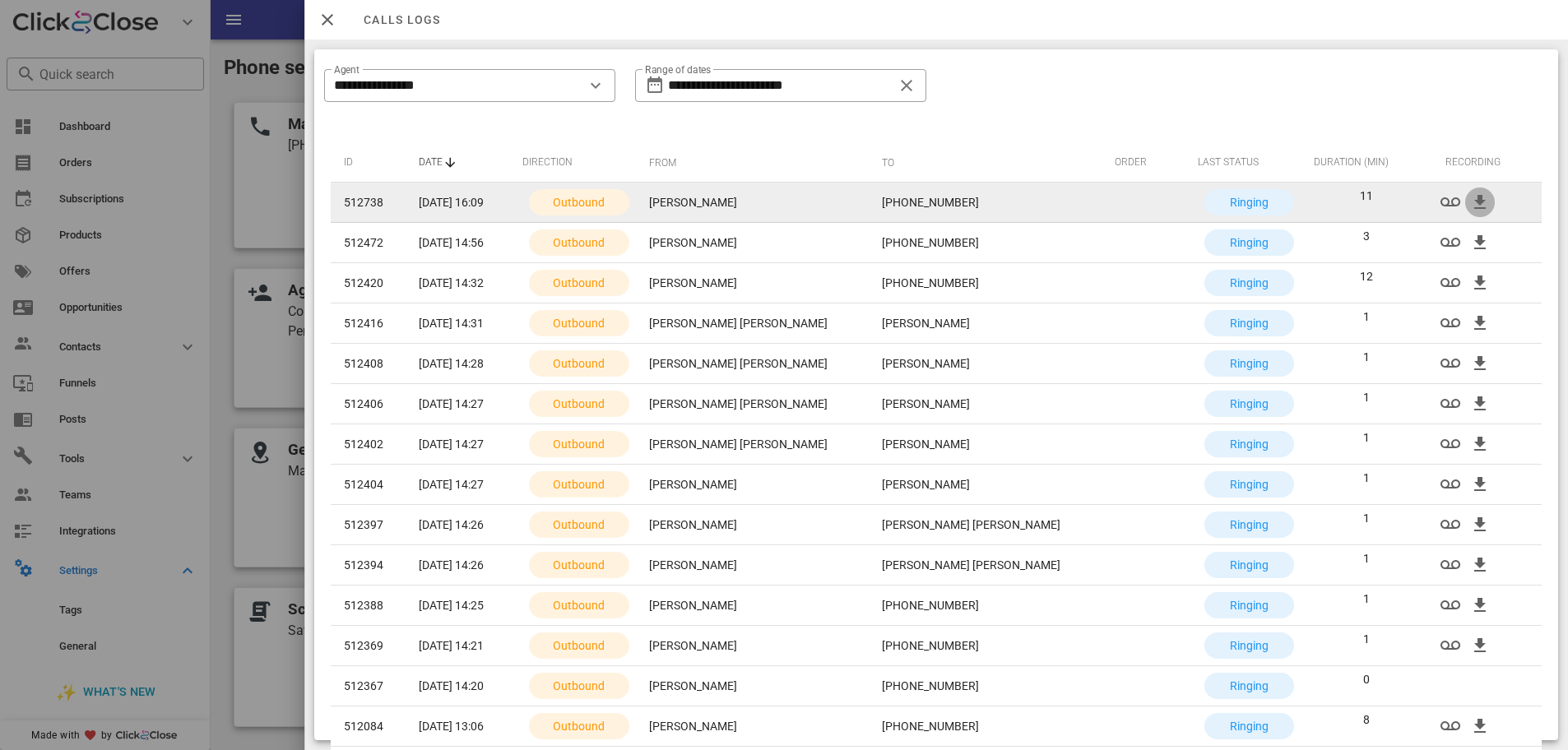 click at bounding box center (1480, 202) 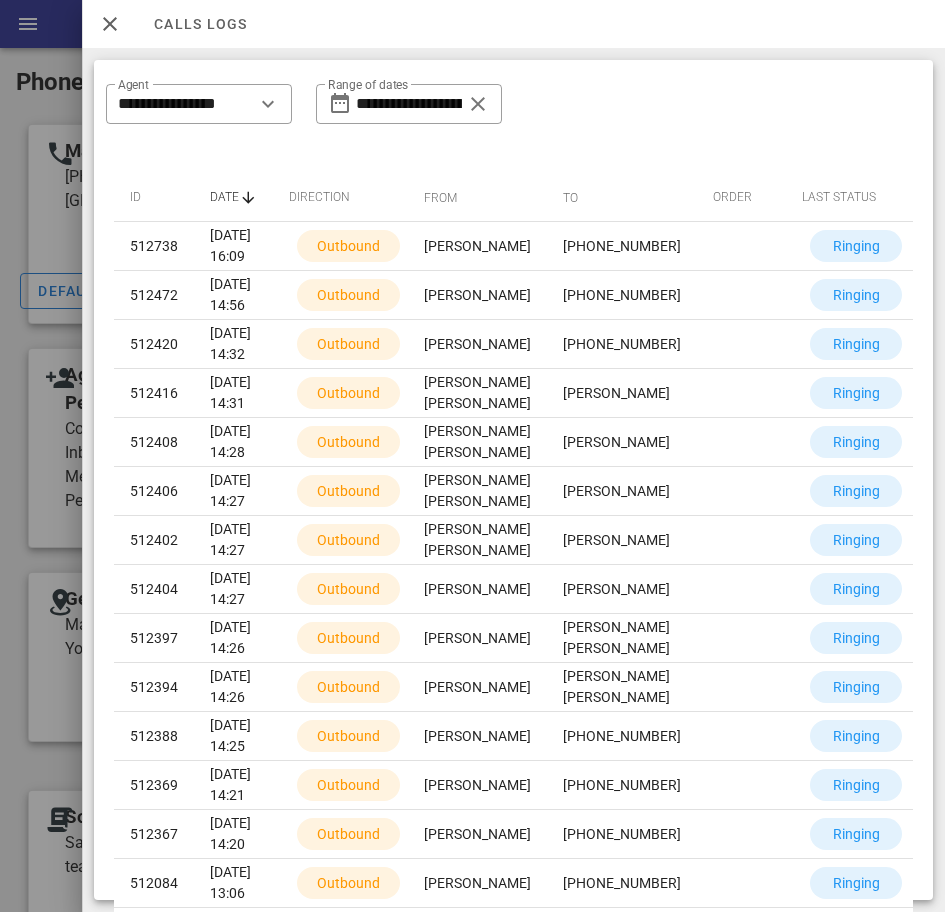 click on "**********" at bounding box center [513, 117] 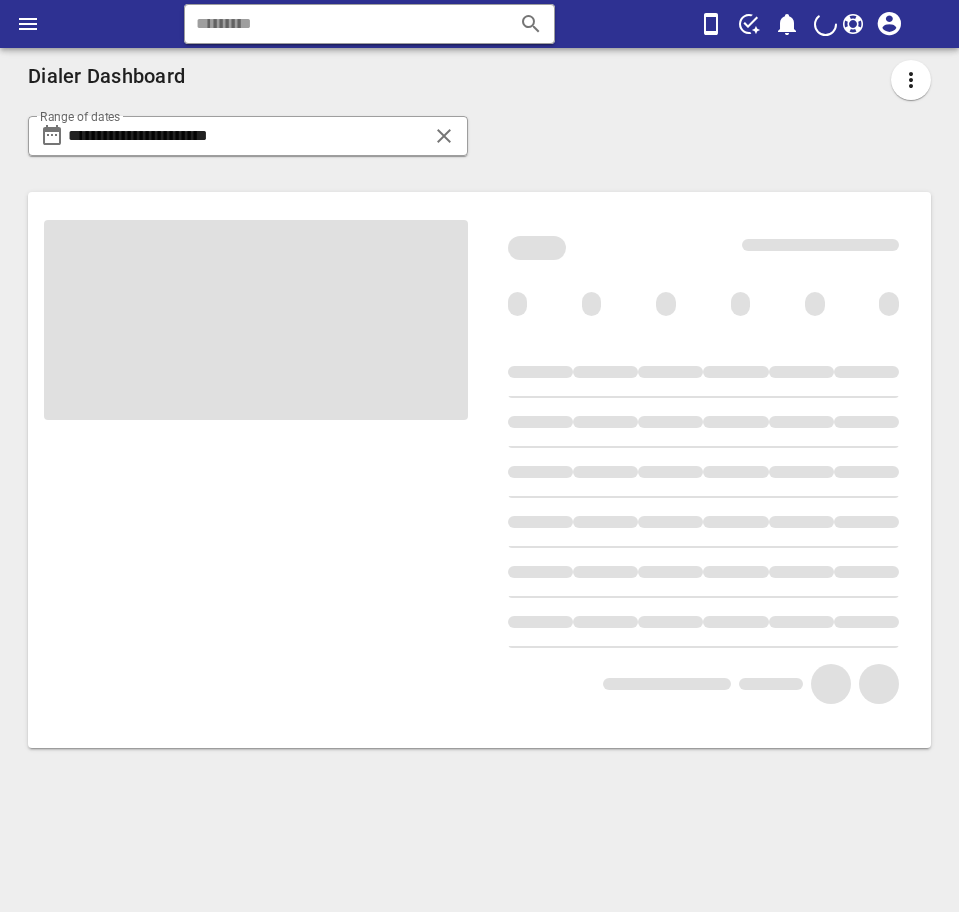 scroll, scrollTop: 0, scrollLeft: 0, axis: both 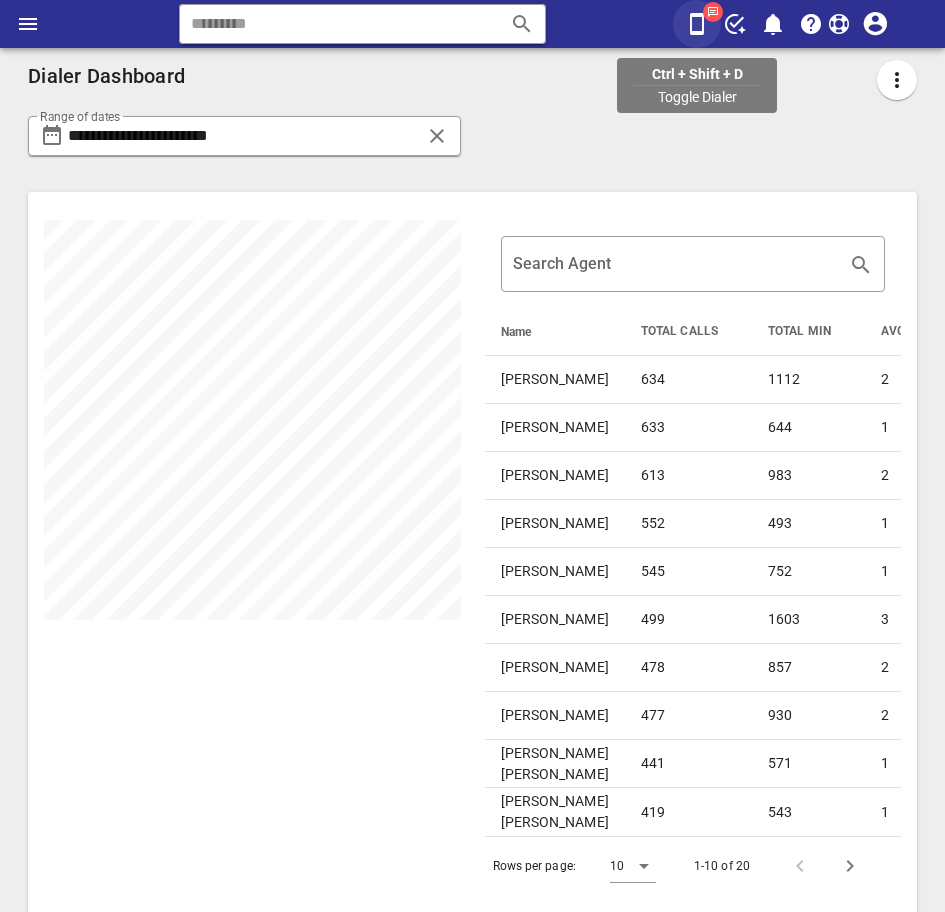 drag, startPoint x: 713, startPoint y: 26, endPoint x: 692, endPoint y: 30, distance: 21.377558 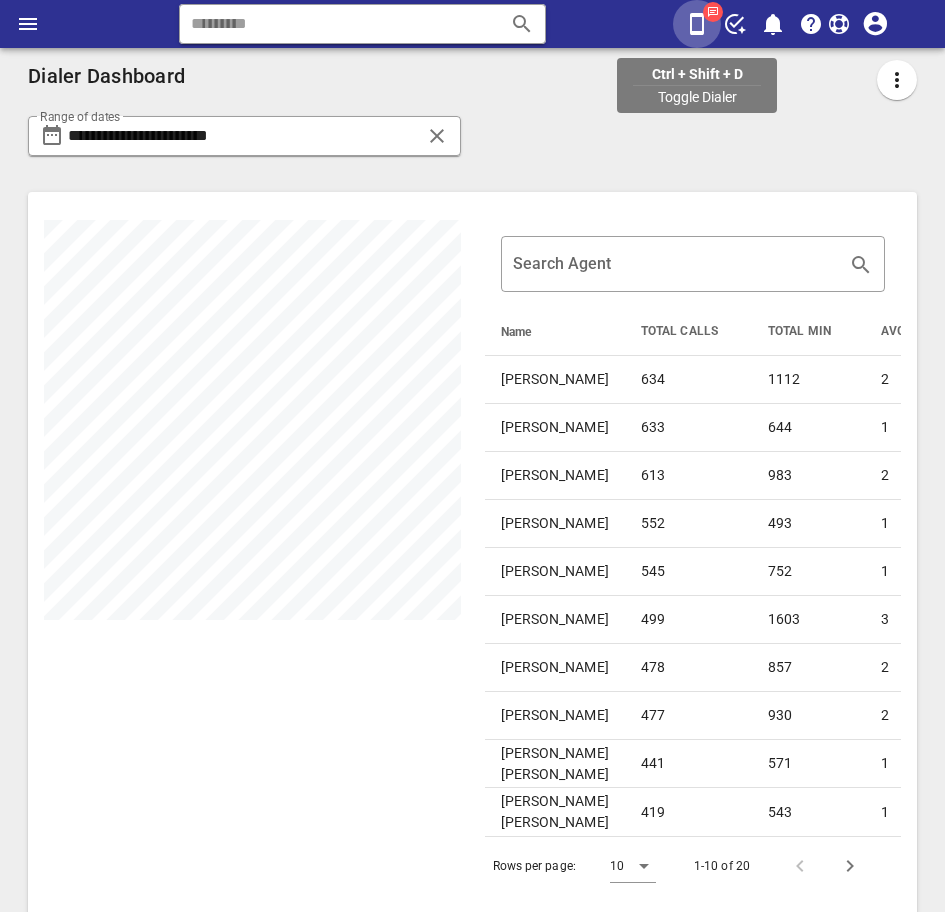click at bounding box center (697, 24) 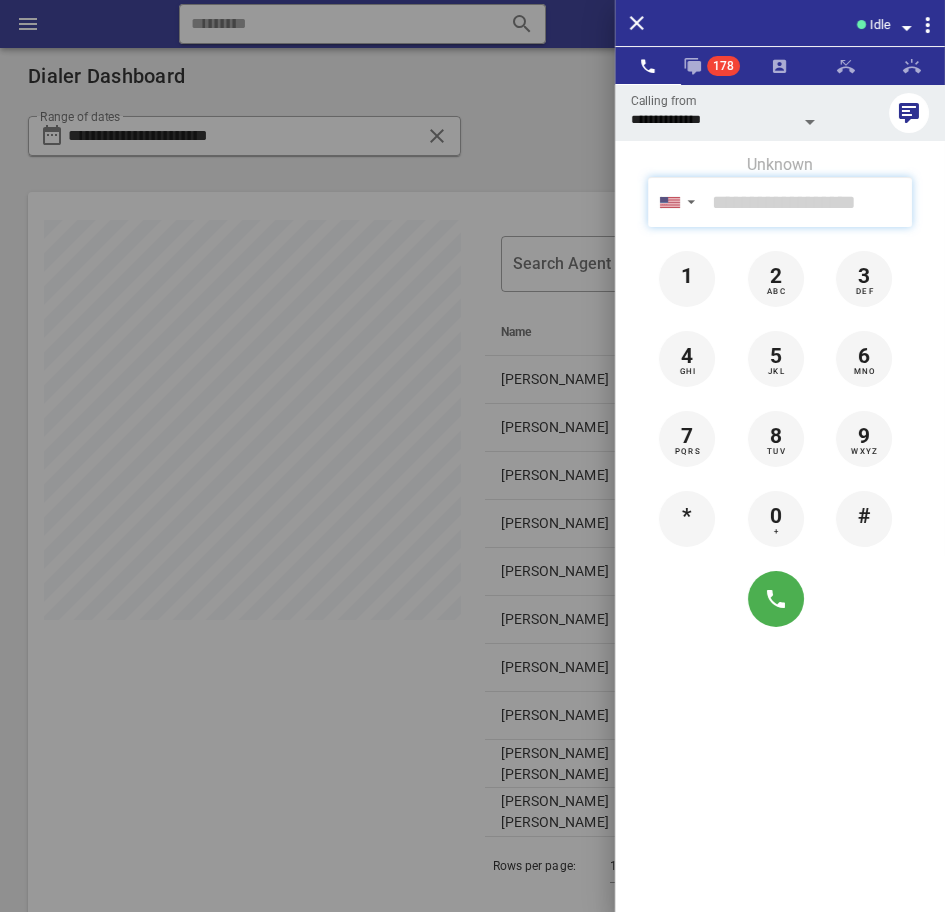 click at bounding box center [808, 202] 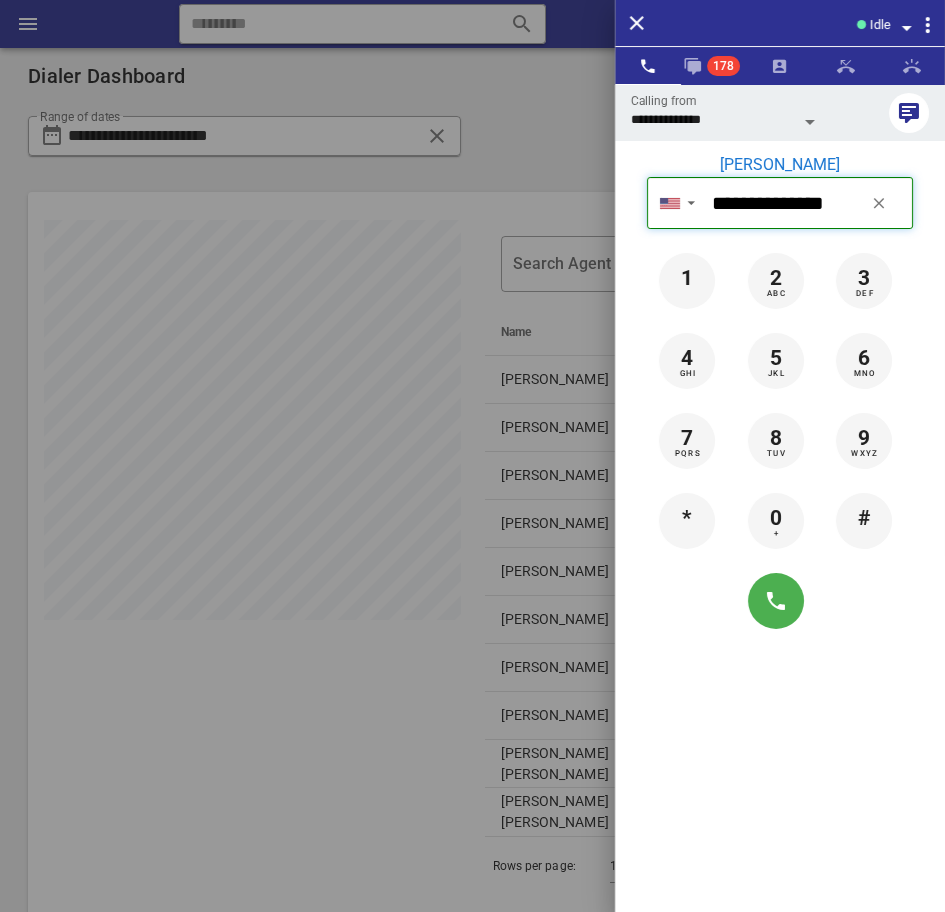 type on "**********" 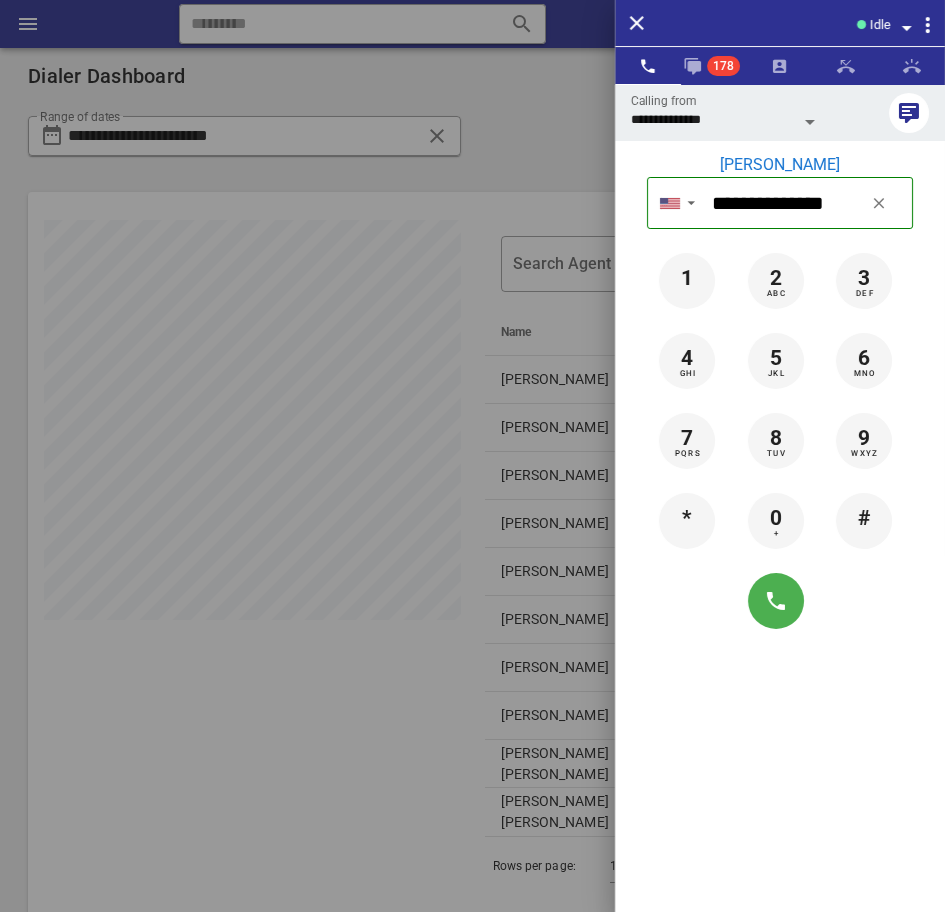 click on "[PERSON_NAME]" at bounding box center (780, 165) 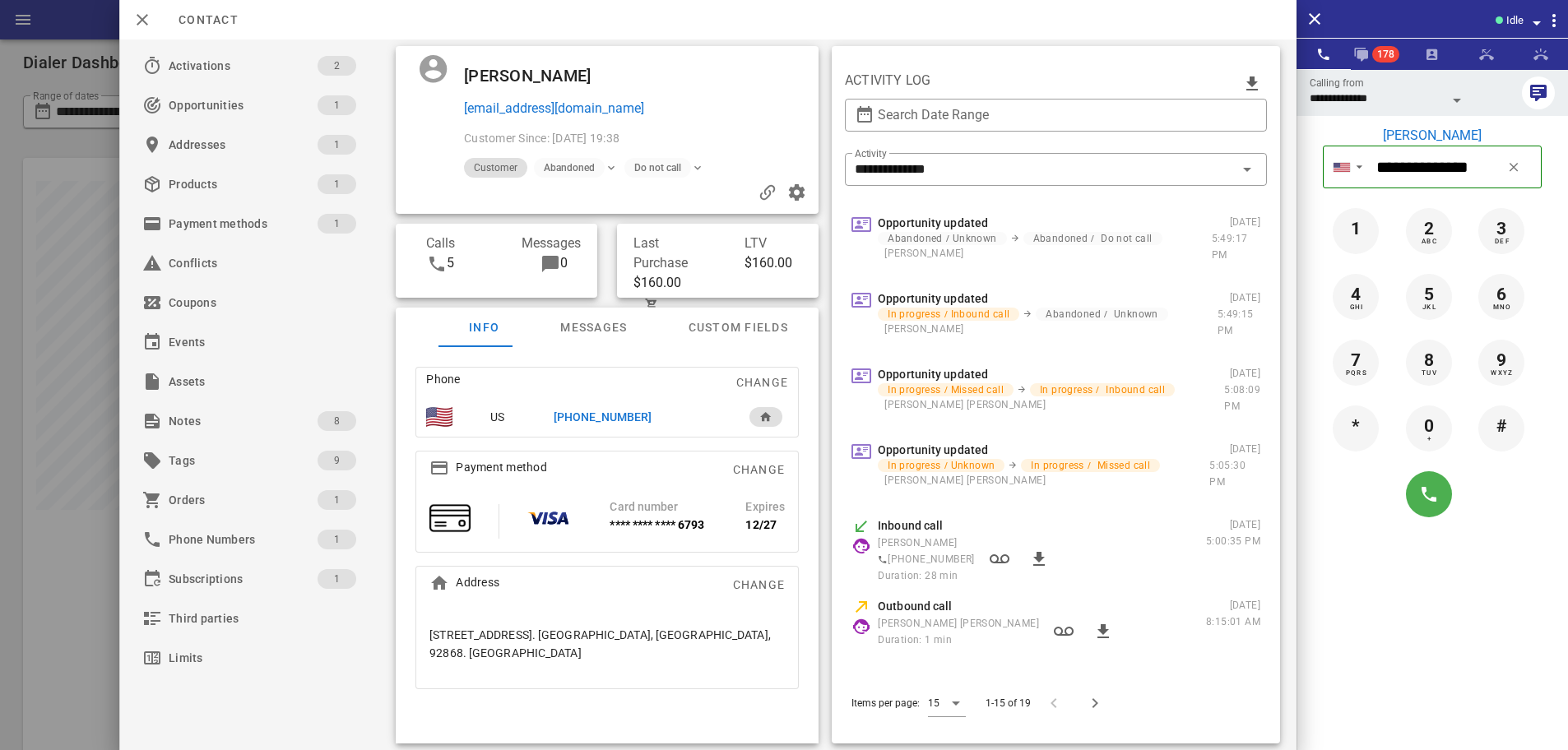 scroll, scrollTop: 821767, scrollLeft: 821143, axis: both 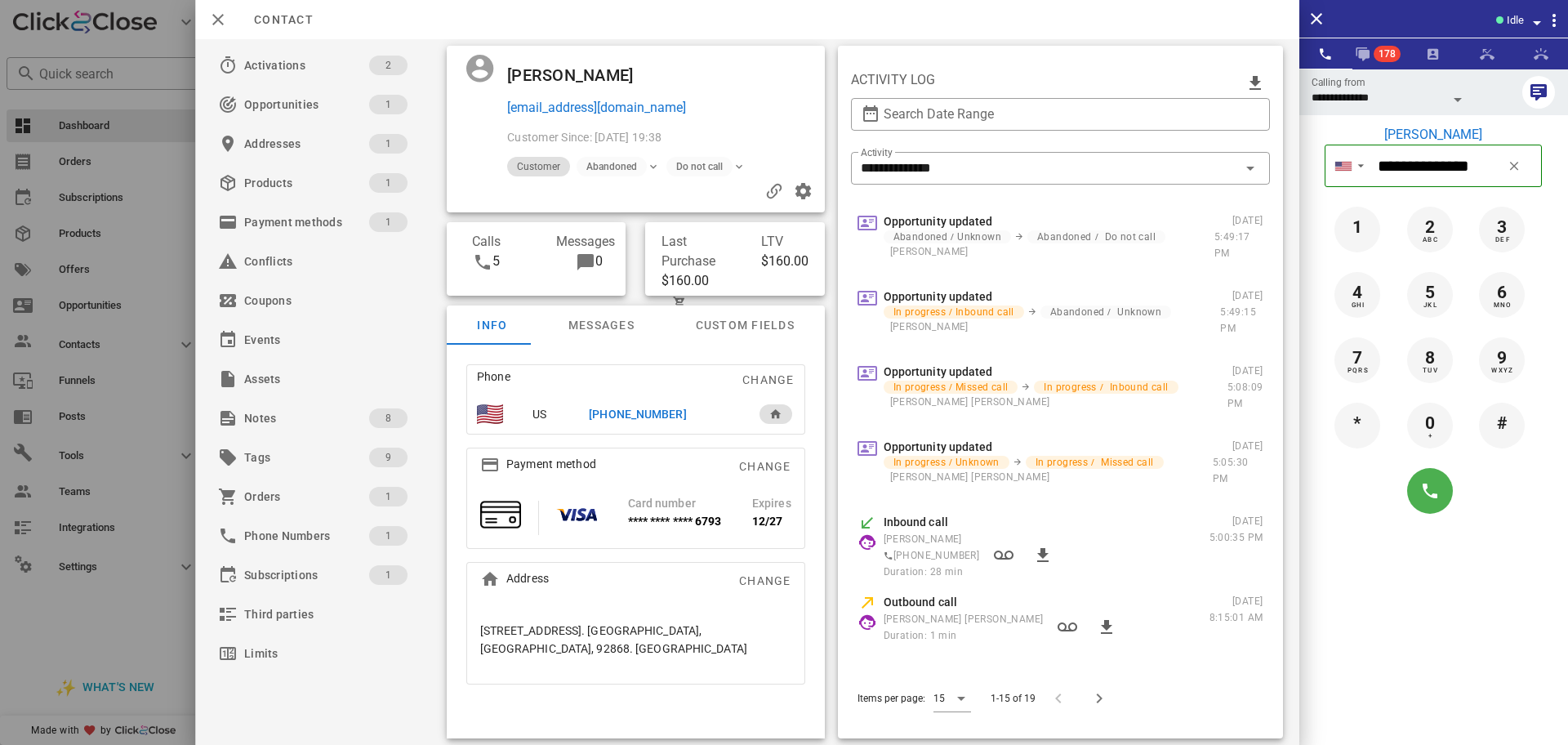 drag, startPoint x: 647, startPoint y: 81, endPoint x: 708, endPoint y: 117, distance: 70.83078 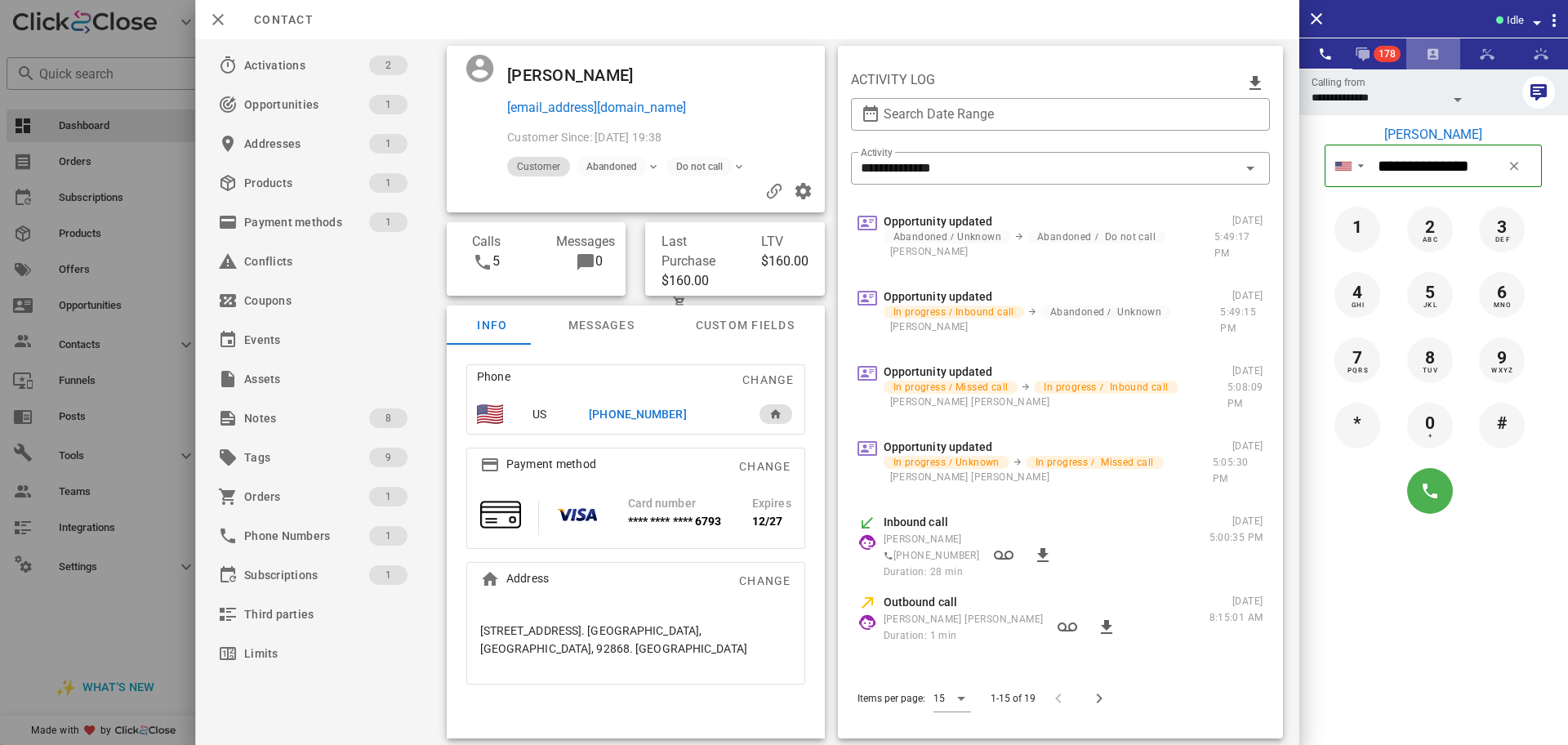 click at bounding box center [1433, 54] 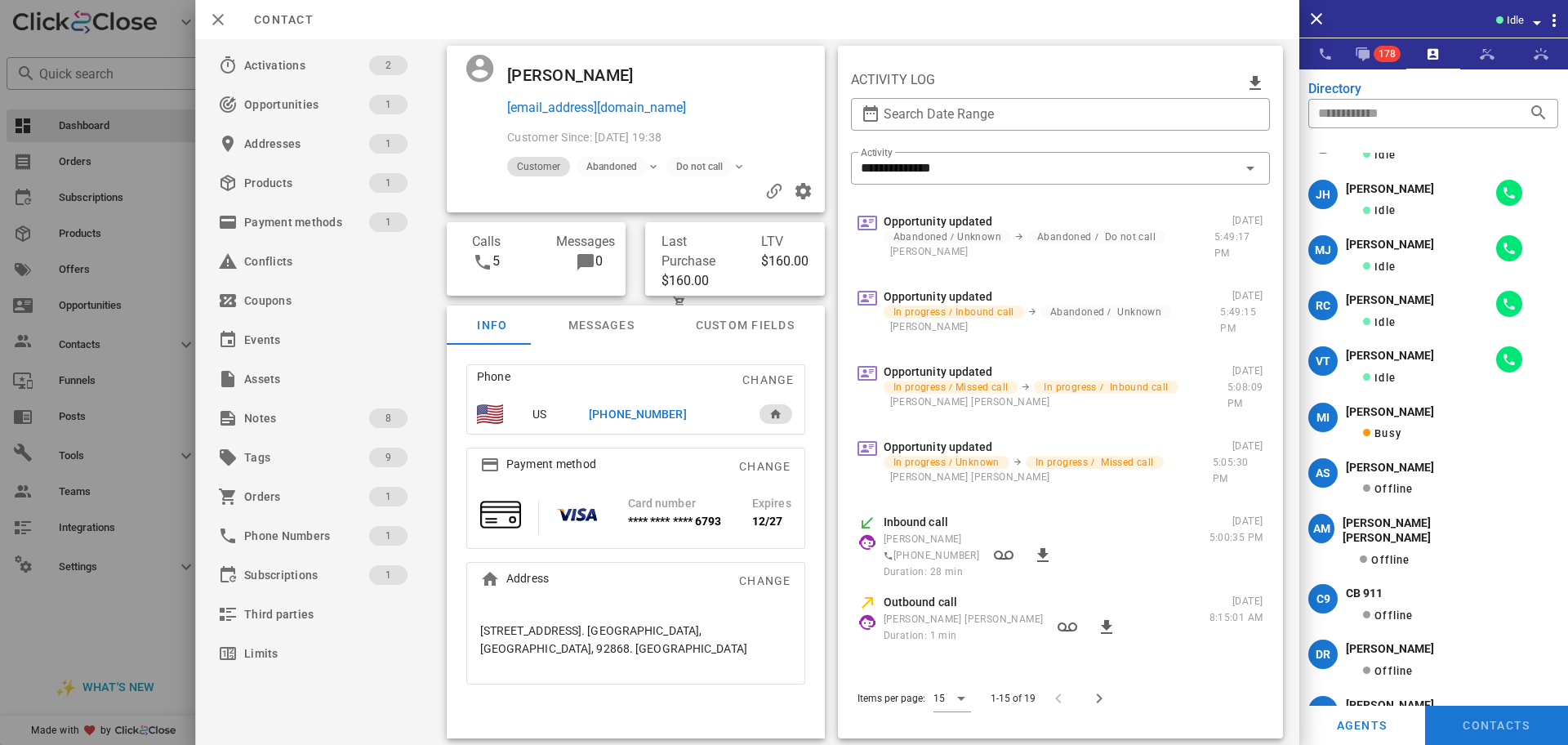 scroll, scrollTop: 0, scrollLeft: 0, axis: both 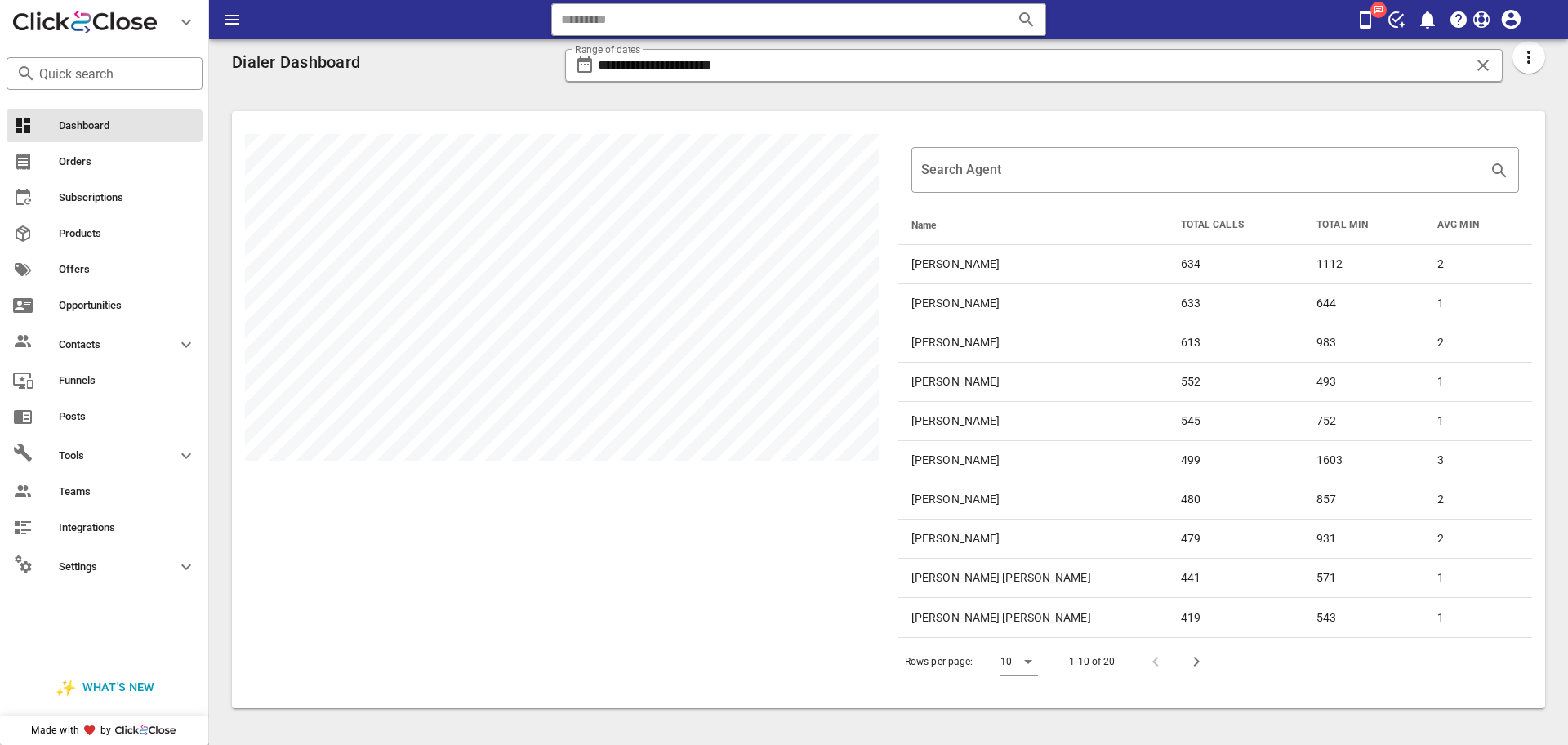 click at bounding box center (1379, 11) 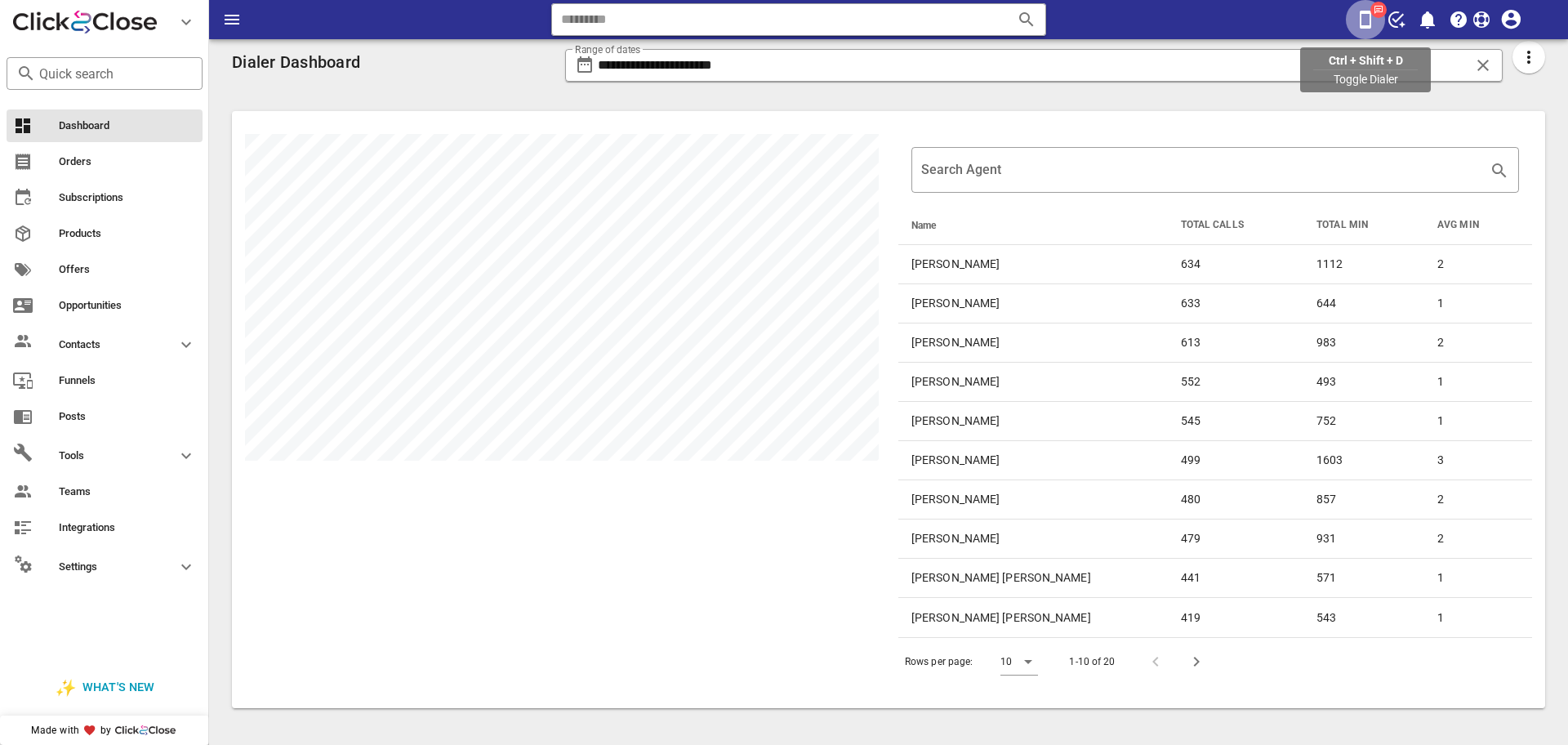 click at bounding box center (1365, 20) 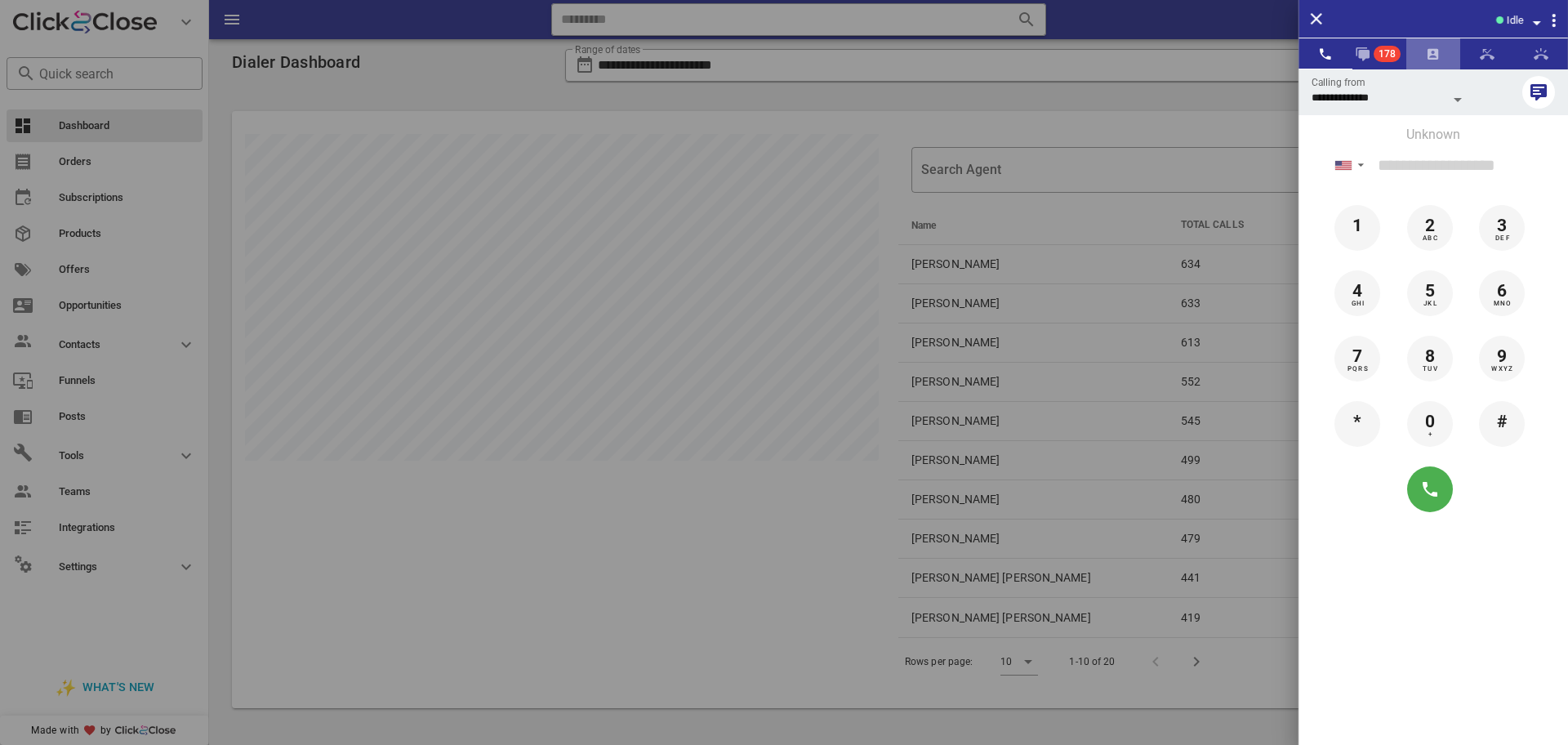 click at bounding box center (1433, 54) 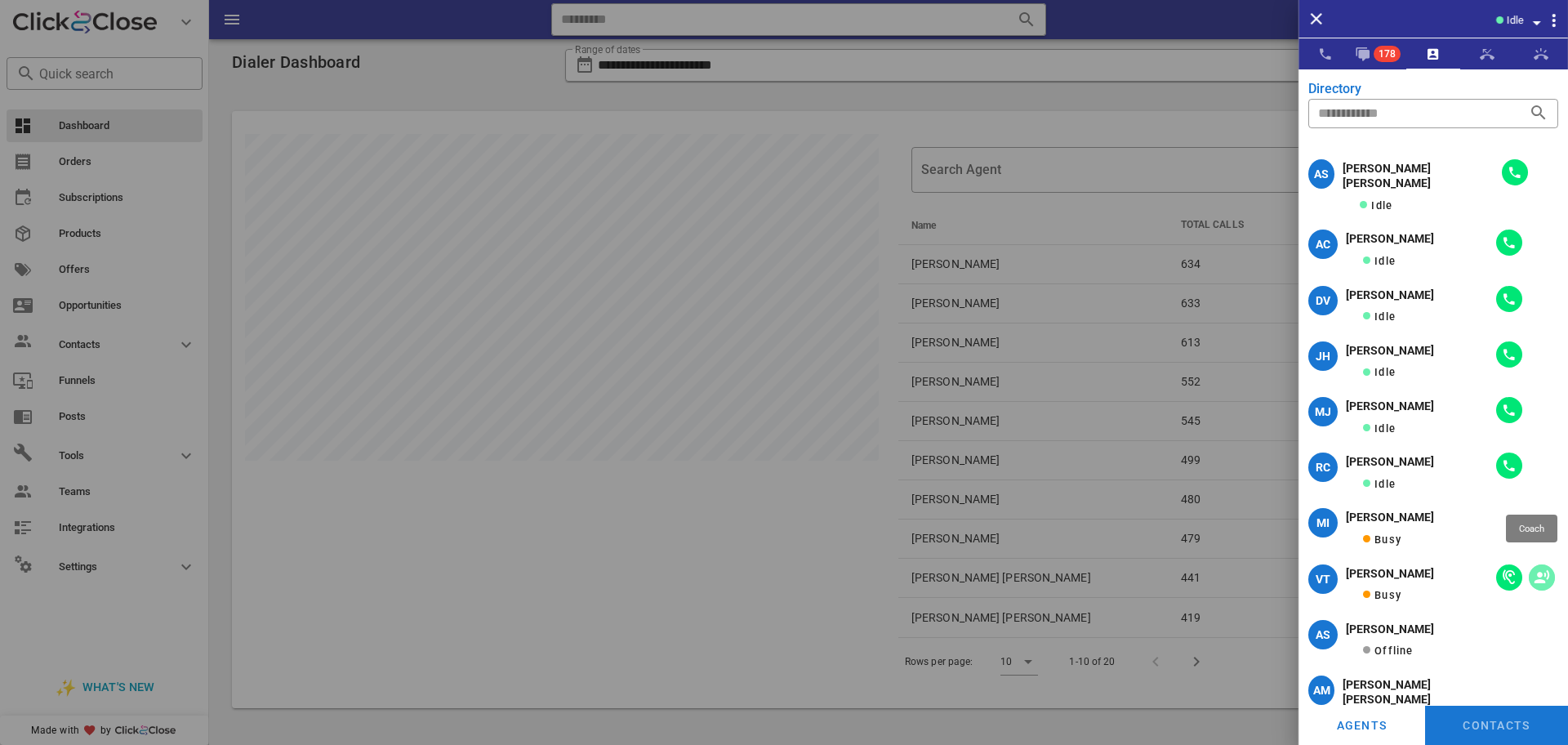 click at bounding box center [1542, 578] 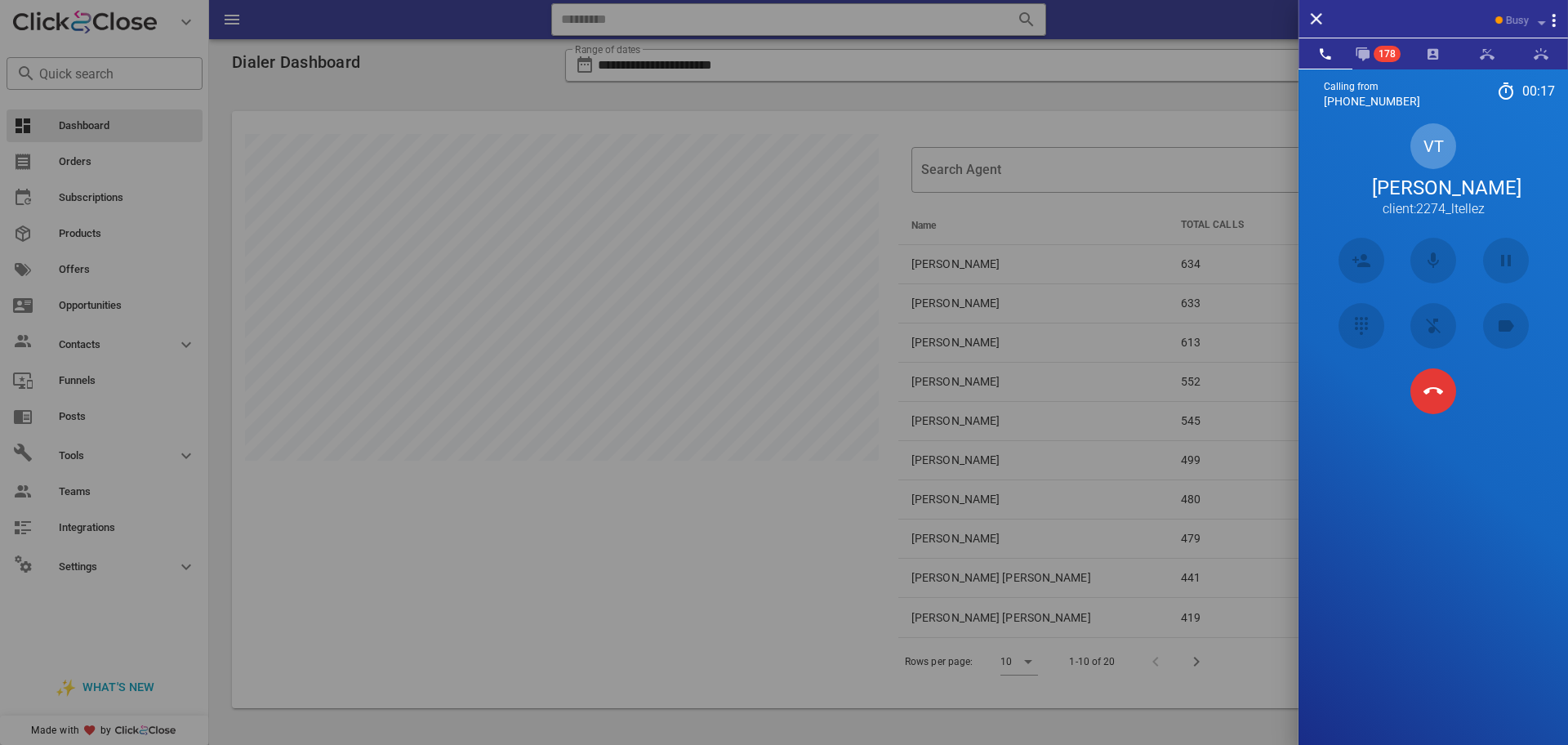 click on "Calling from [PHONE_NUMBER] 00: 17  Unknown      ▼     [GEOGRAPHIC_DATA]
+376
[GEOGRAPHIC_DATA]
+54
[GEOGRAPHIC_DATA]
+297
[GEOGRAPHIC_DATA]
+61
[GEOGRAPHIC_DATA] ([GEOGRAPHIC_DATA])
+32
[GEOGRAPHIC_DATA]
+591
[GEOGRAPHIC_DATA] ([GEOGRAPHIC_DATA])
+55
[GEOGRAPHIC_DATA]
+1
[GEOGRAPHIC_DATA]
+56
[GEOGRAPHIC_DATA]
+57
[GEOGRAPHIC_DATA]
+[GEOGRAPHIC_DATA] ([GEOGRAPHIC_DATA])
+1
[GEOGRAPHIC_DATA]
+593
[GEOGRAPHIC_DATA]
+503
[GEOGRAPHIC_DATA]
+33
[GEOGRAPHIC_DATA] ([GEOGRAPHIC_DATA])
+49
[GEOGRAPHIC_DATA]
+590
[GEOGRAPHIC_DATA]
+502
[GEOGRAPHIC_DATA]
+504
[GEOGRAPHIC_DATA] ([GEOGRAPHIC_DATA])
+354
[GEOGRAPHIC_DATA] ([GEOGRAPHIC_DATA])
+91
[GEOGRAPHIC_DATA] (‫[GEOGRAPHIC_DATA]‬‎)
+972
[GEOGRAPHIC_DATA] ([GEOGRAPHIC_DATA])
+39" at bounding box center [1433, 441] 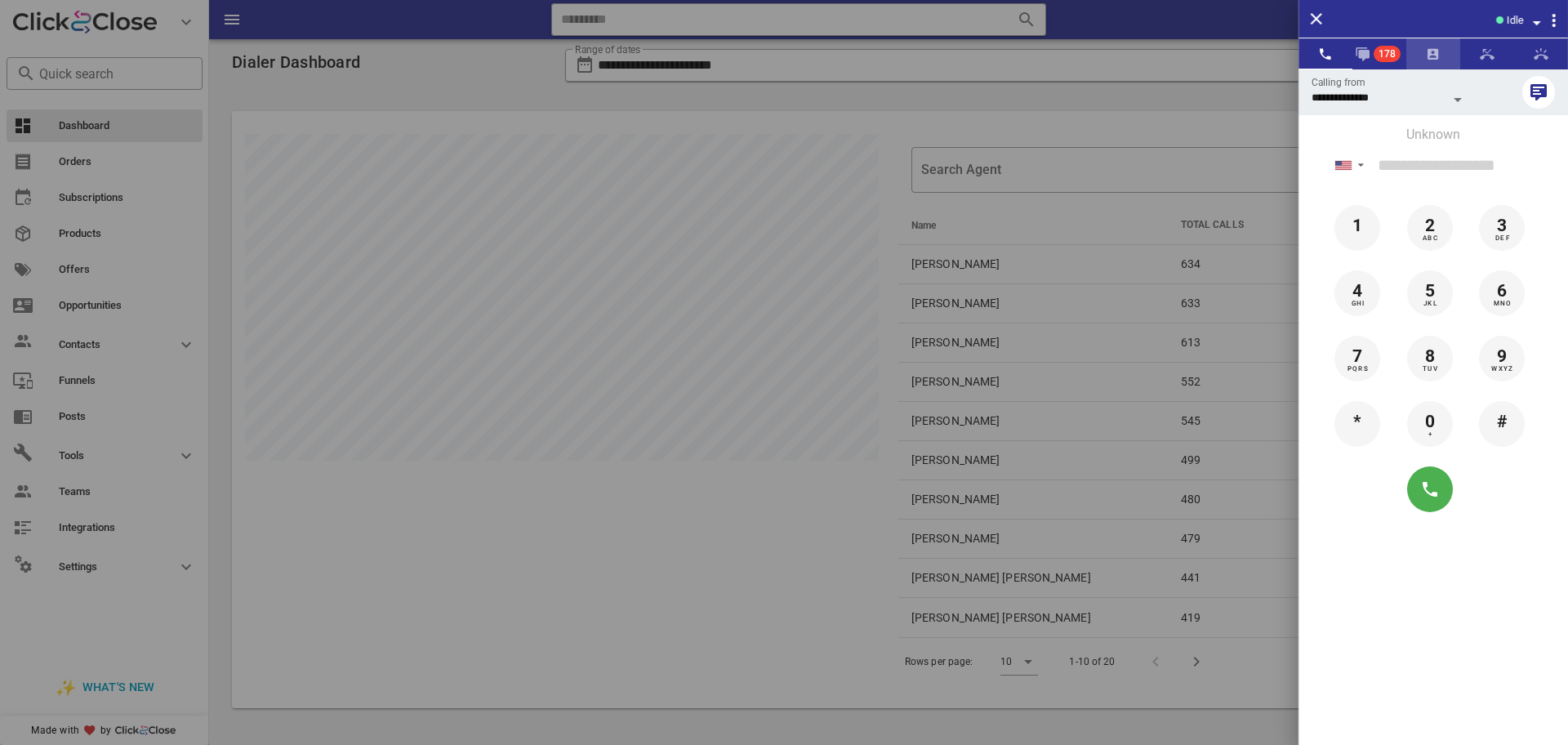 click at bounding box center [1433, 54] 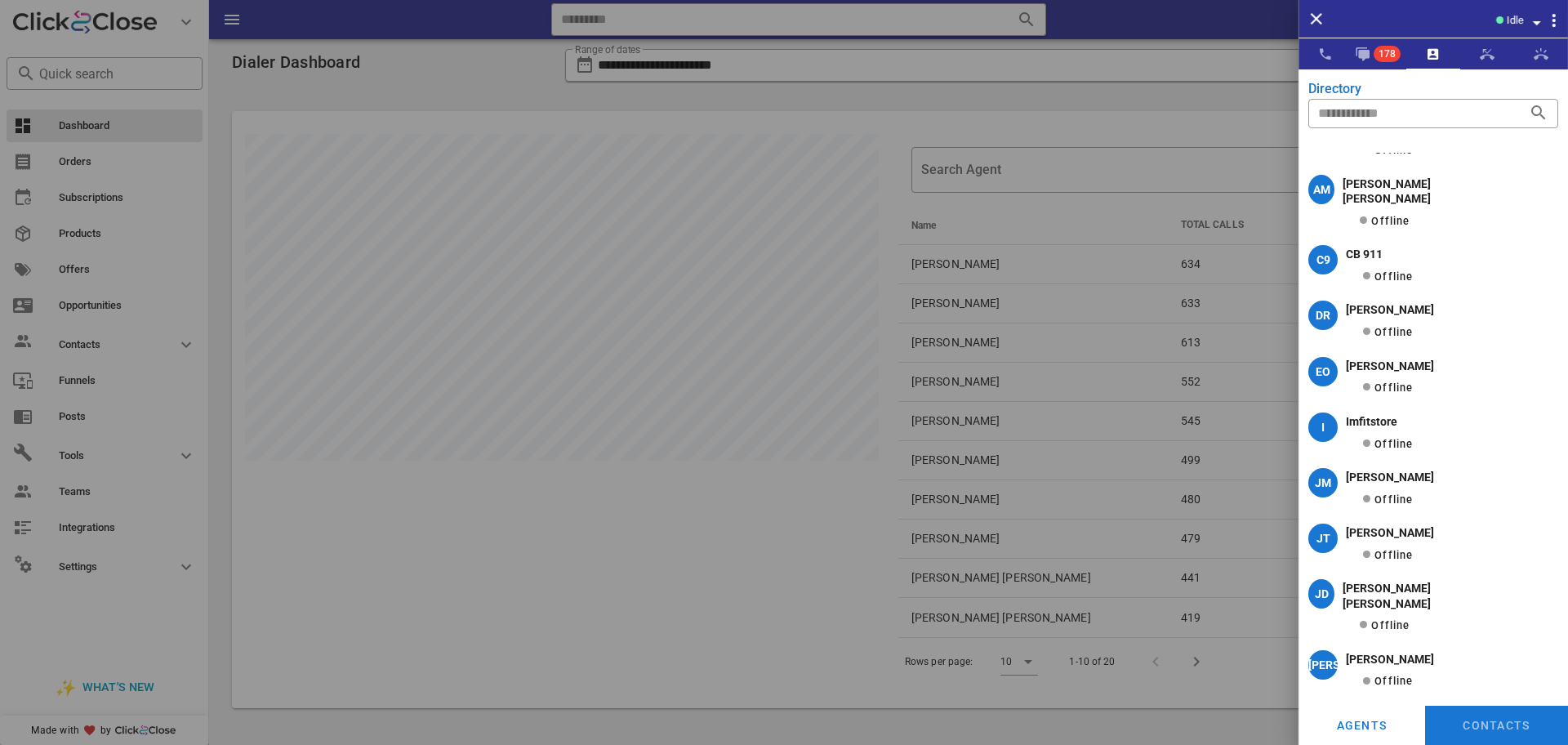 scroll, scrollTop: 542, scrollLeft: 0, axis: vertical 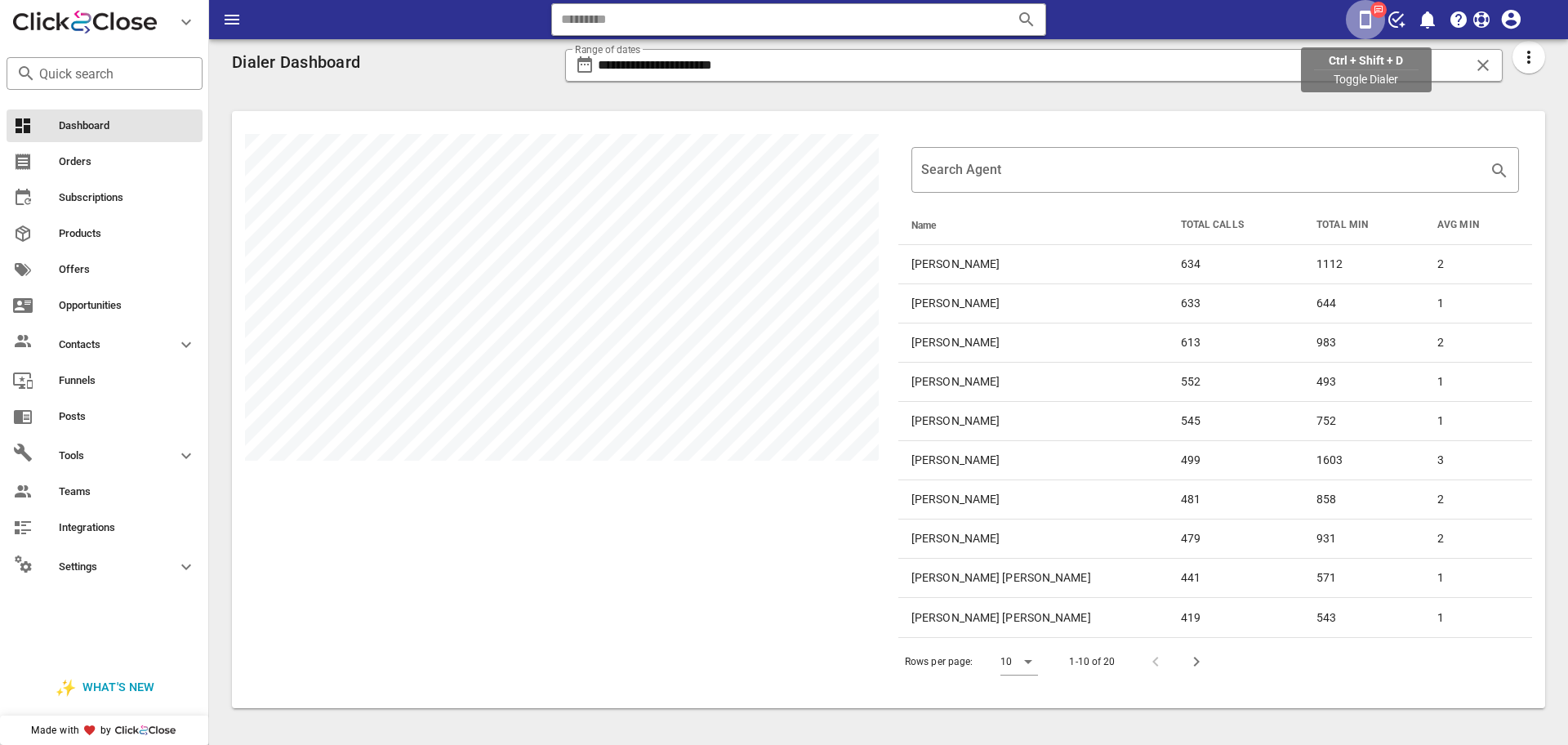 click at bounding box center [1365, 20] 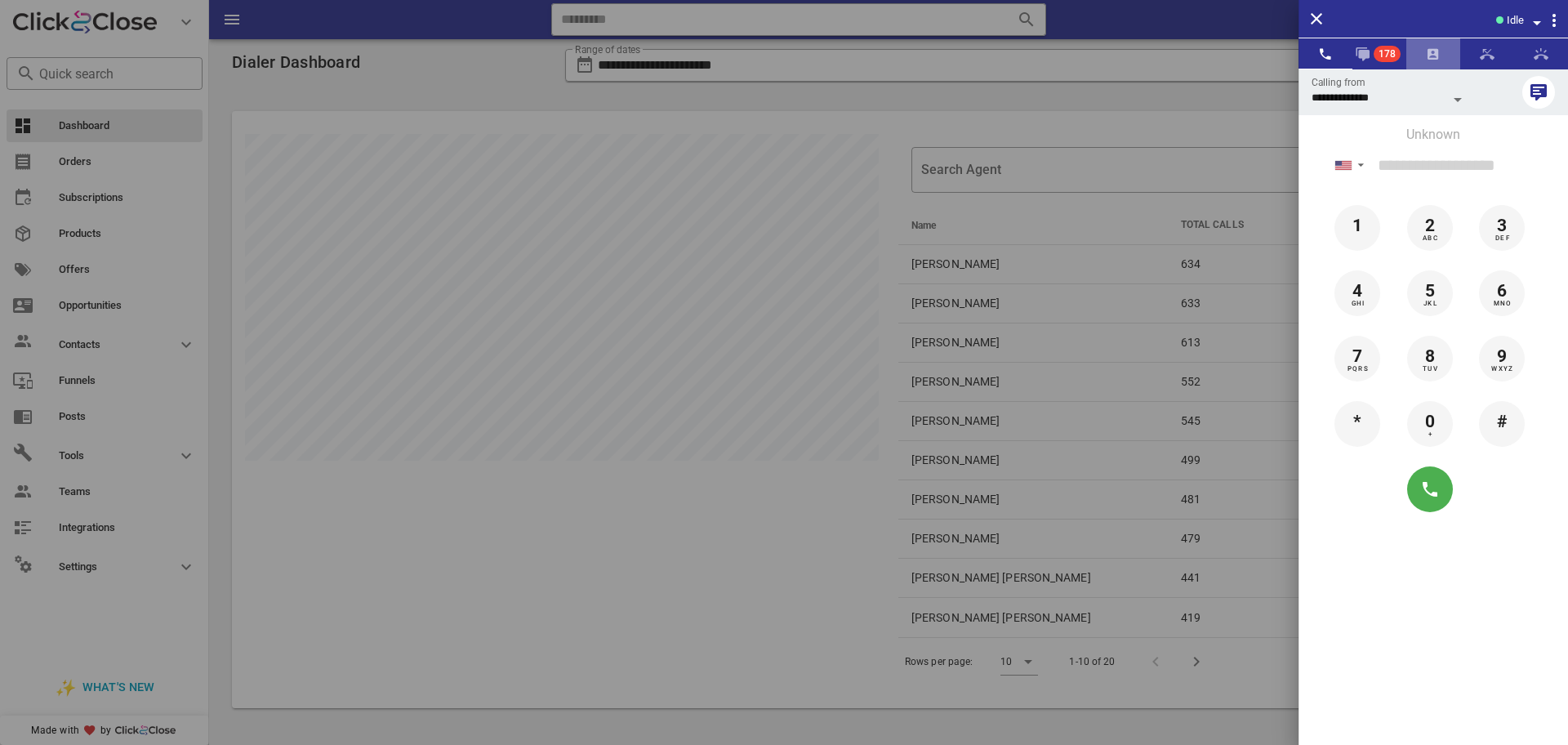click at bounding box center [1433, 54] 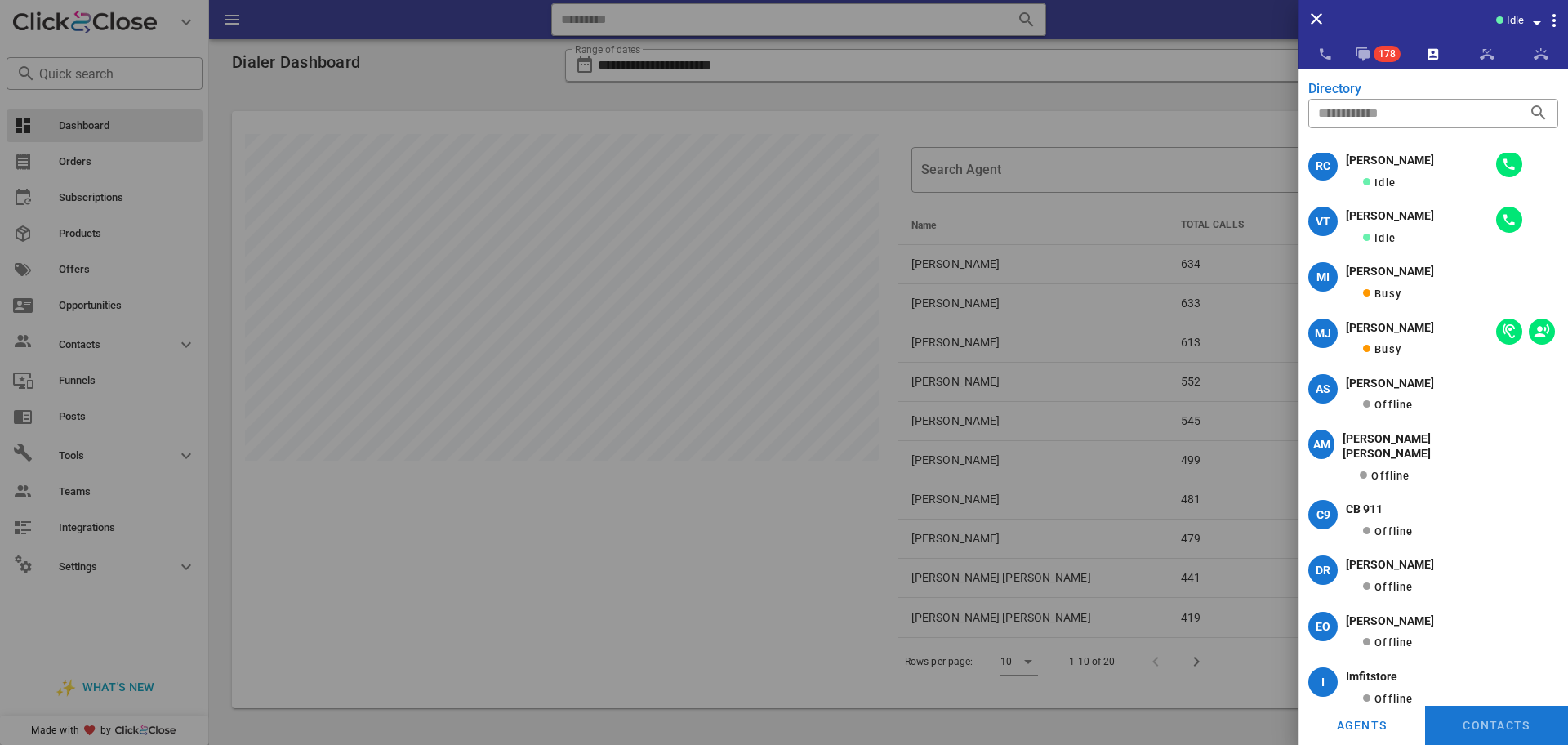 scroll, scrollTop: 263, scrollLeft: 0, axis: vertical 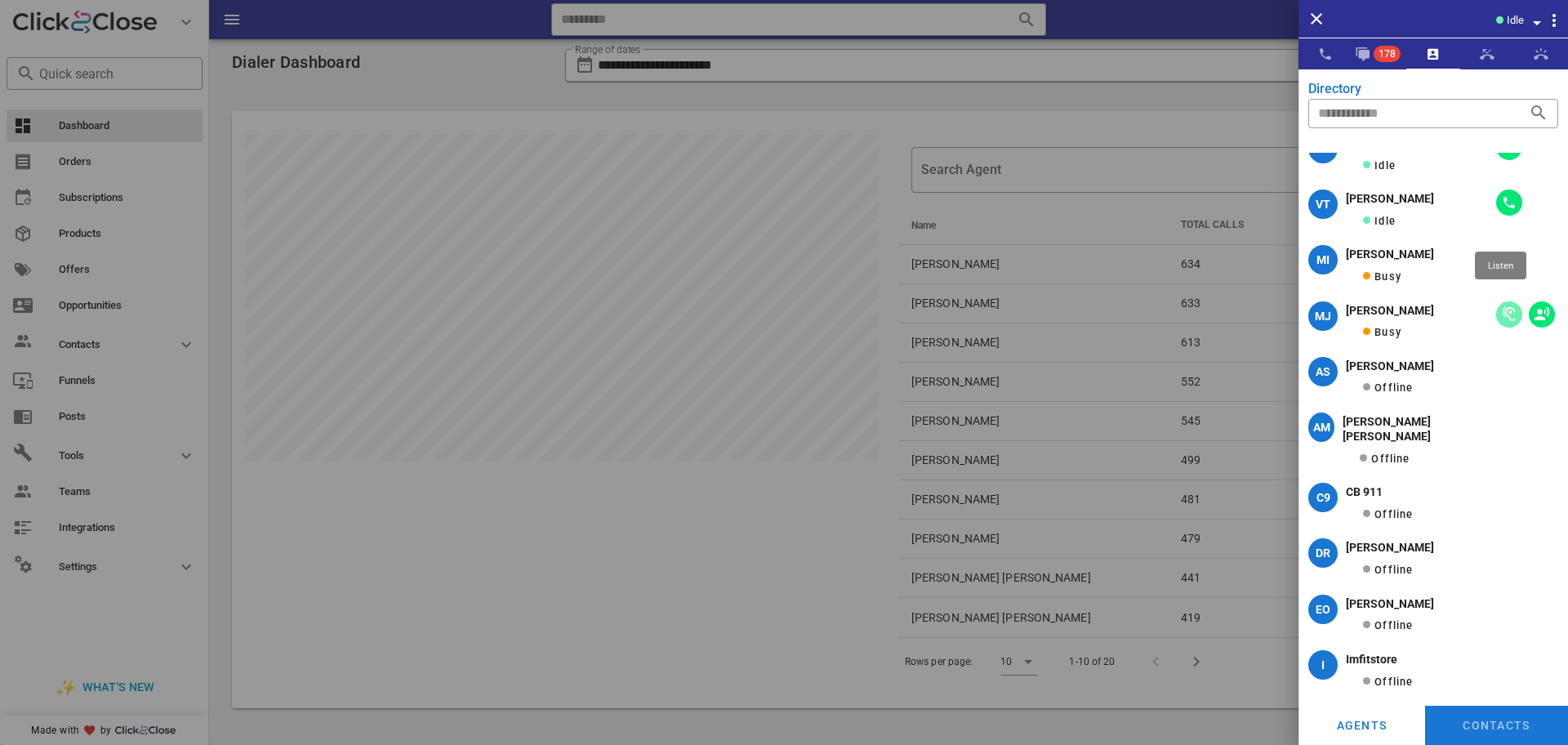 click at bounding box center [1509, 315] 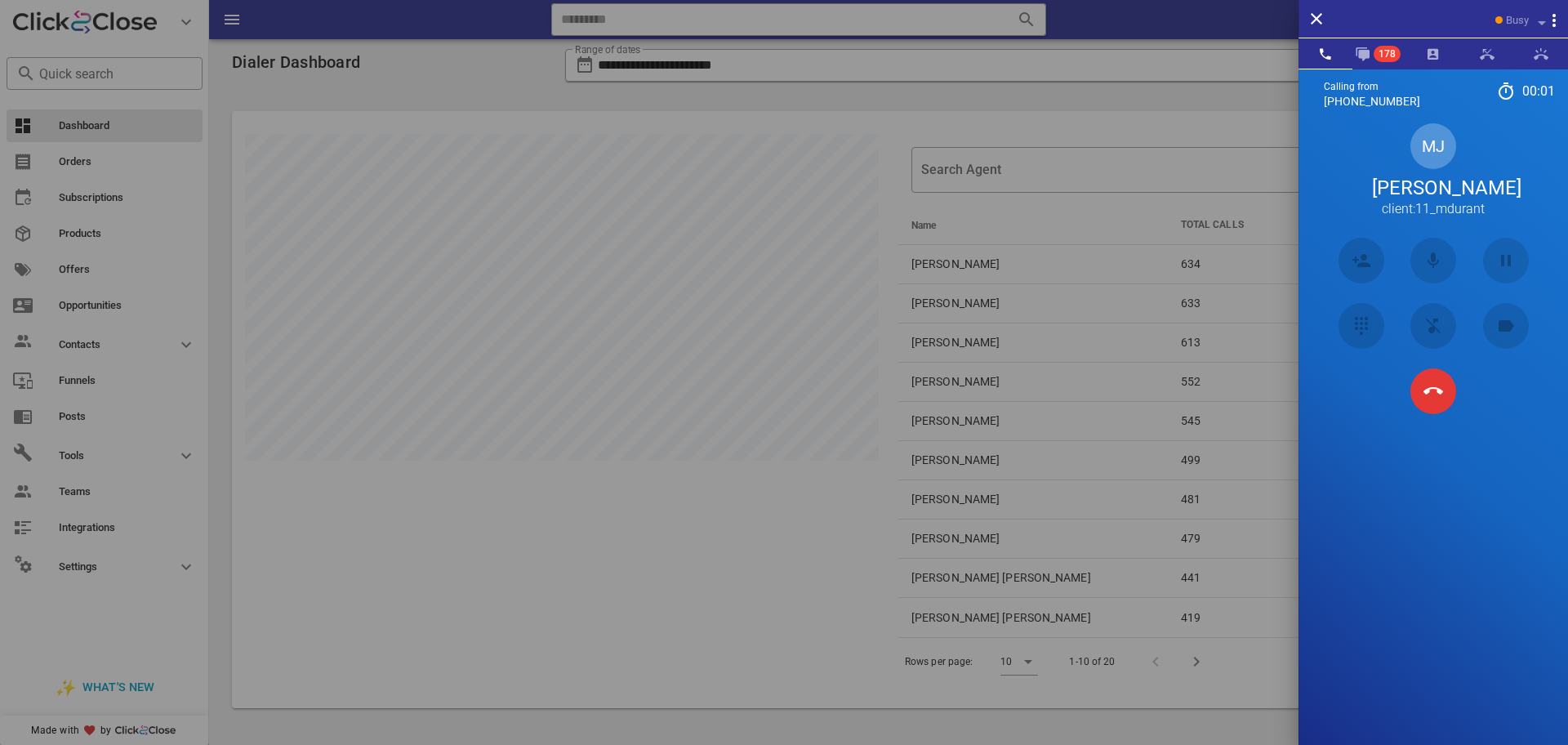 click on "MJ   Maria Jose Durant  client:11_mdurant" at bounding box center [1433, 171] 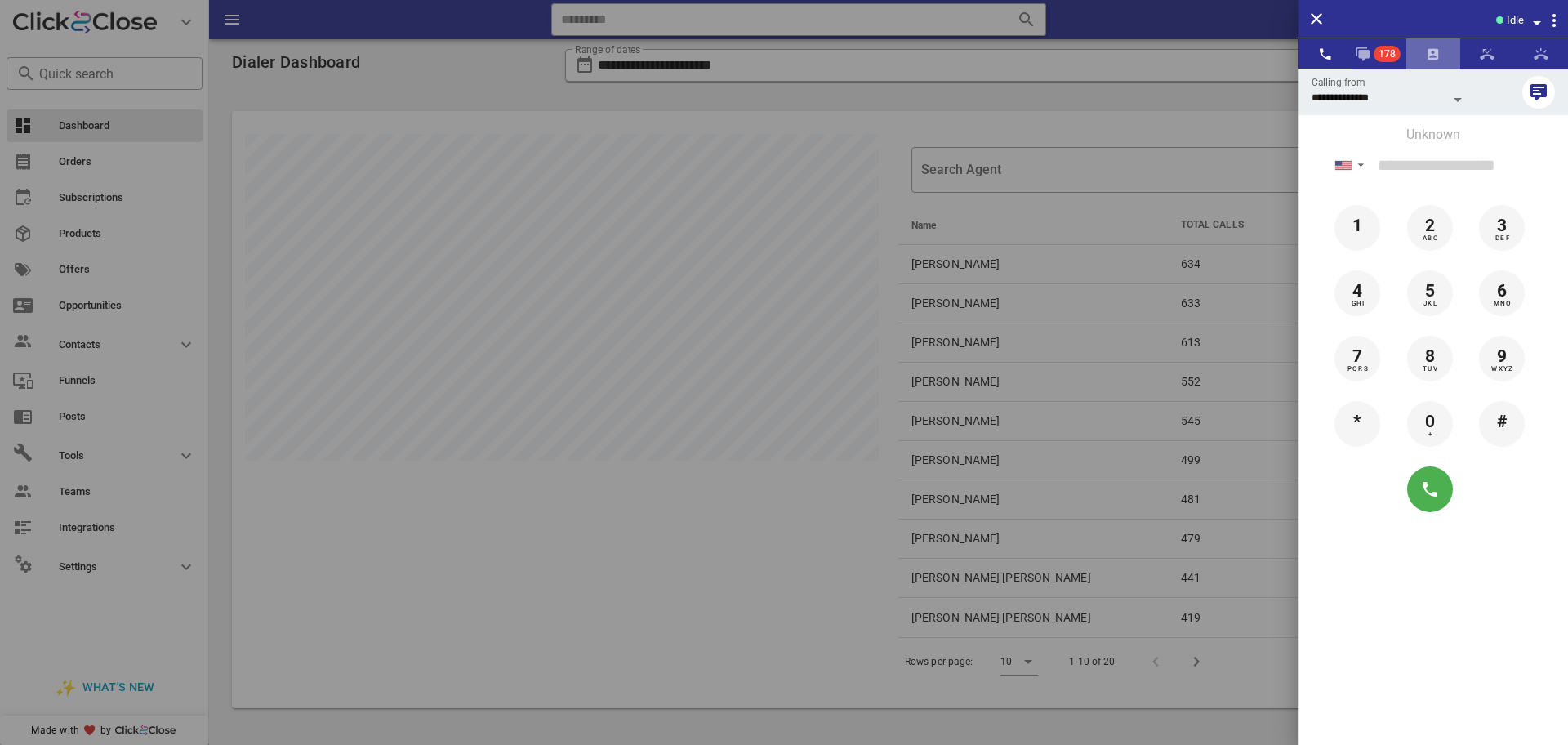click at bounding box center (1433, 54) 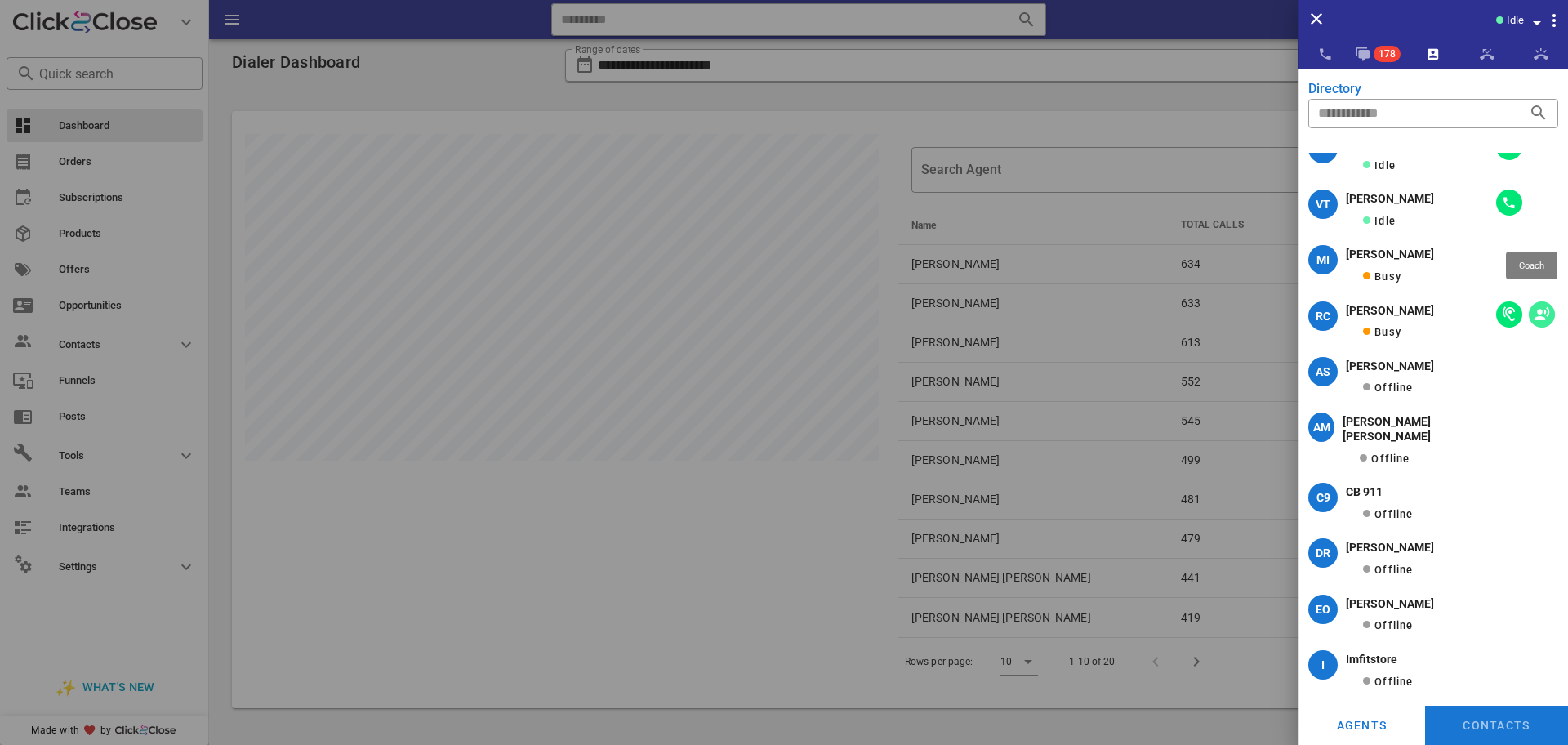 click at bounding box center [1542, 315] 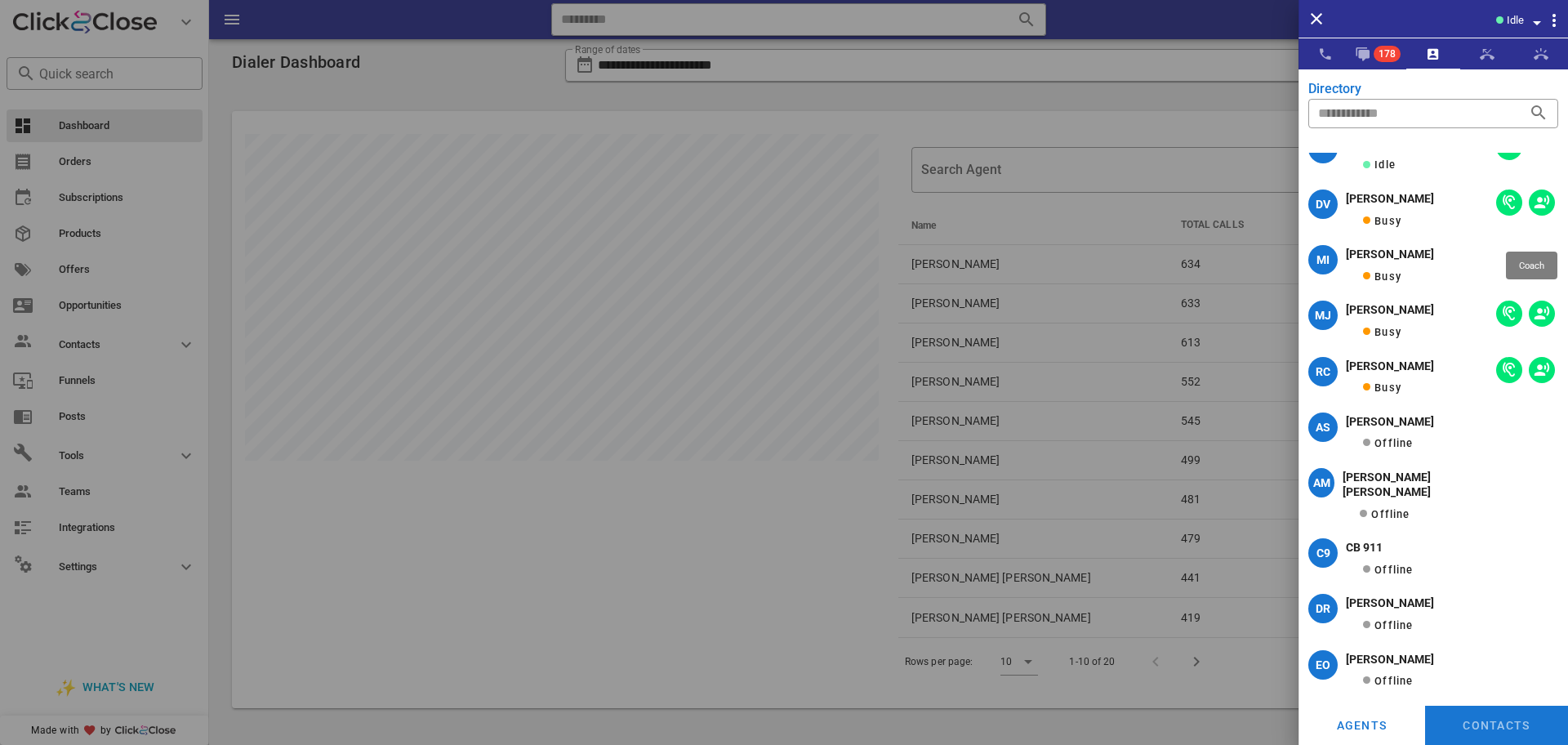 scroll, scrollTop: 152, scrollLeft: 0, axis: vertical 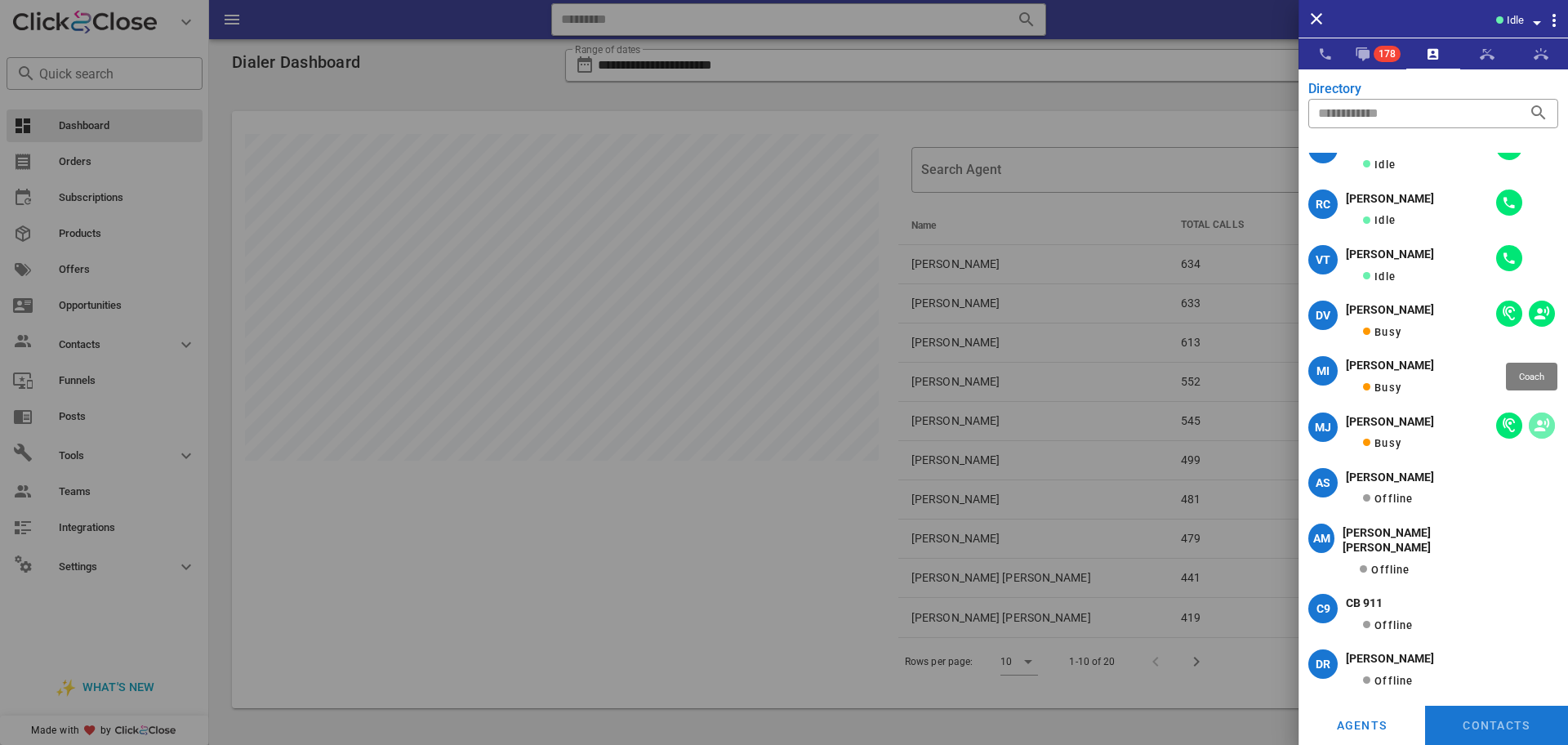 click at bounding box center (1542, 426) 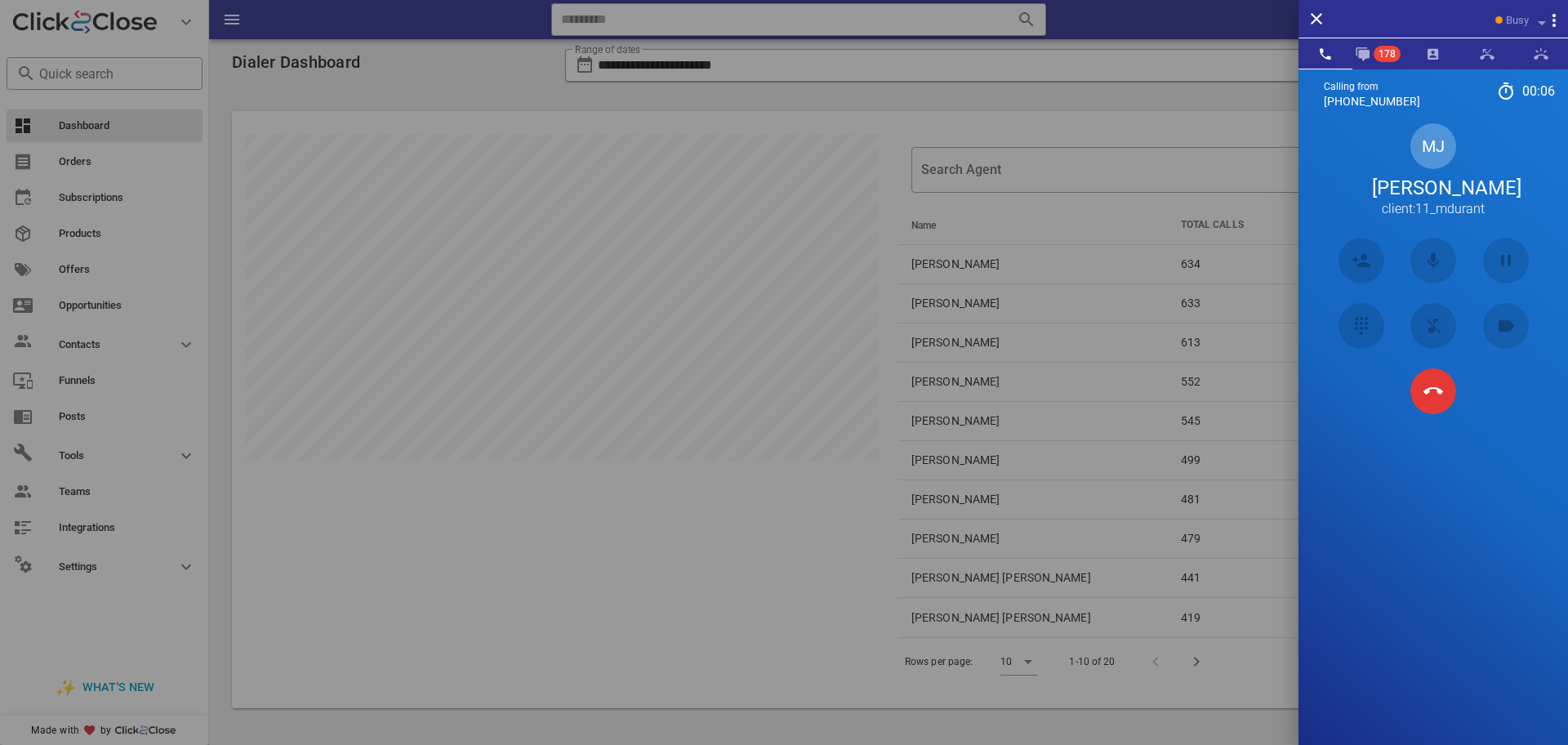 click on "Calling from (954) 248-3188 00: 06  Unknown      ▼     Andorra
+376
Argentina
+54
Aruba
+297
Australia
+61
Belgium (België)
+32
Bolivia
+591
Brazil (Brasil)
+55
Canada
+1
Chile
+56
Colombia
+57
Costa Rica
+506
Dominican Republic (República Dominicana)
+1
Ecuador
+593
El Salvador
+503
France
+33
Germany (Deutschland)
+49
Guadeloupe
+590
Guatemala
+502
Honduras
+504
Iceland (Ísland)
+354
India (भारत)
+91
Israel (‫ישראל‬‎)
+972
Italy (Italia)
+39" at bounding box center [1433, 441] 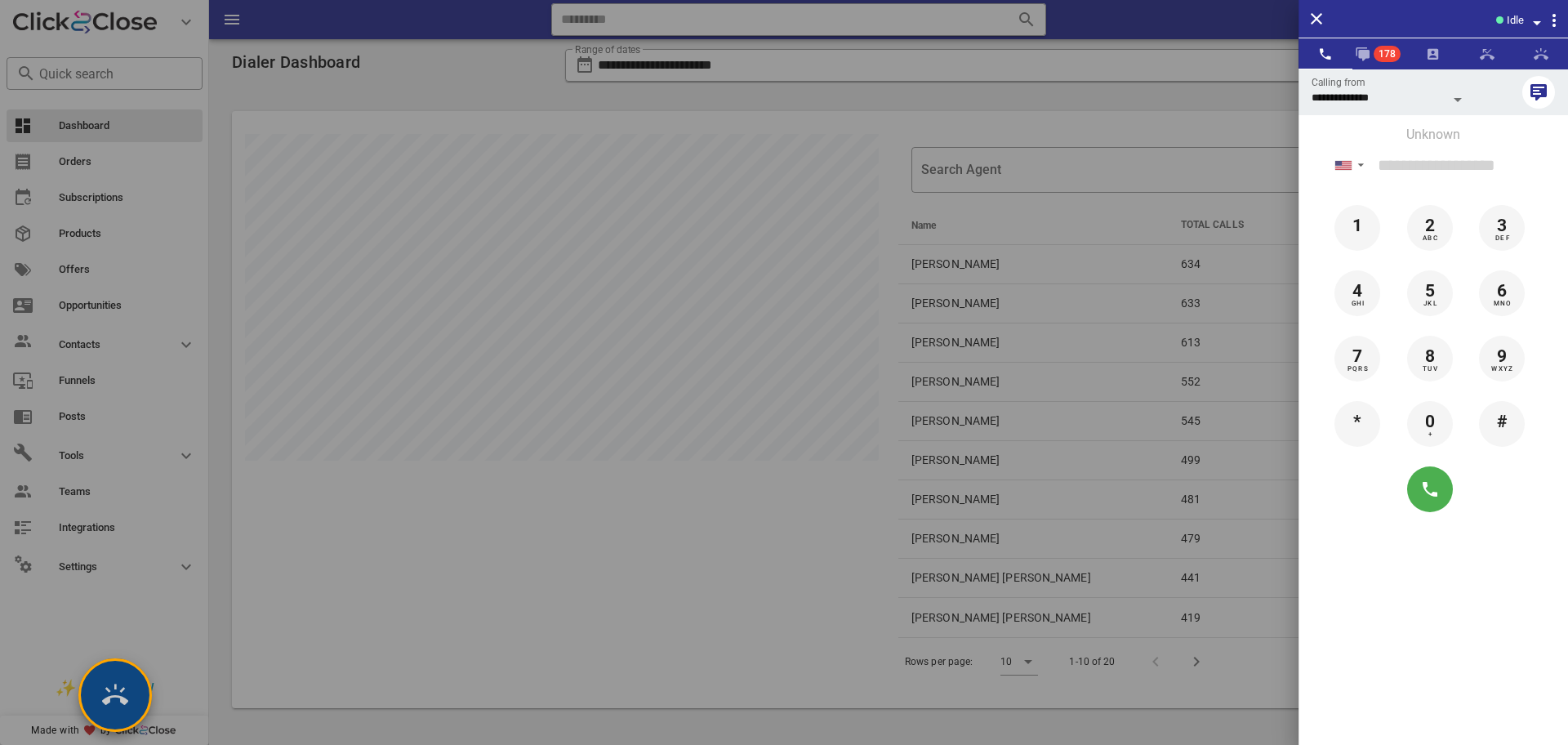 click at bounding box center (115, 695) 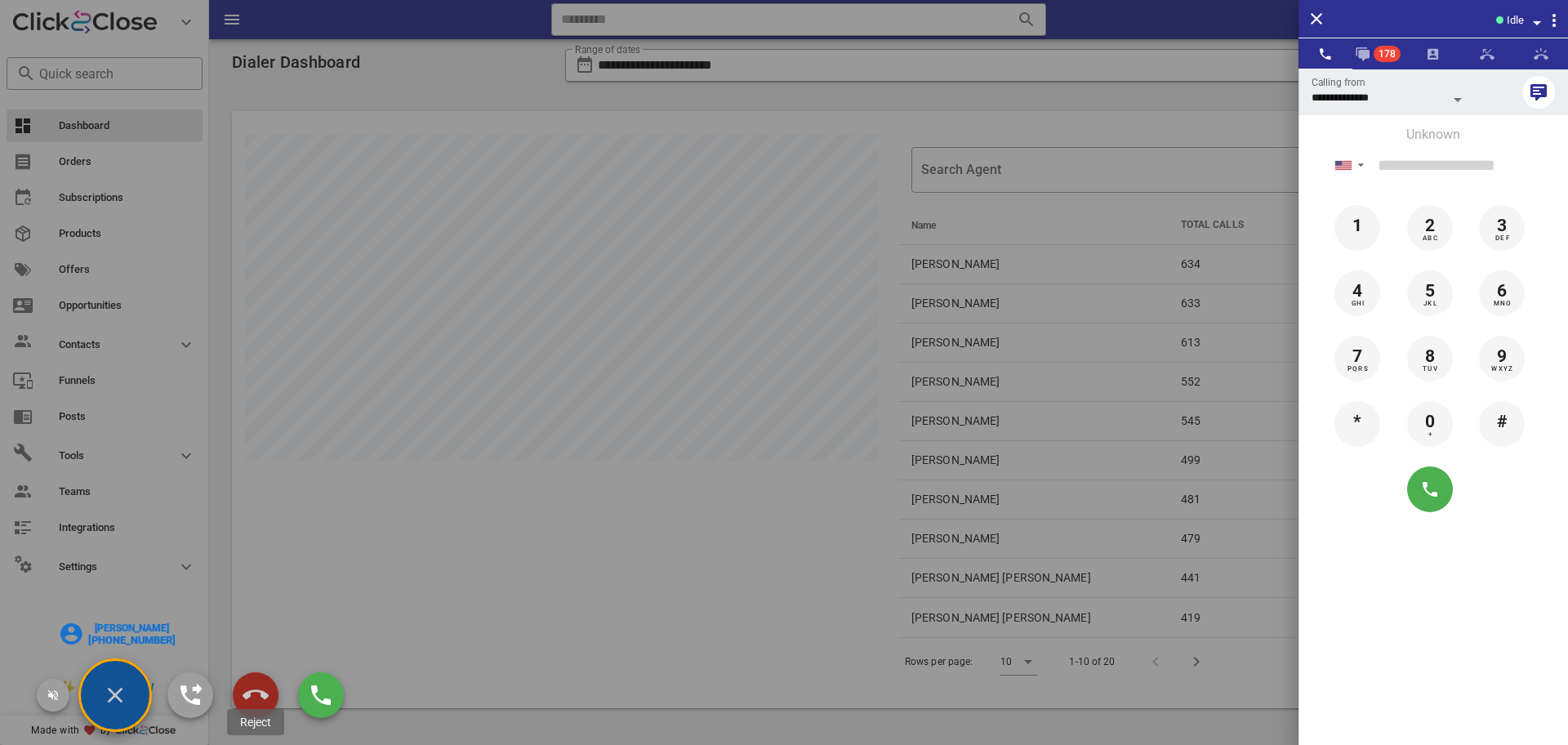 click at bounding box center [256, 695] 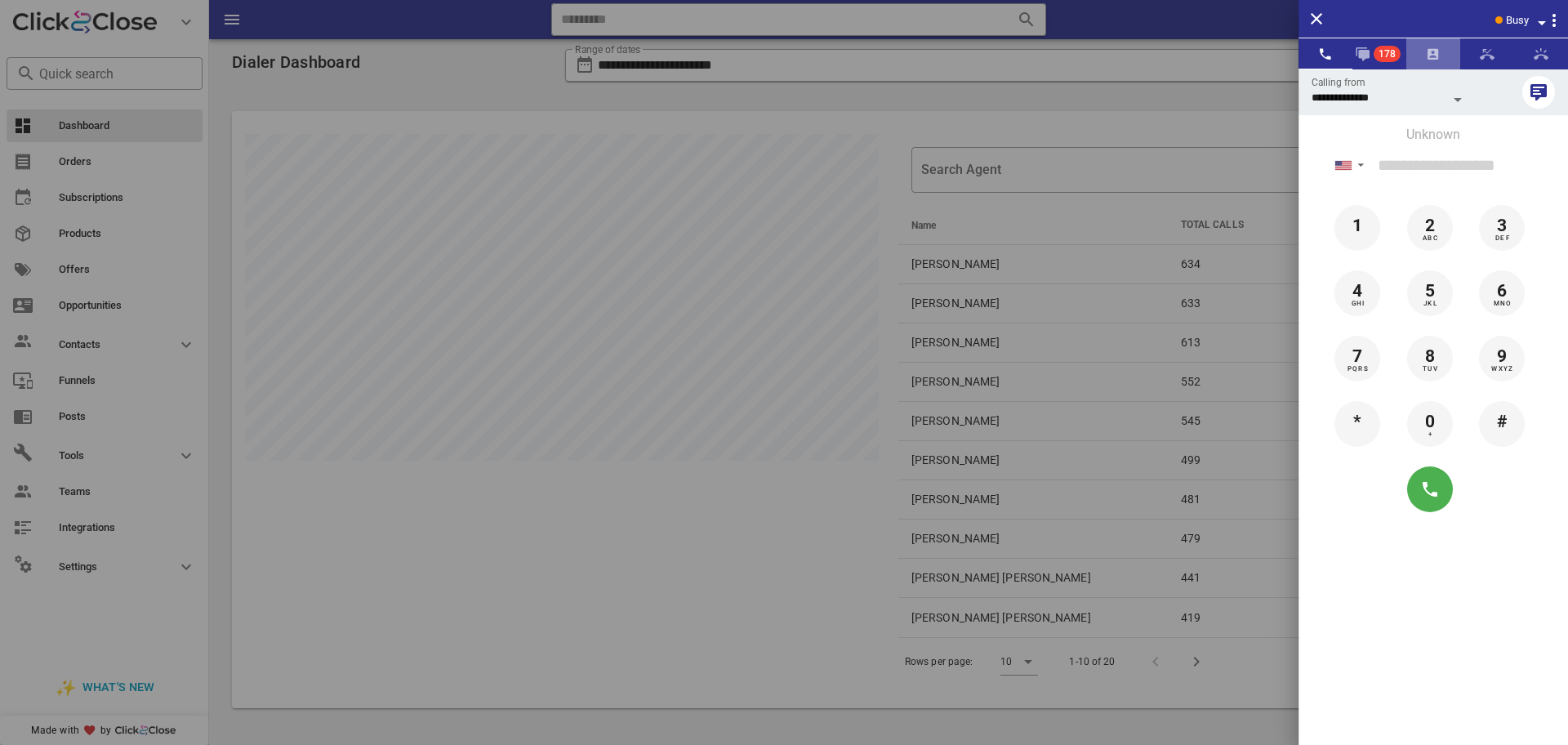 click at bounding box center [1433, 54] 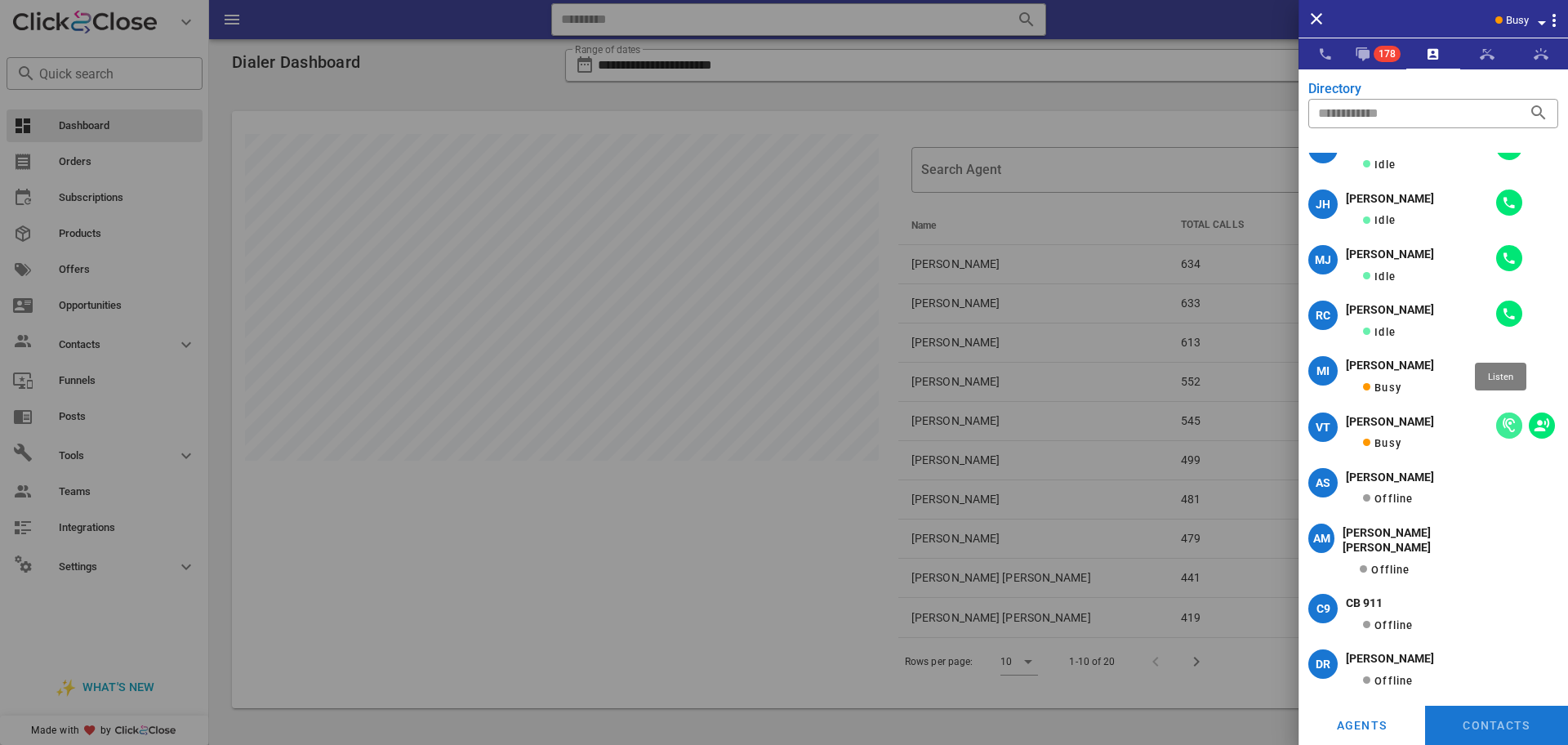 click at bounding box center (1509, 426) 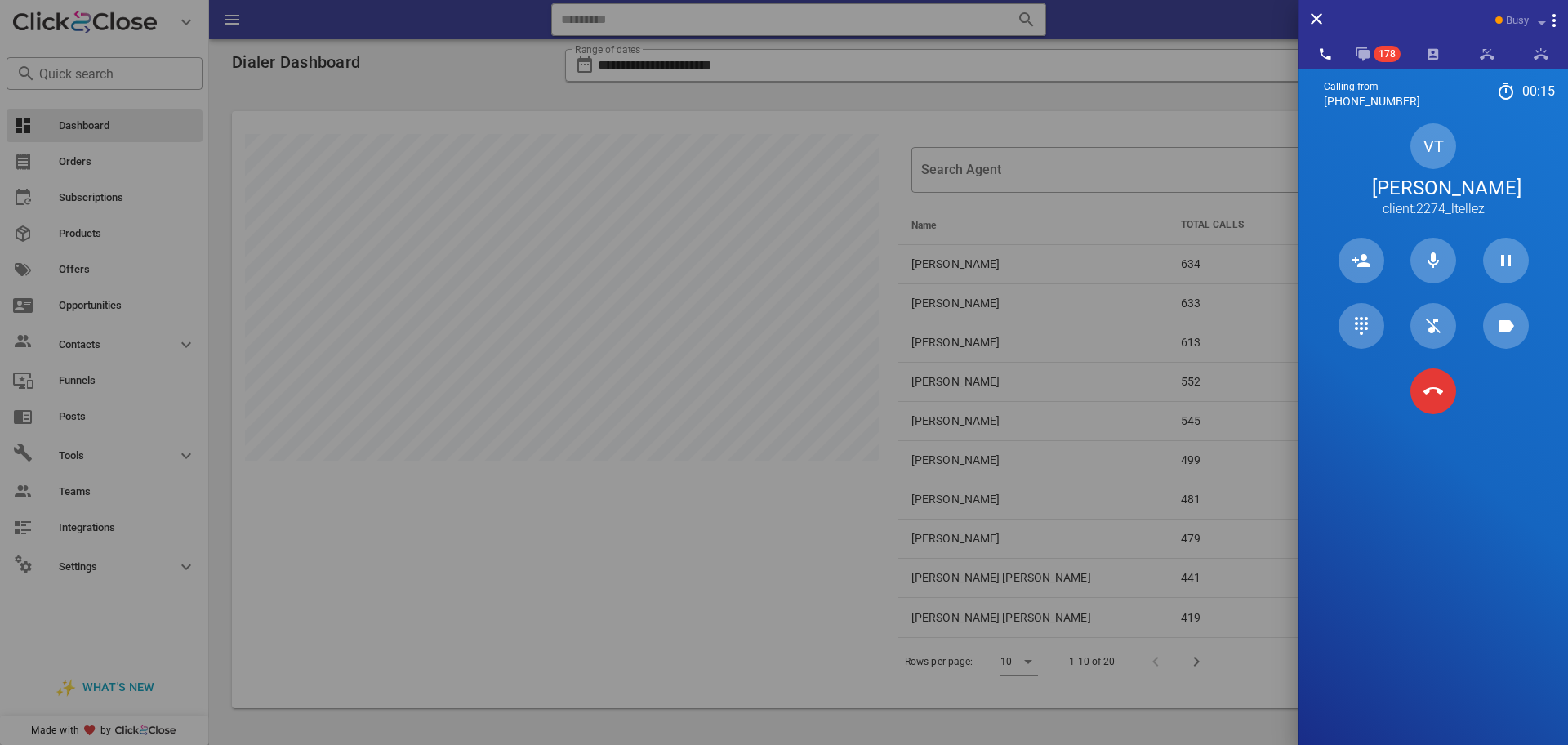 click at bounding box center [1433, 391] 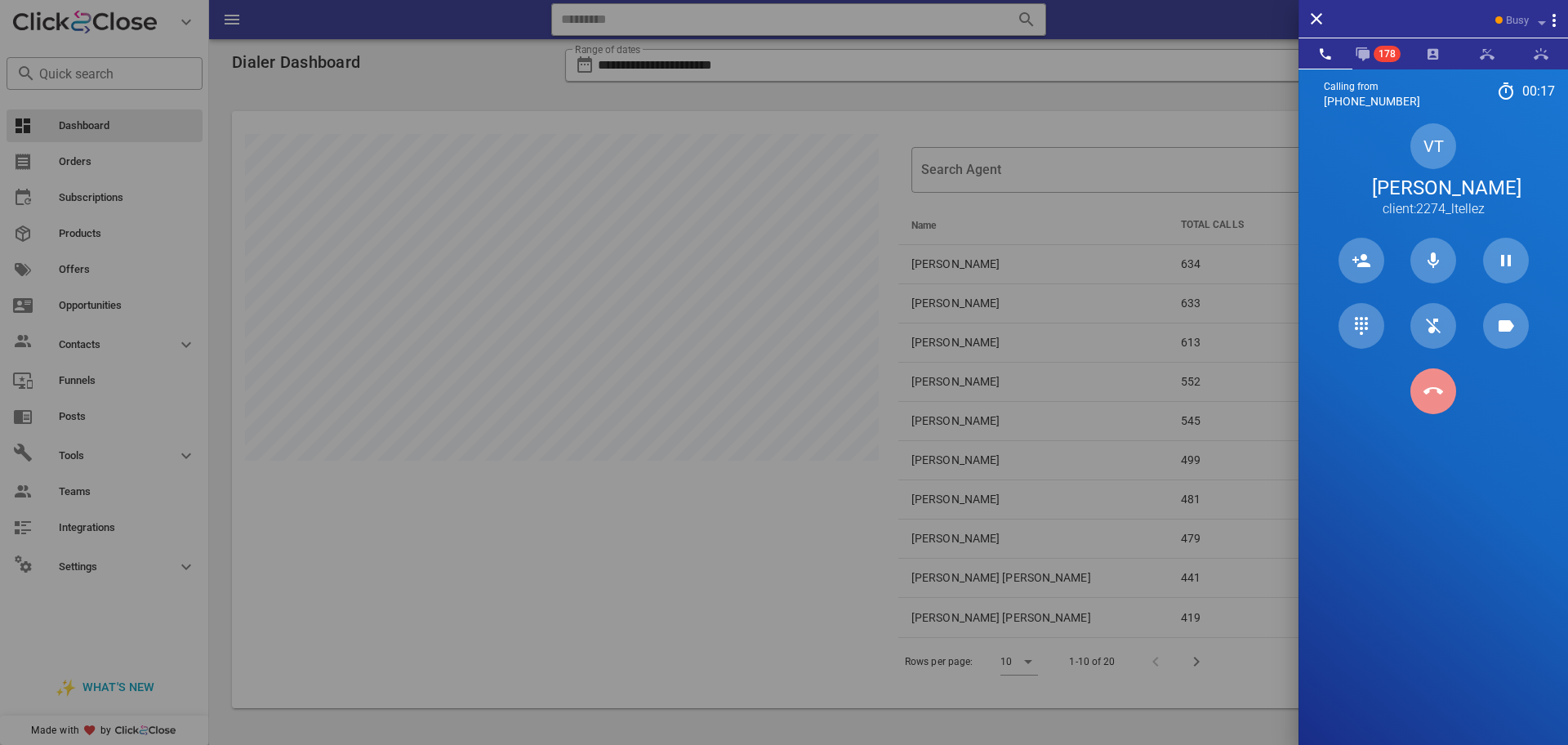 click at bounding box center [1433, 391] 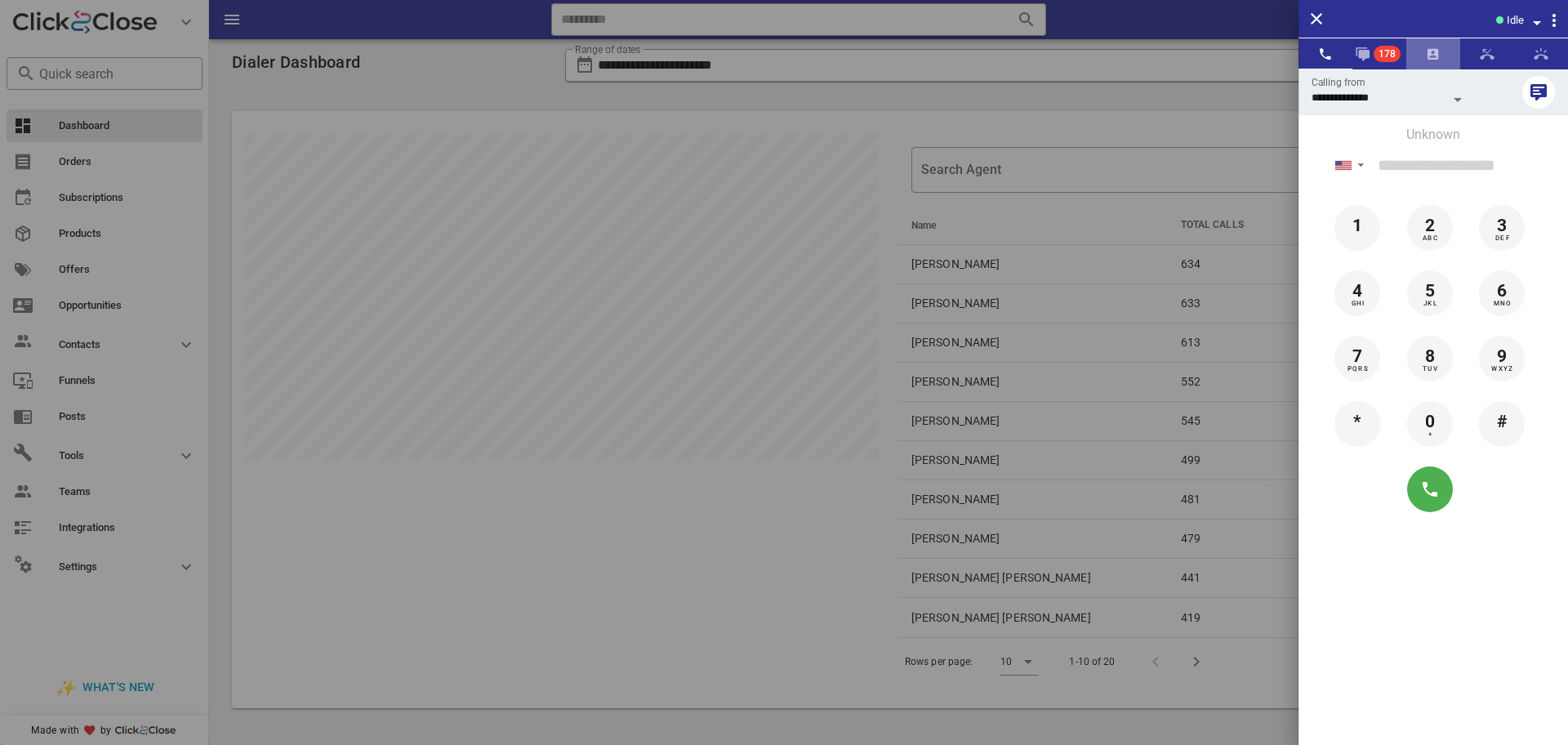 click at bounding box center [1433, 54] 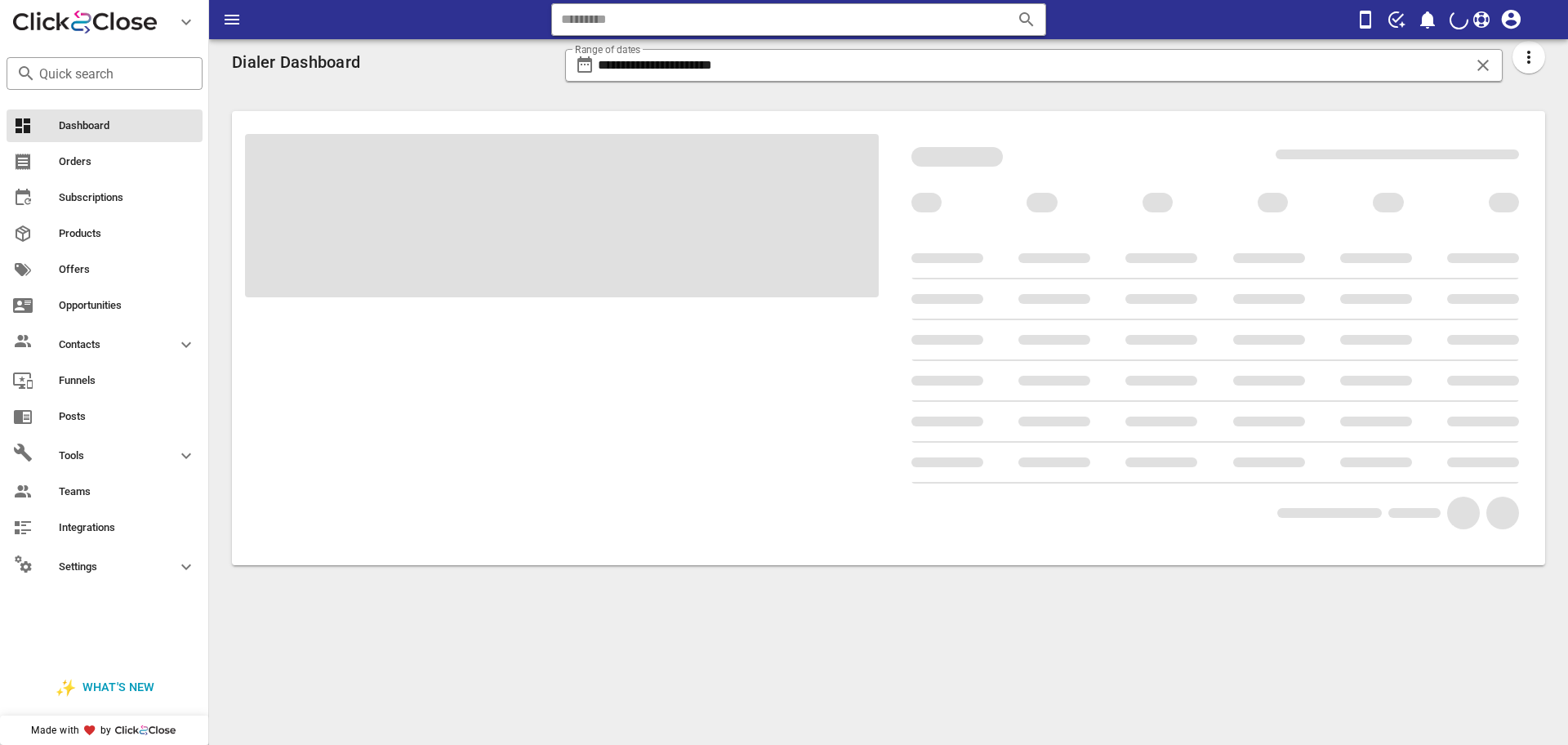 scroll, scrollTop: 0, scrollLeft: 0, axis: both 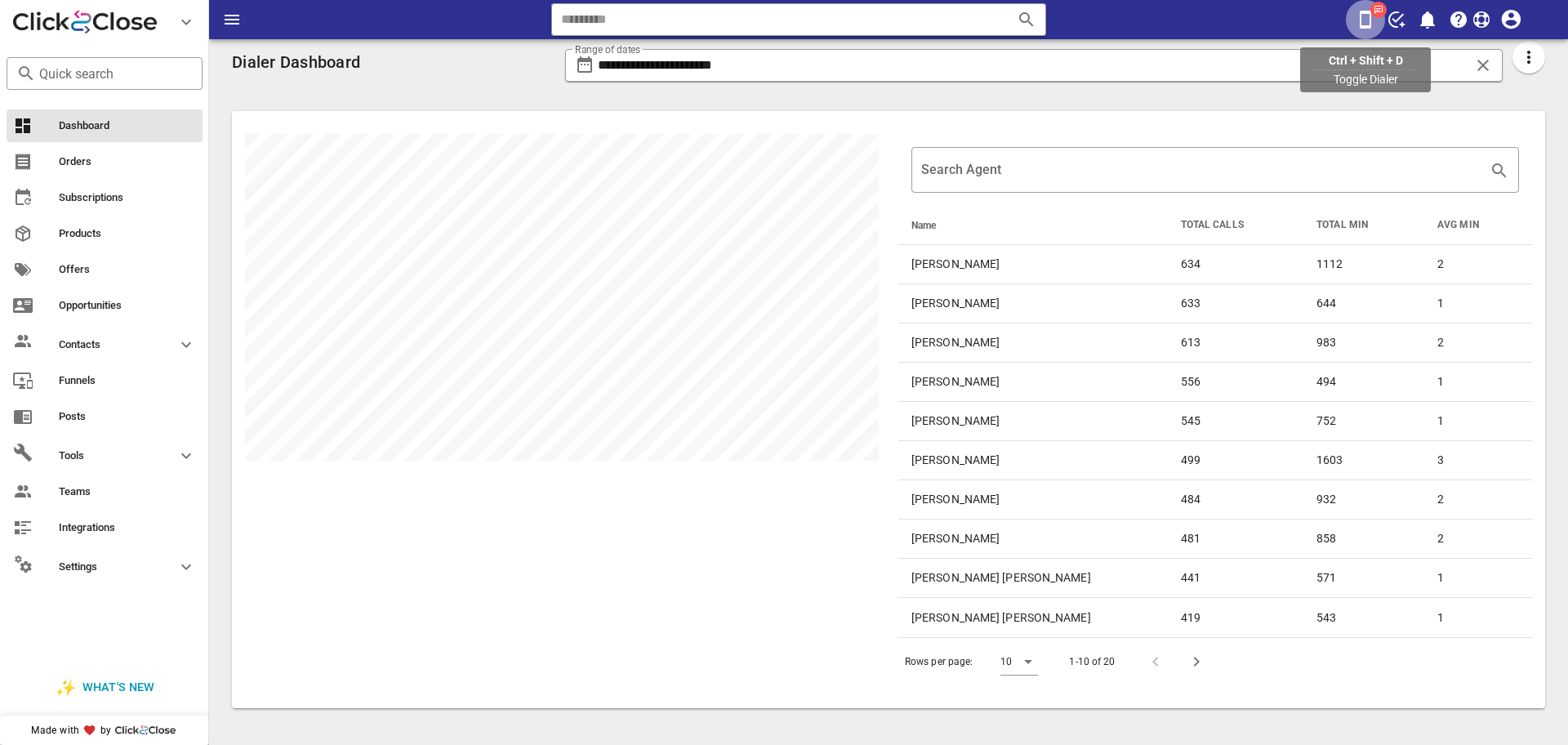 click at bounding box center [1365, 20] 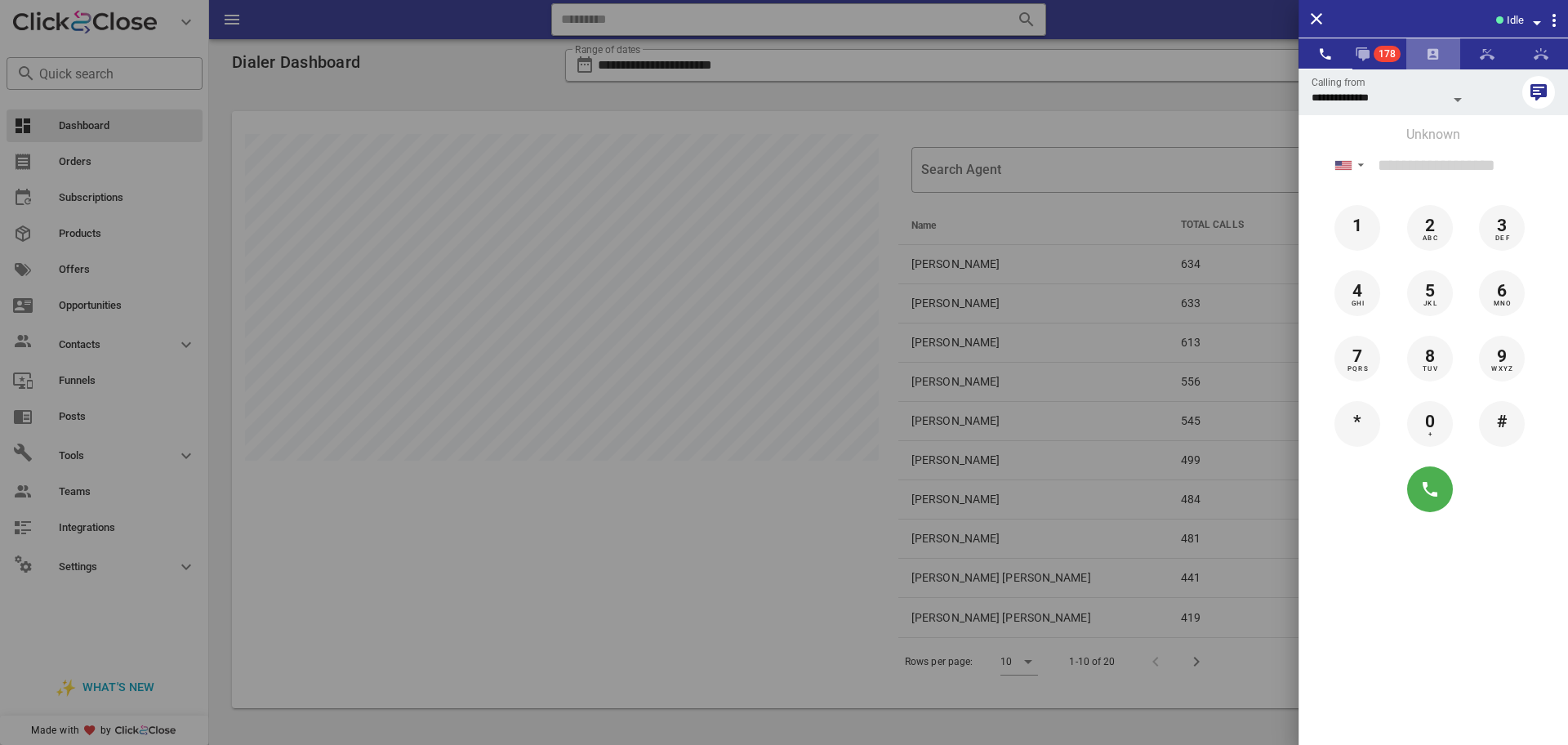 click at bounding box center (1433, 54) 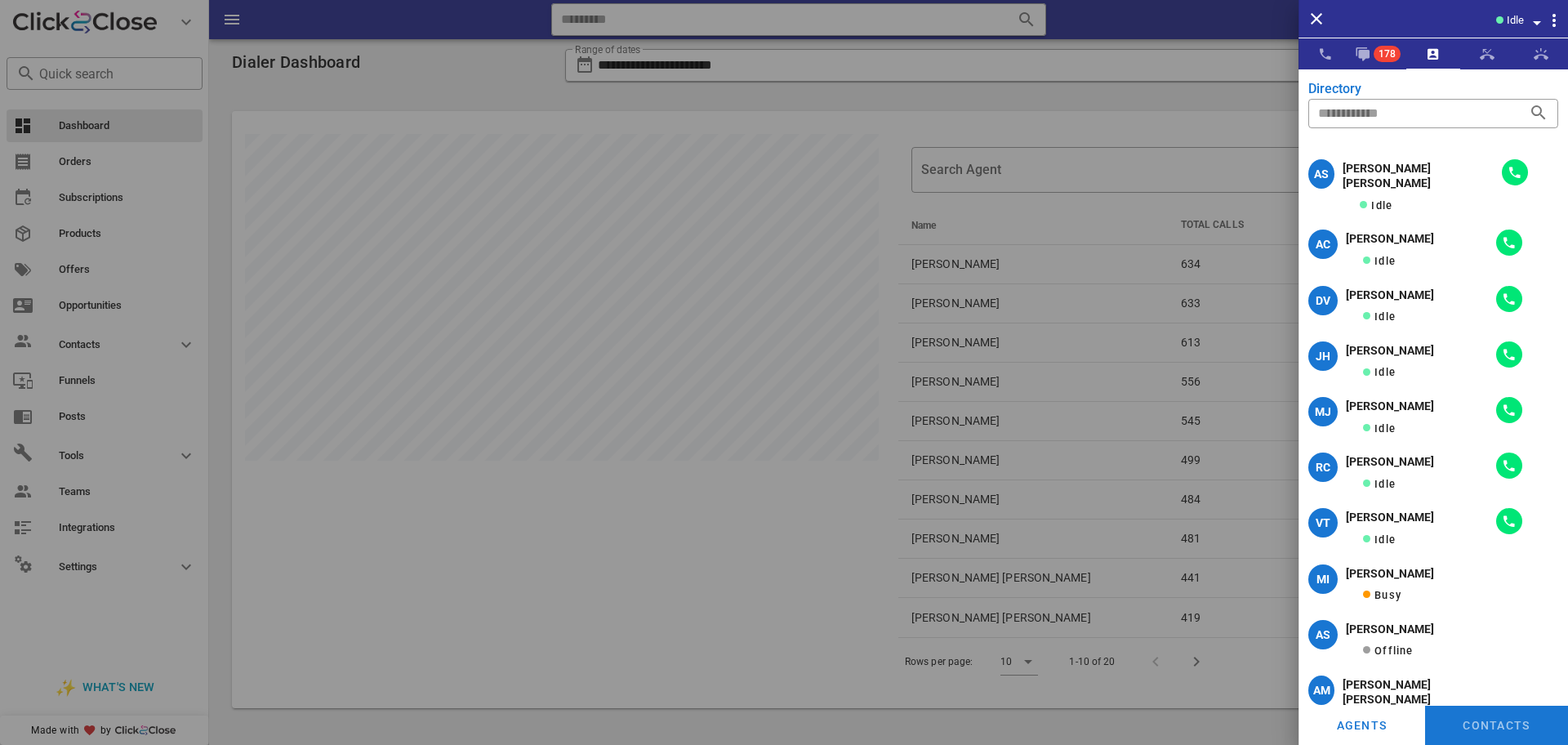 click on "Idle" at bounding box center (1458, 19) 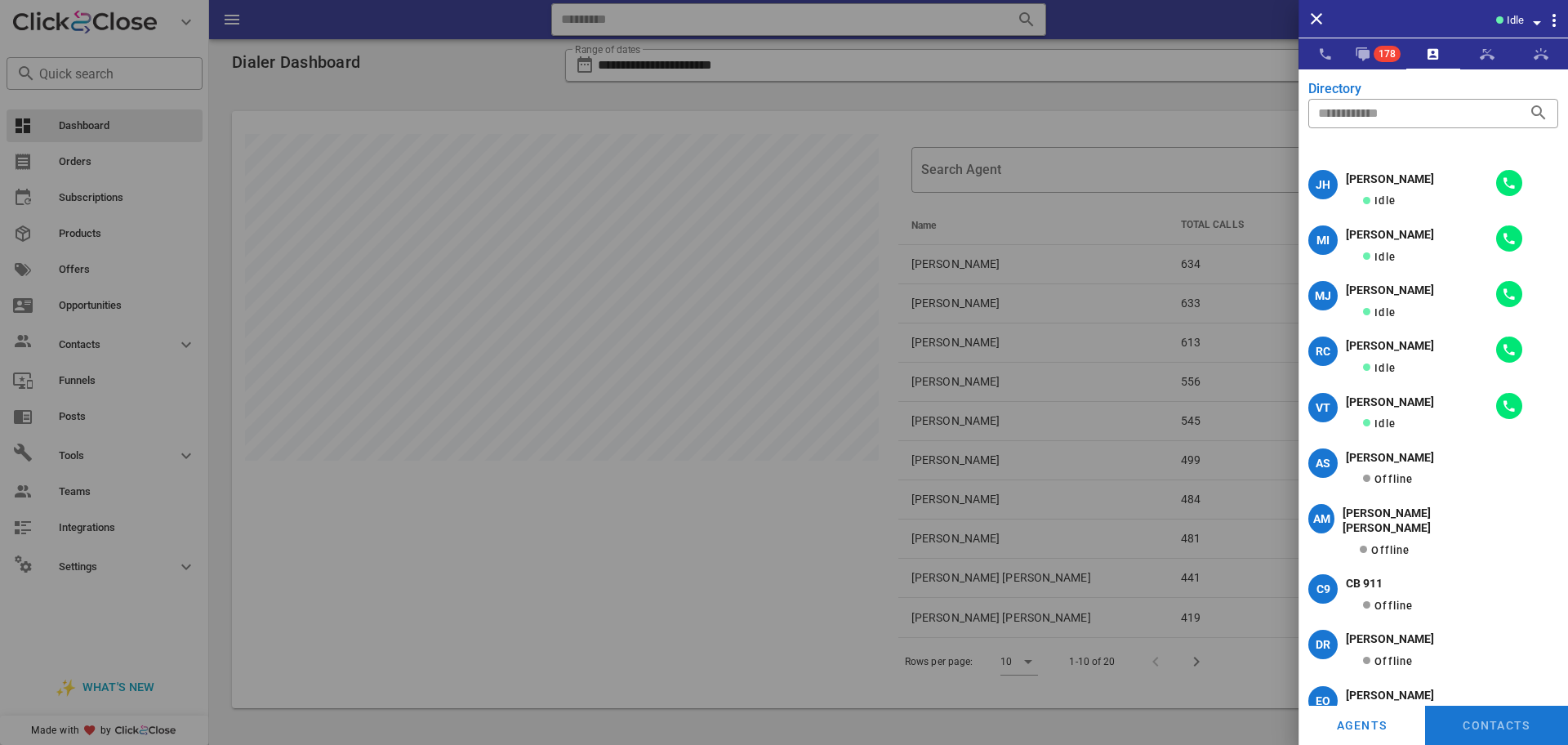 scroll, scrollTop: 0, scrollLeft: 0, axis: both 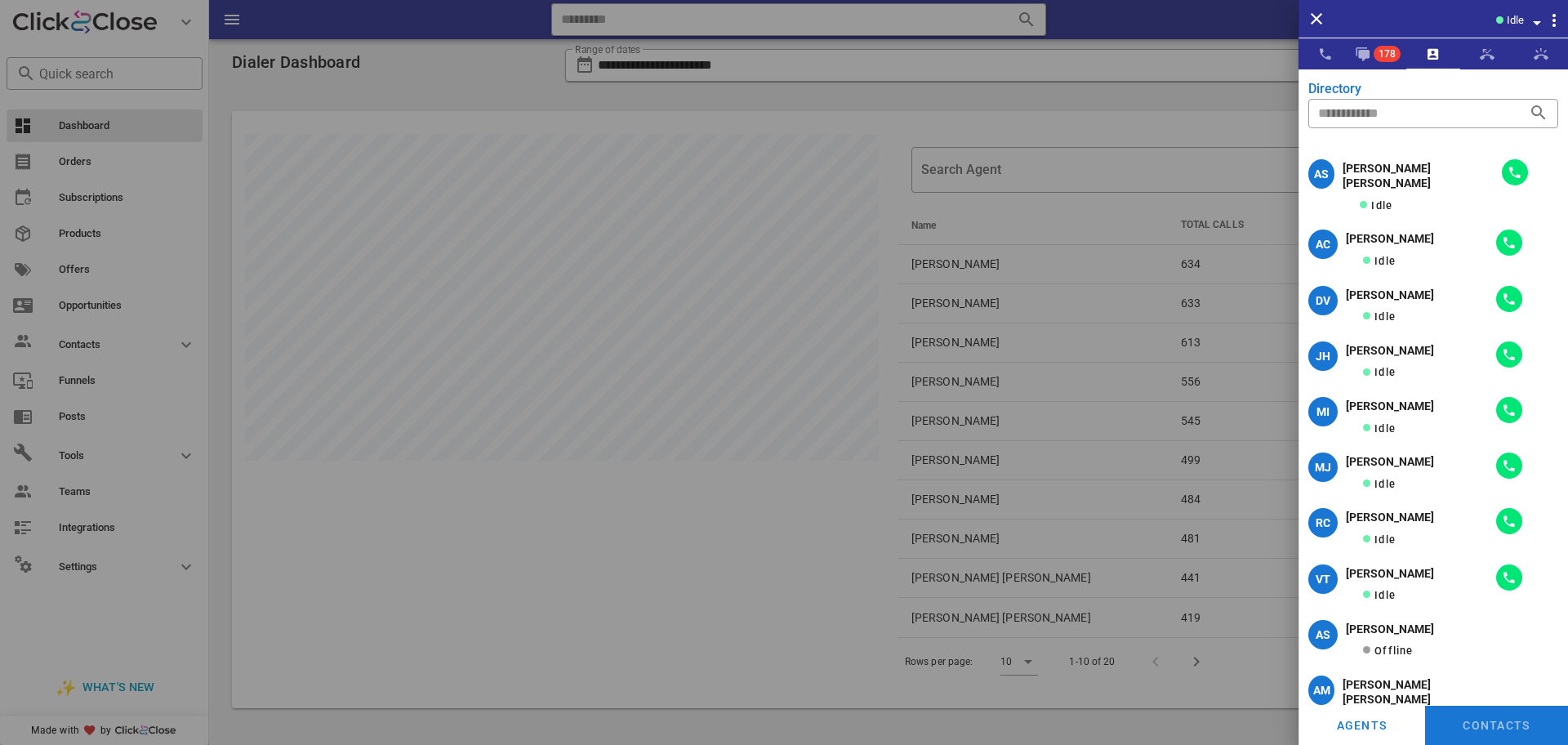 click on "Idle" at bounding box center [1433, 19] 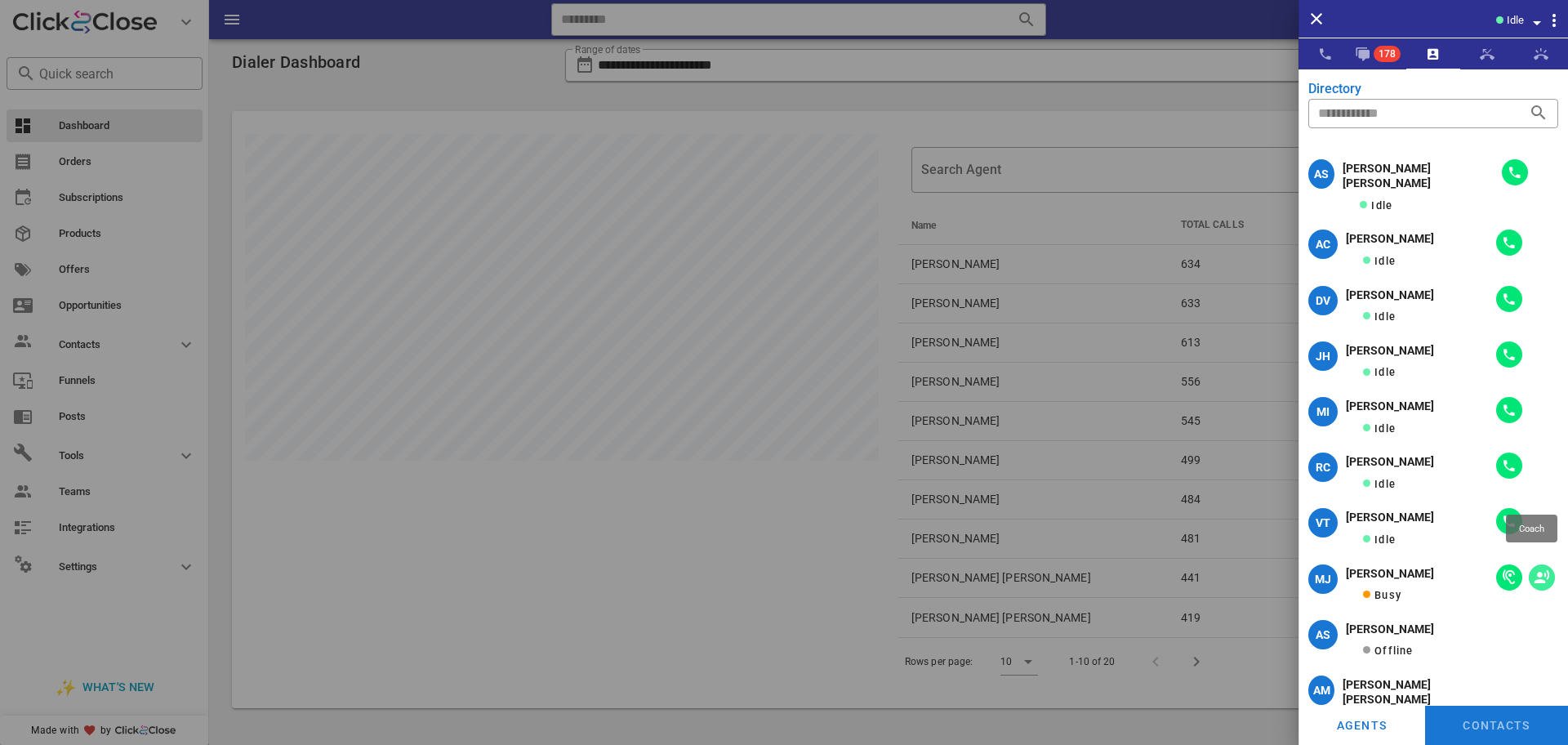 click at bounding box center (1542, 578) 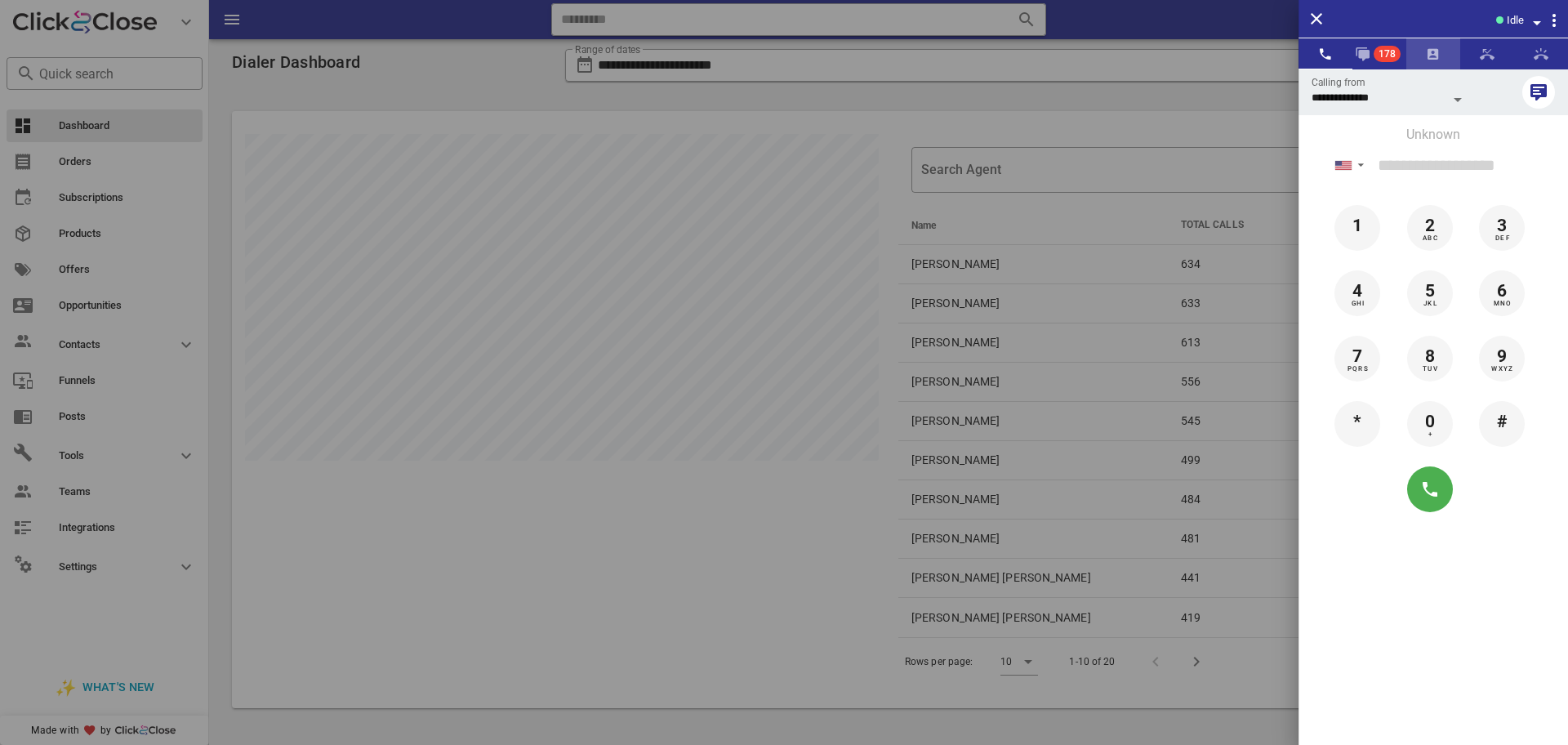 click at bounding box center (1433, 54) 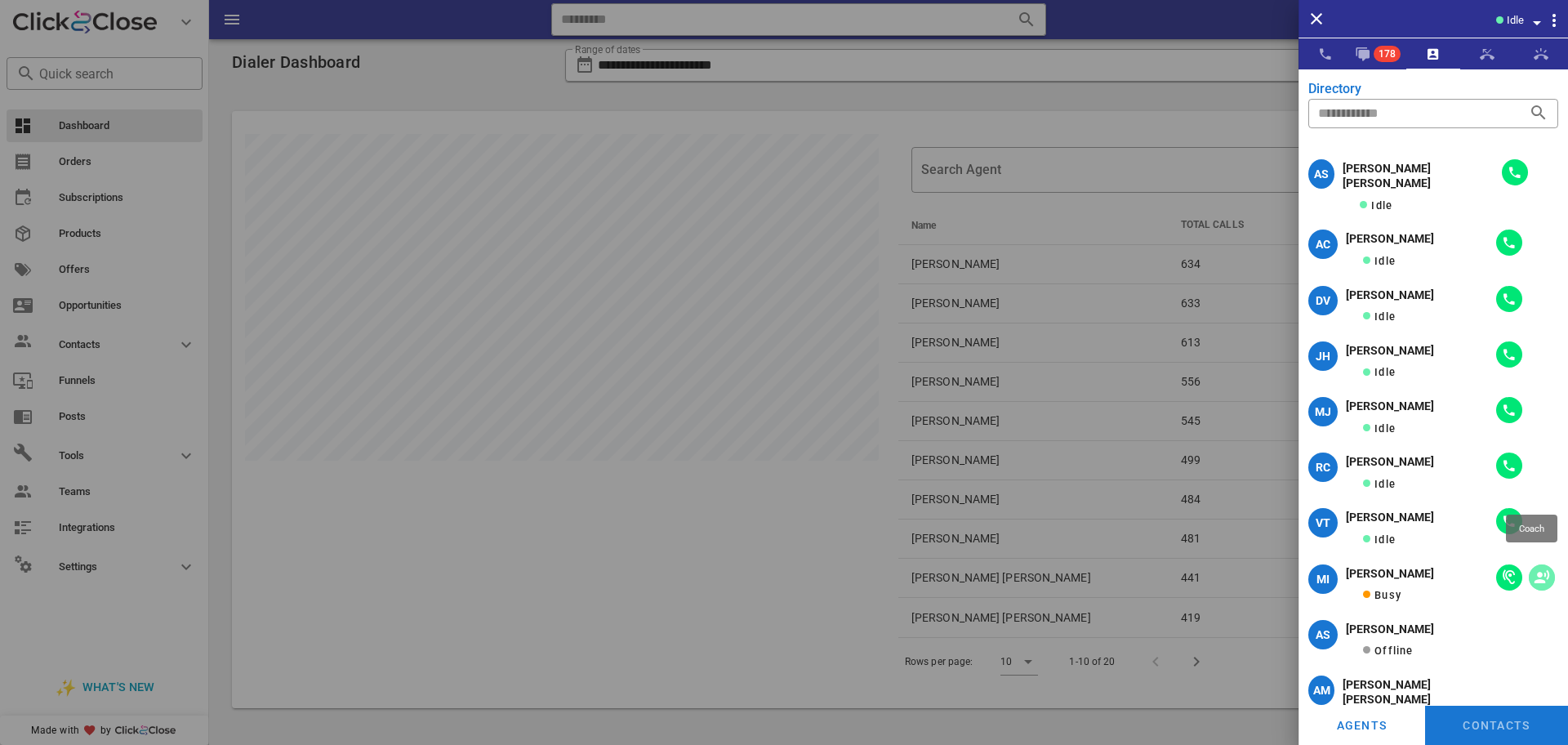 click at bounding box center [1542, 578] 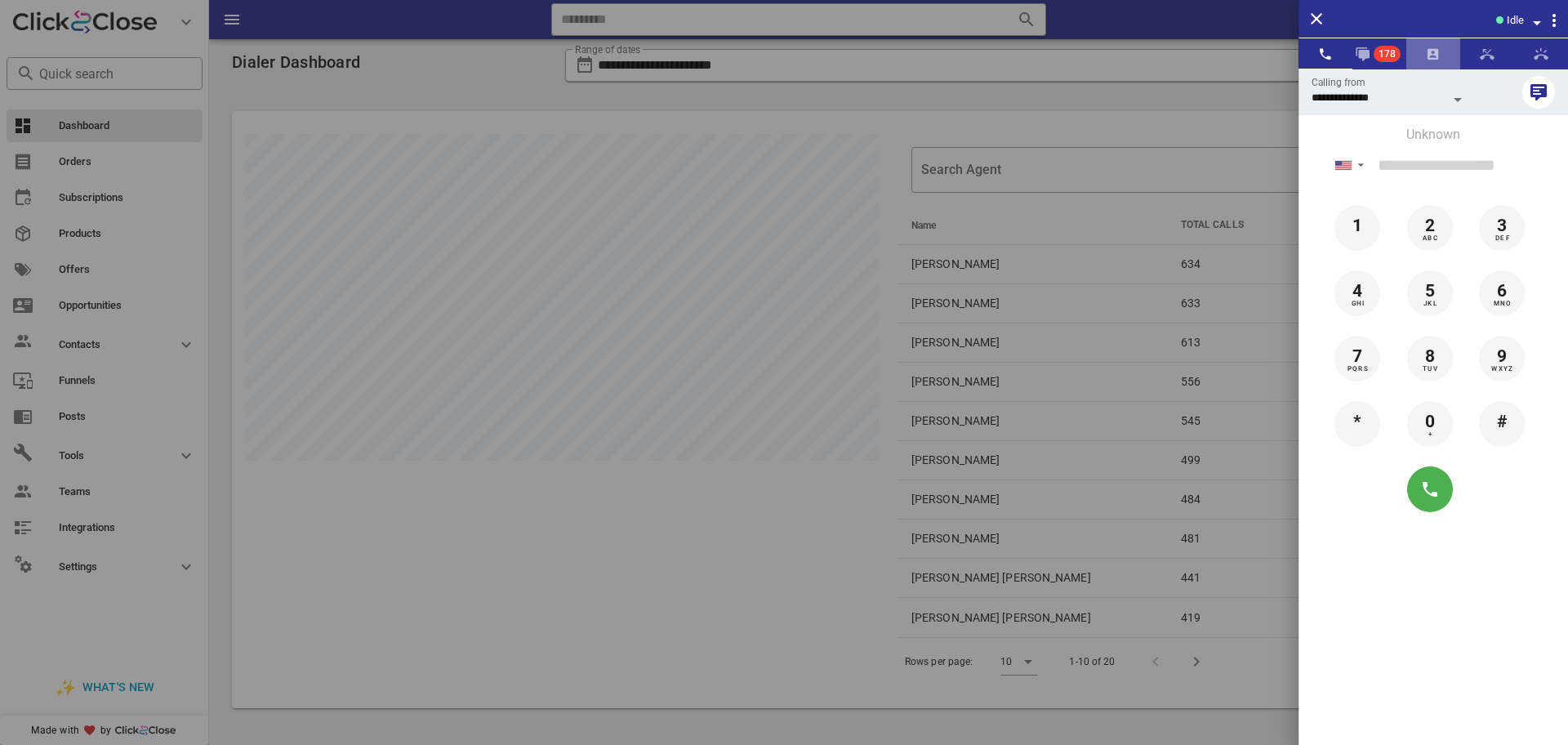 click at bounding box center [1433, 54] 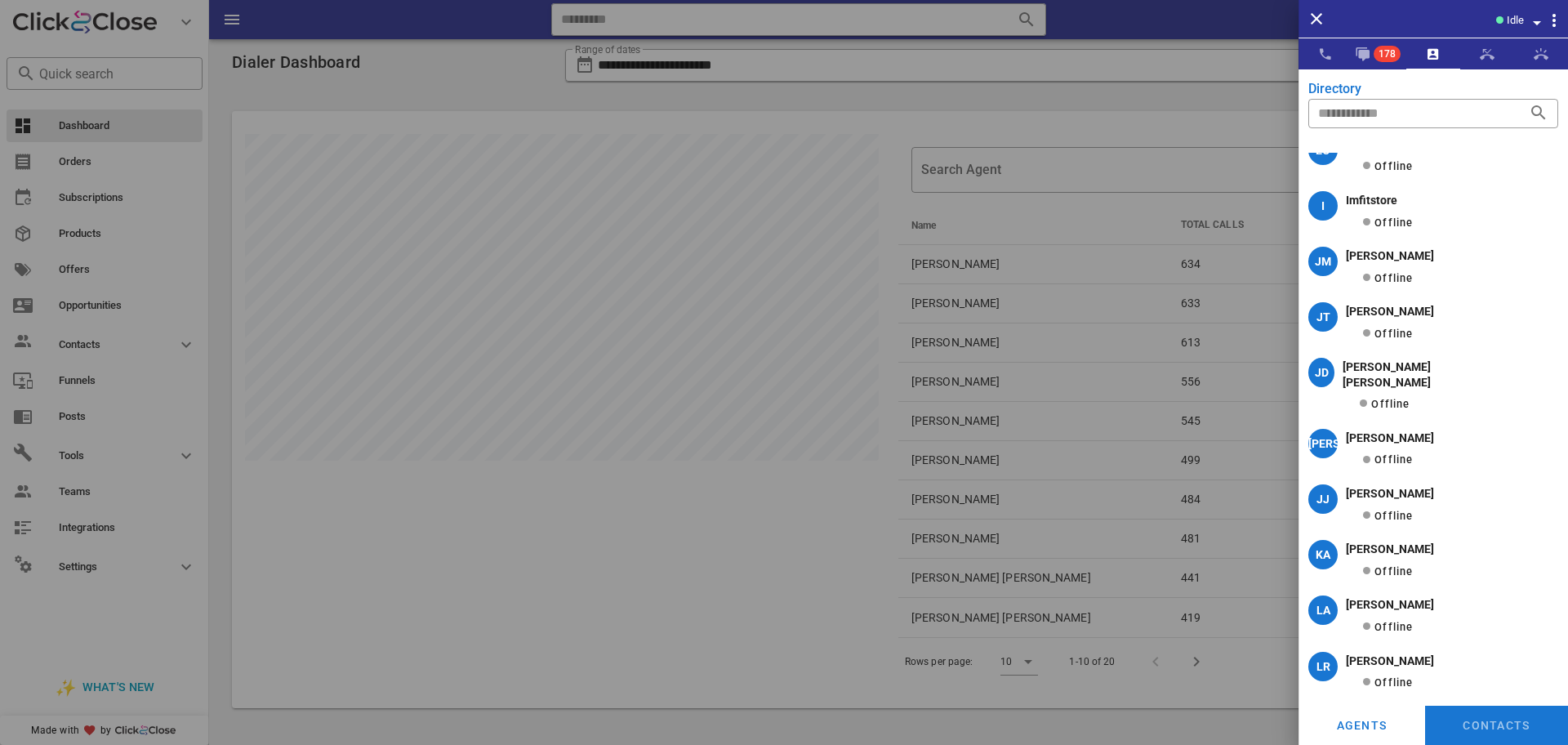 scroll, scrollTop: 0, scrollLeft: 0, axis: both 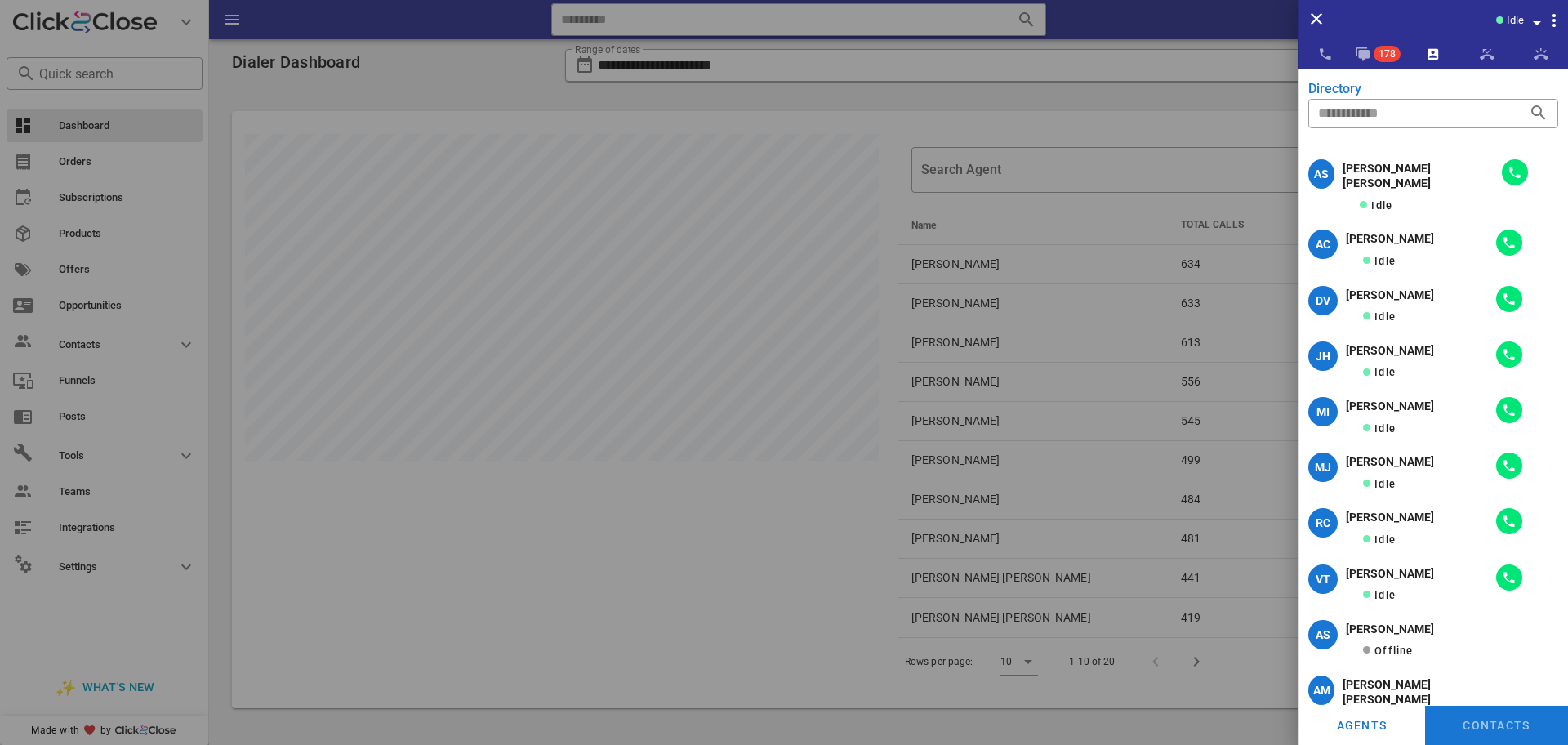 click on "Idle" at bounding box center [1458, 19] 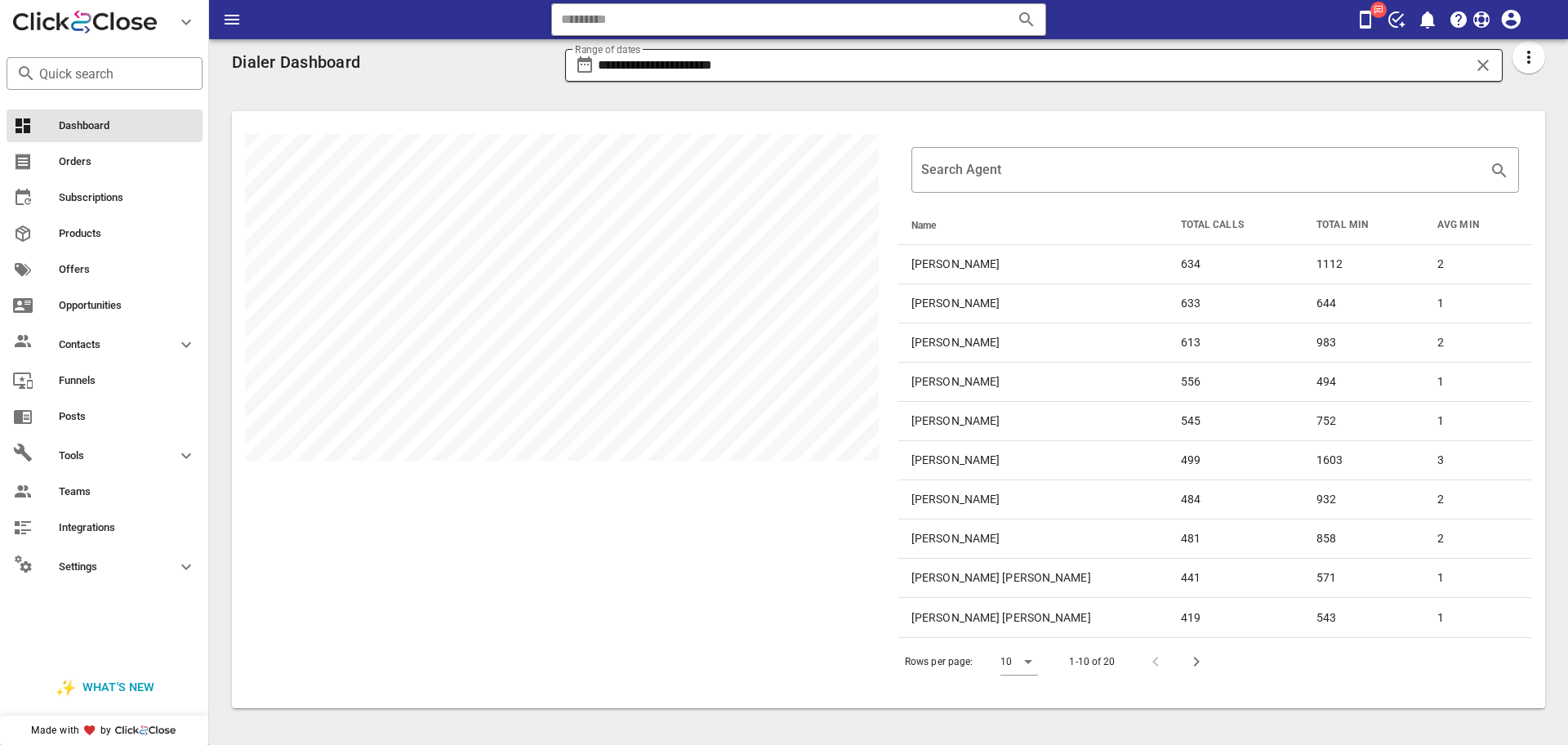 click on "**********" at bounding box center [1034, 65] 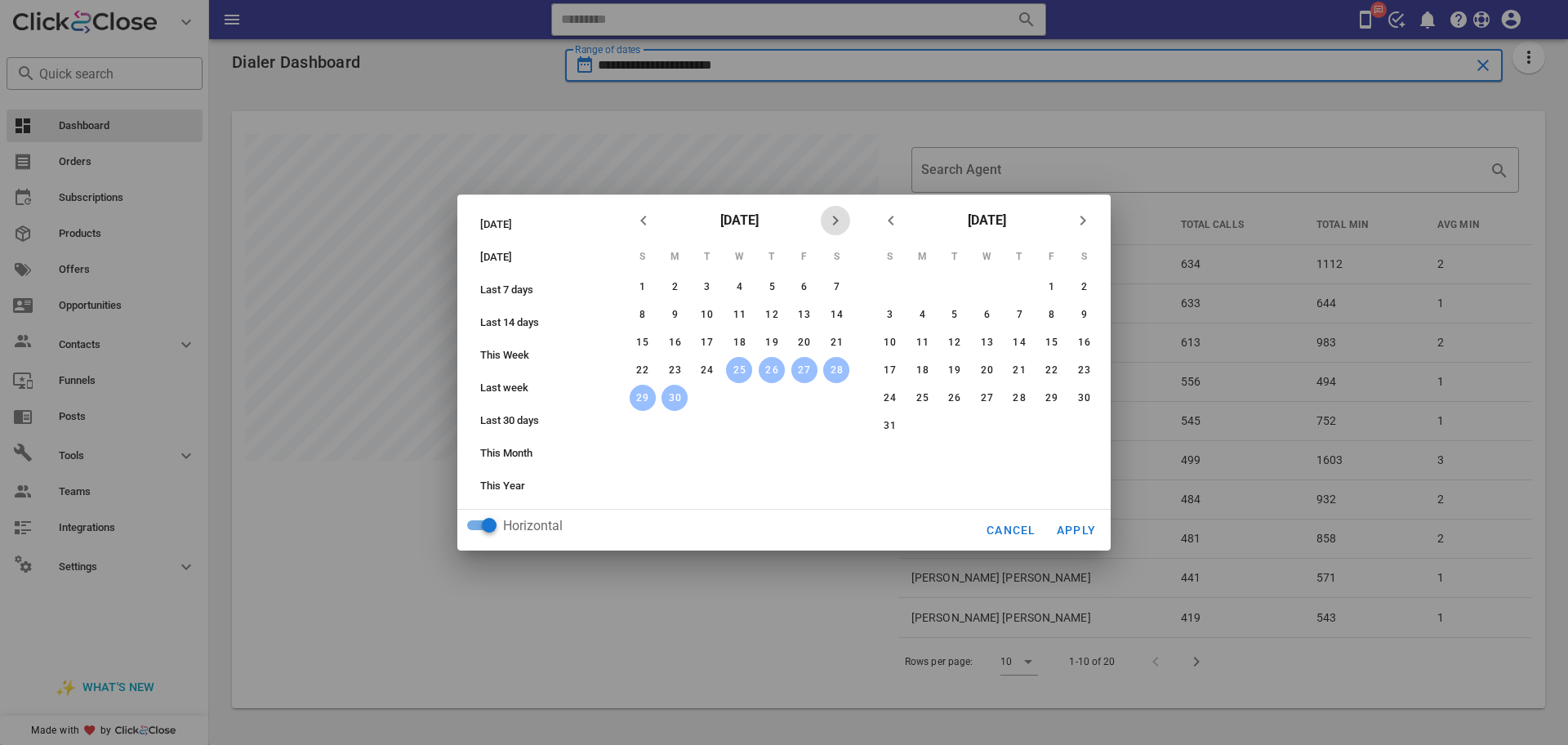 click at bounding box center [835, 221] 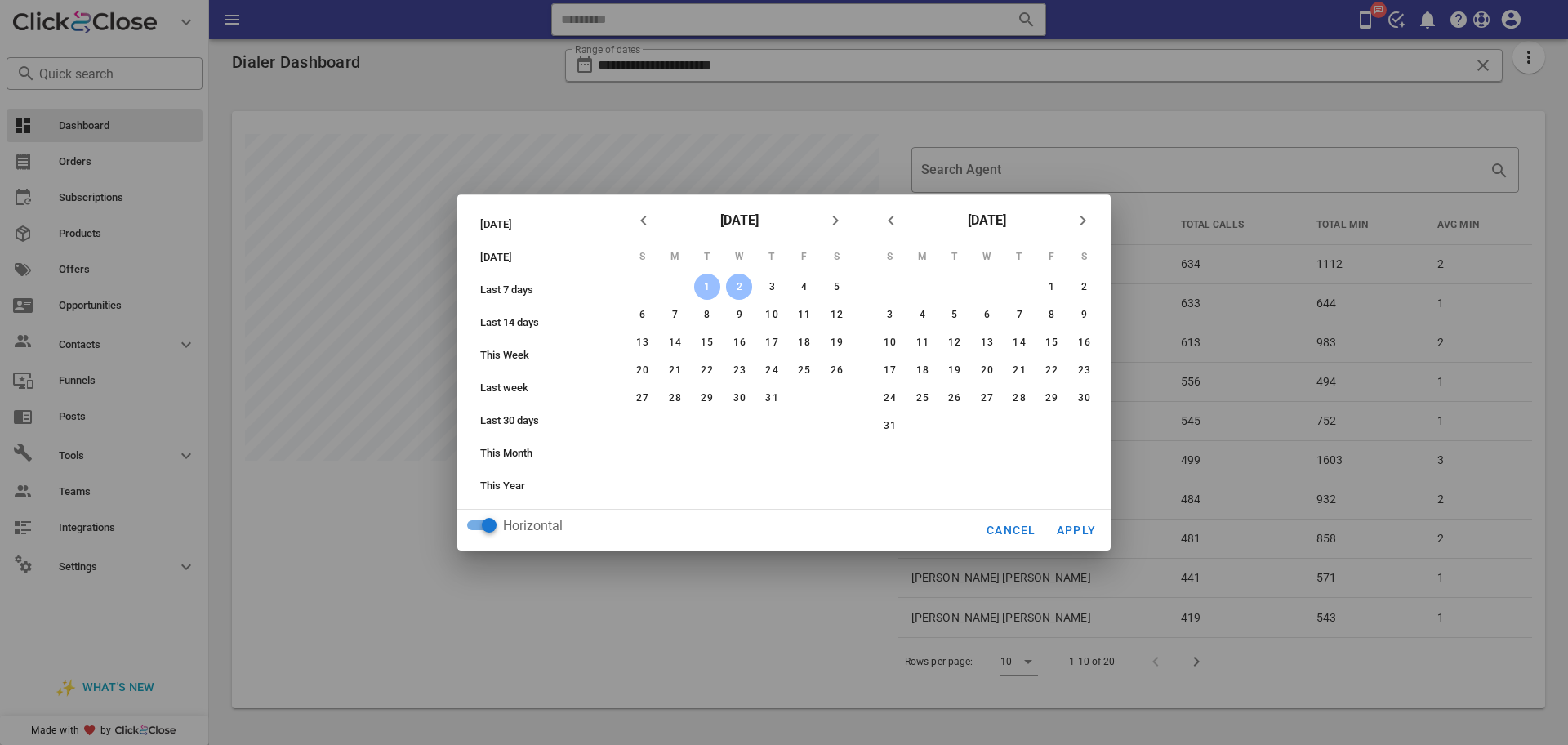 click on "2" at bounding box center [739, 287] 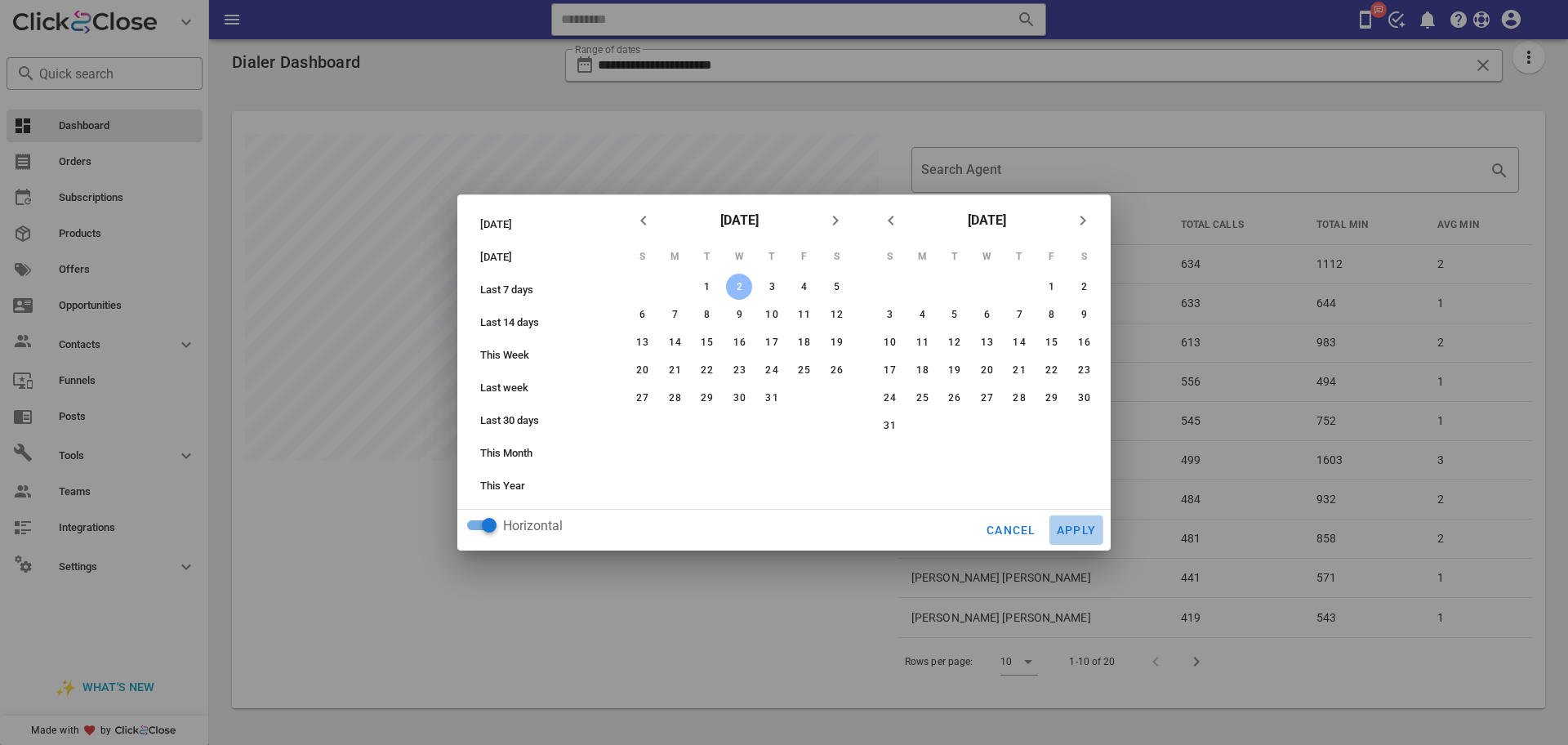 click on "Apply" at bounding box center [1076, 530] 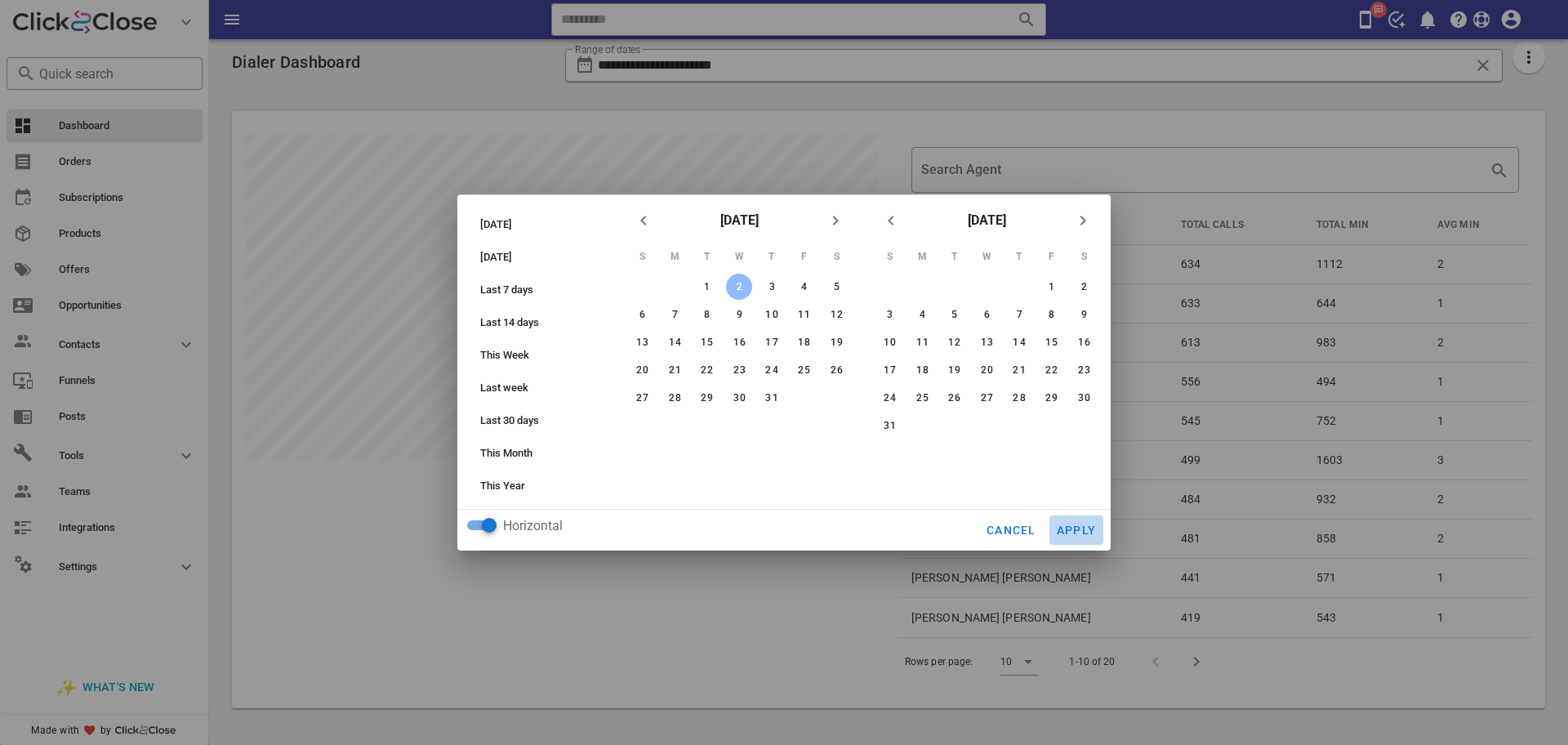 type on "**********" 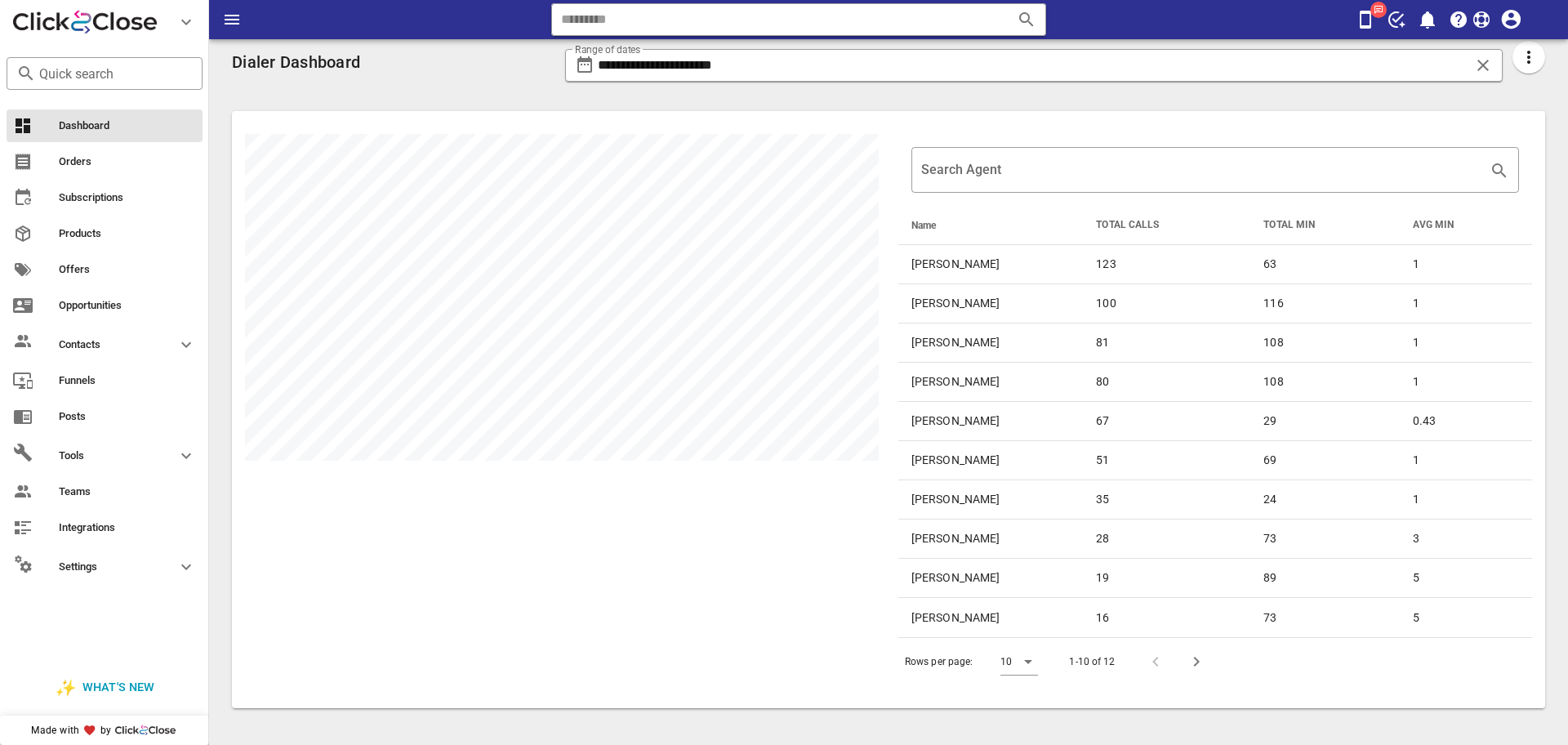scroll, scrollTop: 816289, scrollLeft: 815353, axis: both 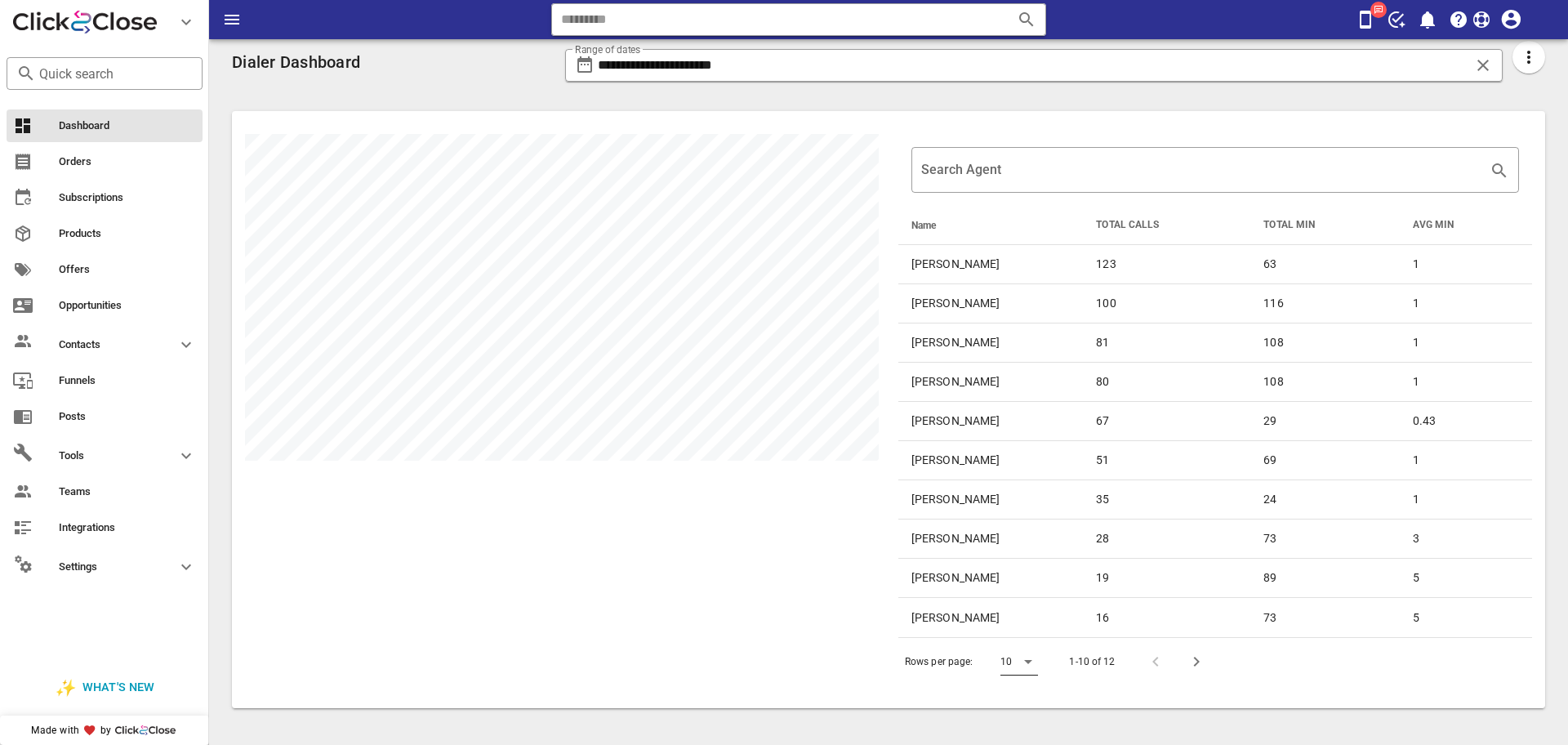 click on "10" at bounding box center (1006, 662) 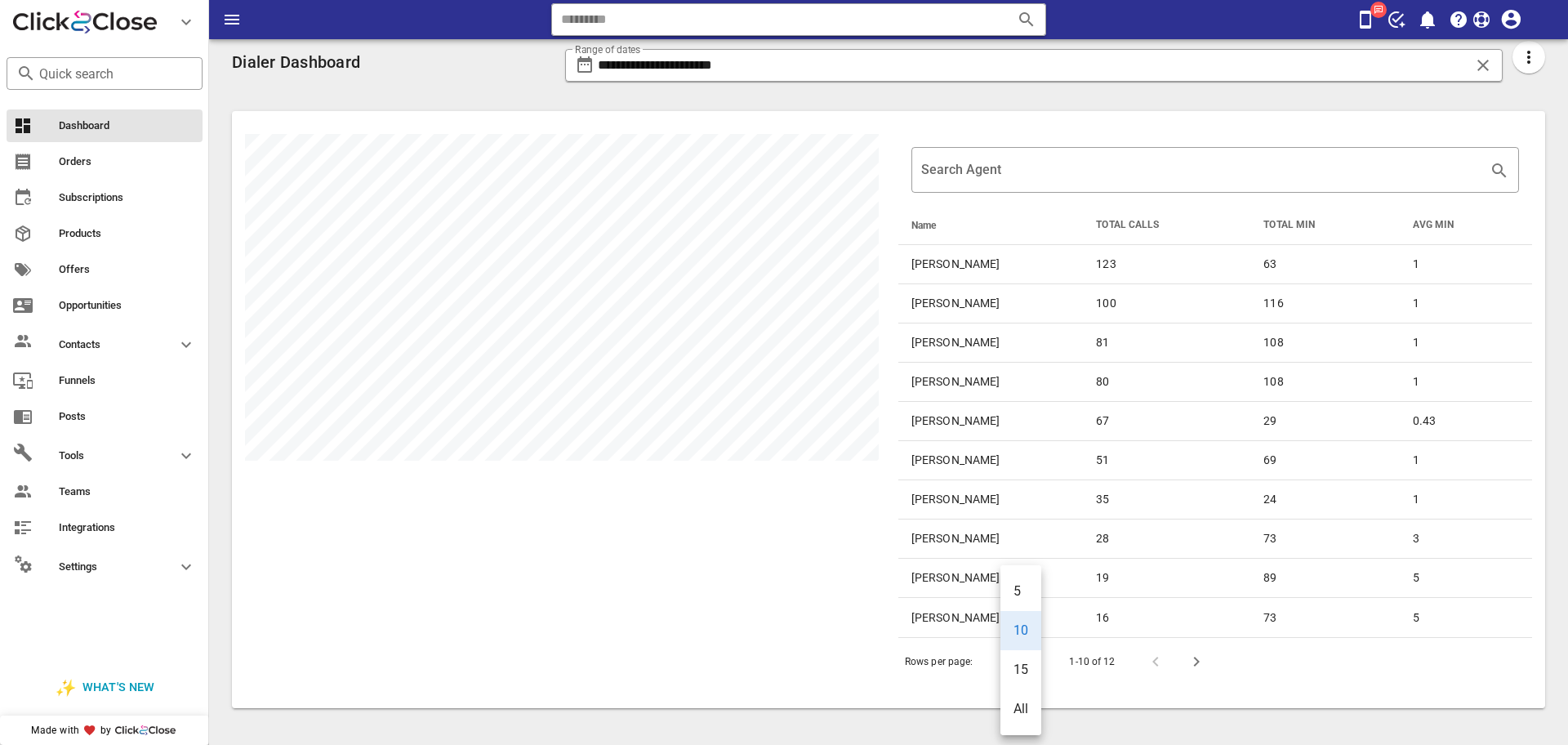 click on "​ Search Agent Name TOTAL CALLS TOTAL MIN AVG MIN Maria Jose Durant 123 63 1 Rosalia Castro 100 116 1 Maria Isseles 81 108 1 Angie Catherine Valencia 80 108 1 Jennifer Ortiz 67 29 0.43 Julieth Hurtado 51 69 1 Valentina Tellez 35 24 1 Lida Roncancio 28 73 3 Wilmer Velasquez 19 89 5 Maria Alejandra Pinilla 16 73 5 Rows per page: 10 1-10 of 12" at bounding box center (889, 409) 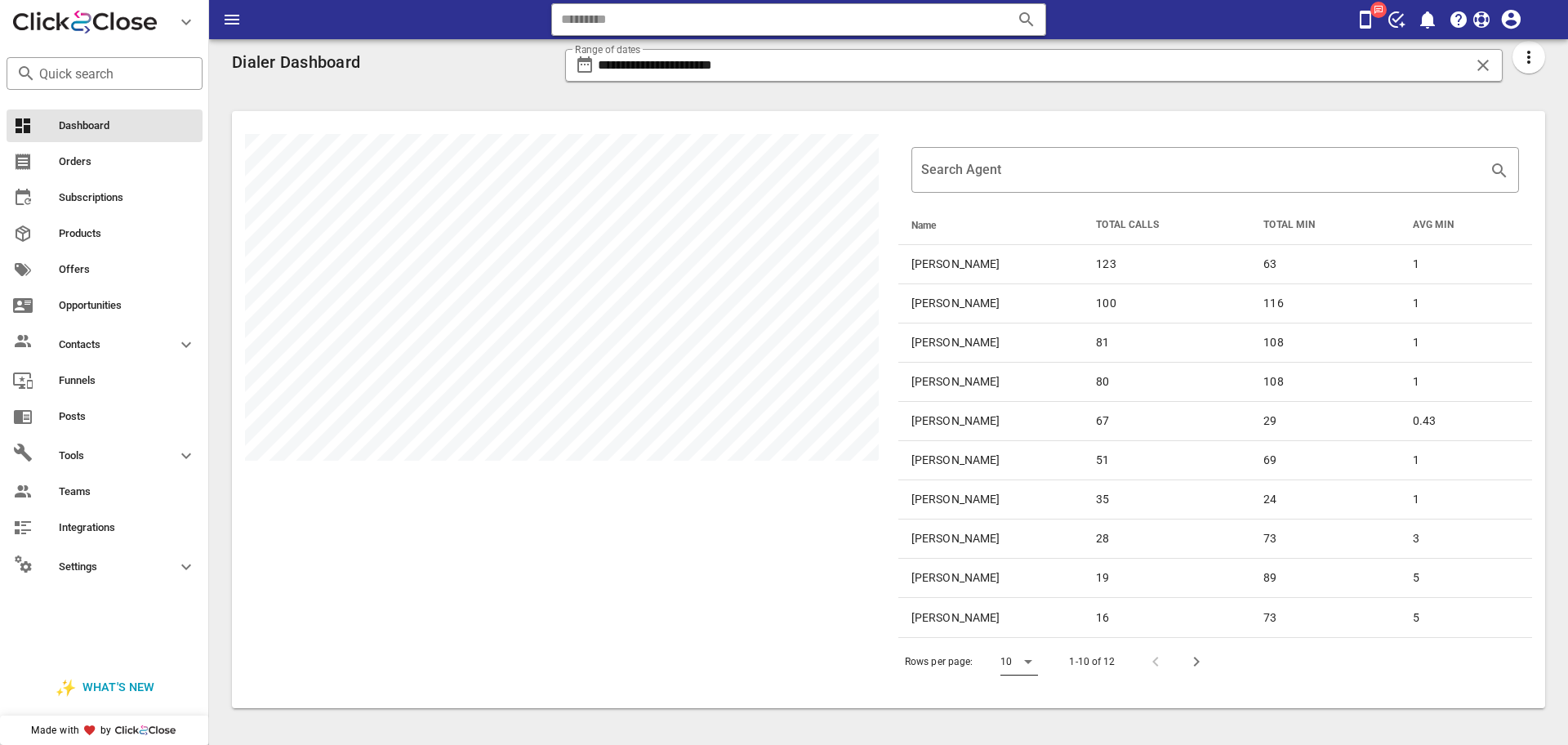 click on "10" at bounding box center [1019, 662] 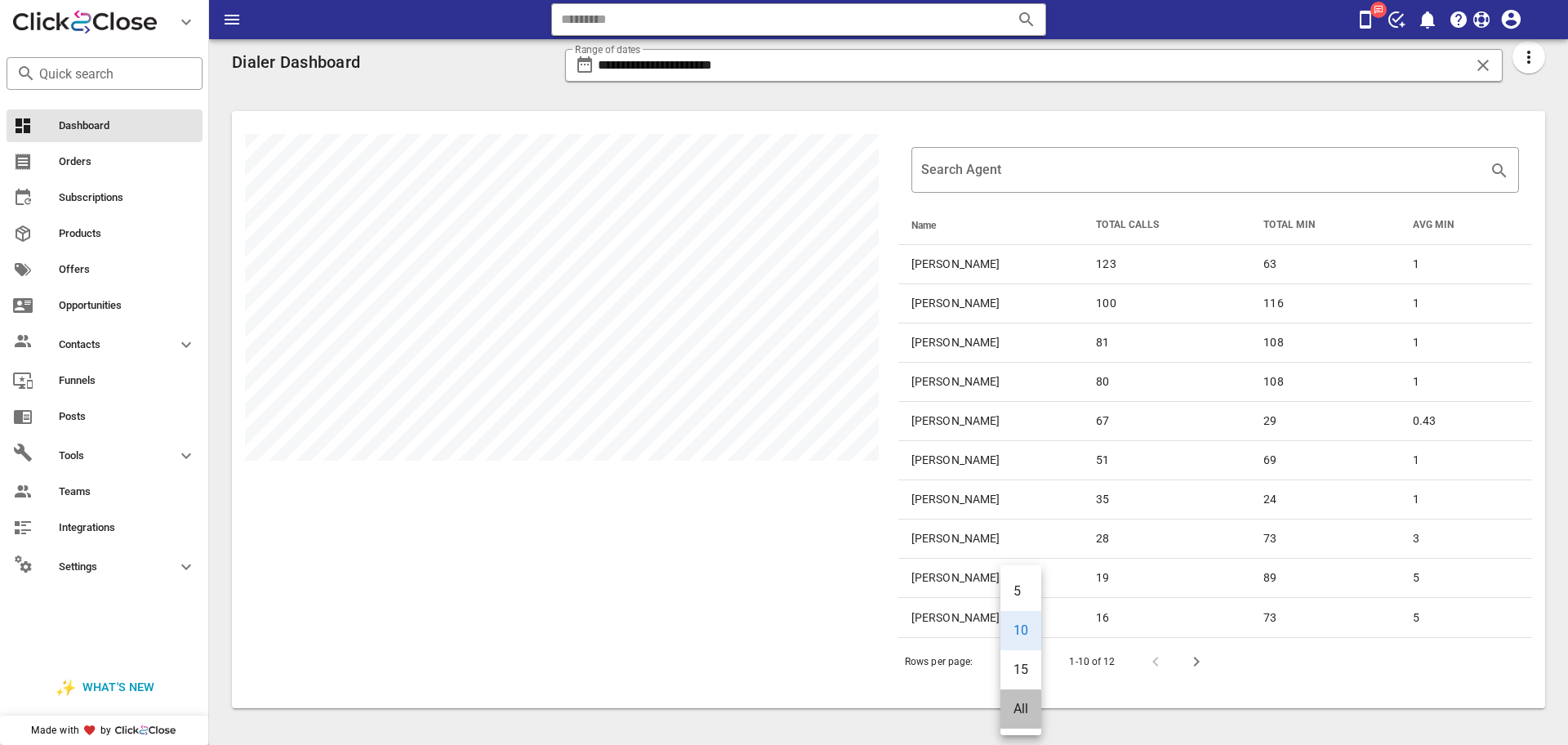 click on "All" at bounding box center (1021, 708) 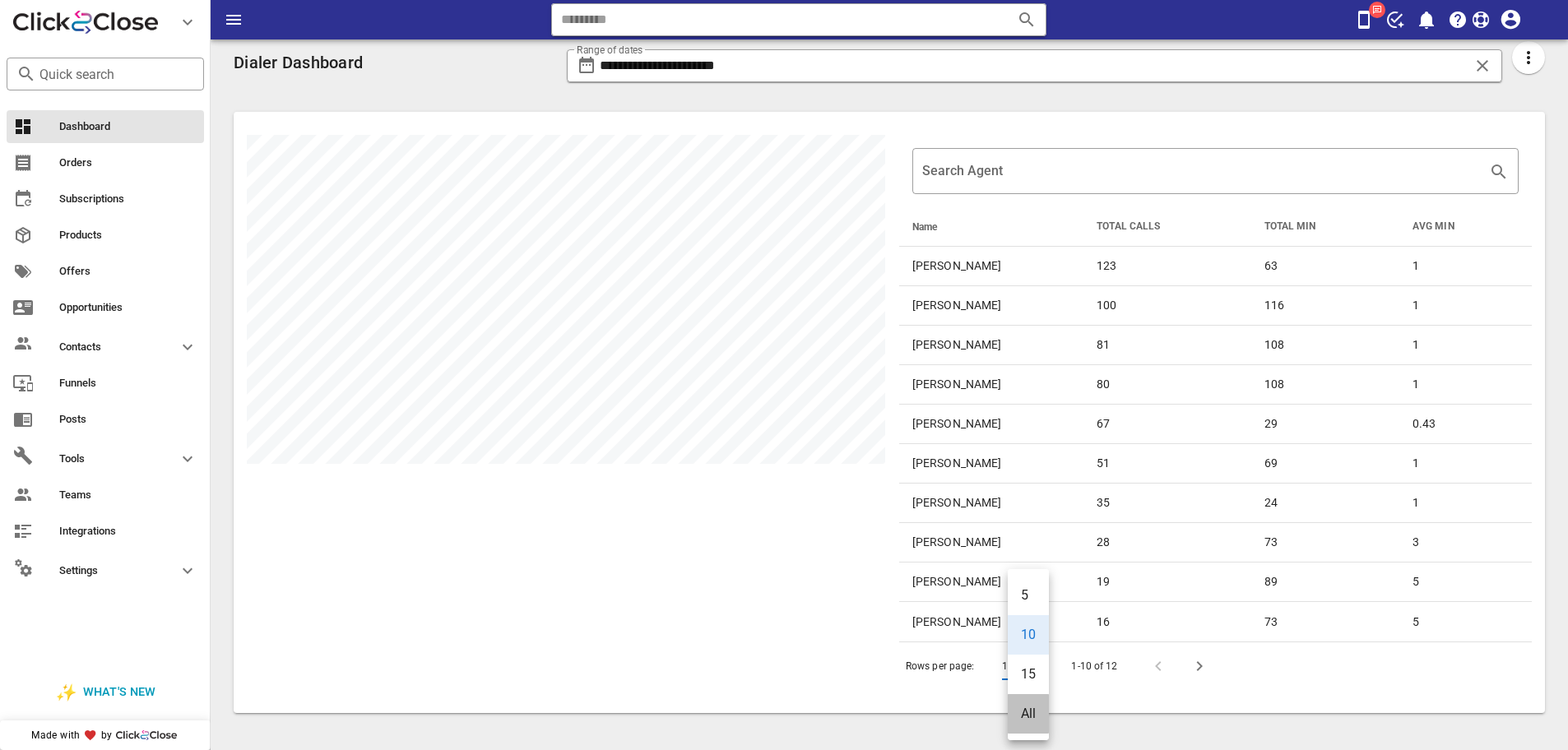 scroll, scrollTop: 821688, scrollLeft: 821354, axis: both 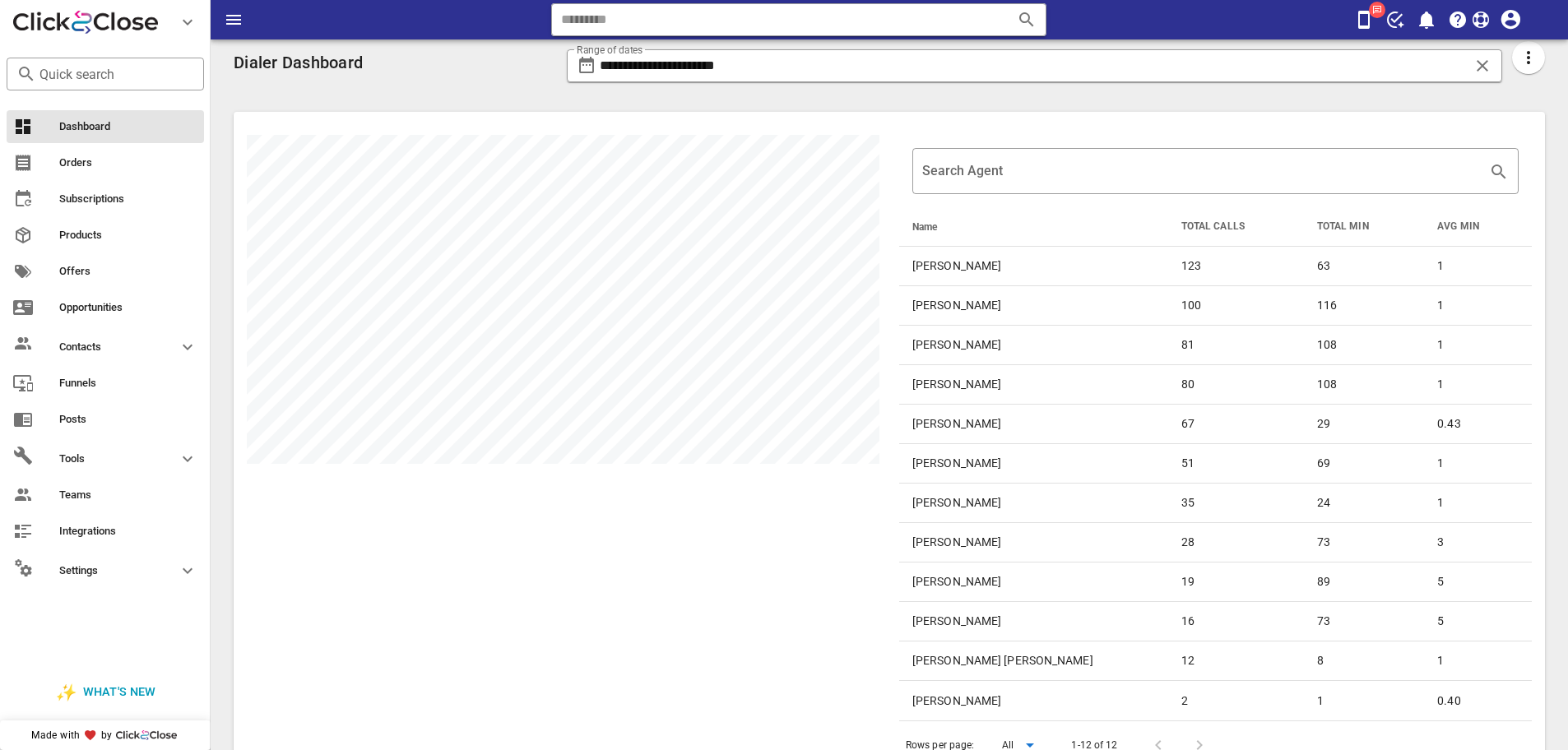 click at bounding box center (563, 451) 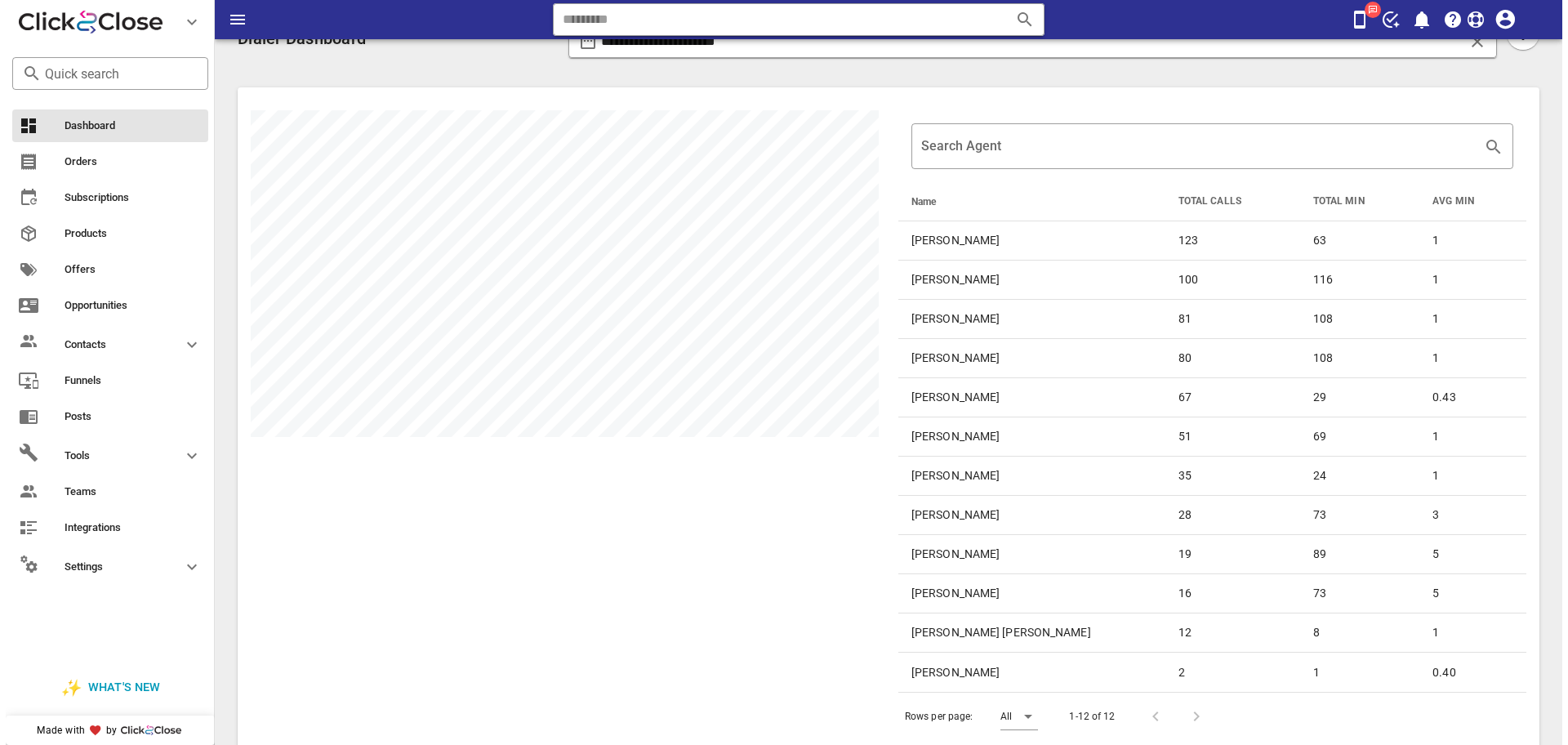scroll, scrollTop: 0, scrollLeft: 0, axis: both 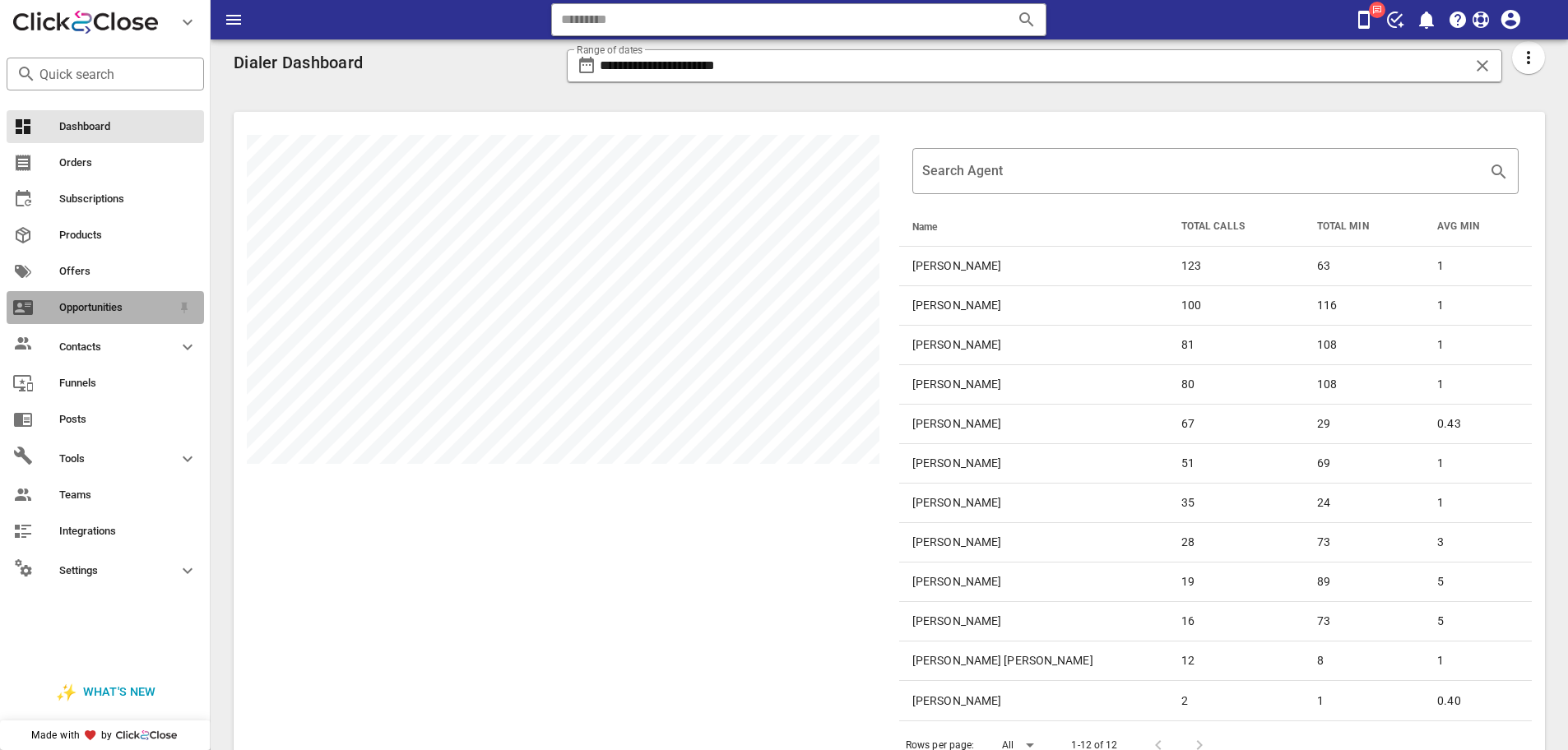 click on "Opportunities" at bounding box center [115, 308] 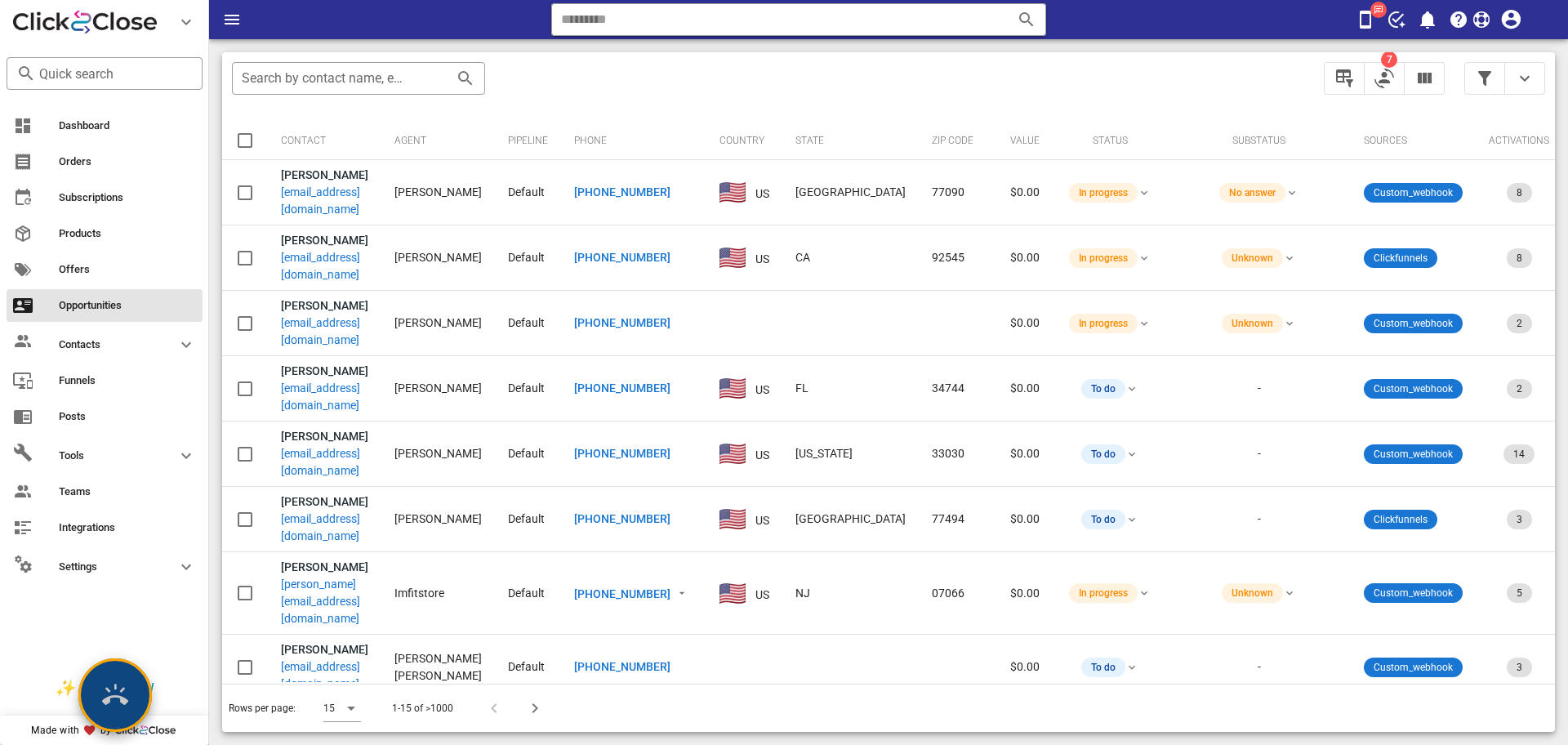 click at bounding box center [115, 695] 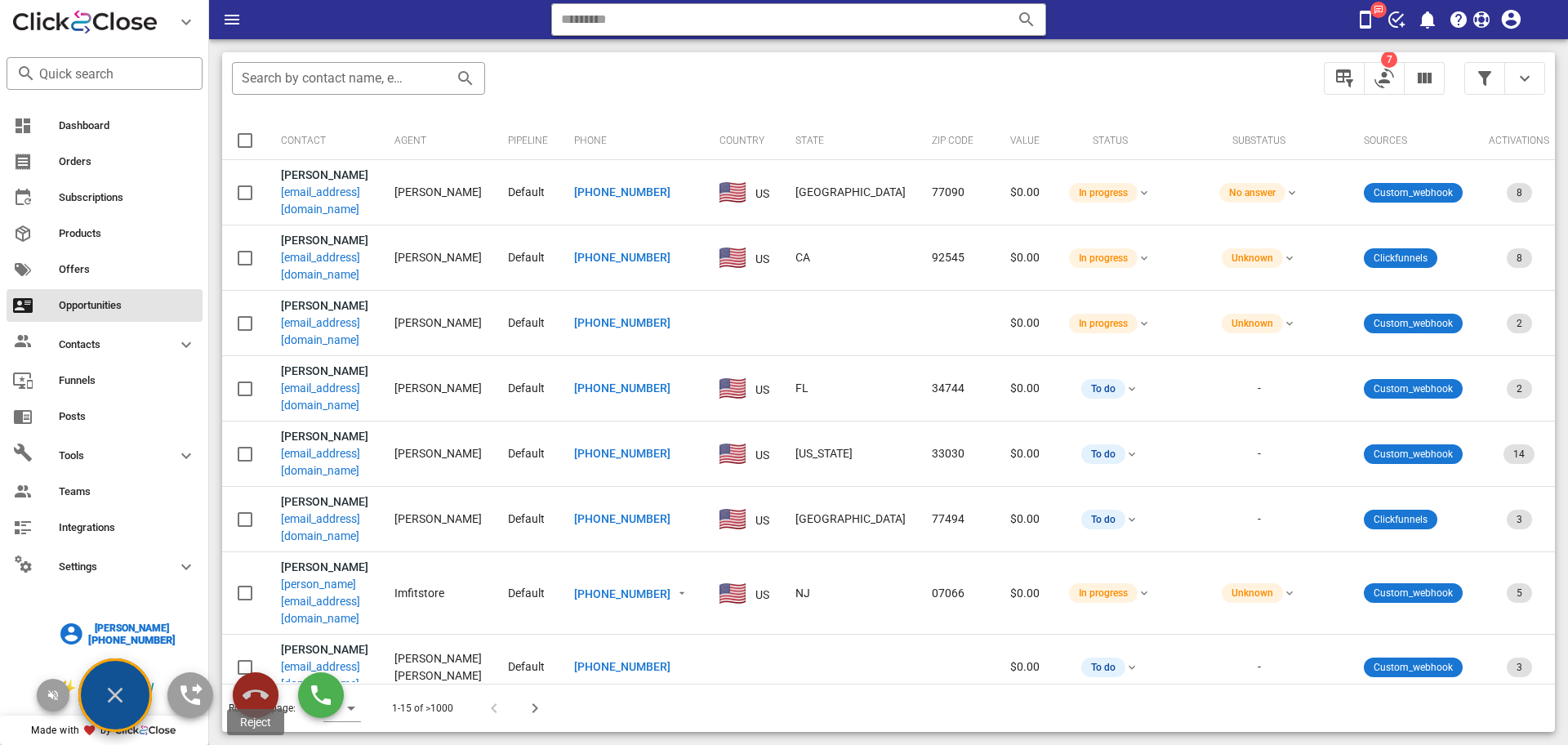 click at bounding box center [256, 695] 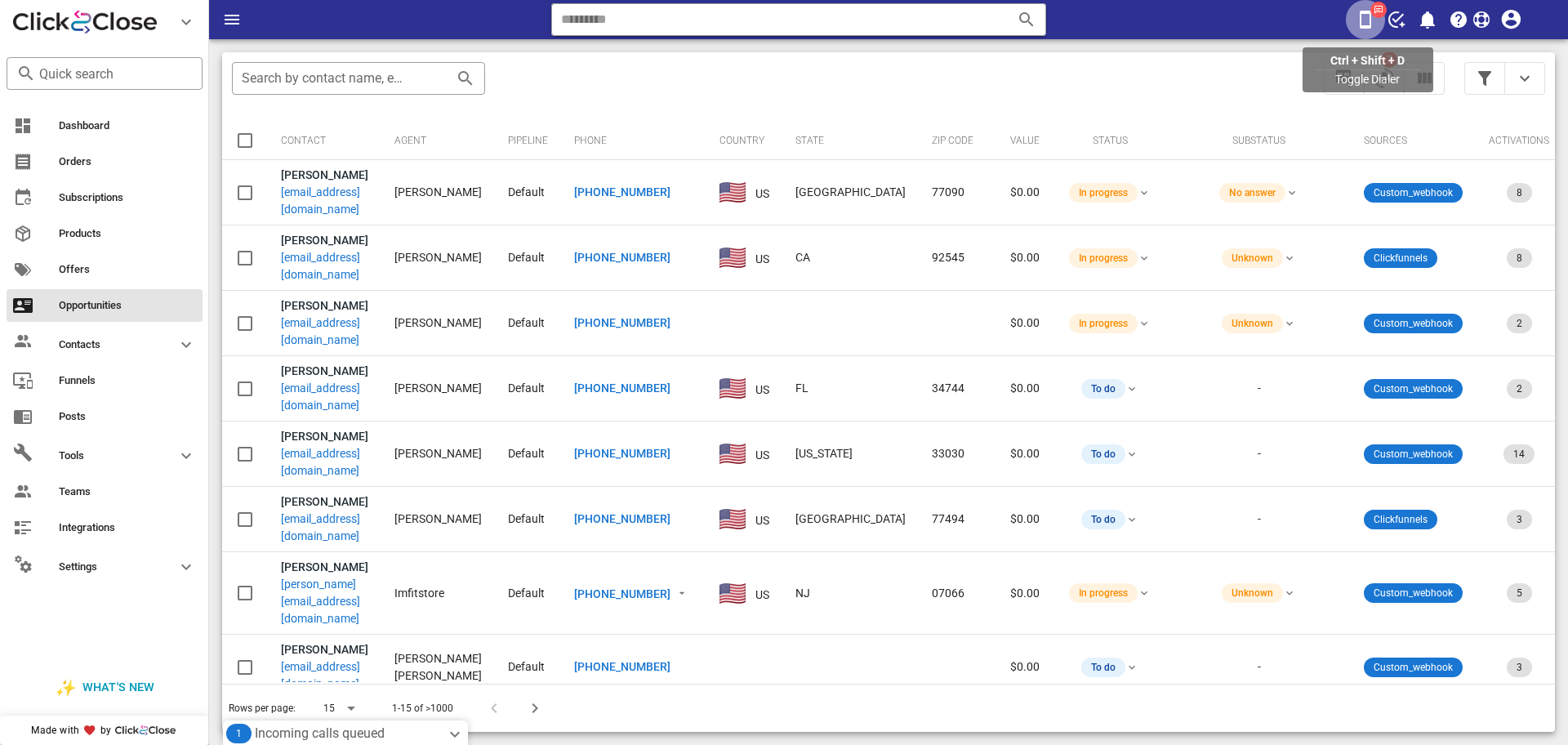 click at bounding box center [1365, 20] 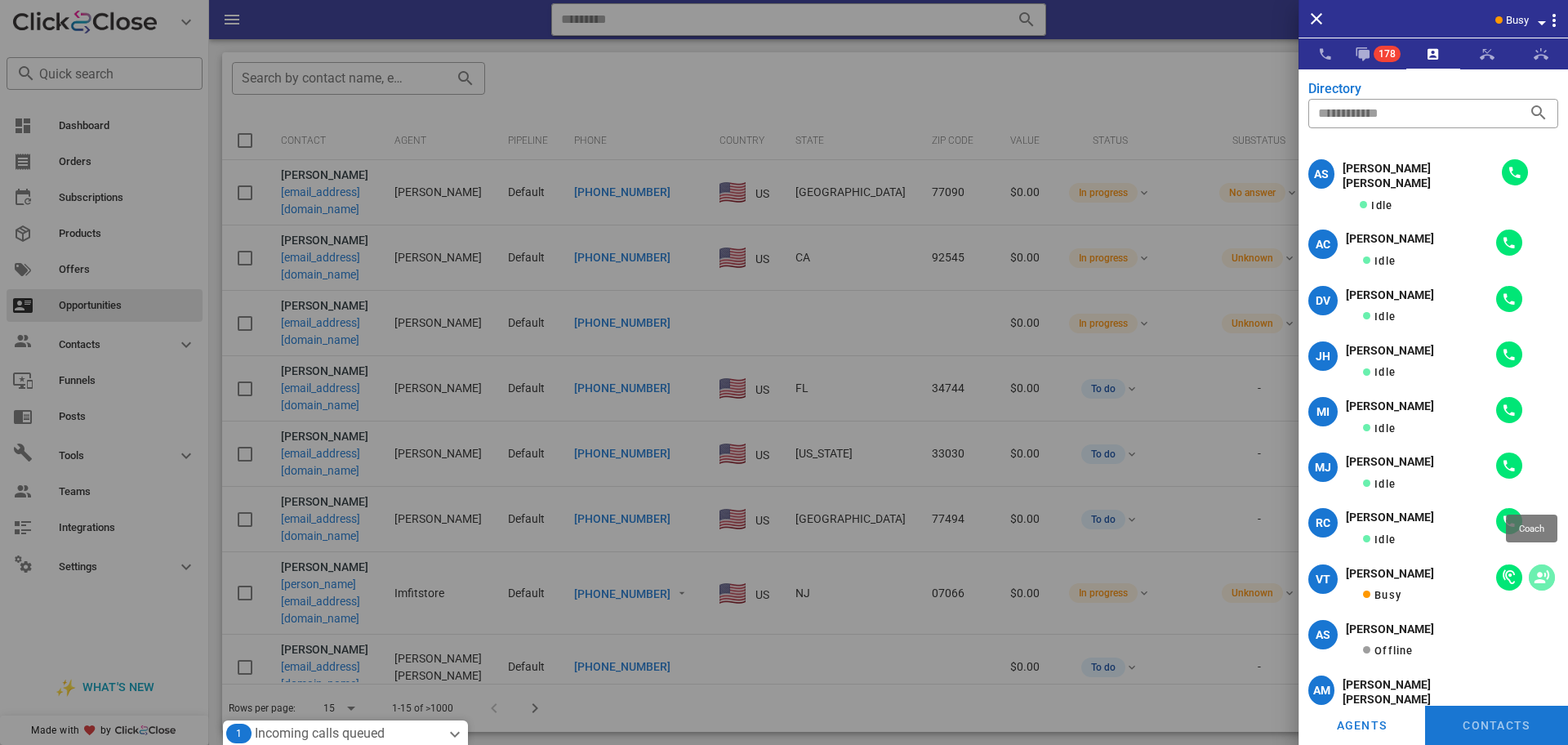 click at bounding box center [1542, 578] 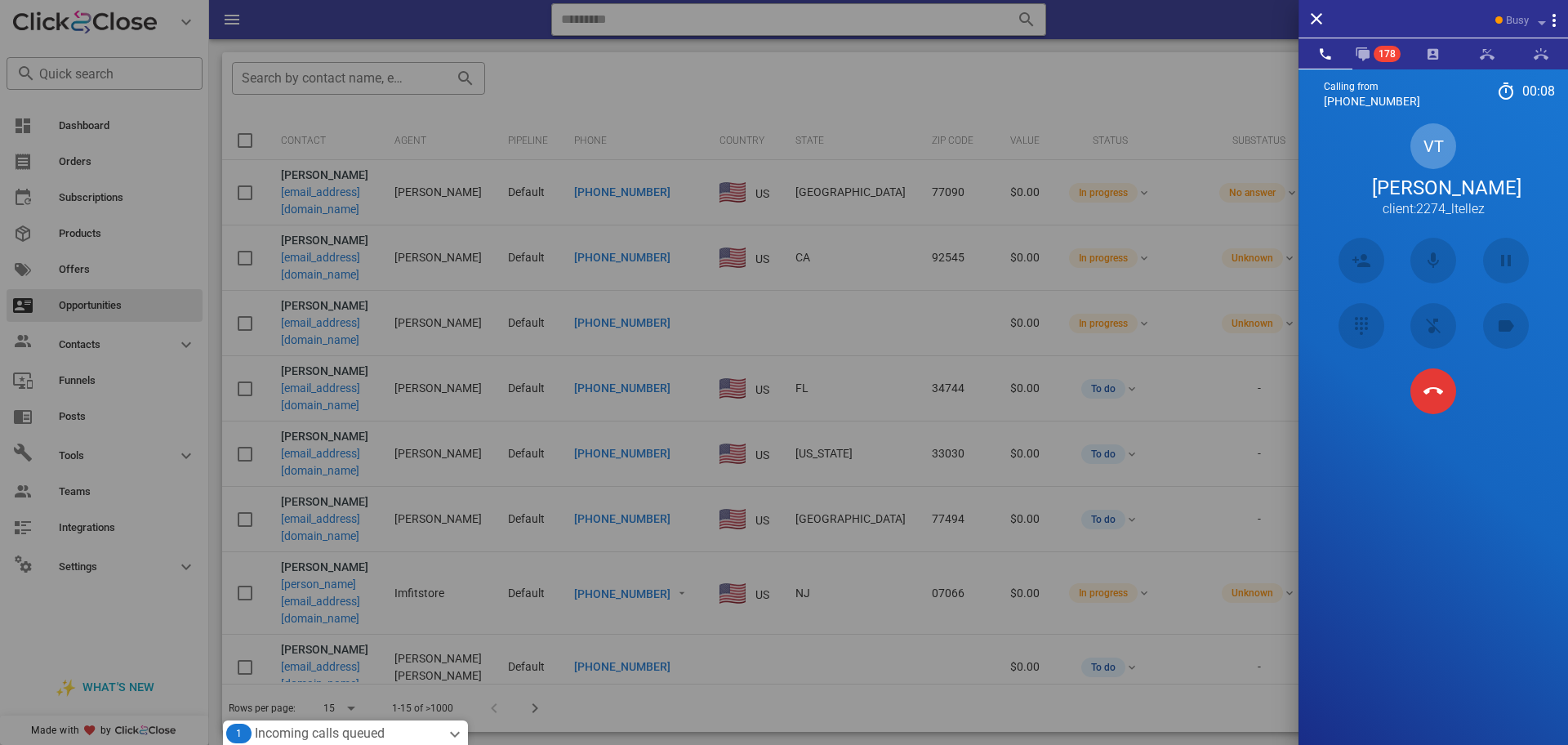 click on "Calling from (954) 248-3188 00: 08  Unknown      ▼     Andorra
+376
Argentina
+54
Aruba
+297
Australia
+61
Belgium (België)
+32
Bolivia
+591
Brazil (Brasil)
+55
Canada
+1
Chile
+56
Colombia
+57
Costa Rica
+506
Dominican Republic (República Dominicana)
+1
Ecuador
+593
El Salvador
+503
France
+33
Germany (Deutschland)
+49
Guadeloupe
+590
Guatemala
+502
Honduras
+504
Iceland (Ísland)
+354
India (भारत)
+91
Israel (‫ישראל‬‎)
+972
Italy (Italia)
+39" at bounding box center (1433, 441) 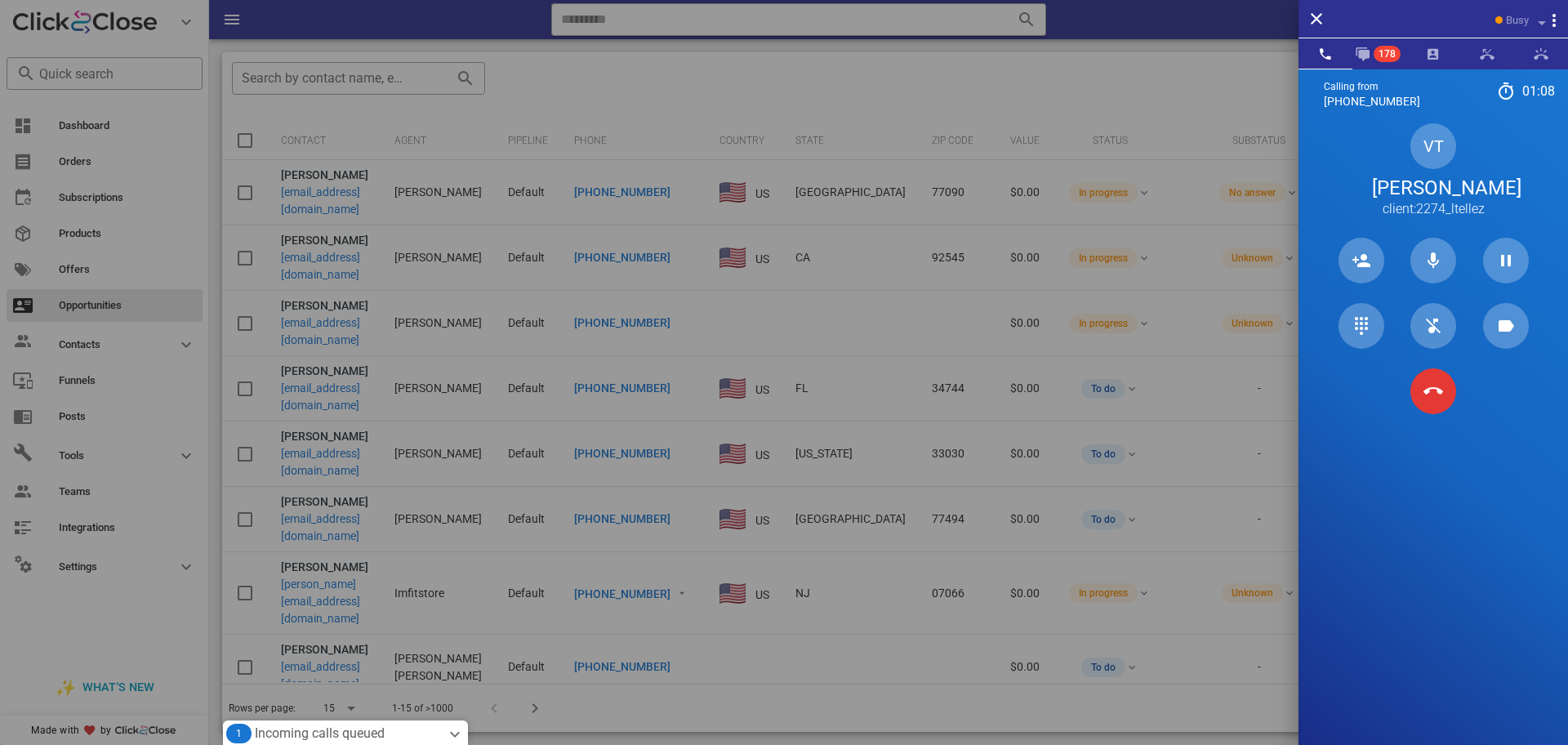 click on "Calling from (954) 248-3188 01: 08  Unknown      ▼     Andorra
+376
Argentina
+54
Aruba
+297
Australia
+61
Belgium (België)
+32
Bolivia
+591
Brazil (Brasil)
+55
Canada
+1
Chile
+56
Colombia
+57
Costa Rica
+506
Dominican Republic (República Dominicana)
+1
Ecuador
+593
El Salvador
+503
France
+33
Germany (Deutschland)
+49
Guadeloupe
+590
Guatemala
+502
Honduras
+504
Iceland (Ísland)
+354
India (भारत)
+91
Israel (‫ישראל‬‎)
+972
Italy (Italia)
+39" at bounding box center (1433, 441) 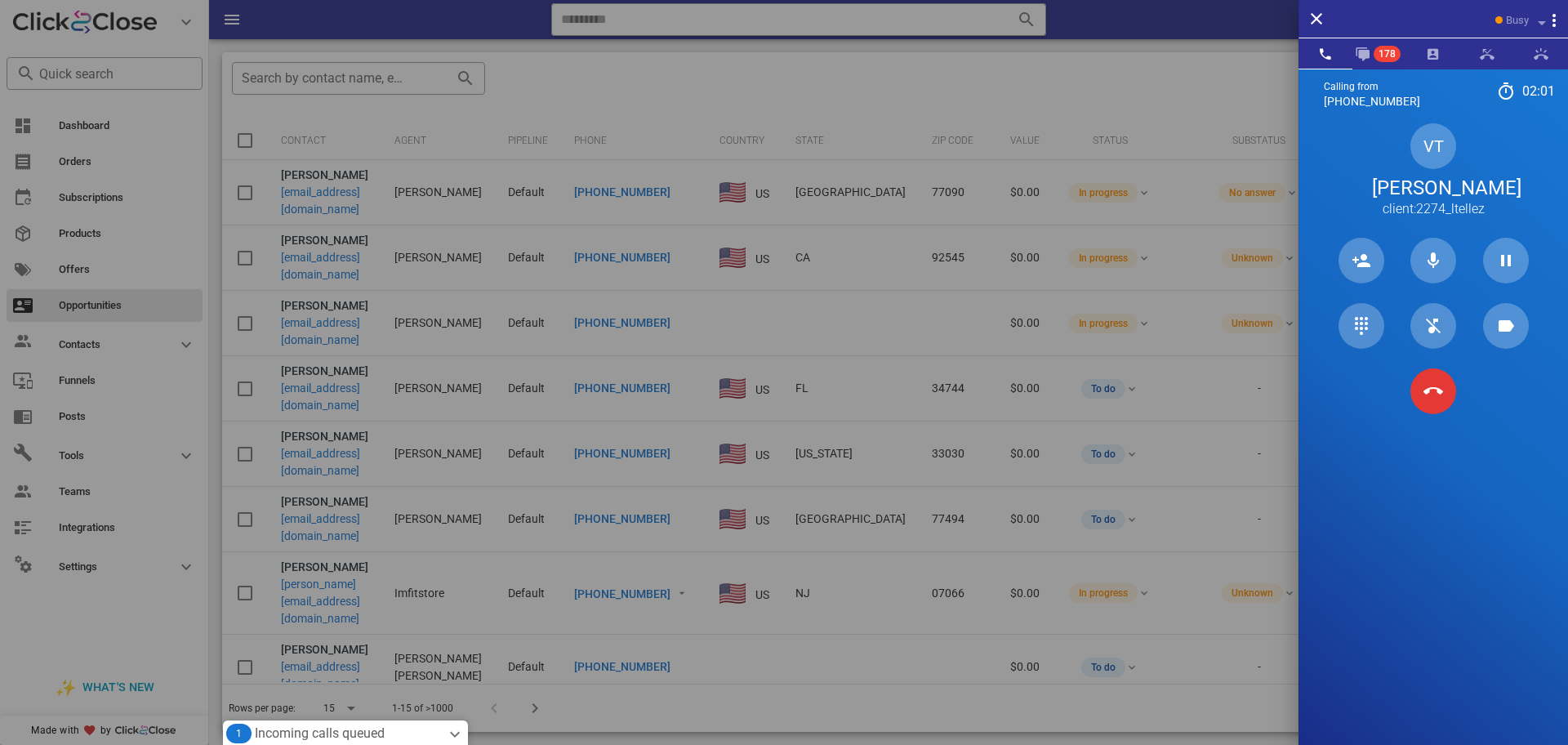 click on "Calling from (954) 248-3188 02: 01  Unknown      ▼     Andorra
+376
Argentina
+54
Aruba
+297
Australia
+61
Belgium (België)
+32
Bolivia
+591
Brazil (Brasil)
+55
Canada
+1
Chile
+56
Colombia
+57
Costa Rica
+506
Dominican Republic (República Dominicana)
+1
Ecuador
+593
El Salvador
+503
France
+33
Germany (Deutschland)
+49
Guadeloupe
+590
Guatemala
+502
Honduras
+504
Iceland (Ísland)
+354
India (भारत)
+91
Israel (‫ישראל‬‎)
+972
Italy (Italia)
+39" at bounding box center (1433, 441) 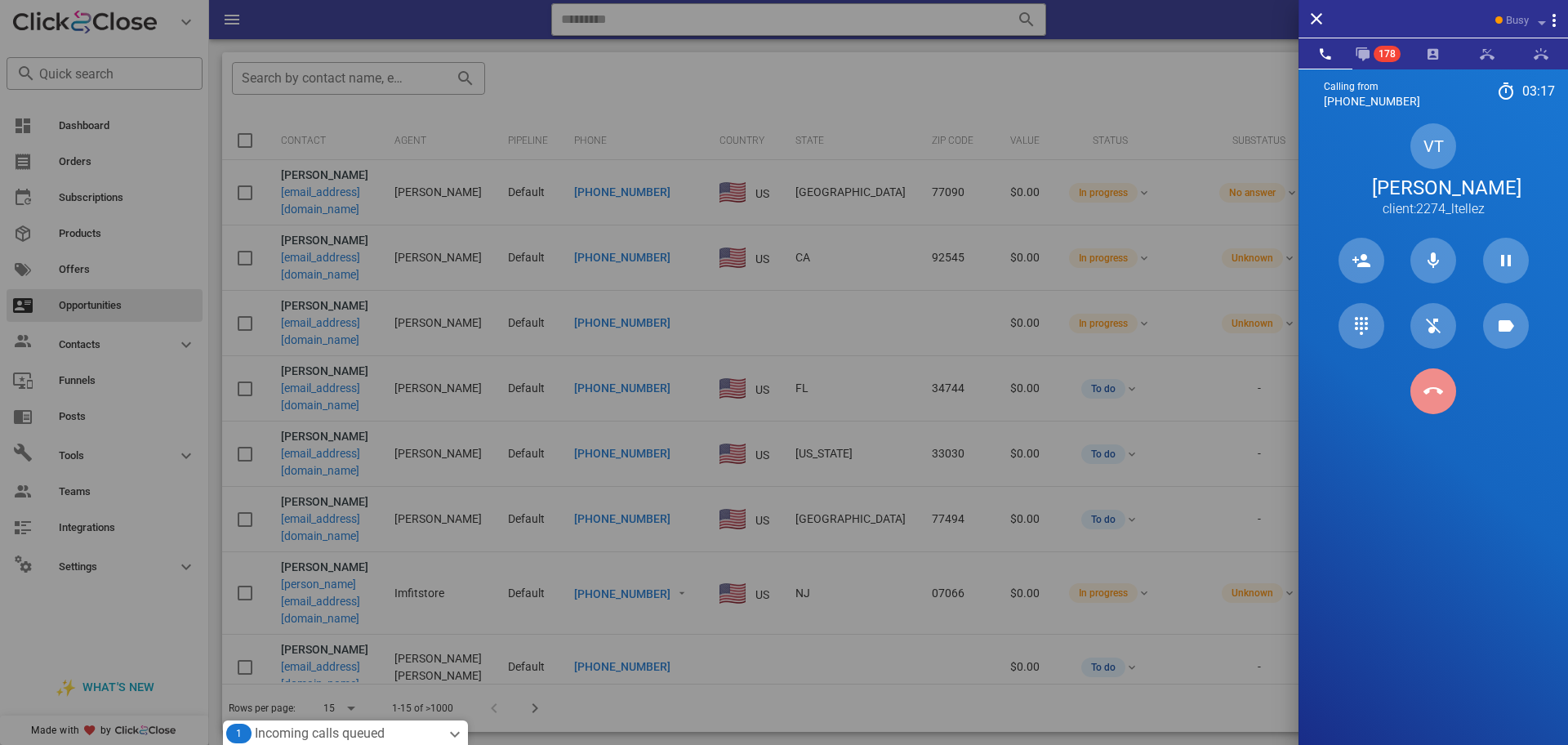 click at bounding box center (1433, 391) 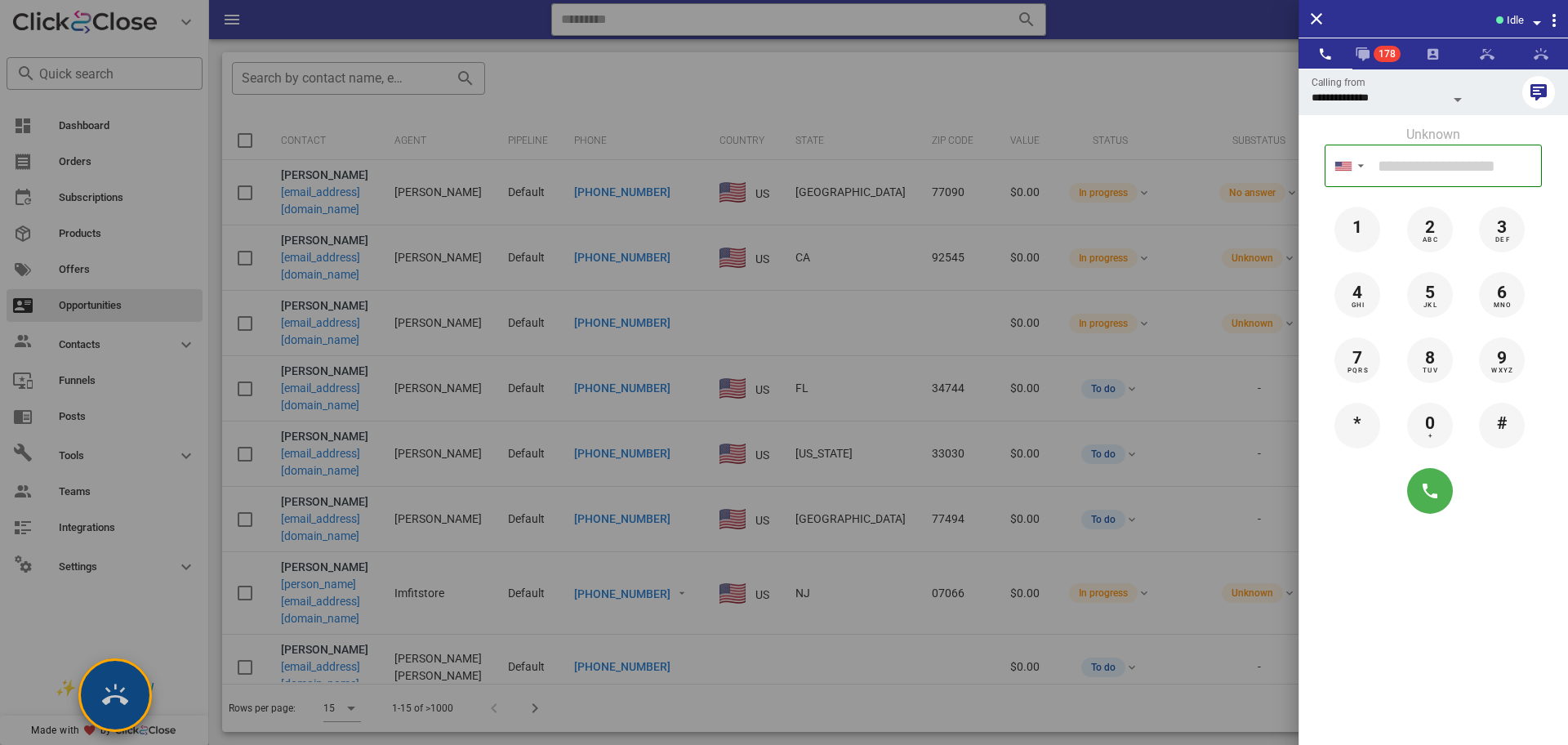 click at bounding box center [115, 695] 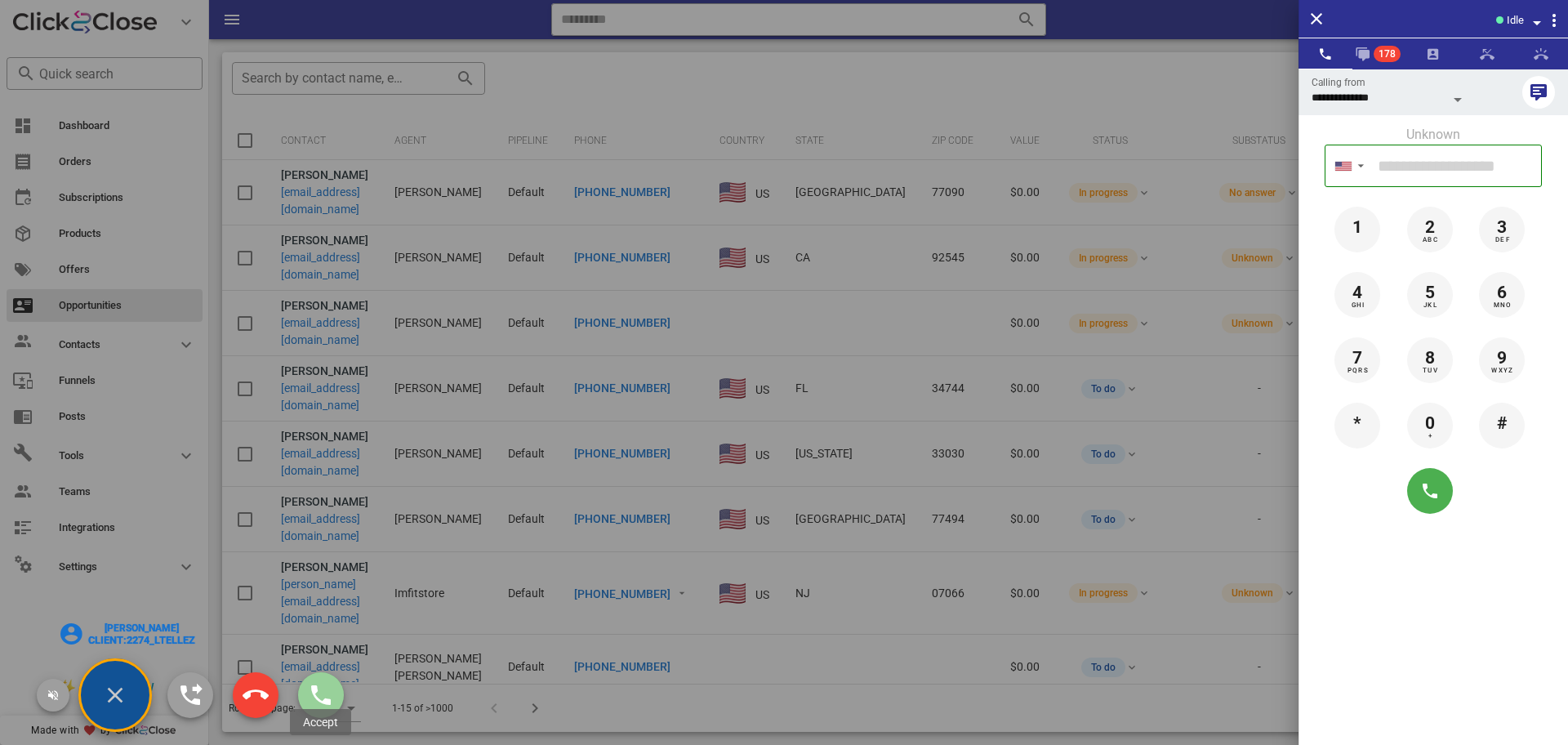 click at bounding box center [321, 695] 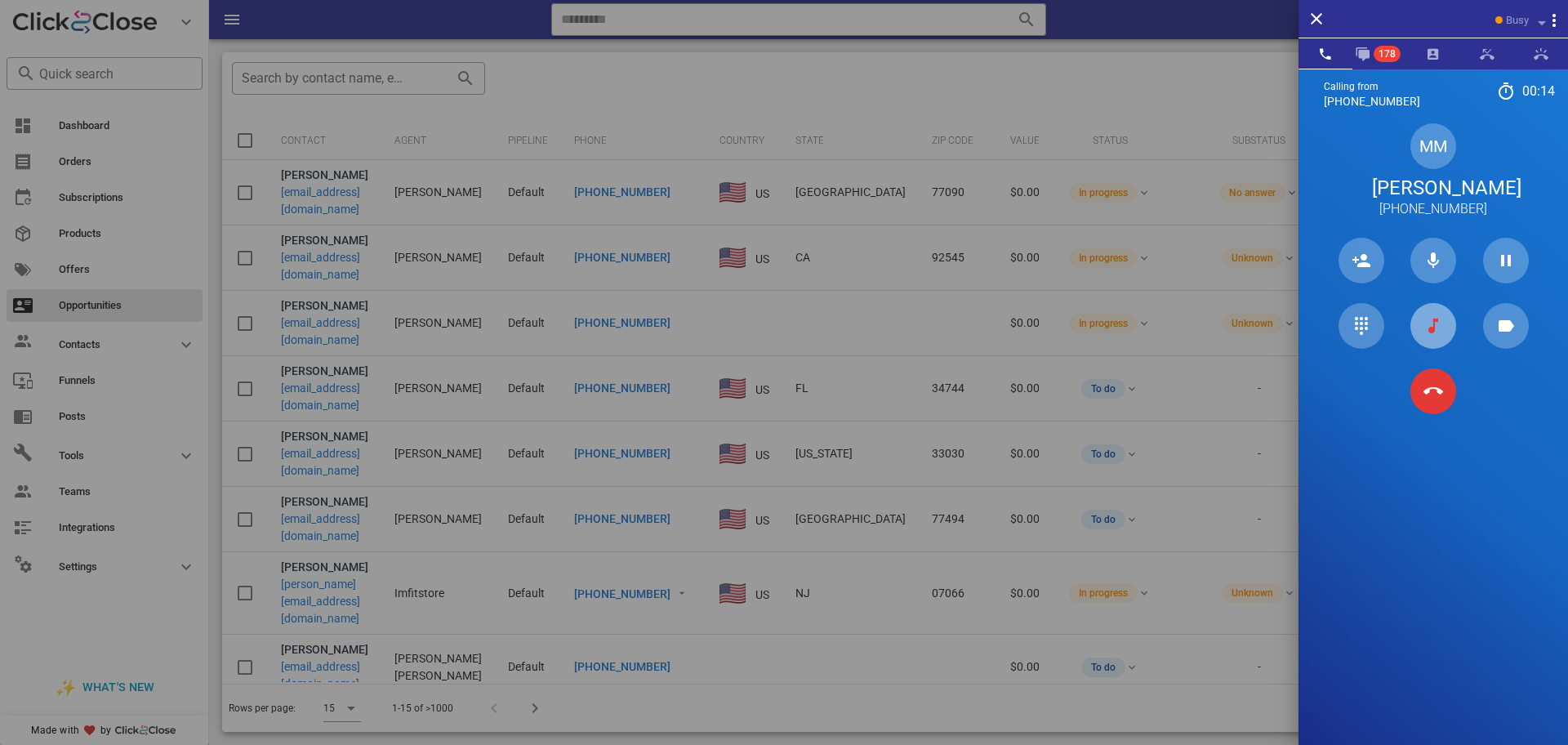 click at bounding box center [1433, 326] 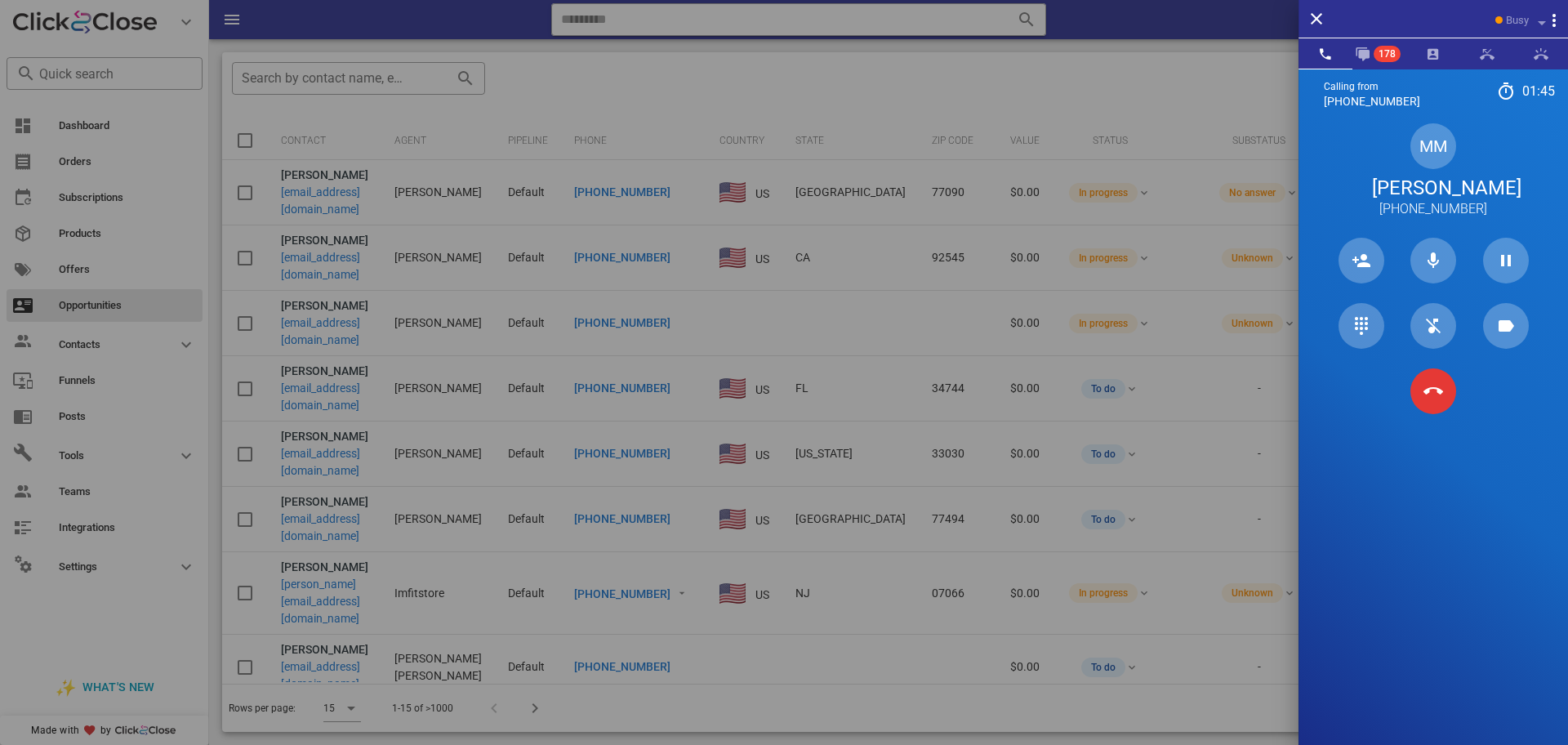 click on "[PERSON_NAME]" at bounding box center [1433, 188] 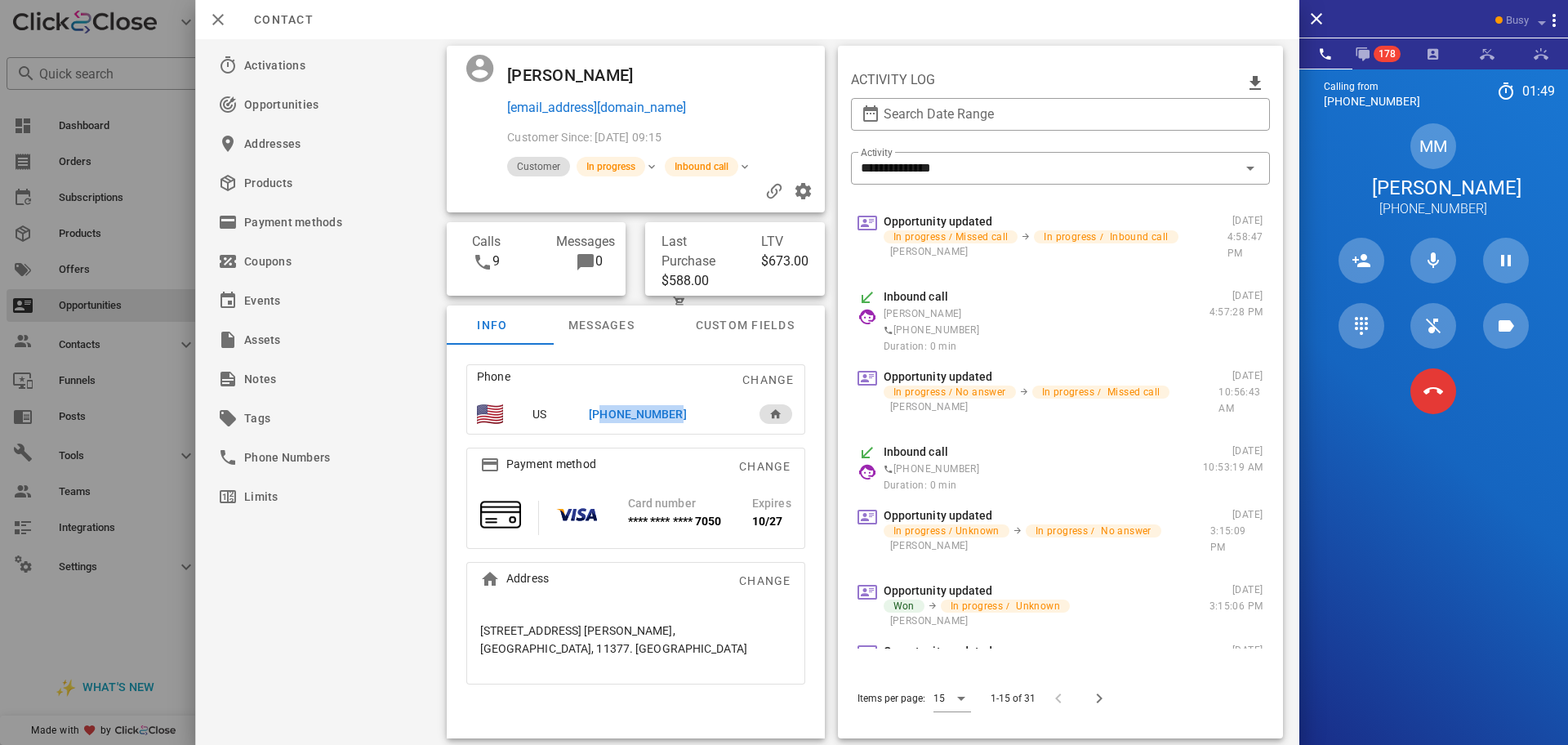 drag, startPoint x: 666, startPoint y: 417, endPoint x: 579, endPoint y: 426, distance: 87.46428 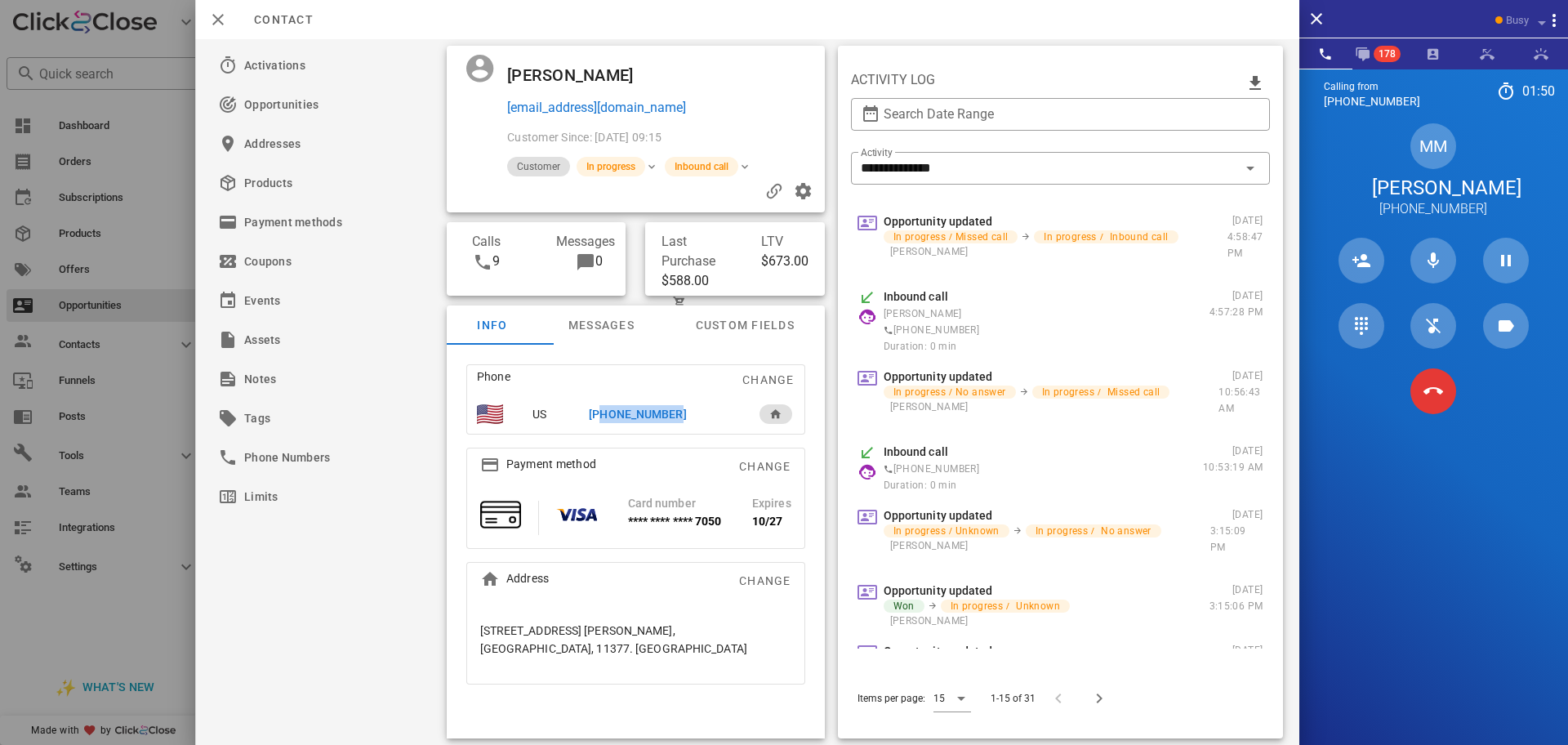 copy on "13477053551" 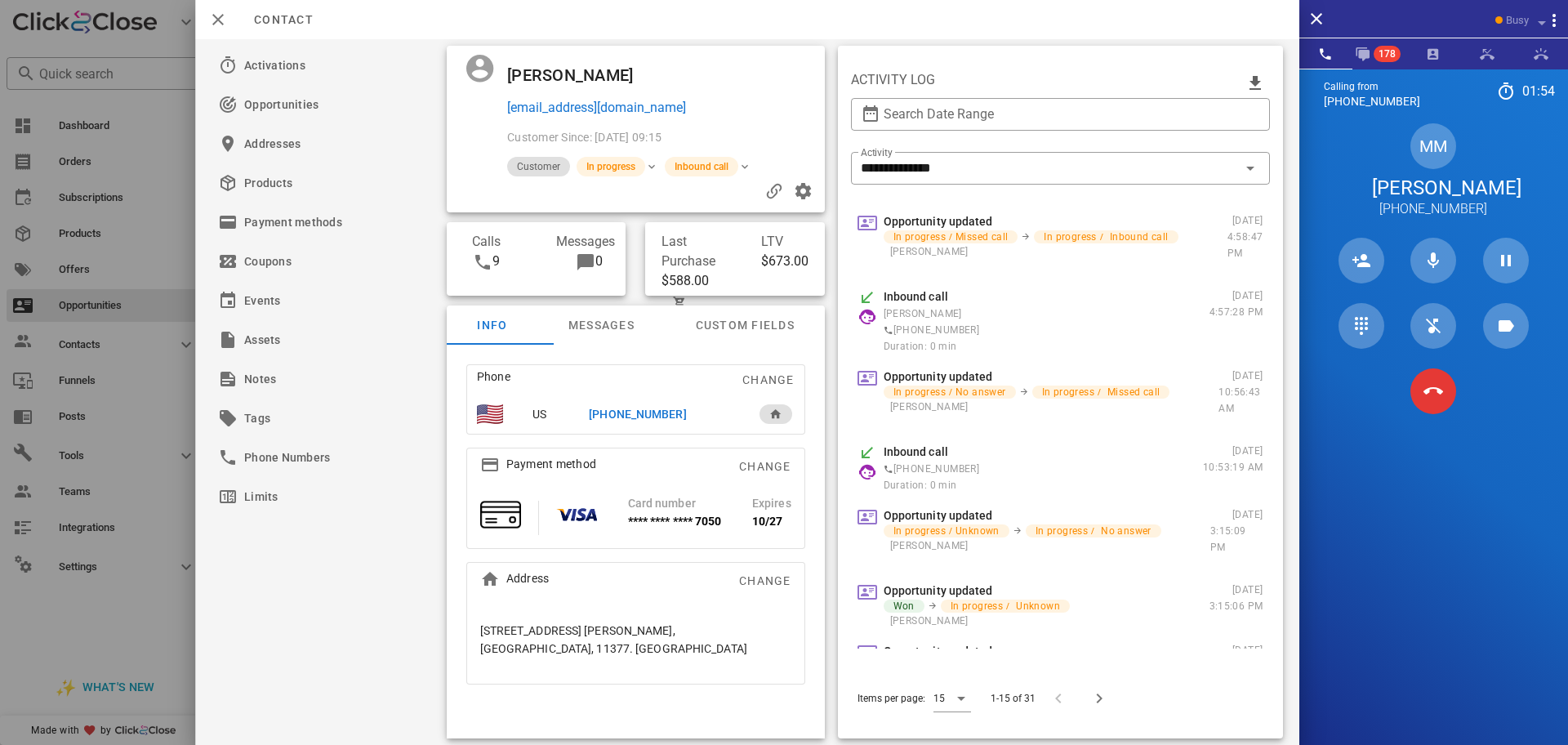 click on "Phone   Change" at bounding box center [635, 380] 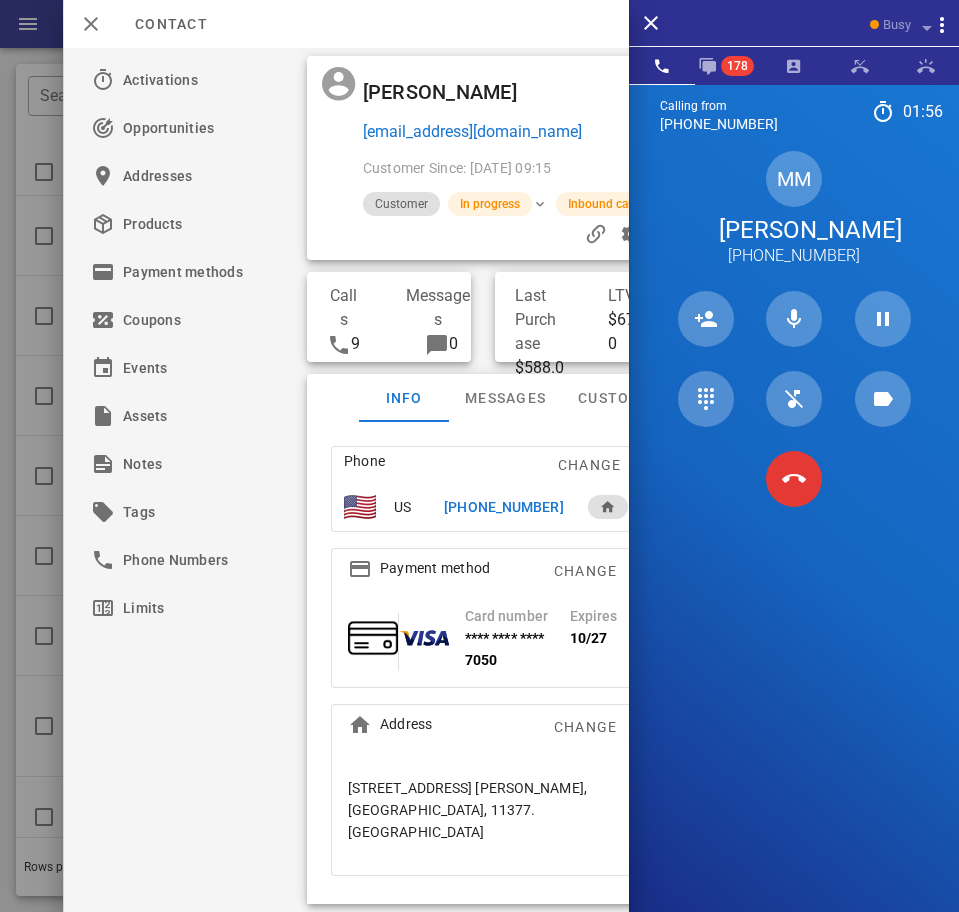 click on "Calling from (954) 248-3188 01: 56  Unknown      ▼     Andorra
+376
Argentina
+54
Aruba
+297
Australia
+61
Belgium (België)
+32
Bolivia
+591
Brazil (Brasil)
+55
Canada
+1
Chile
+56
Colombia
+57
Costa Rica
+506
Dominican Republic (República Dominicana)
+1
Ecuador
+593
El Salvador
+503
France
+33
Germany (Deutschland)
+49
Guadeloupe
+590
Guatemala
+502
Honduras
+504
Iceland (Ísland)
+354
India (भारत)
+91
Israel (‫ישראל‬‎)
+972
Italy (Italia)
+39" at bounding box center [794, 540] 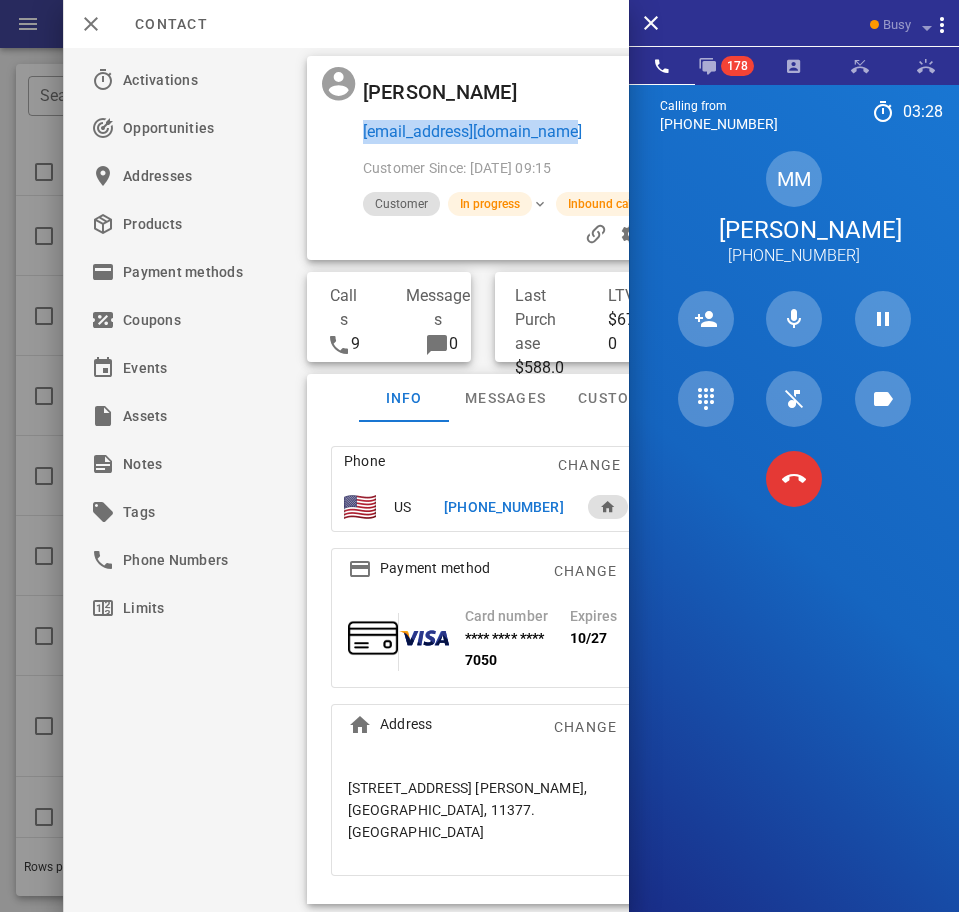 drag, startPoint x: 550, startPoint y: 94, endPoint x: 604, endPoint y: 144, distance: 73.593475 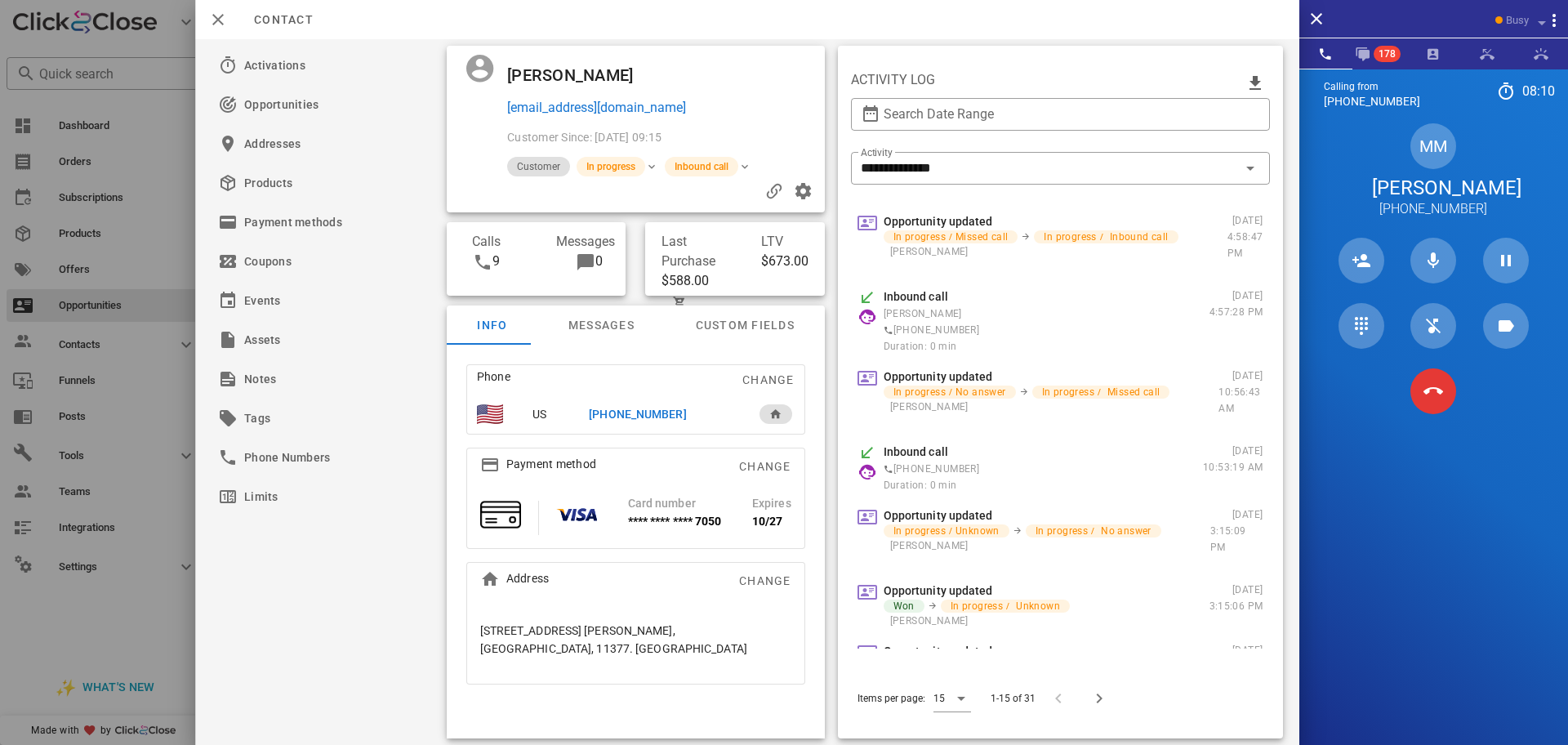 click on "Contact" at bounding box center (747, 20) 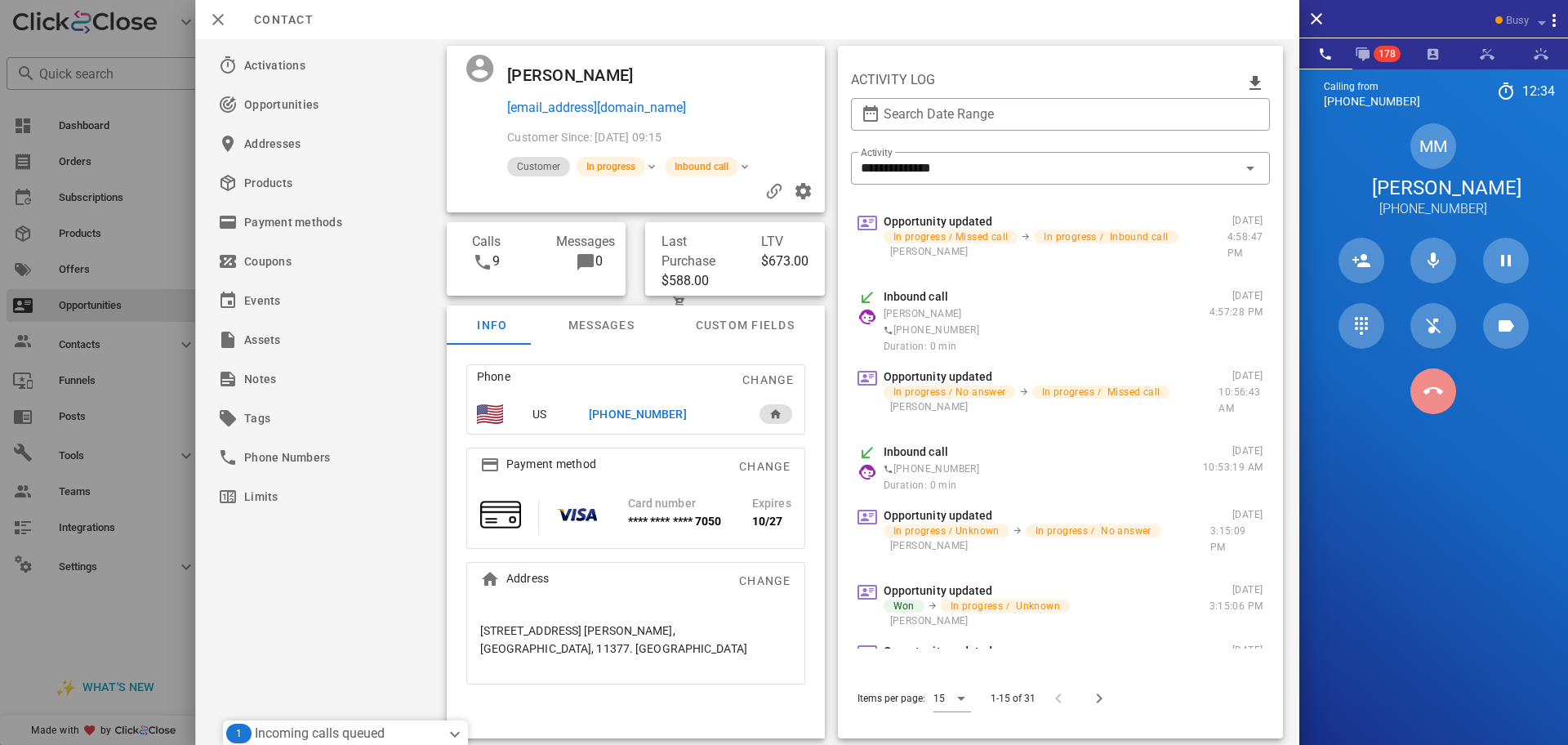 click at bounding box center [1433, 391] 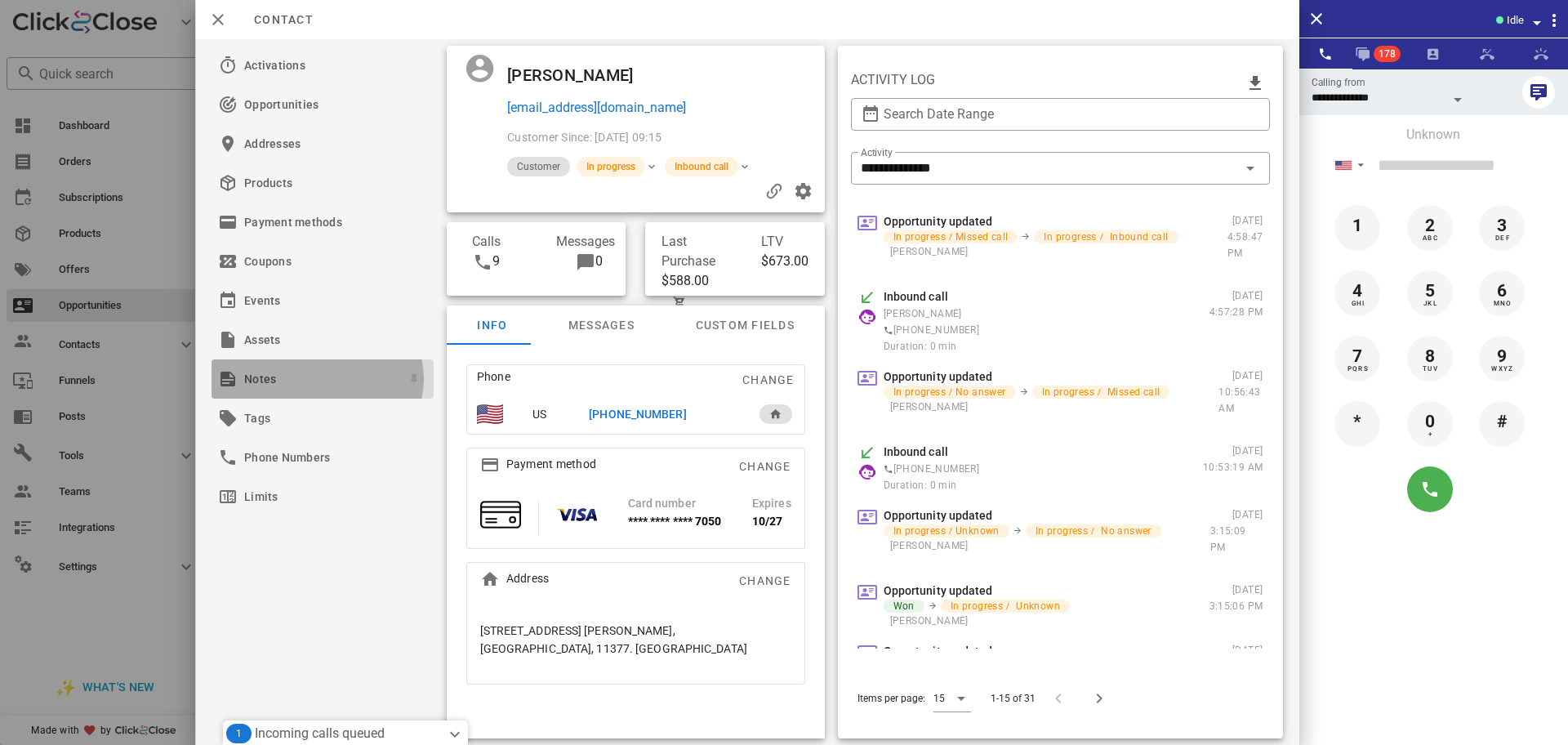 click on "Notes" at bounding box center [319, 379] 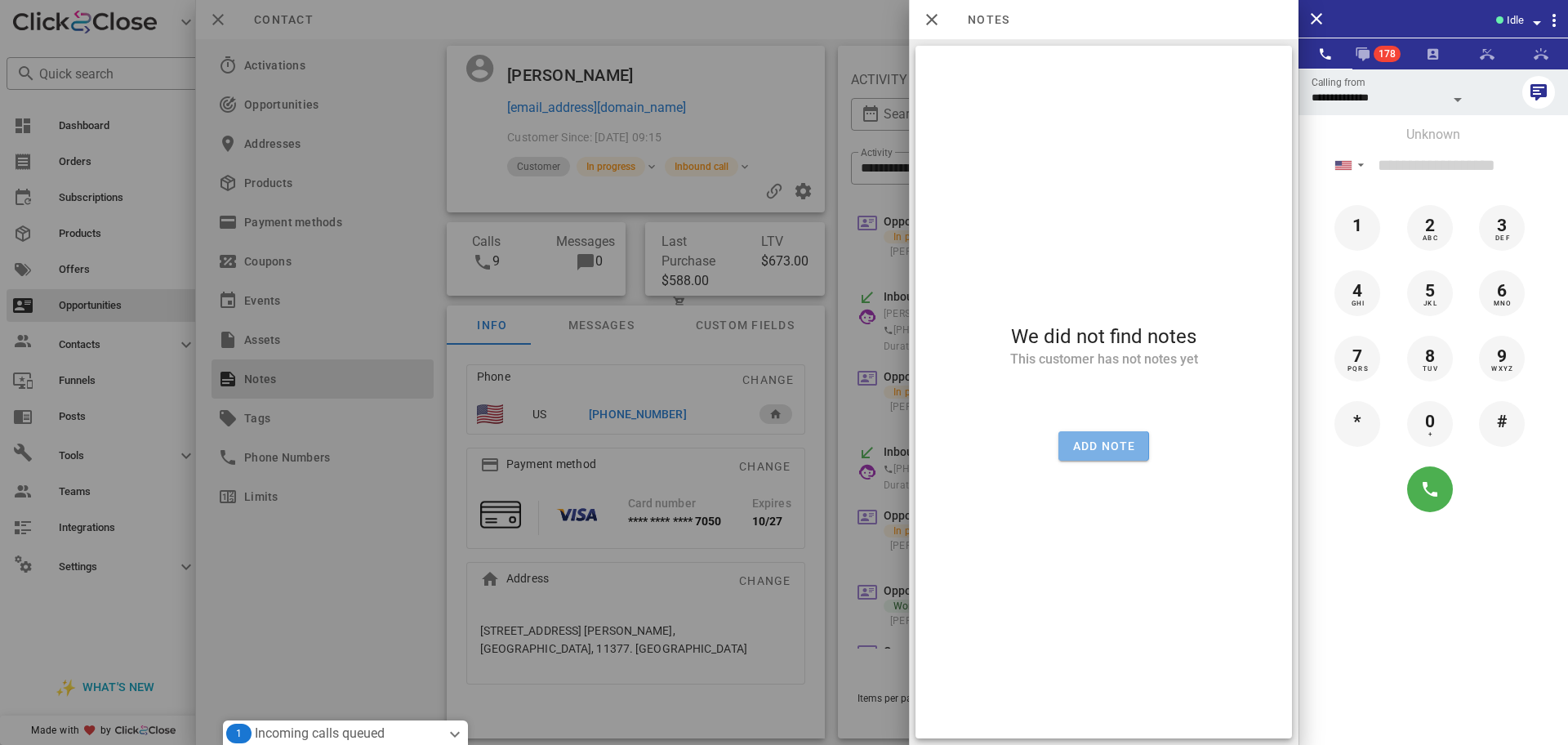 click on "Add note" at bounding box center [1103, 446] 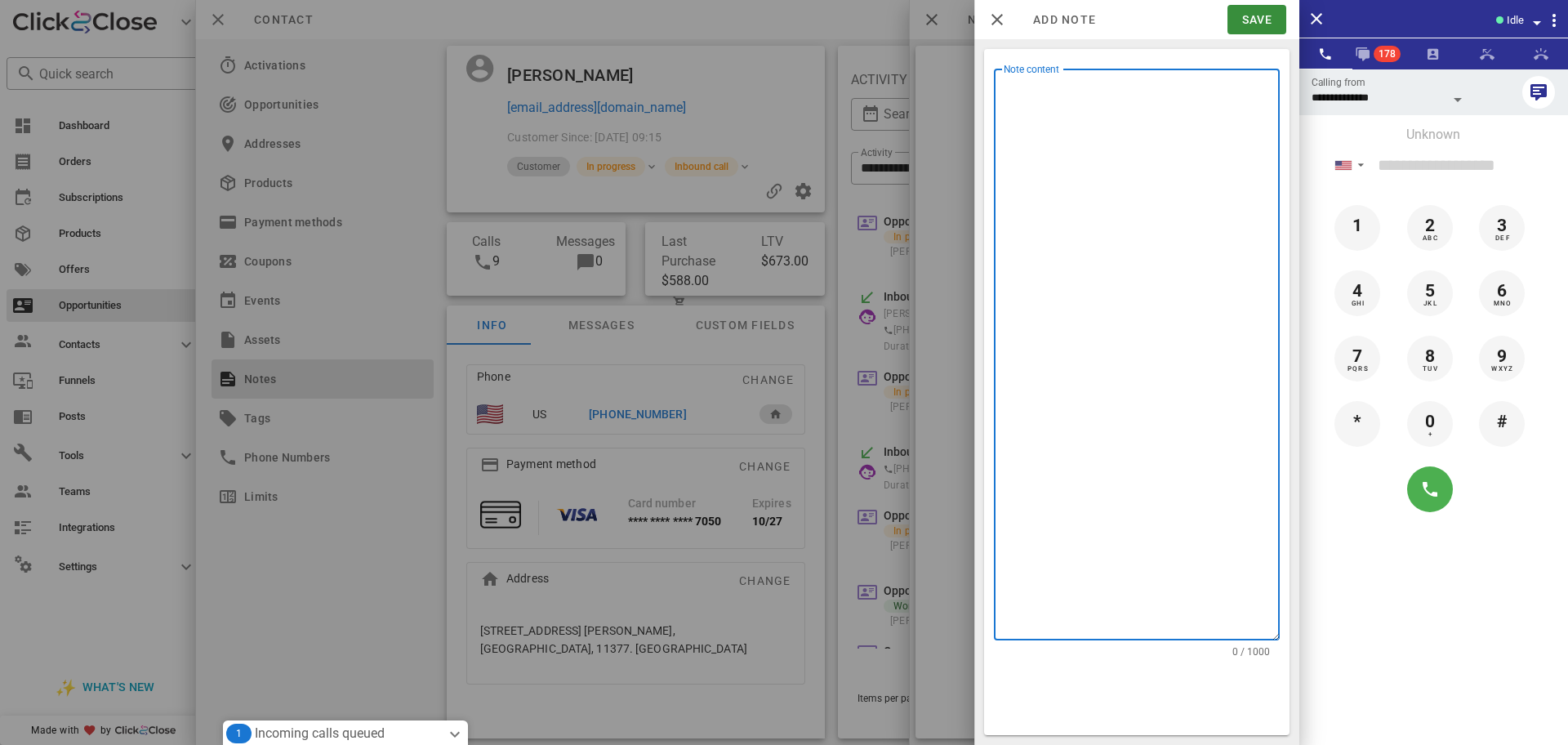 click on "Note content" at bounding box center (1142, 359) 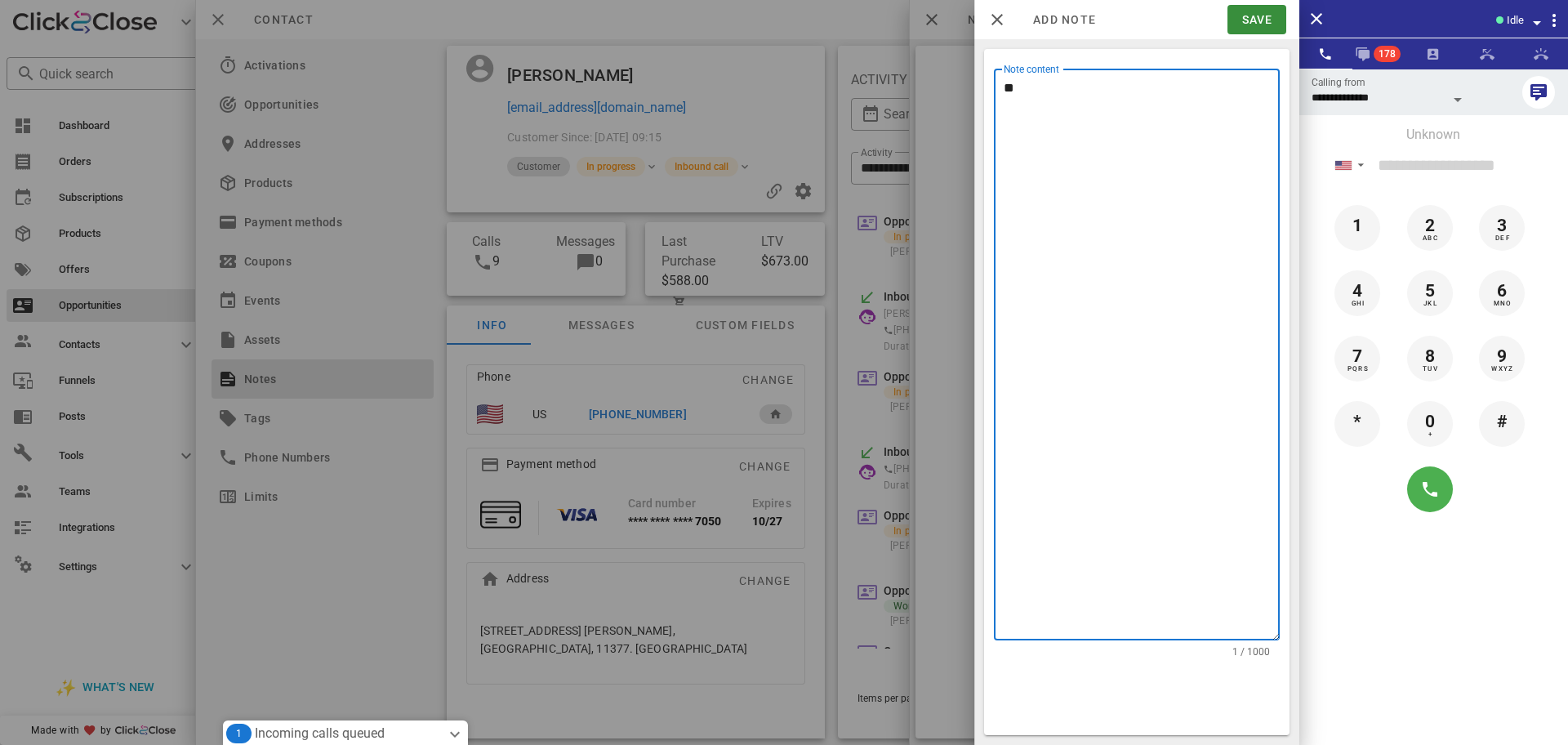 type on "*" 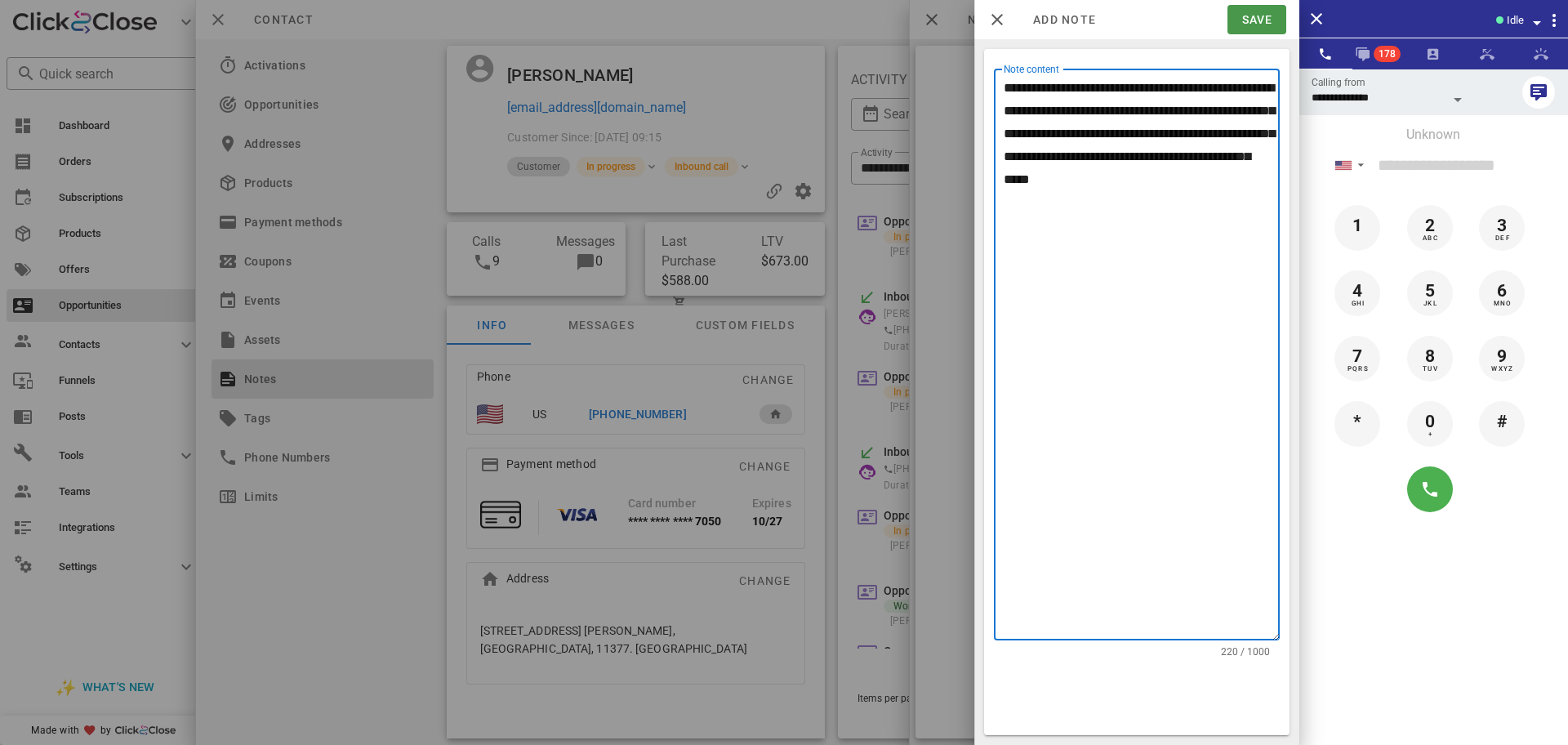 type on "**********" 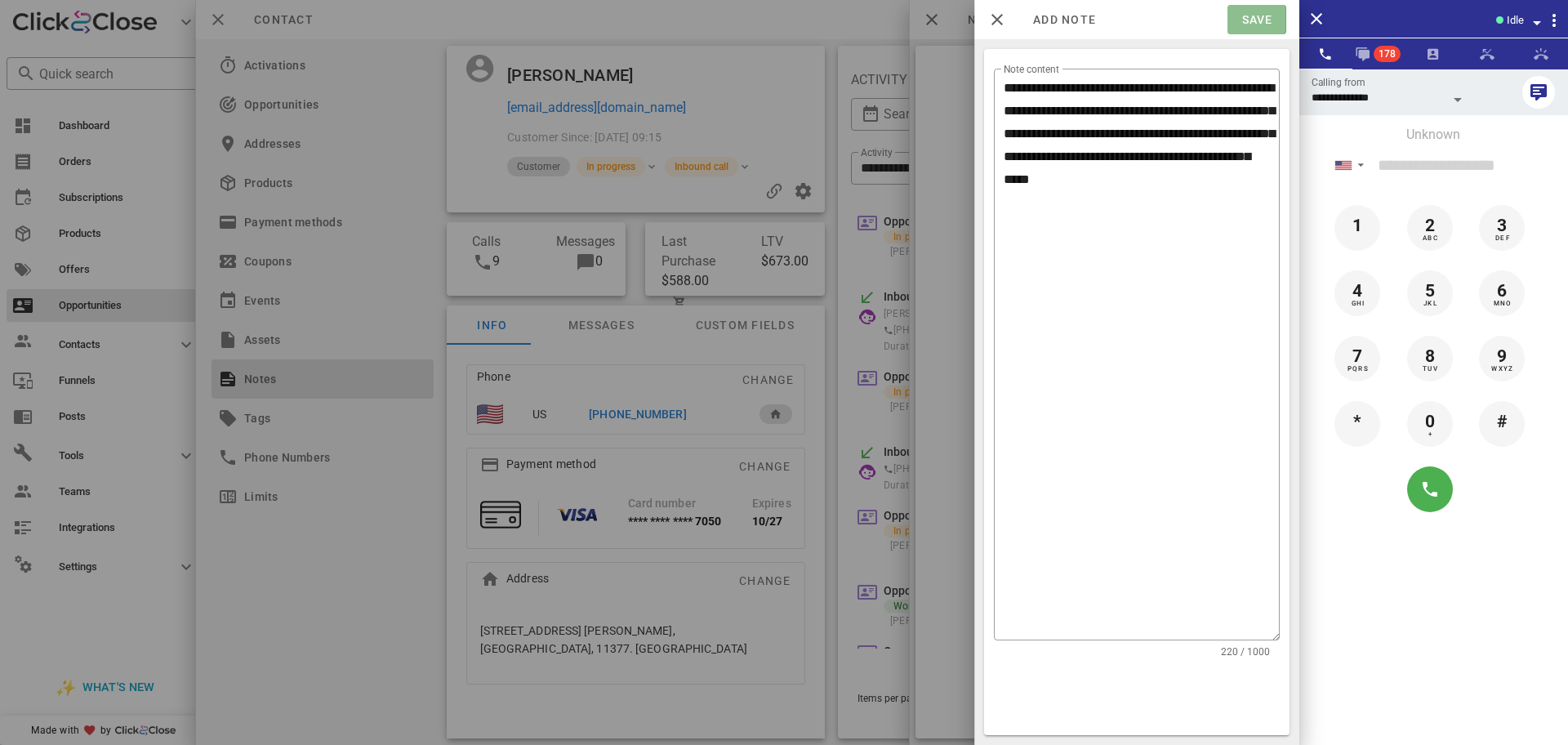 click on "Save" at bounding box center [1256, 20] 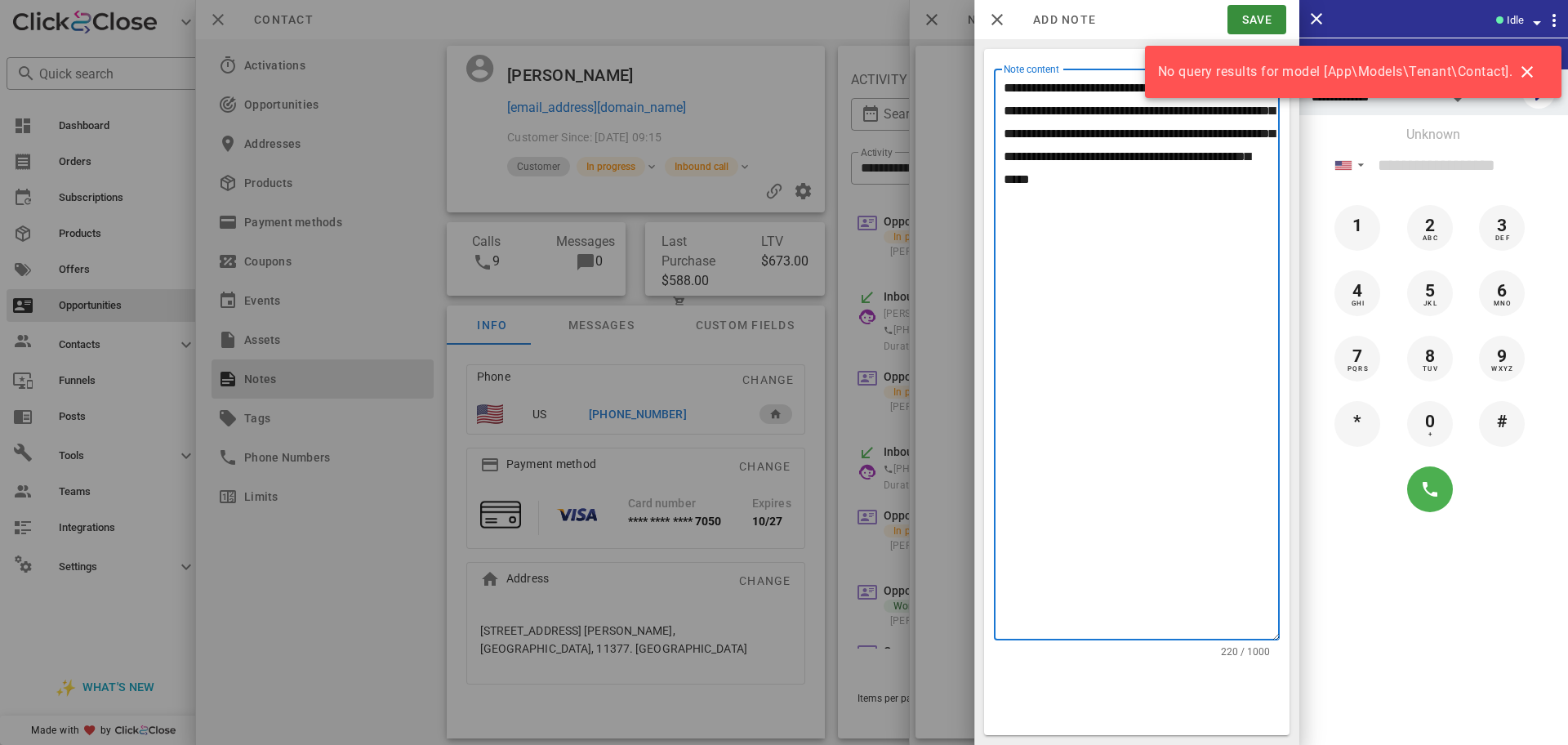 drag, startPoint x: 1143, startPoint y: 201, endPoint x: 804, endPoint y: -4, distance: 396.16411 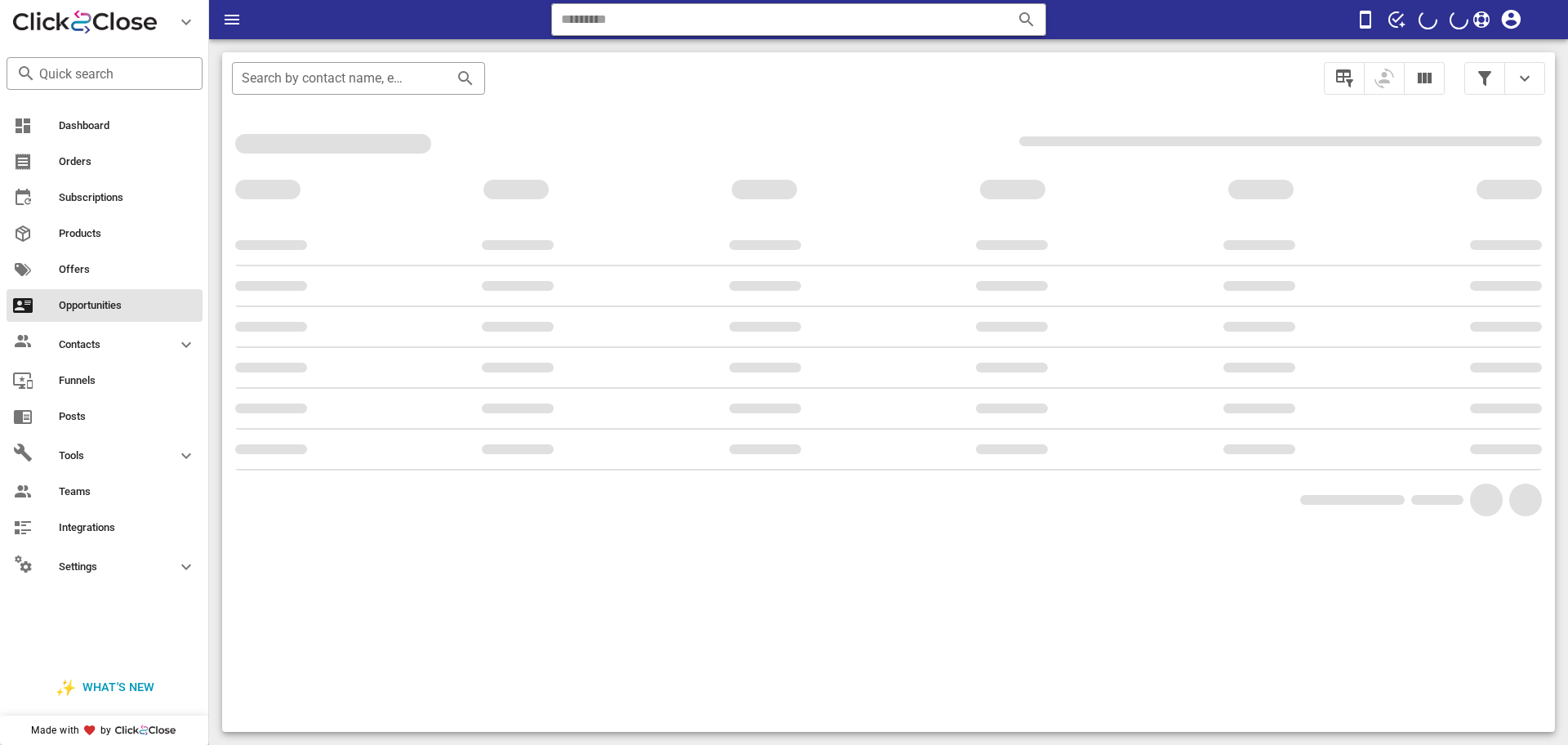 scroll, scrollTop: 0, scrollLeft: 0, axis: both 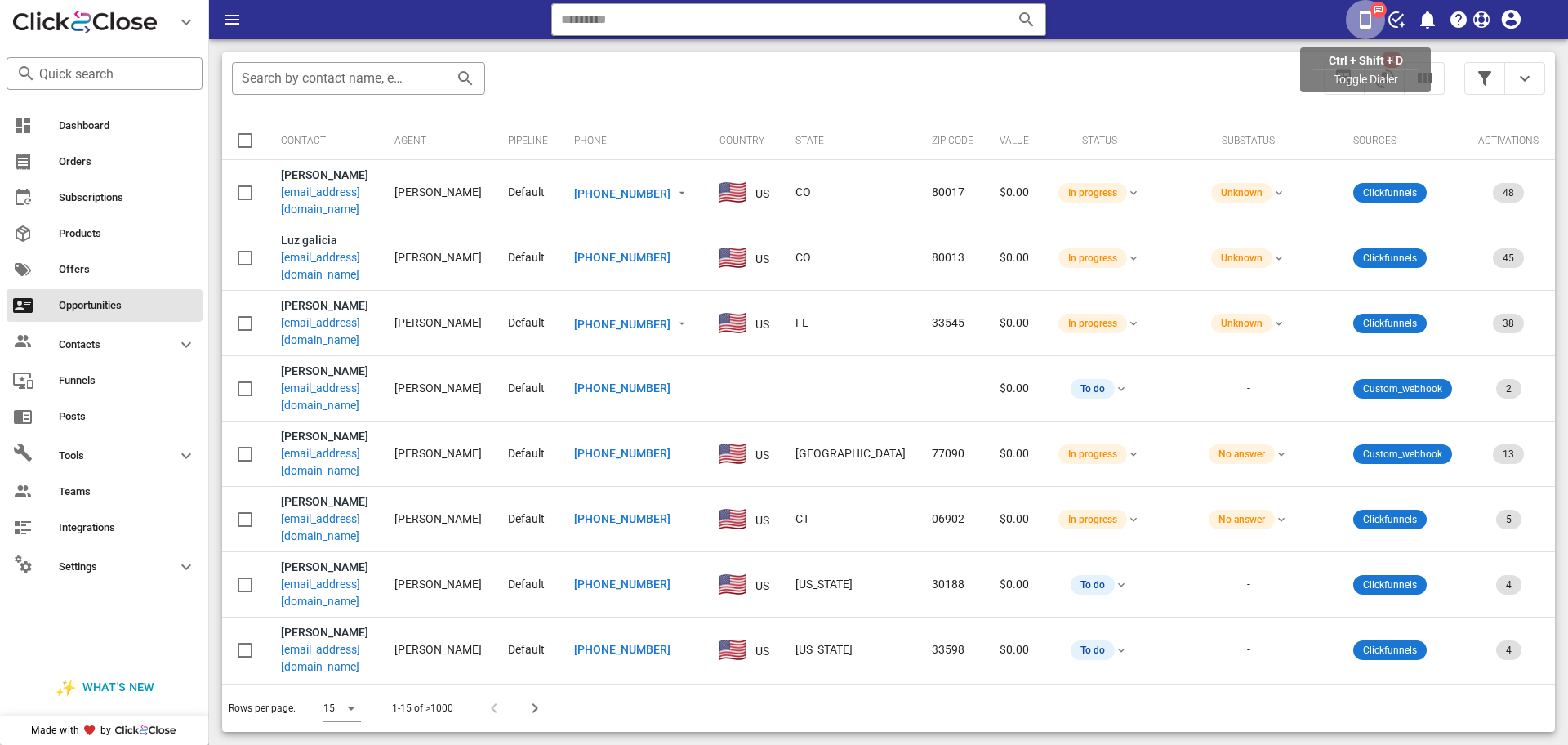 click at bounding box center [1365, 20] 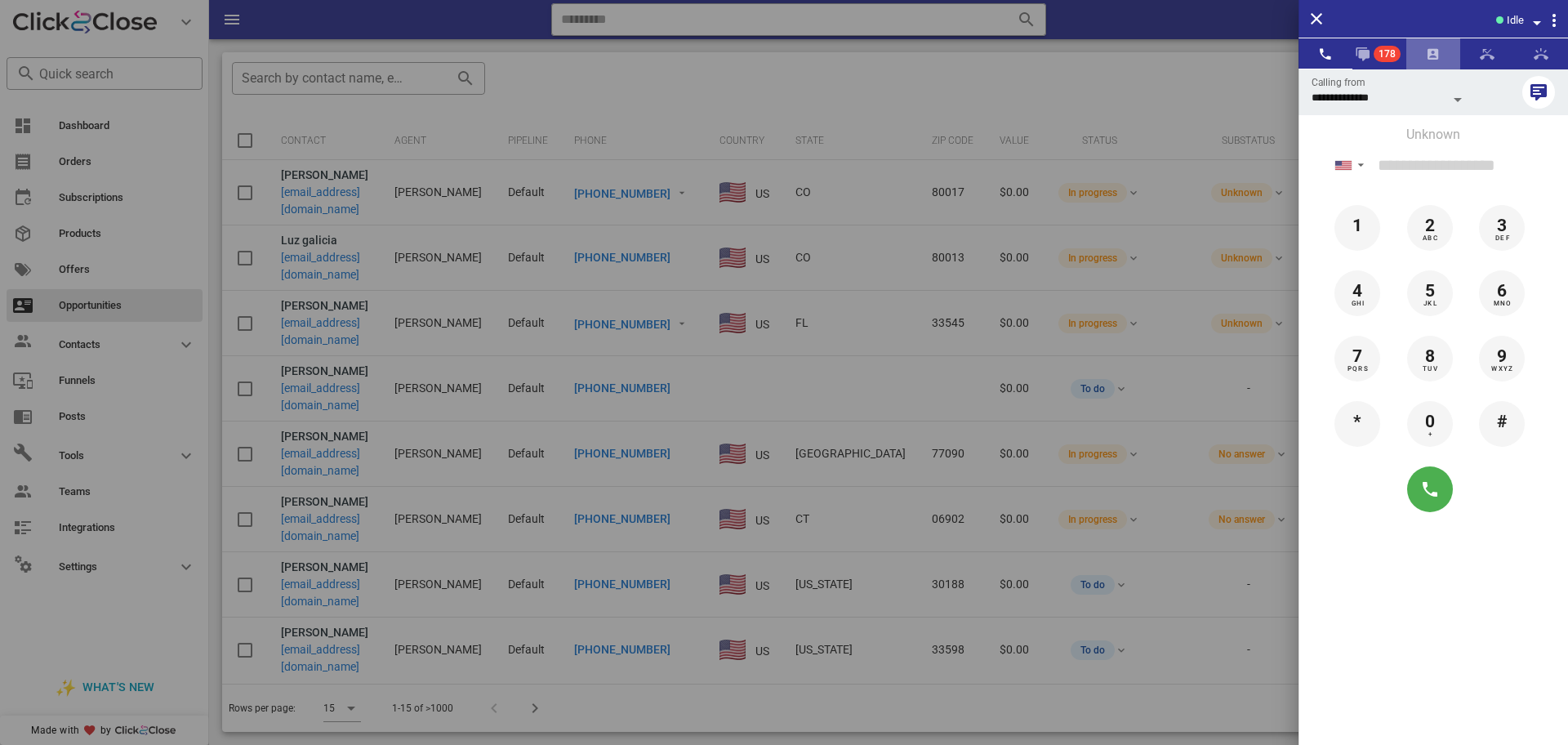 click at bounding box center [1433, 54] 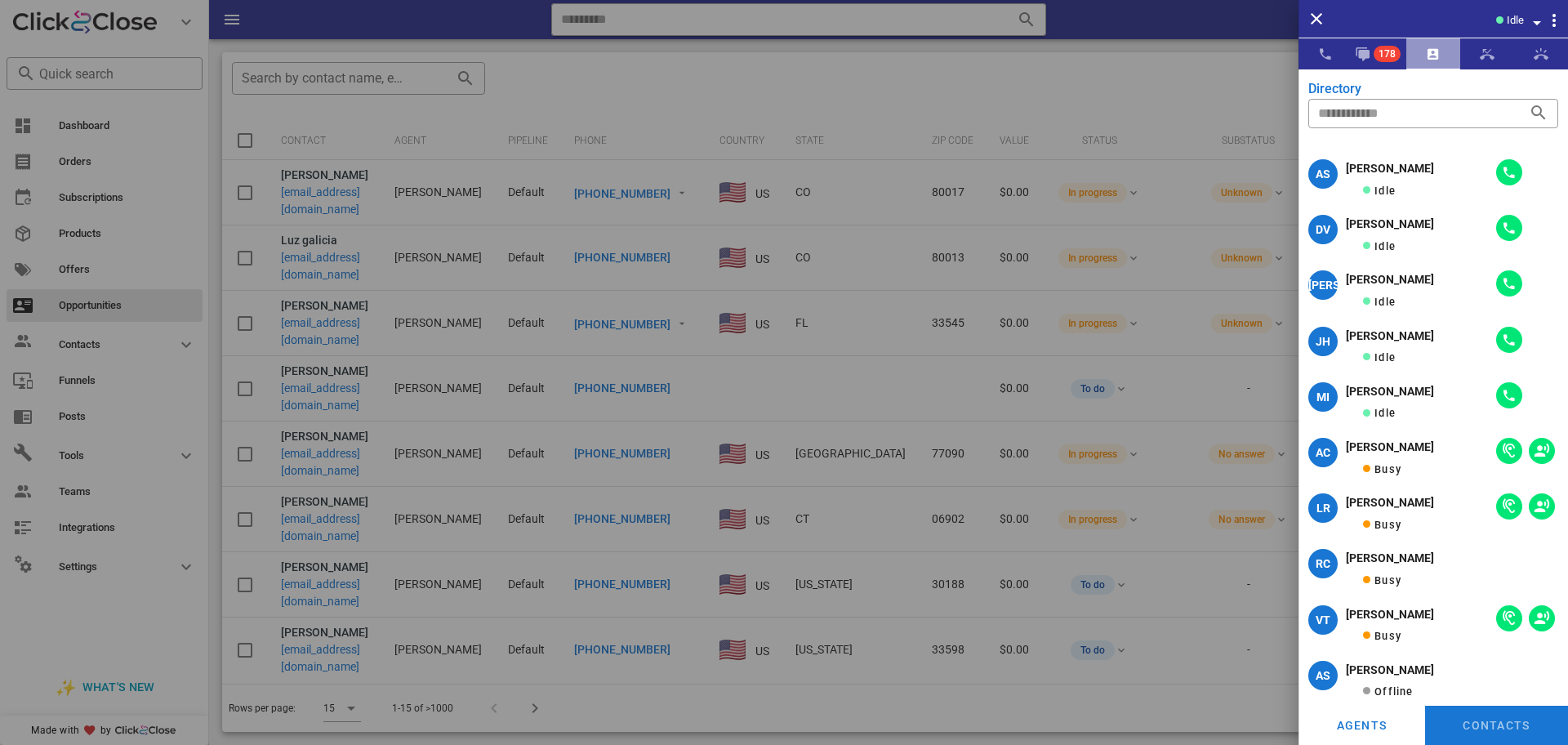 click at bounding box center [1433, 54] 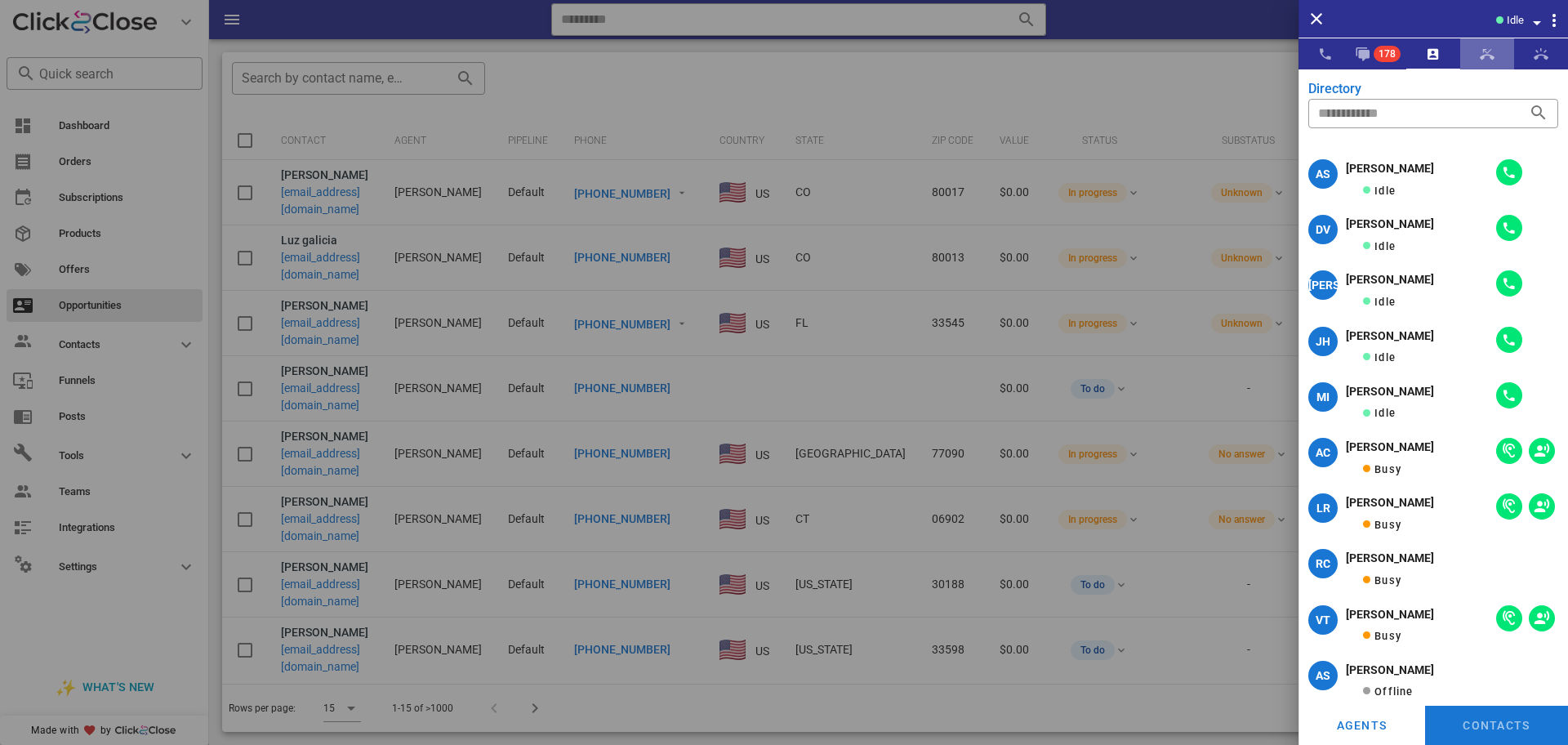 click at bounding box center (1487, 54) 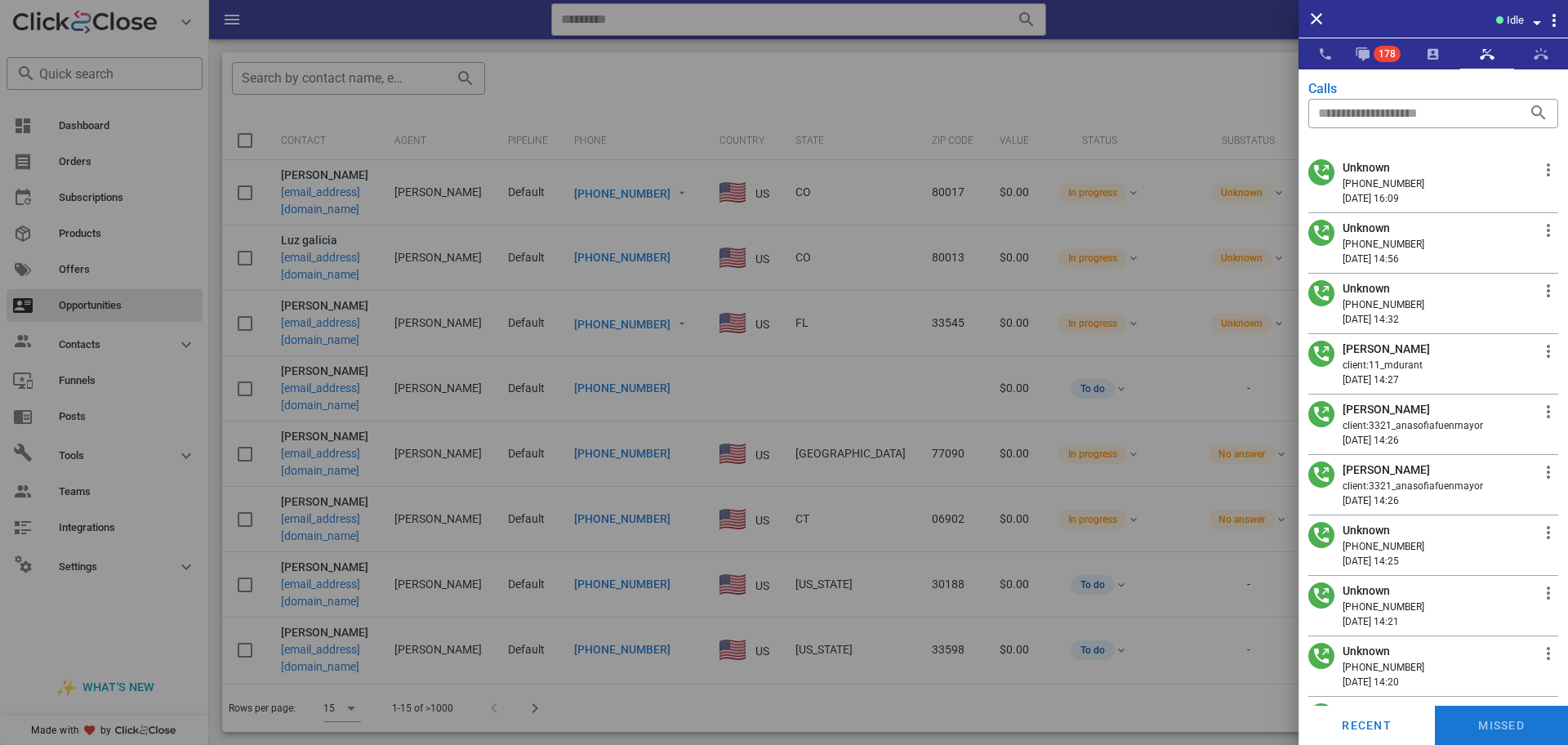 click at bounding box center [784, 372] 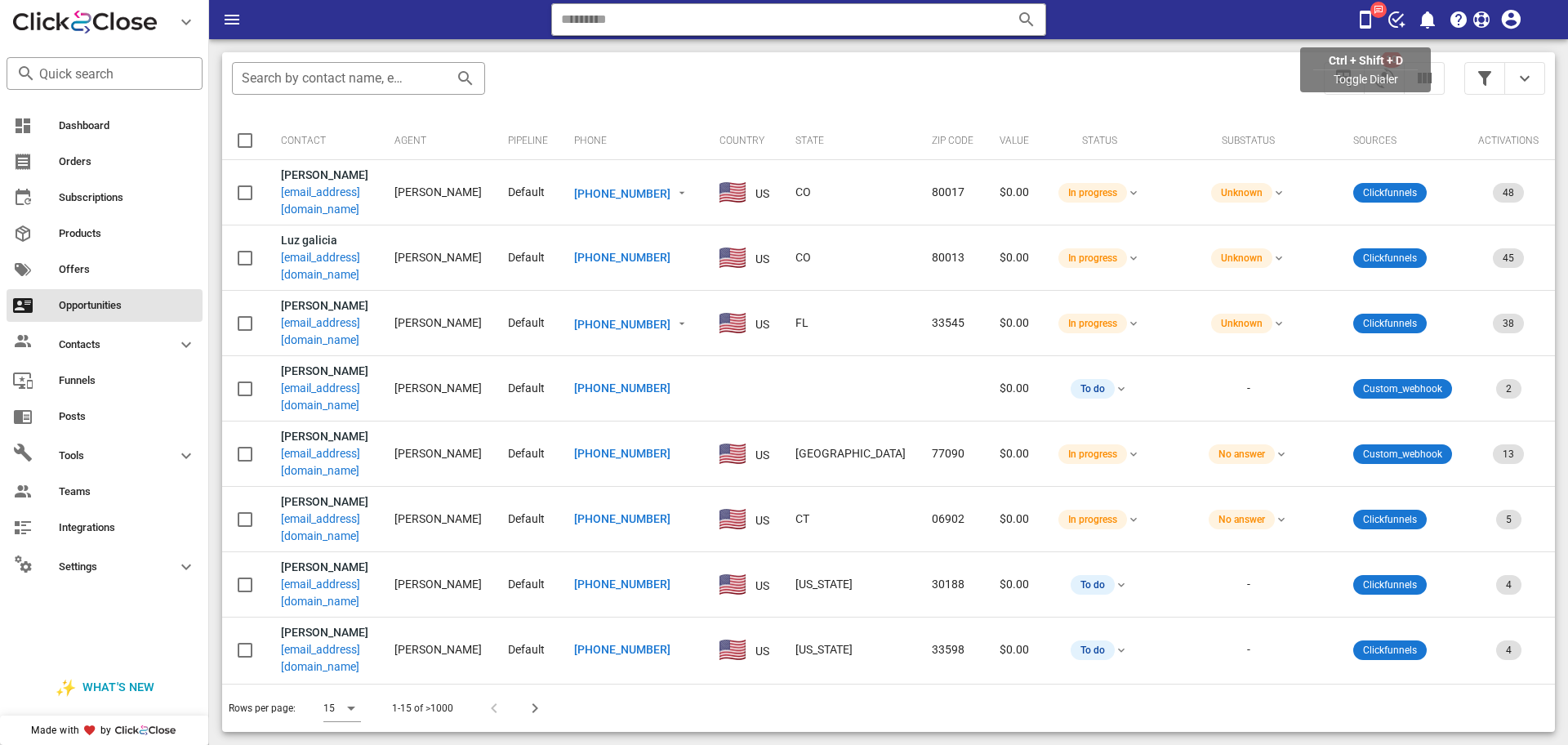 drag, startPoint x: 1540, startPoint y: 28, endPoint x: 1383, endPoint y: 7, distance: 158.39823 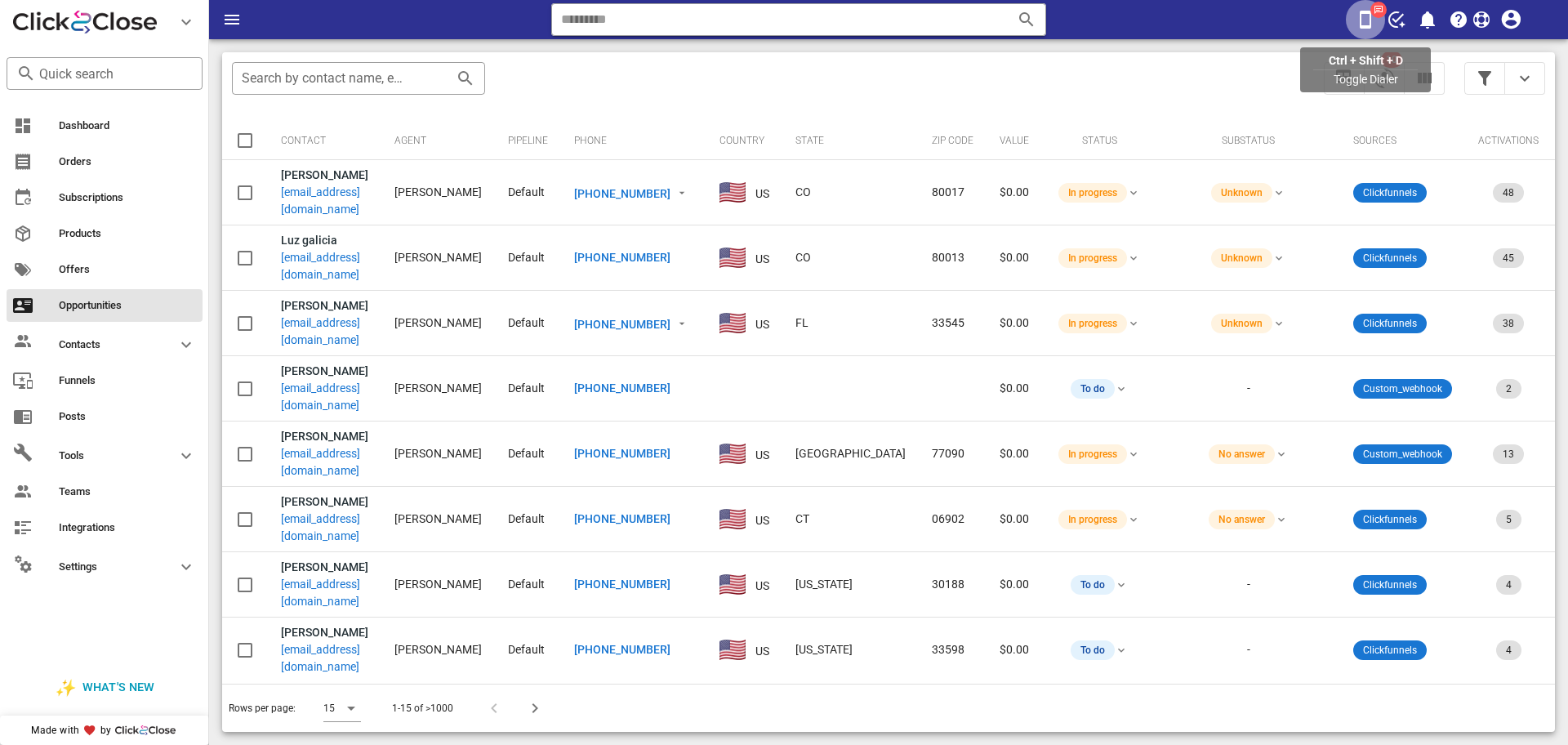 click at bounding box center [1365, 20] 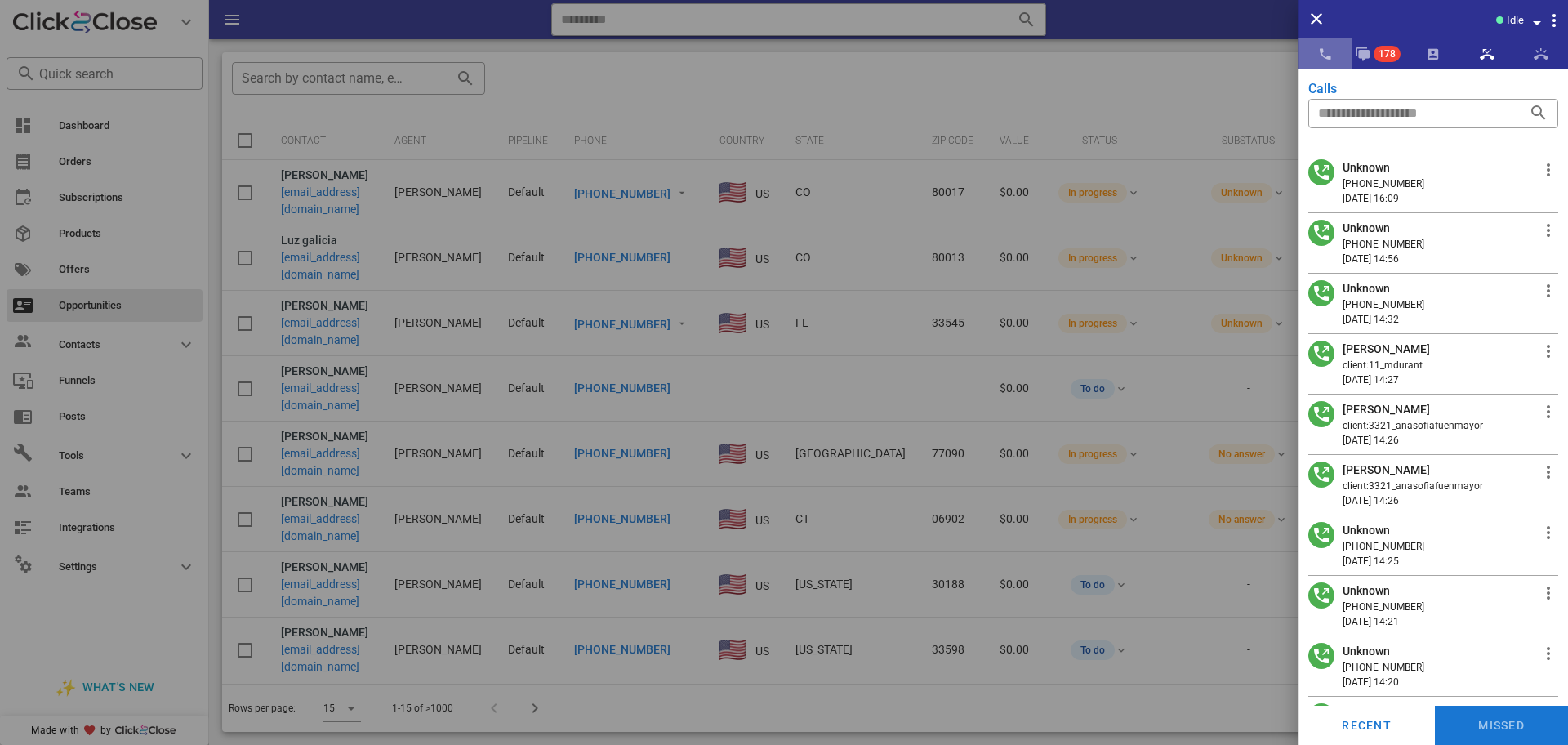 click at bounding box center (1325, 54) 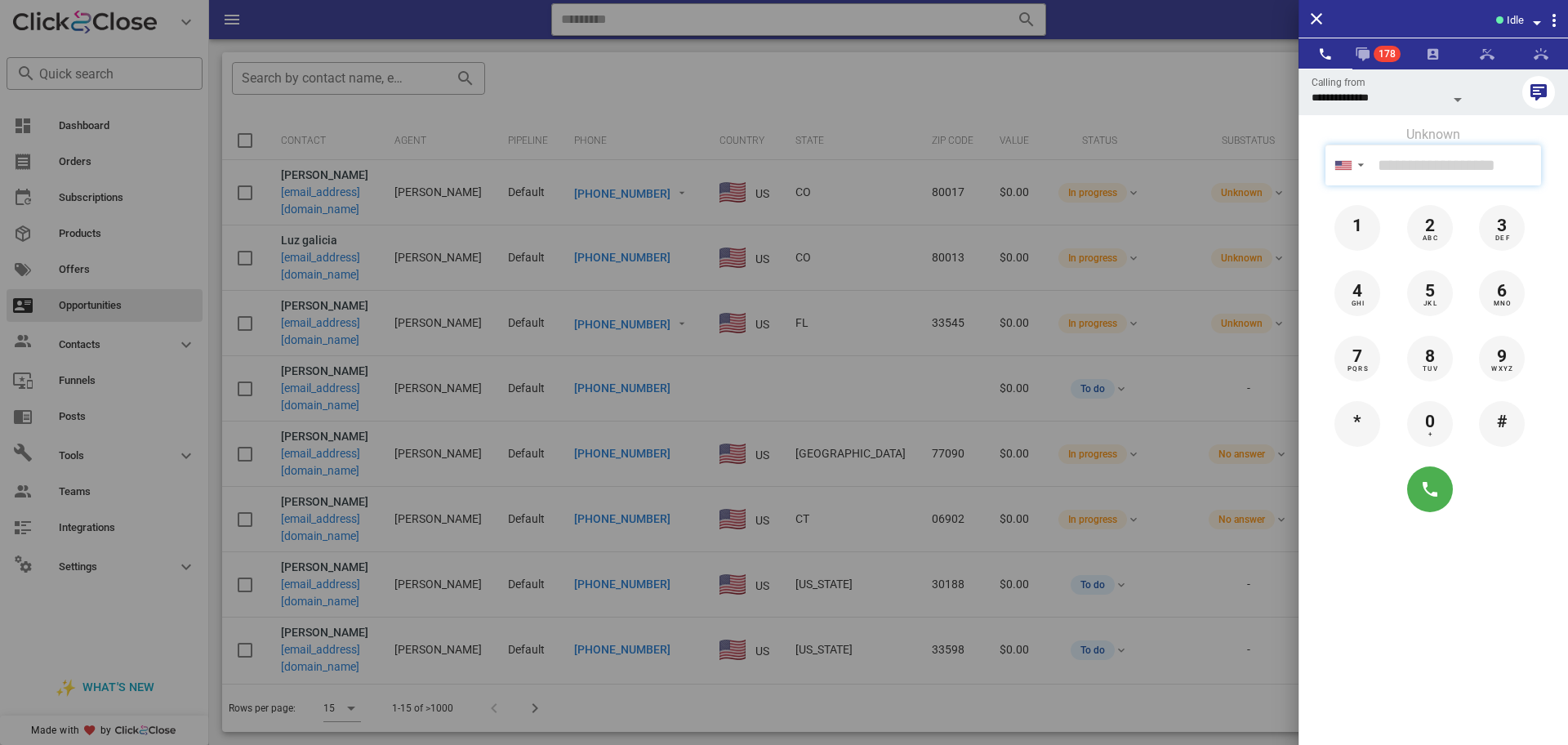 click at bounding box center [1456, 165] 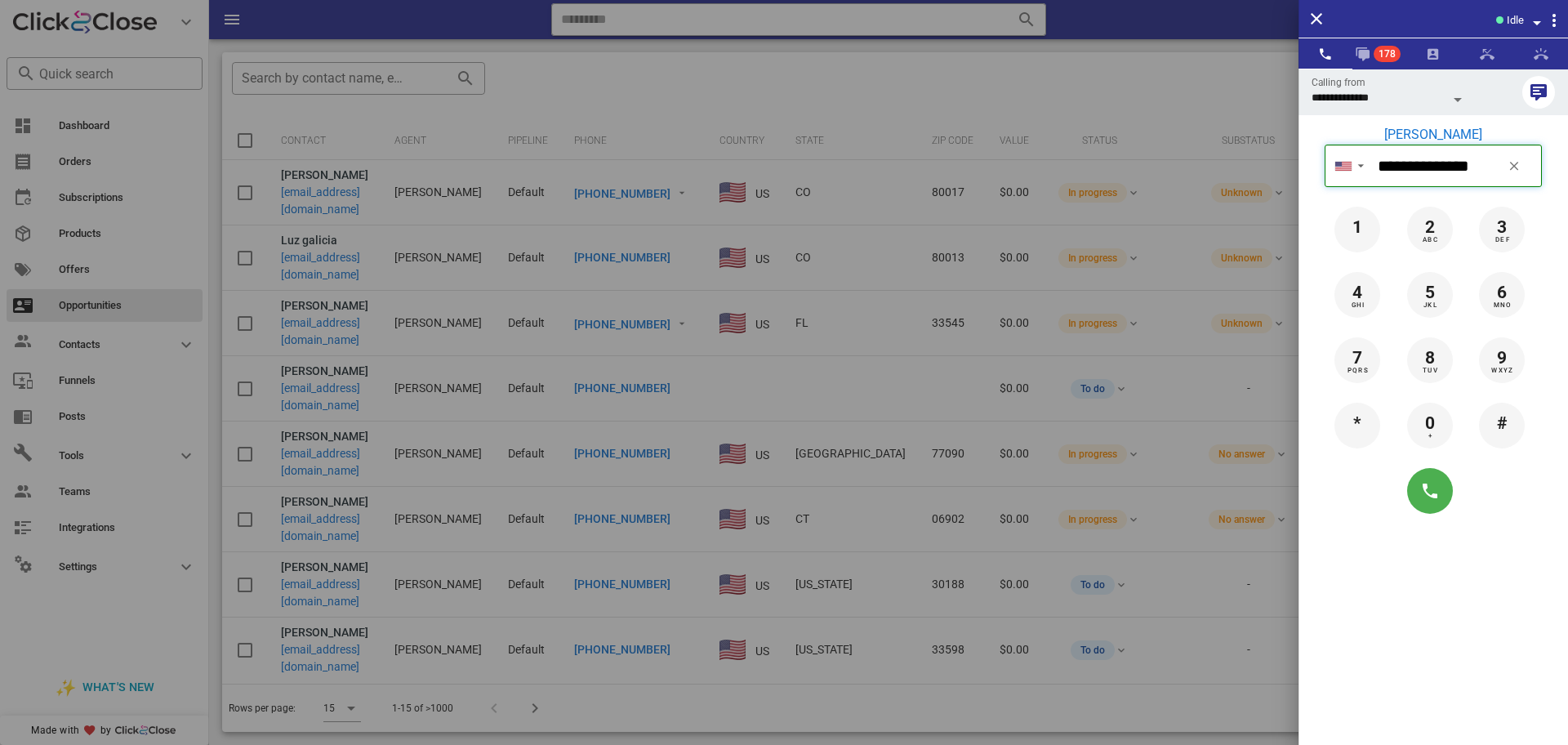 type on "**********" 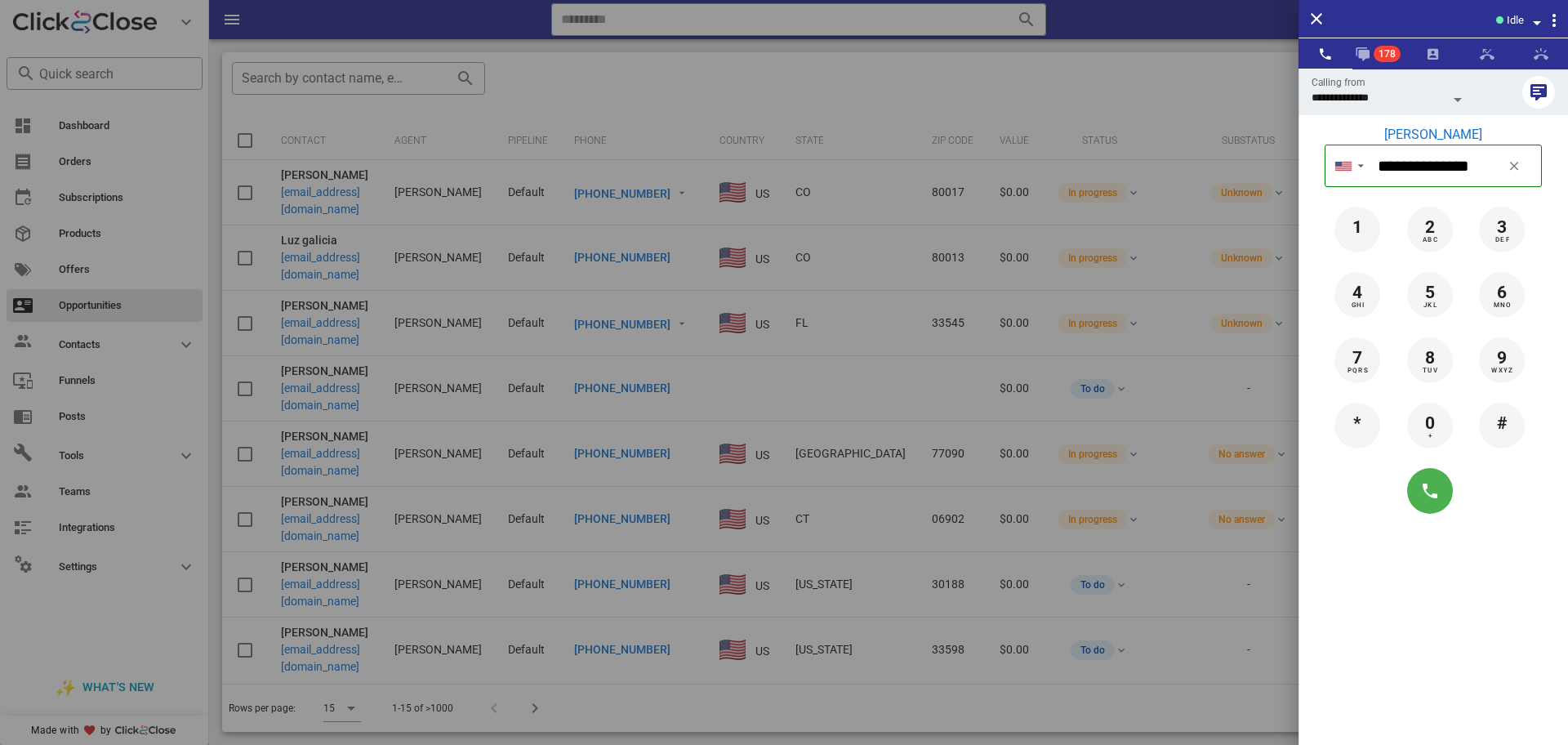 click on "[PERSON_NAME]" at bounding box center [1433, 135] 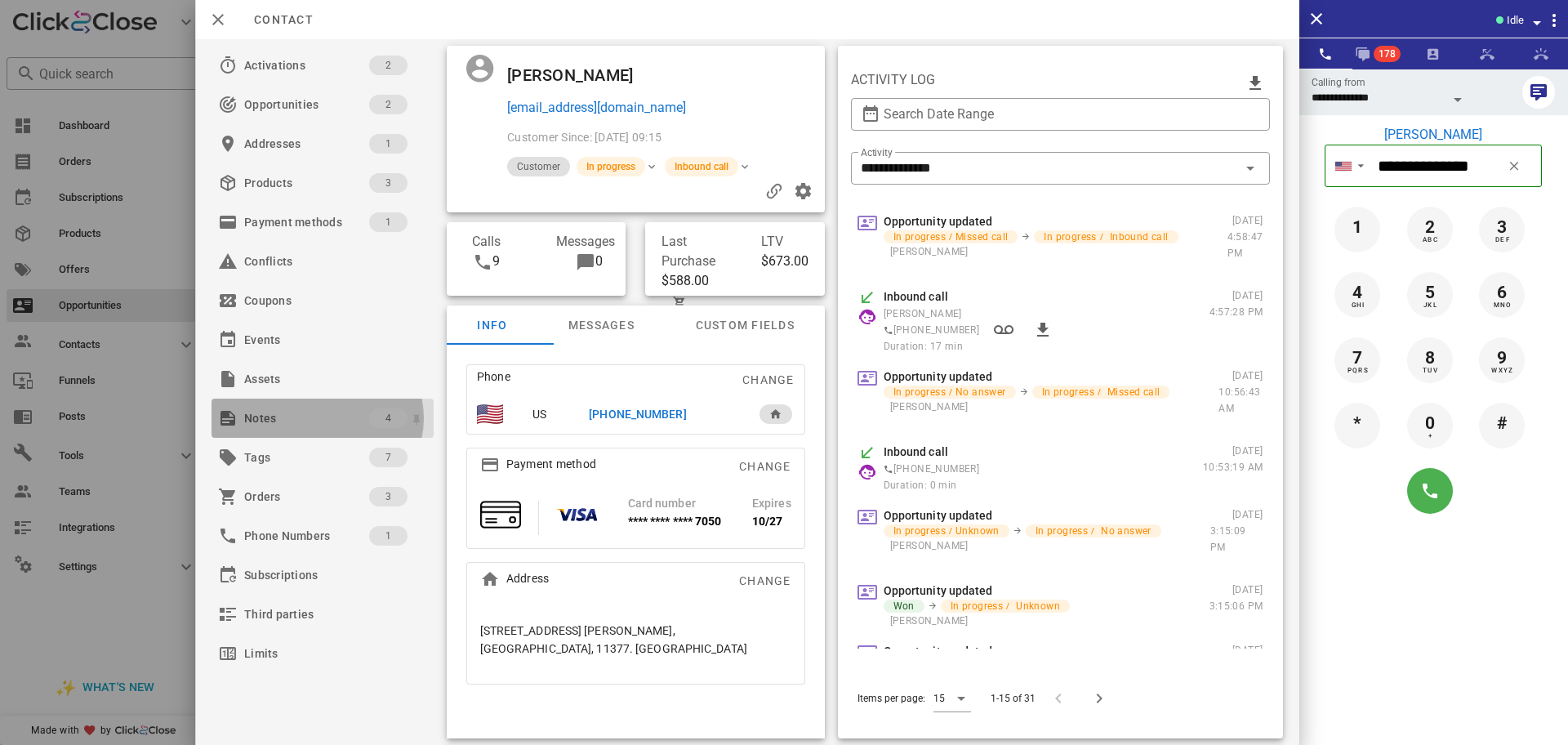 click on "Notes" at bounding box center (306, 418) 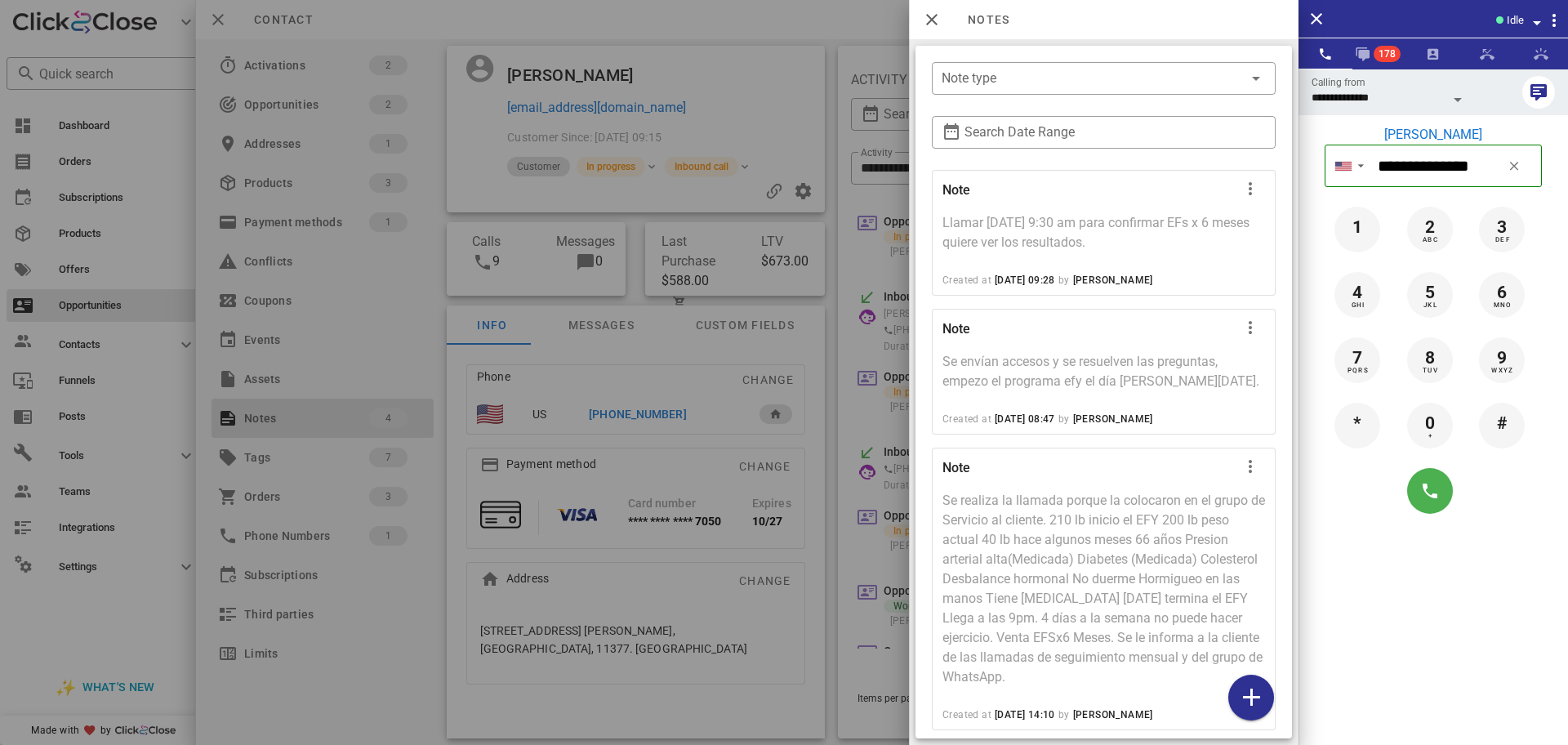 scroll, scrollTop: 181, scrollLeft: 0, axis: vertical 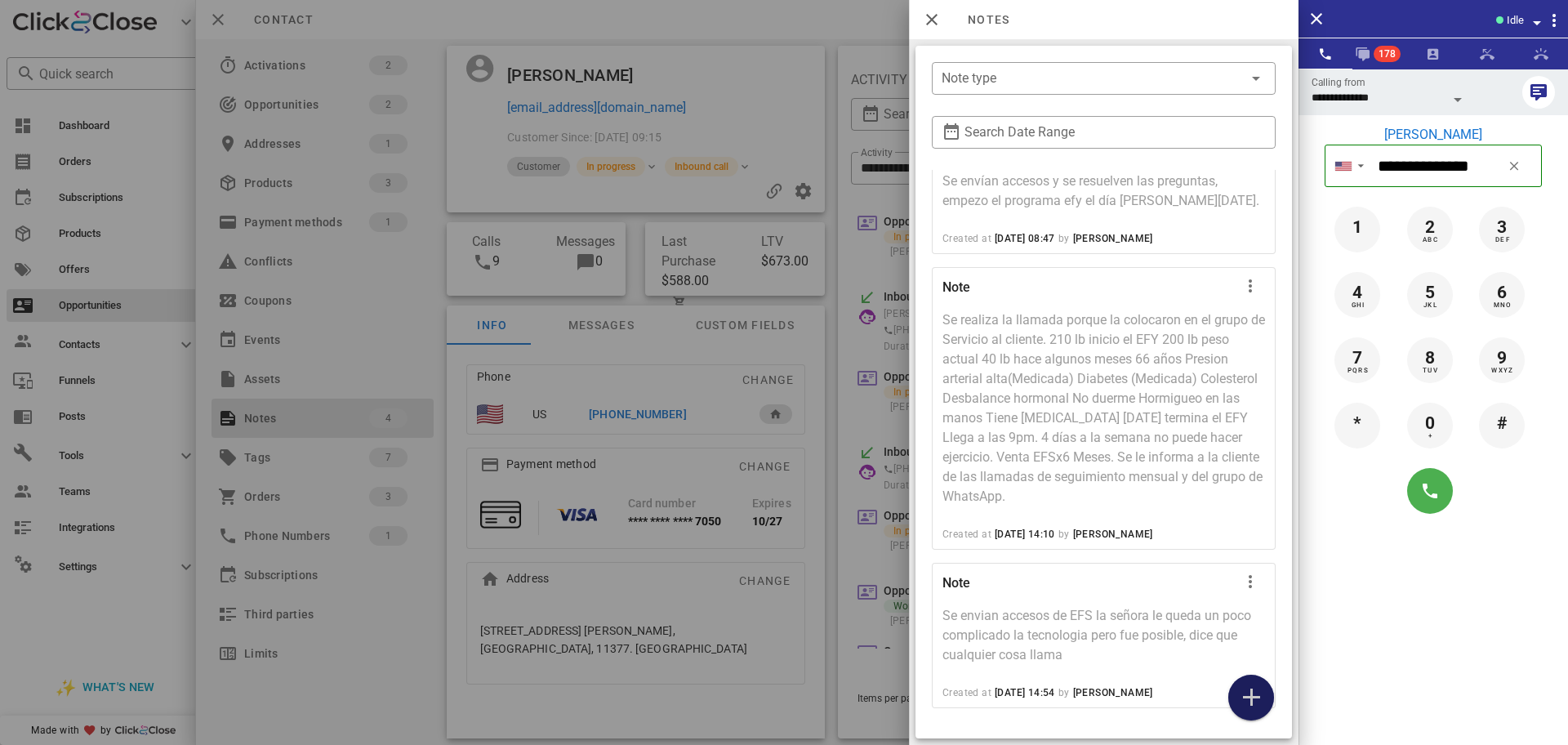 drag, startPoint x: 1237, startPoint y: 694, endPoint x: 1165, endPoint y: 444, distance: 260.16149 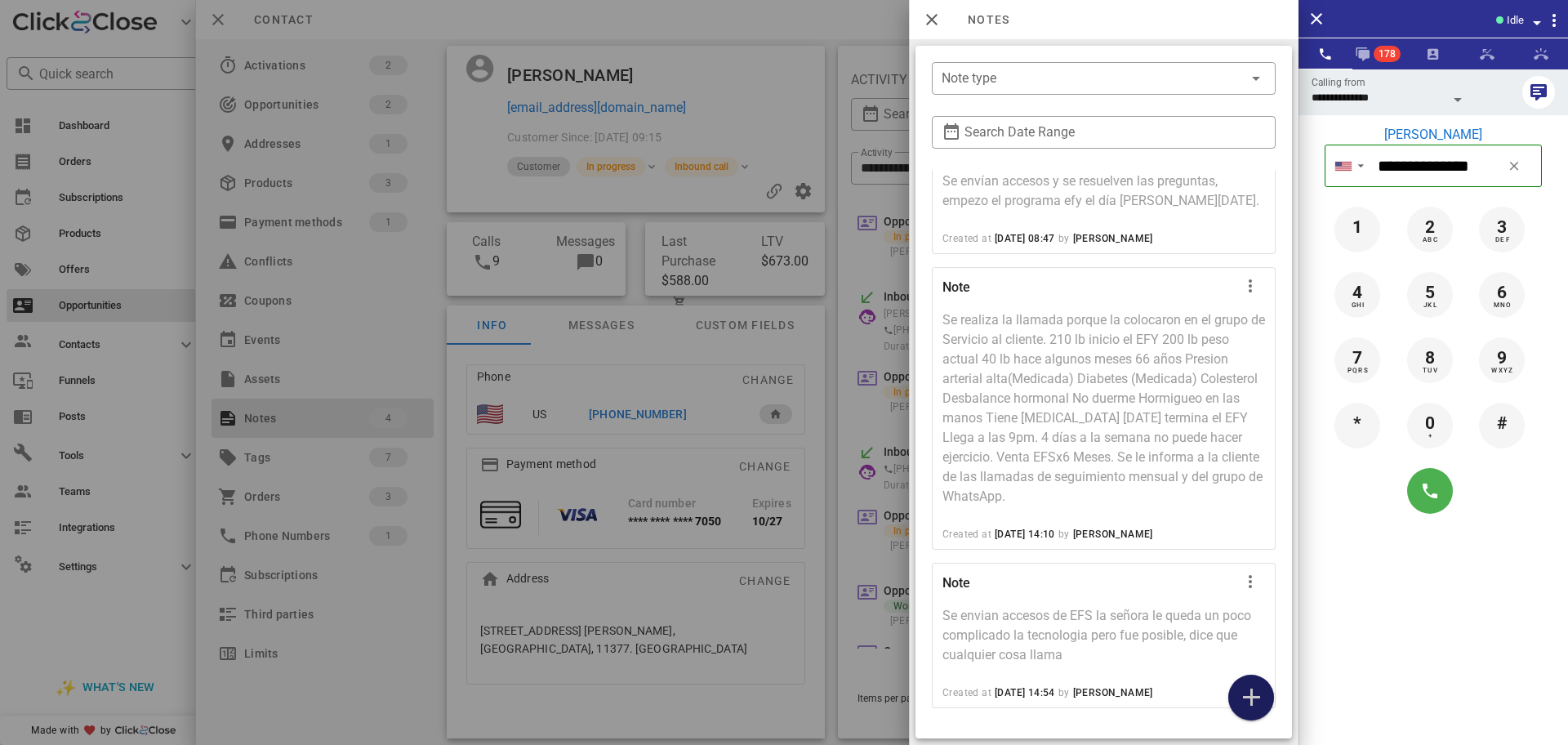 click at bounding box center [1251, 698] 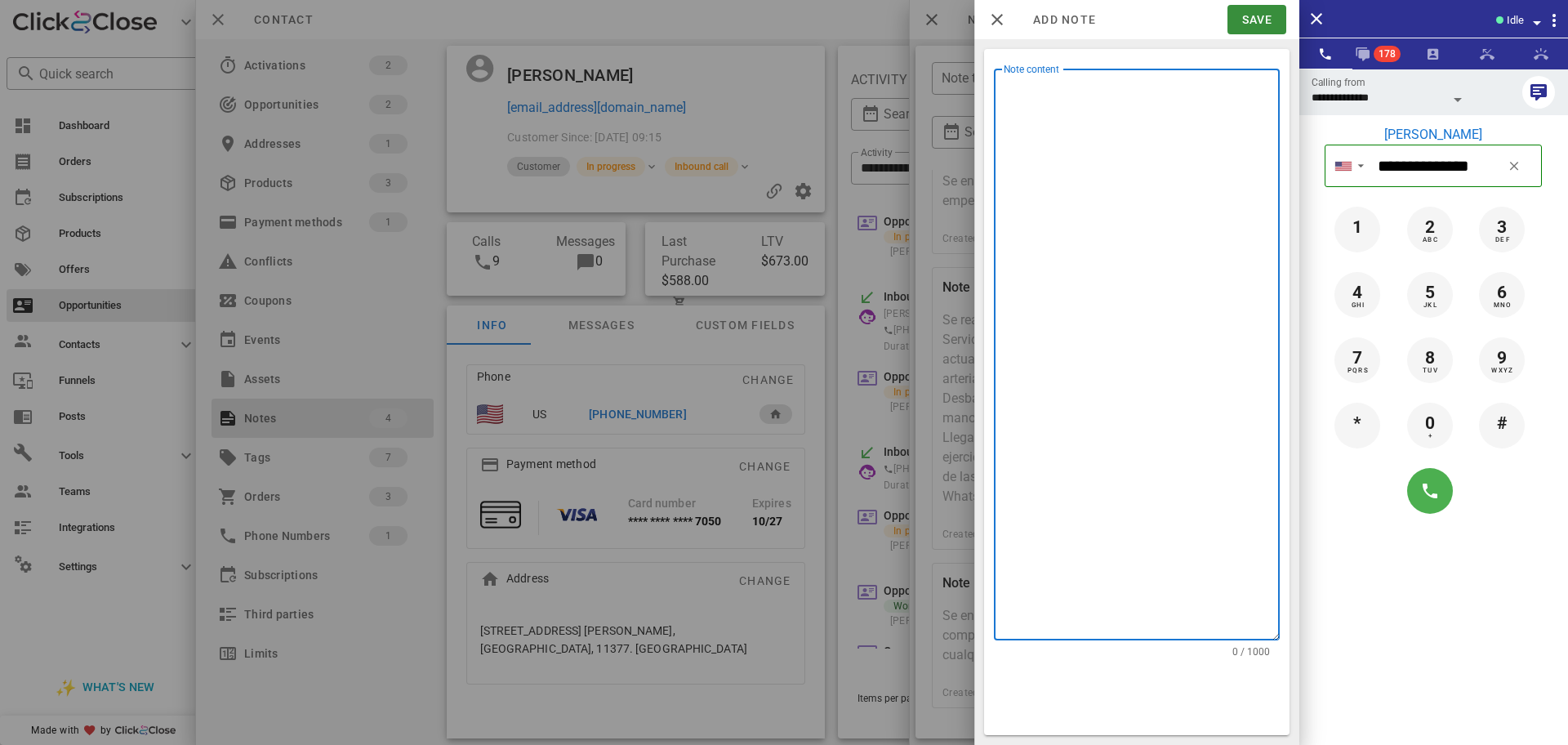 click on "Note content" at bounding box center (1142, 359) 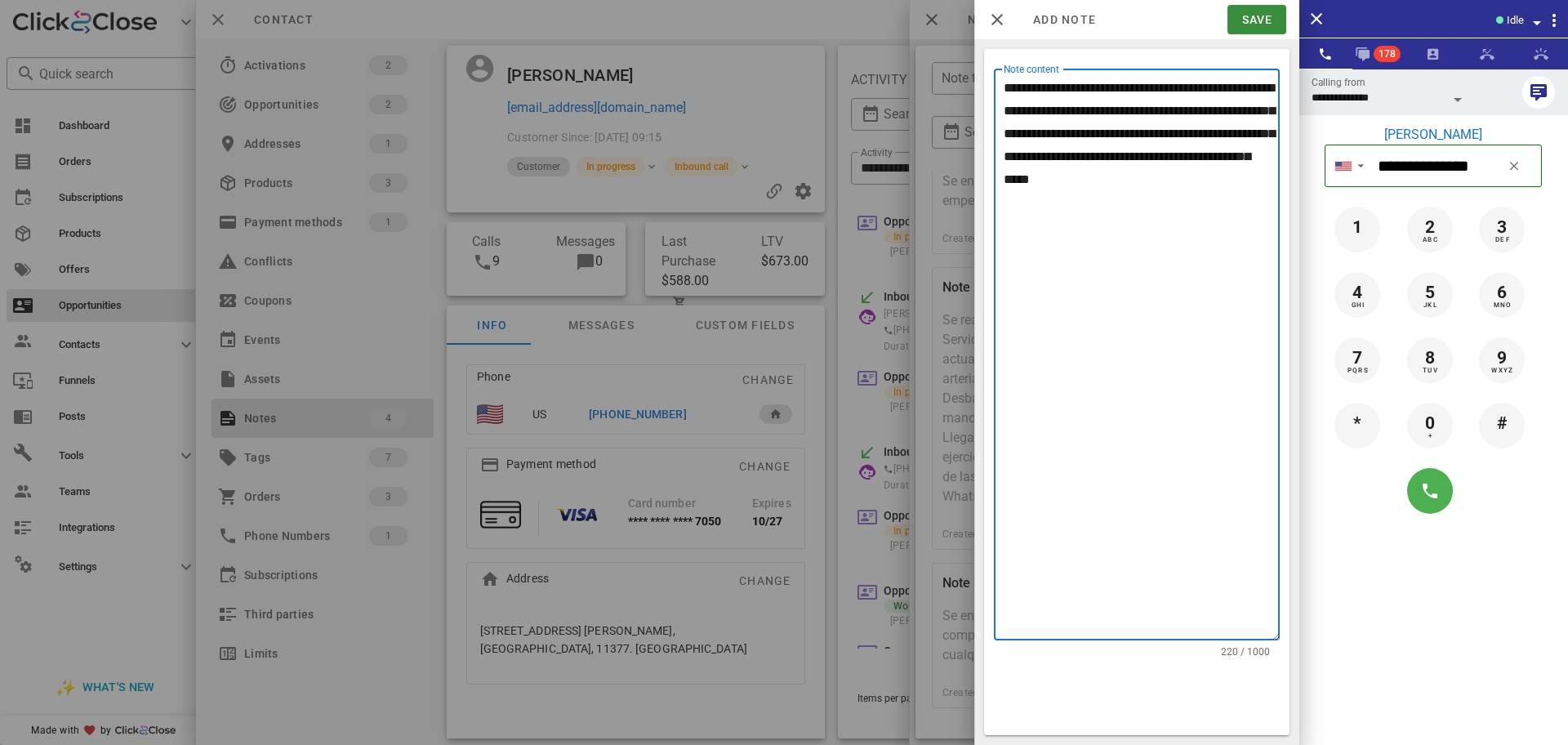 type on "**********" 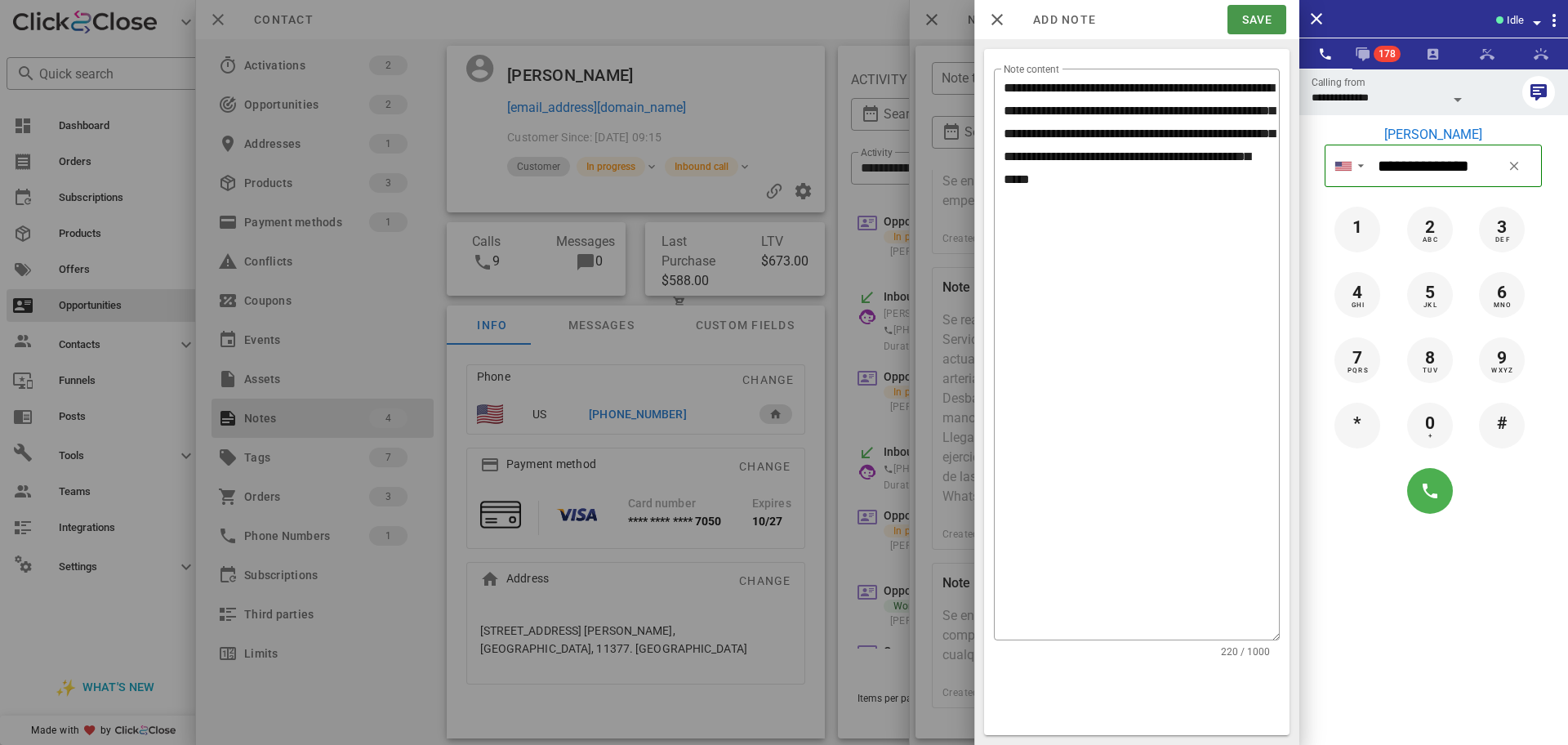 drag, startPoint x: 1221, startPoint y: 20, endPoint x: 1234, endPoint y: 18, distance: 13.152946 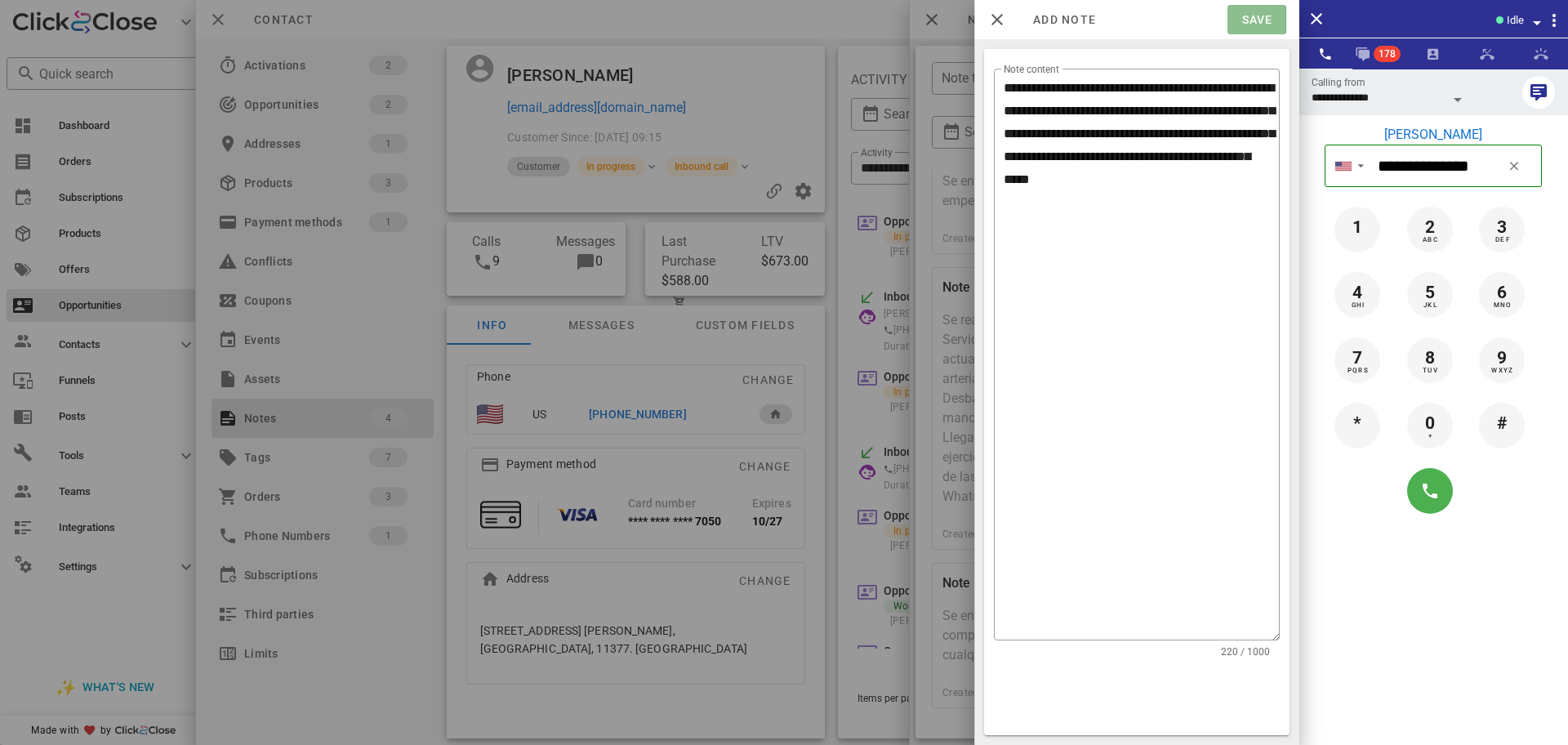 click on "Save" at bounding box center [1256, 20] 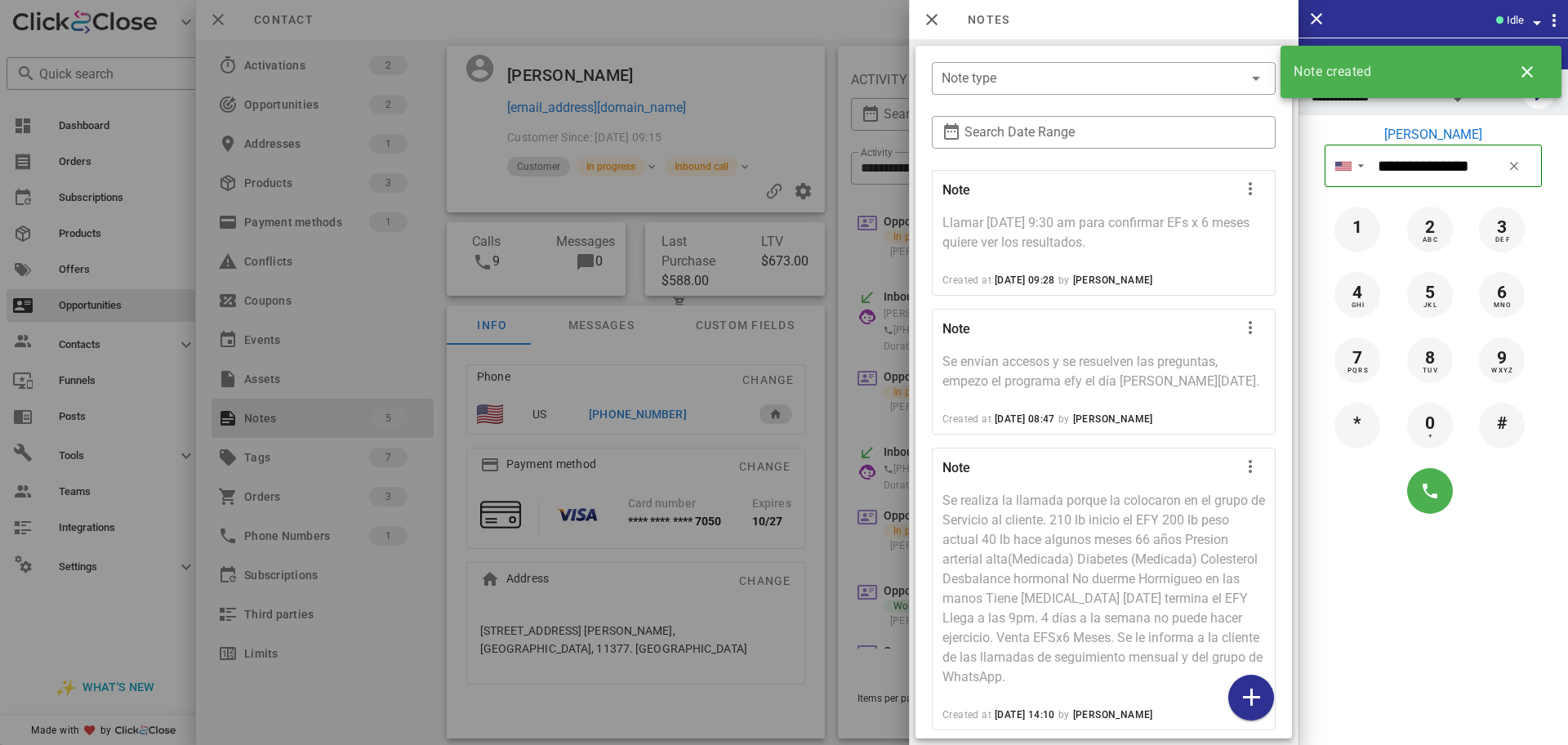 click at bounding box center (784, 372) 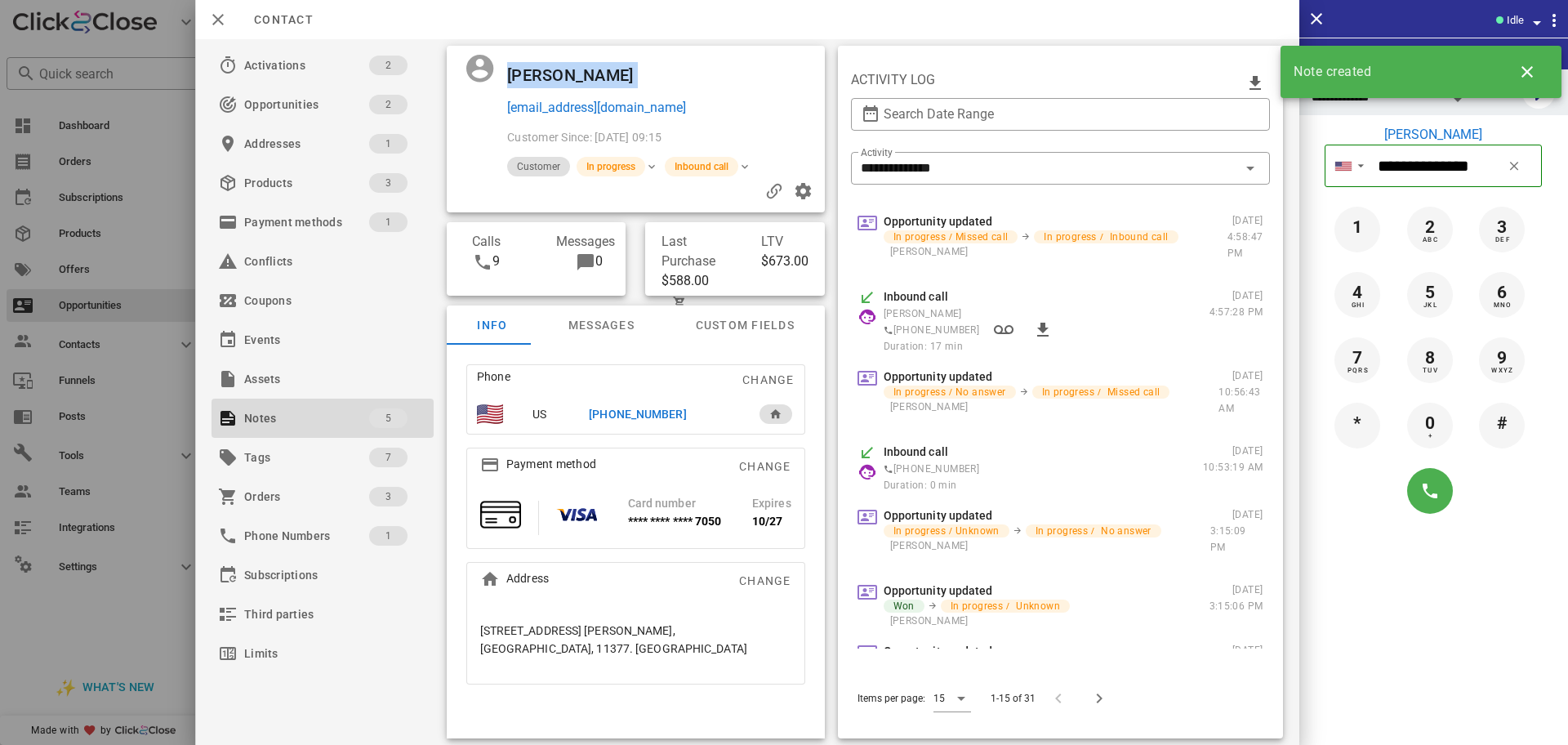 drag, startPoint x: 701, startPoint y: 96, endPoint x: 500, endPoint y: 51, distance: 205.9757 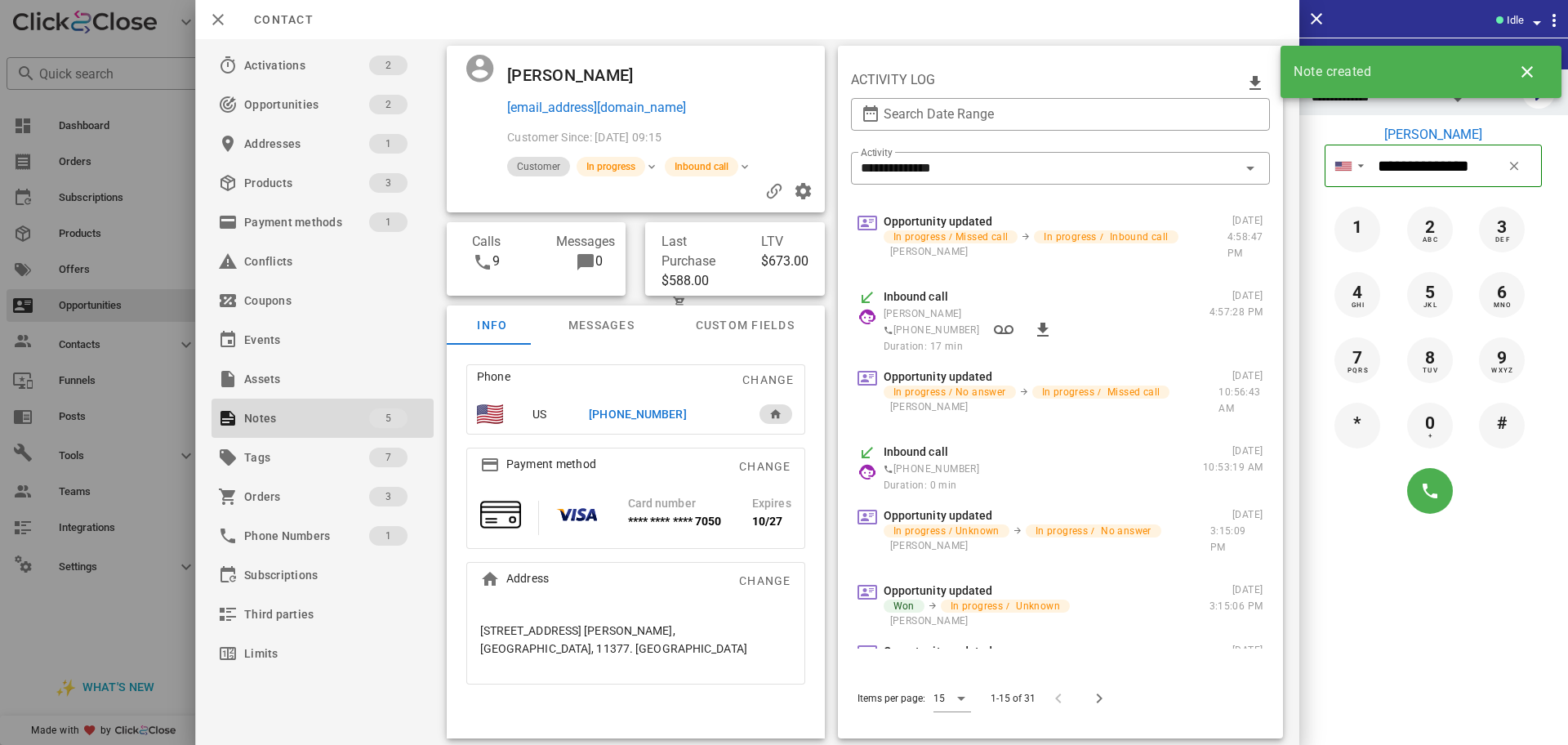click on "[PERSON_NAME]  [EMAIL_ADDRESS][DOMAIN_NAME]" at bounding box center [667, 90] 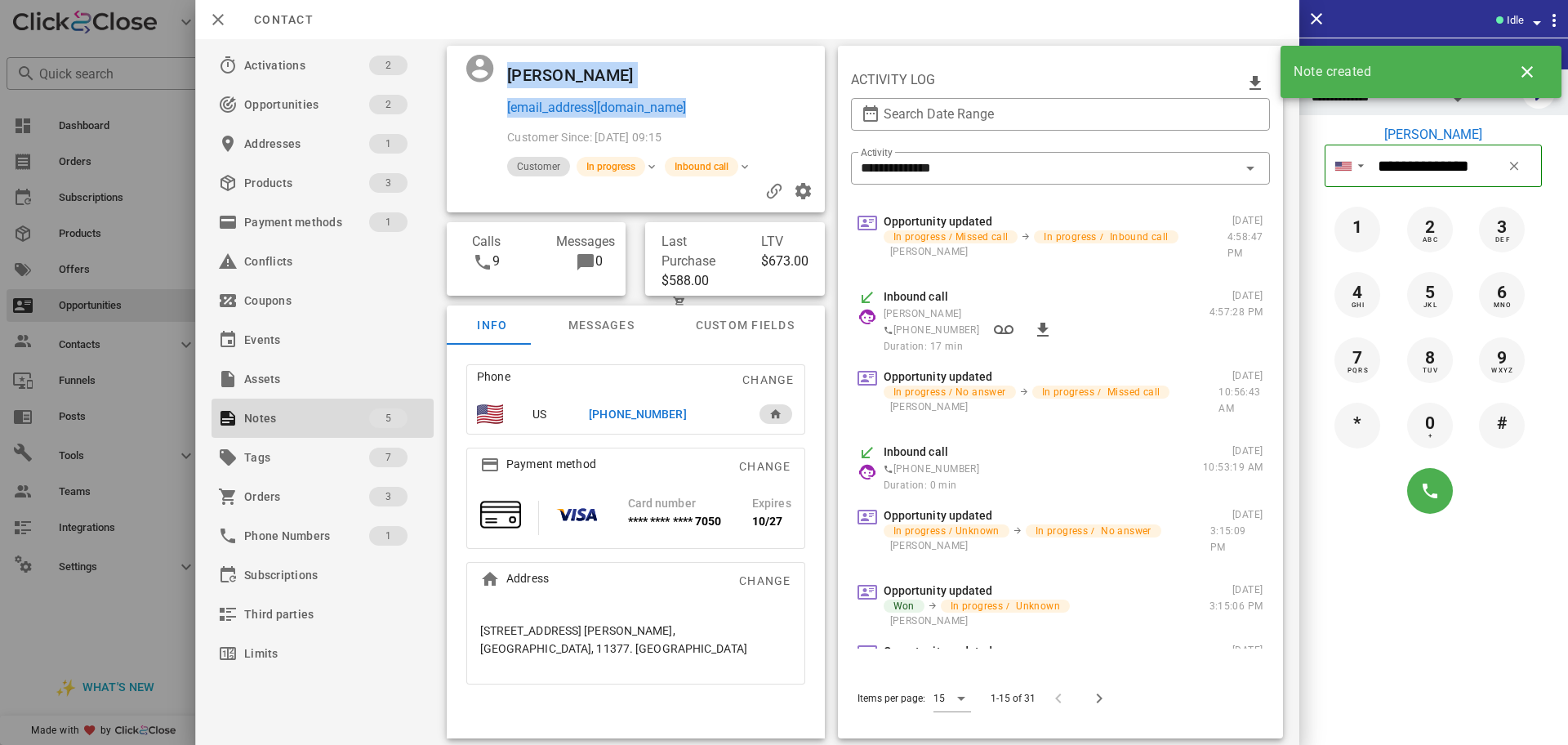 drag, startPoint x: 718, startPoint y: 126, endPoint x: 496, endPoint y: 67, distance: 229.70633 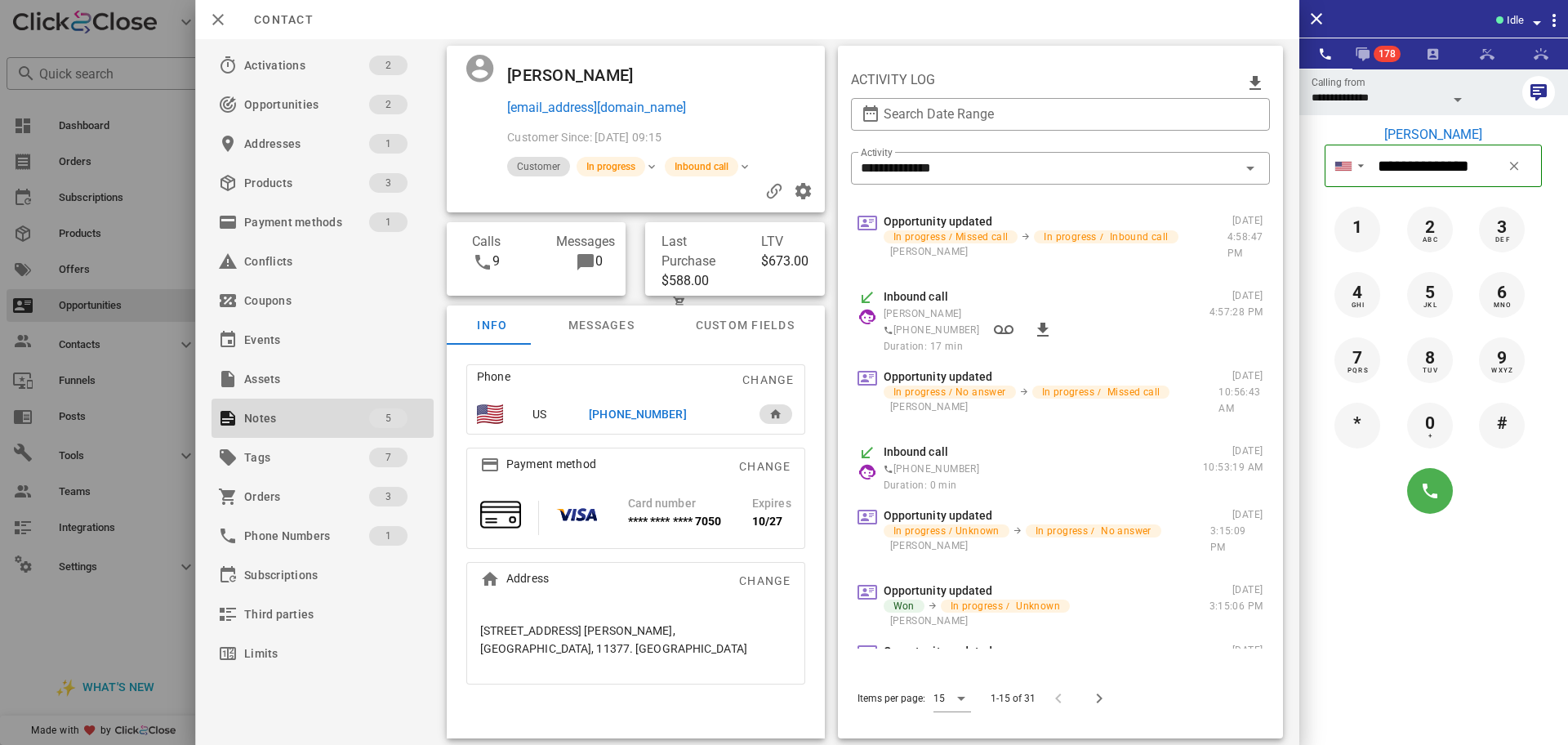 click on "Idle" at bounding box center (1518, 20) 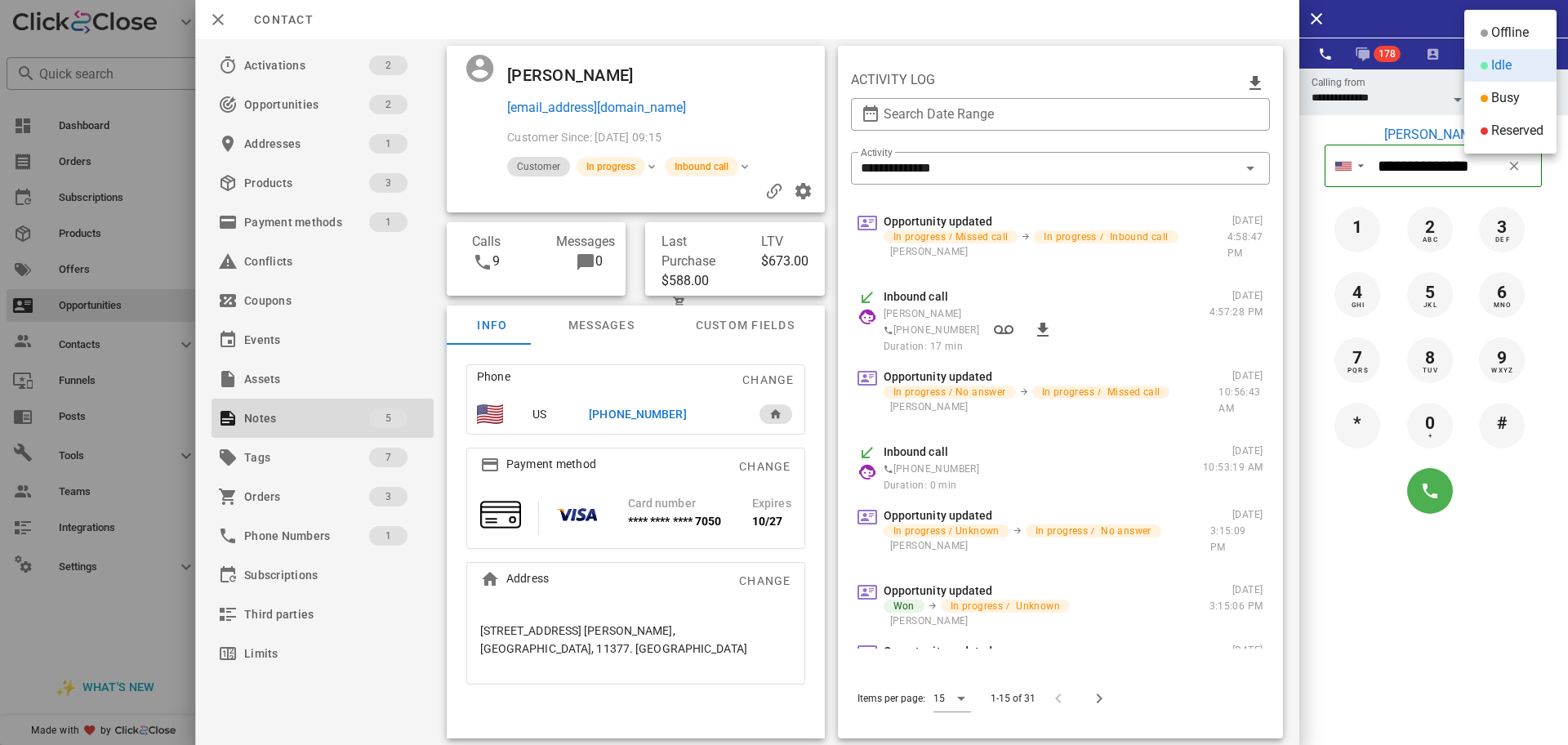 drag, startPoint x: 1512, startPoint y: 30, endPoint x: 1000, endPoint y: 461, distance: 669.2571 